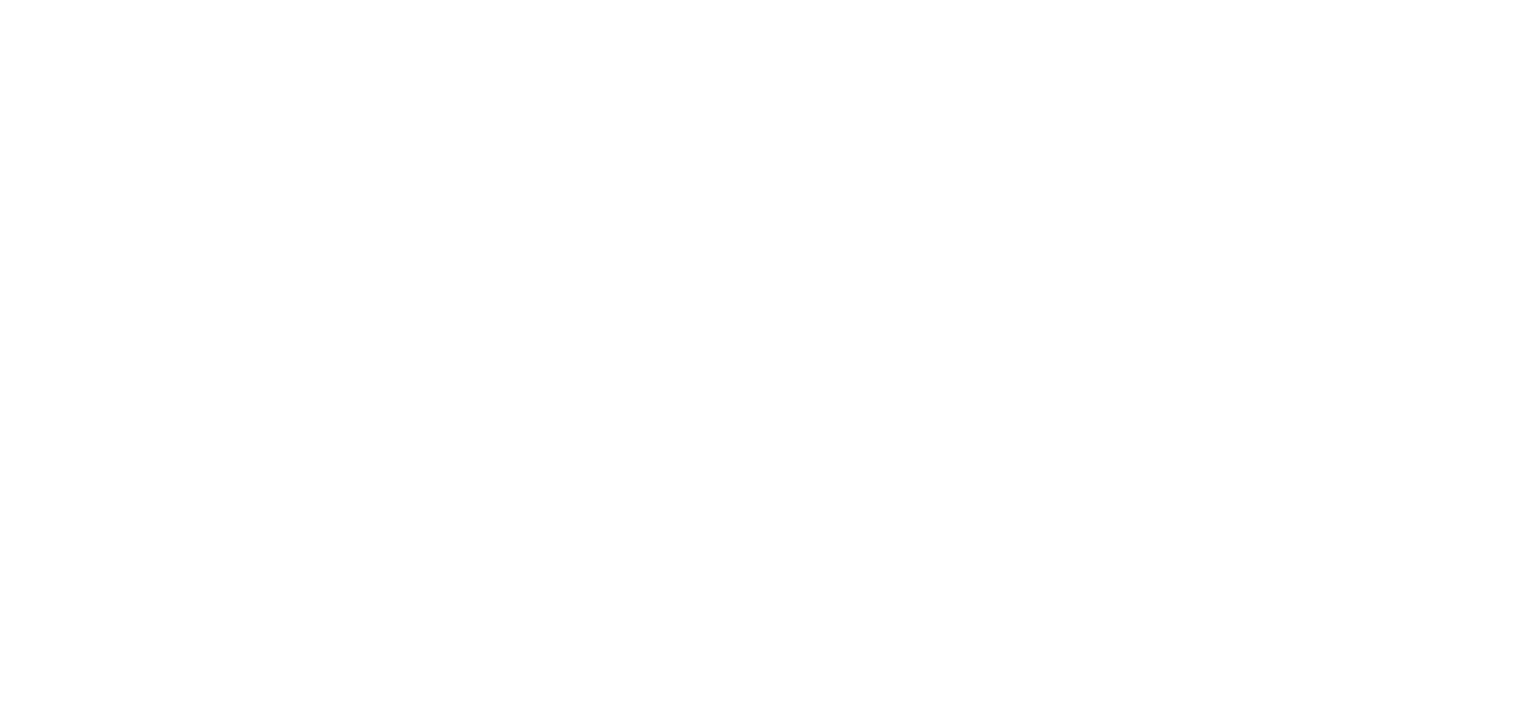 scroll, scrollTop: 0, scrollLeft: 0, axis: both 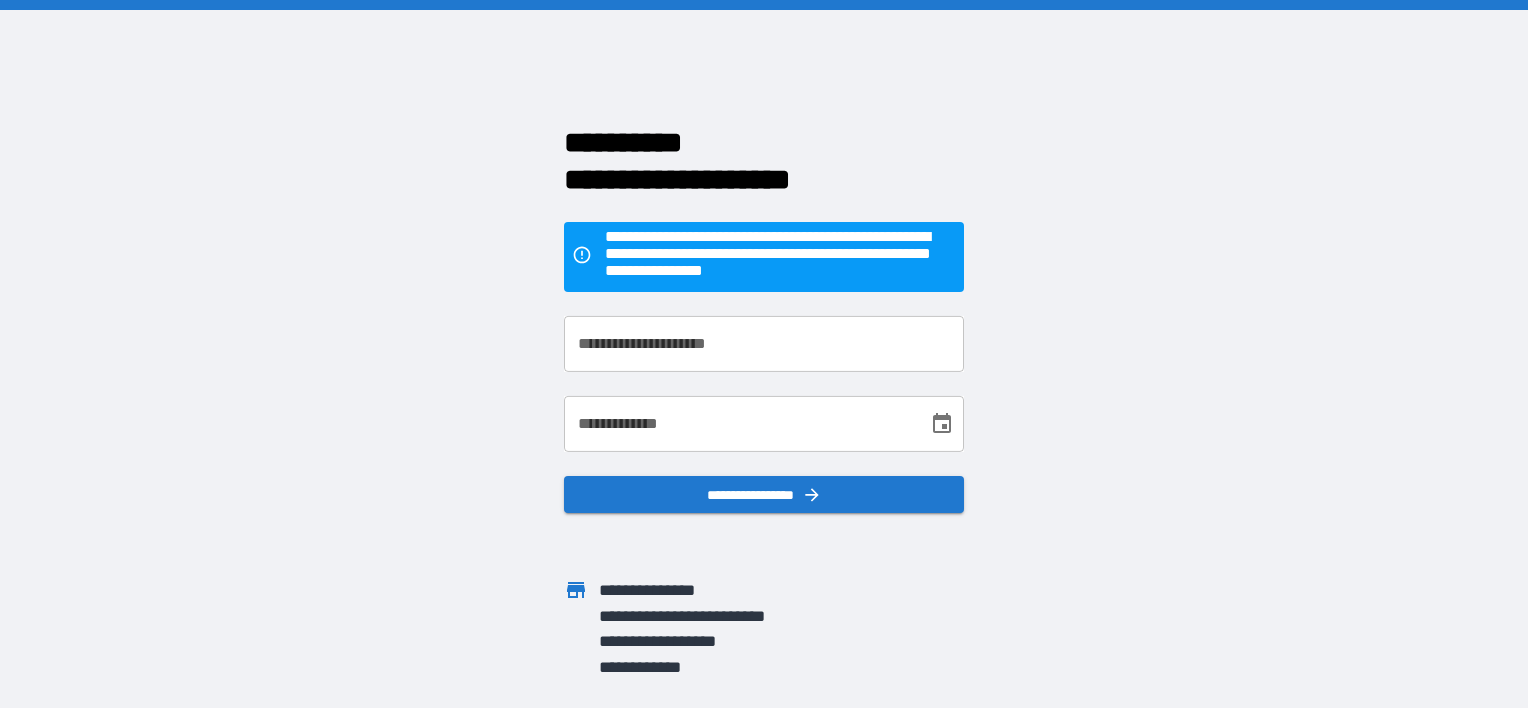 click on "**********" at bounding box center (764, 354) 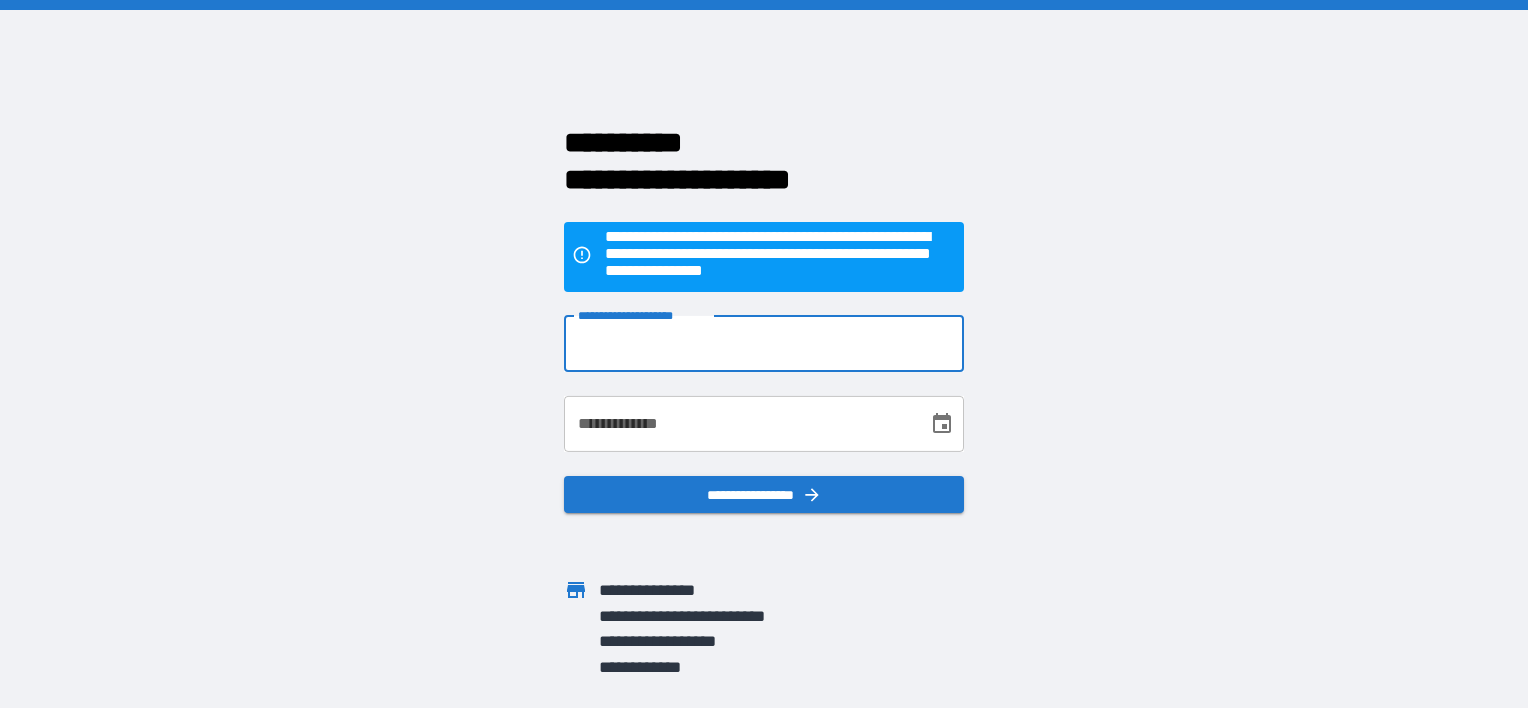 click on "**********" at bounding box center (764, 344) 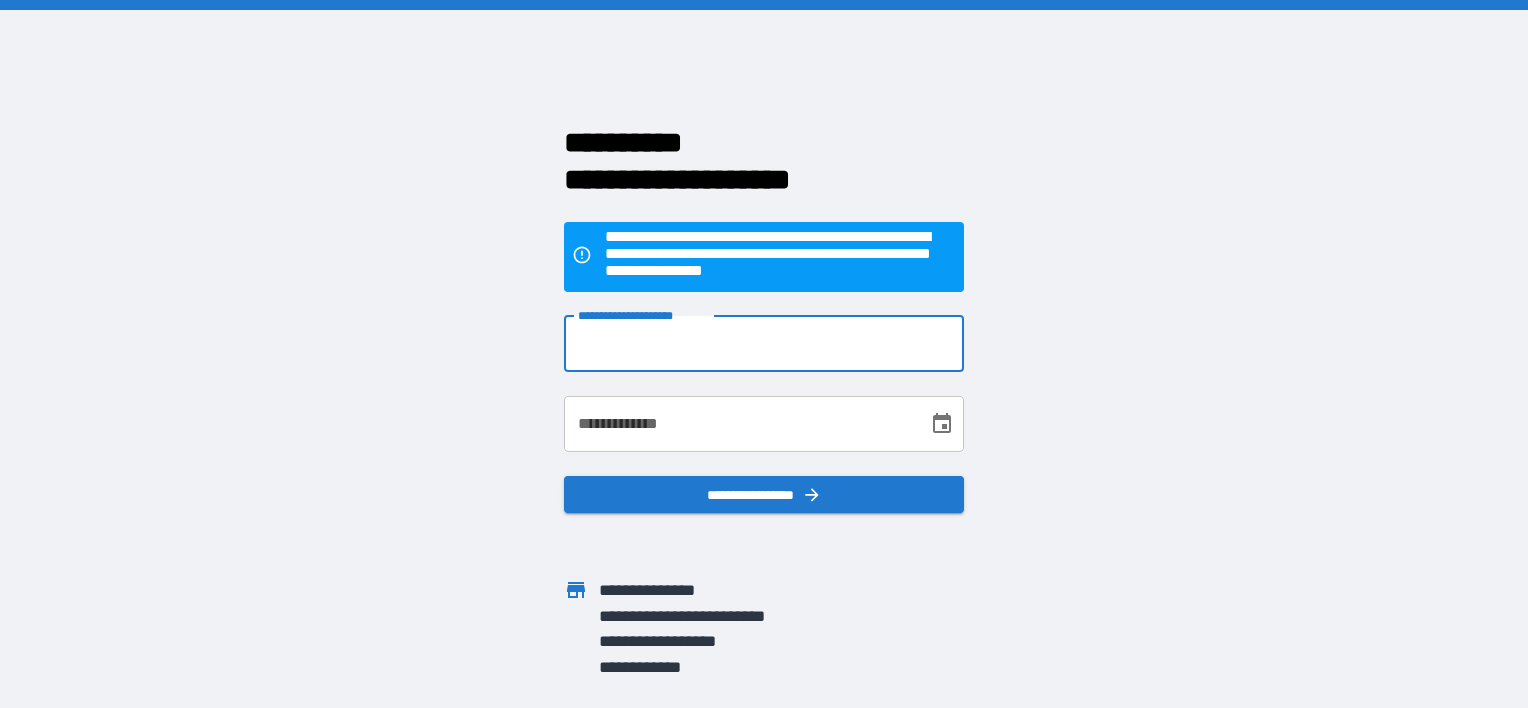 type on "**********" 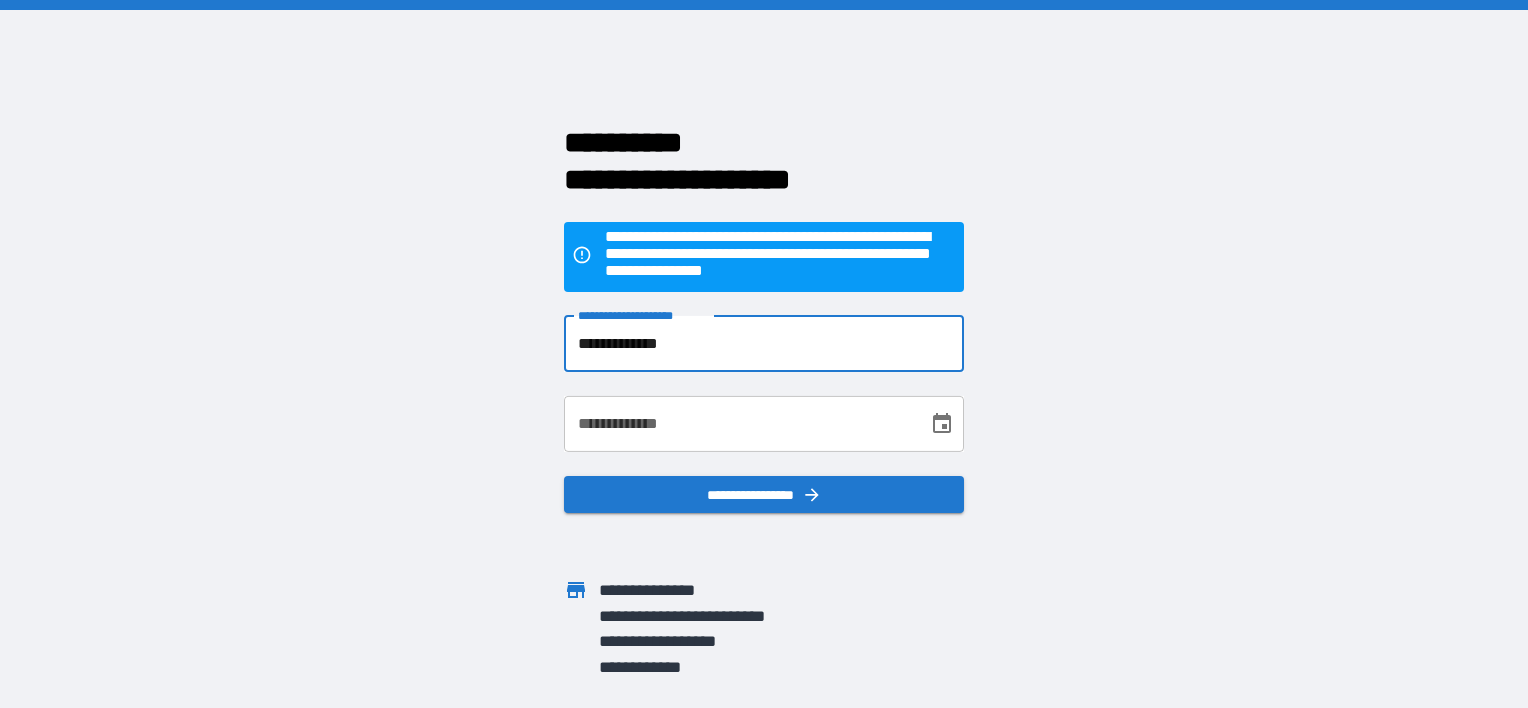 type on "**********" 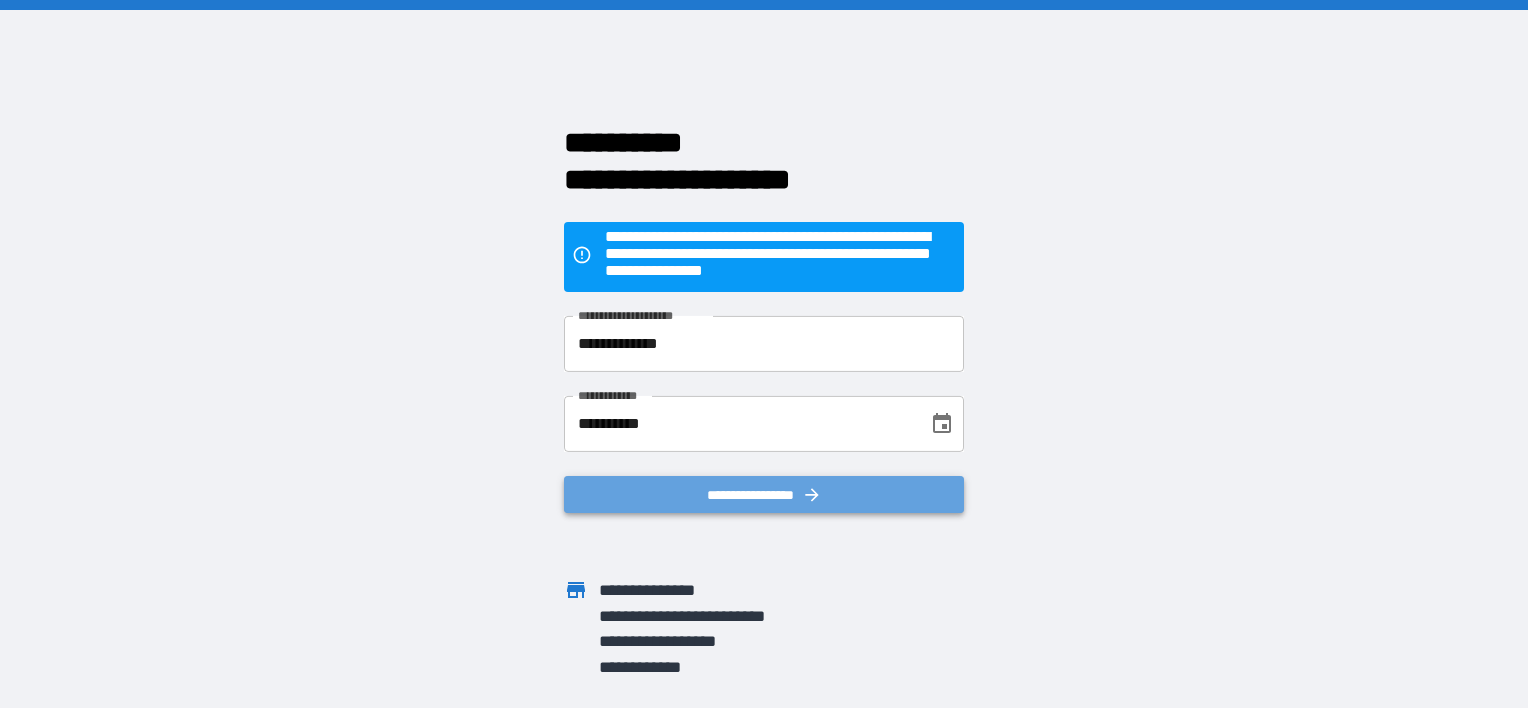 click on "**********" at bounding box center (764, 495) 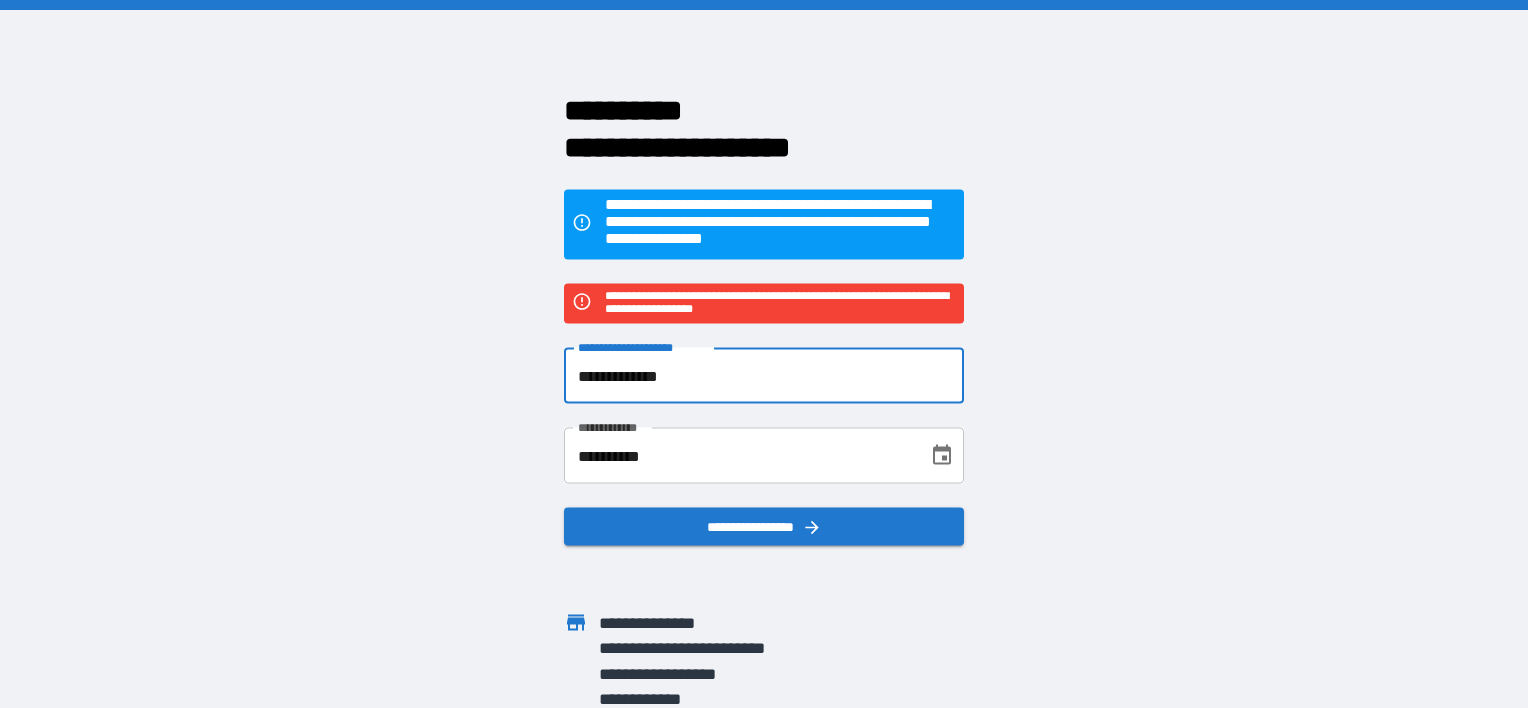 click on "**********" at bounding box center (764, 376) 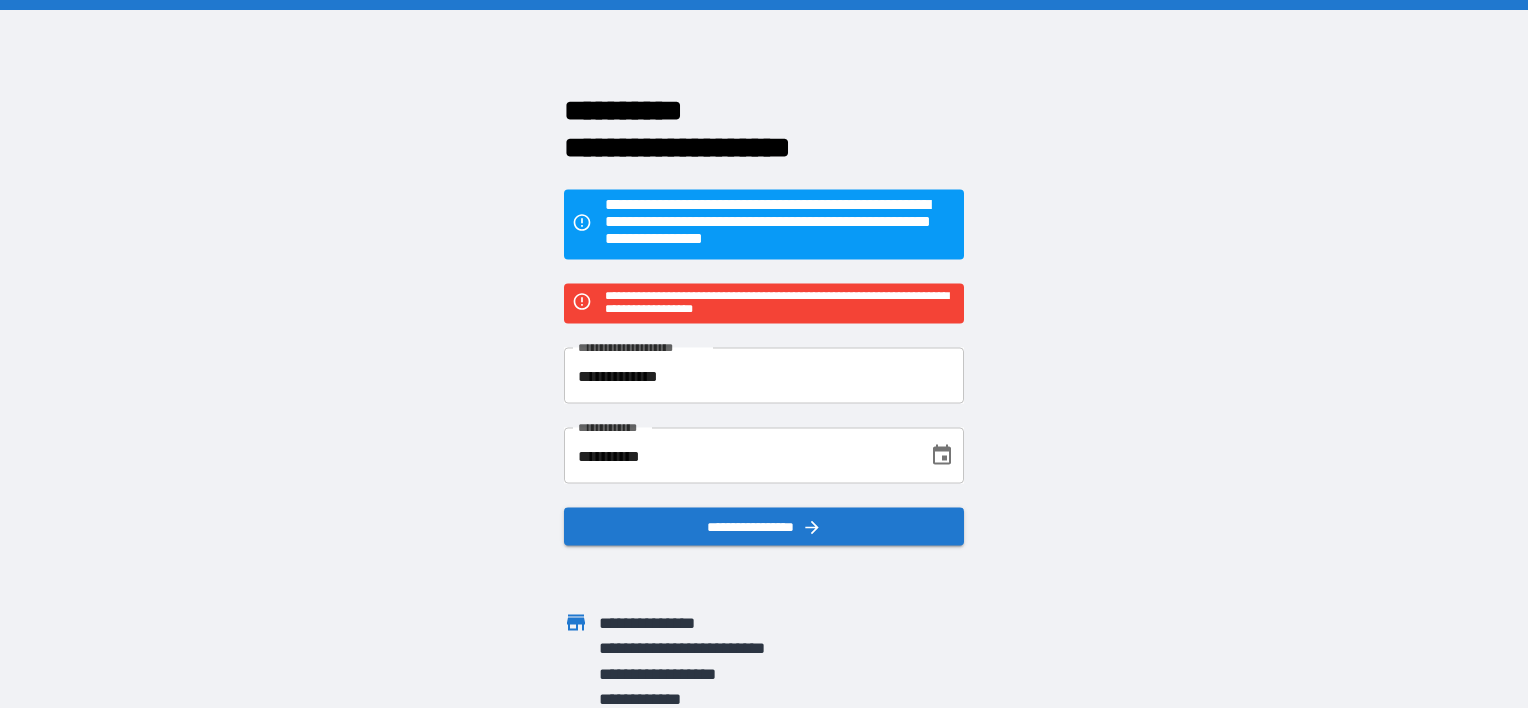 click on "**********" at bounding box center [764, 354] 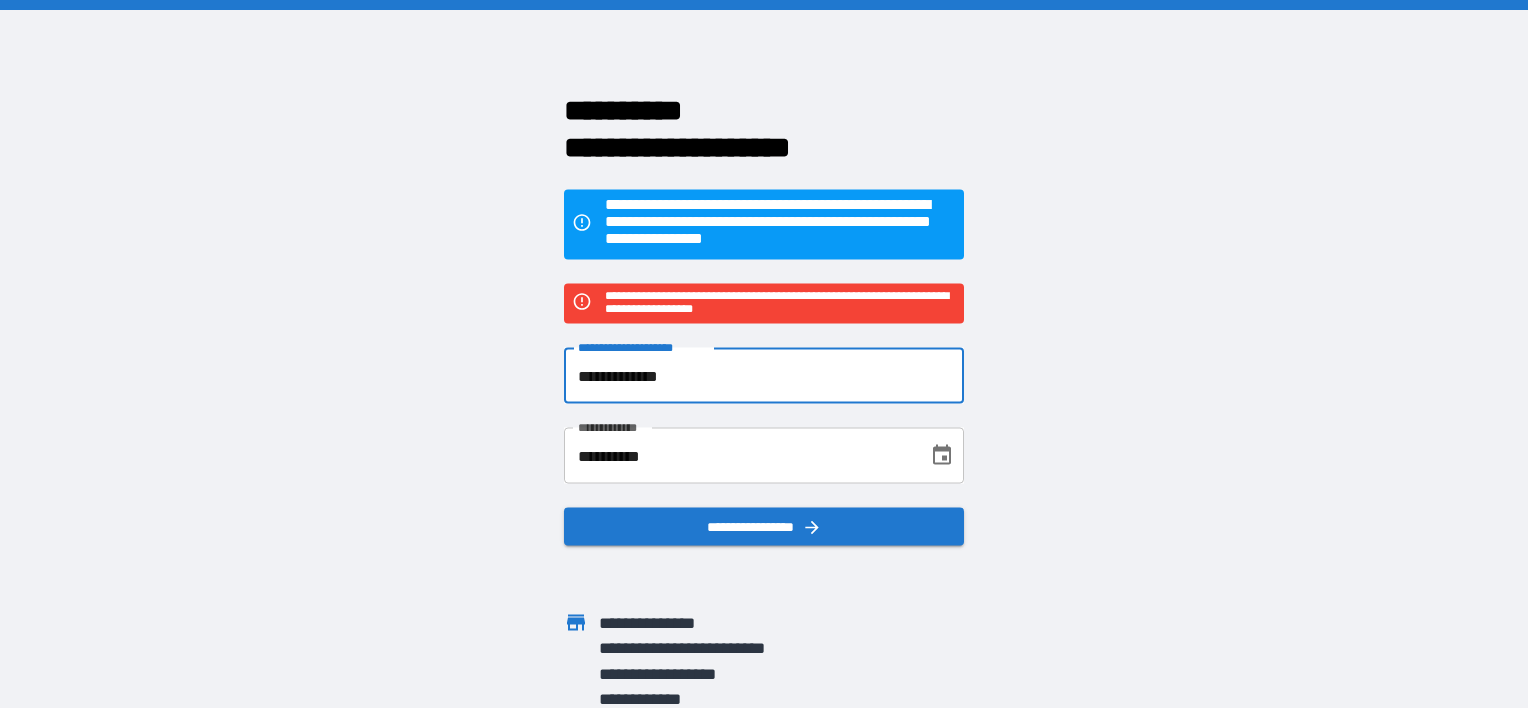 click on "**********" at bounding box center [764, 376] 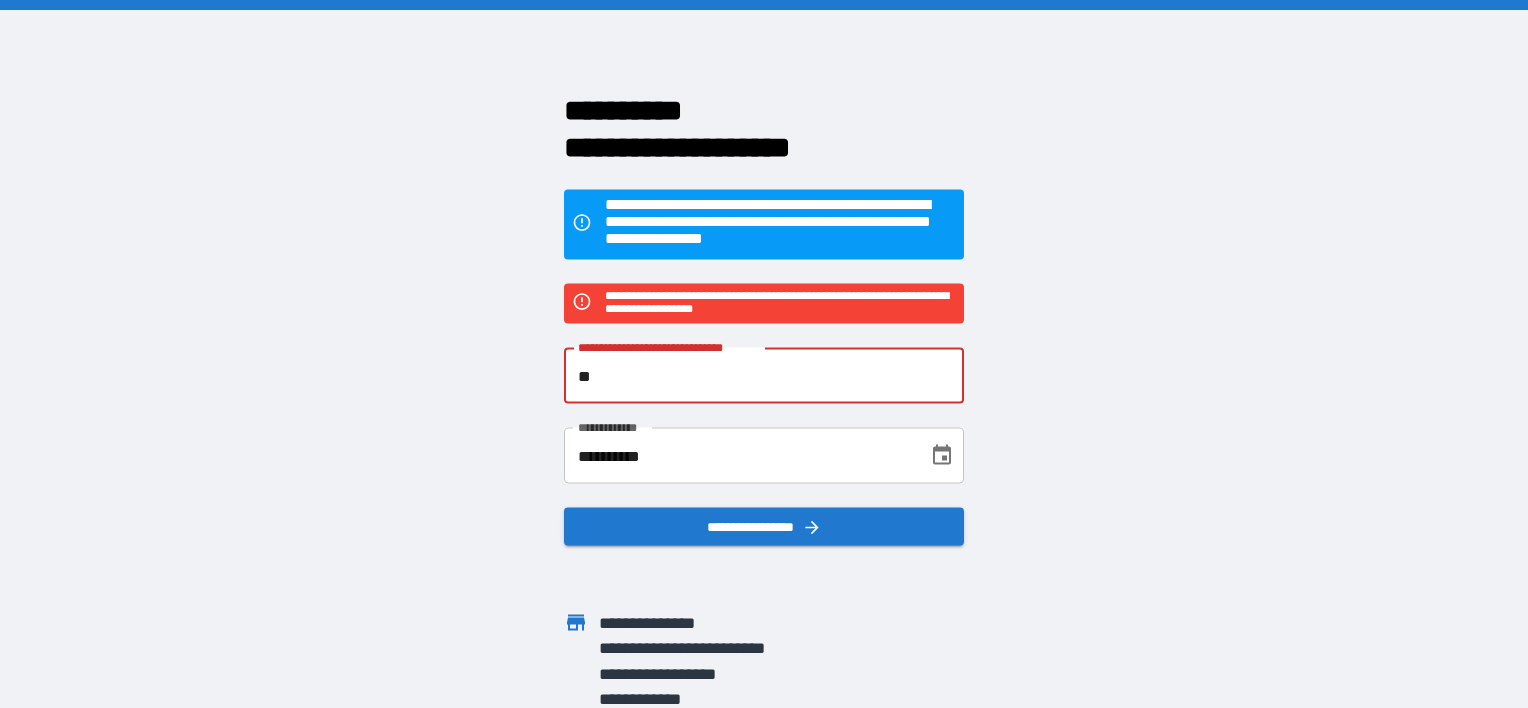 type on "*" 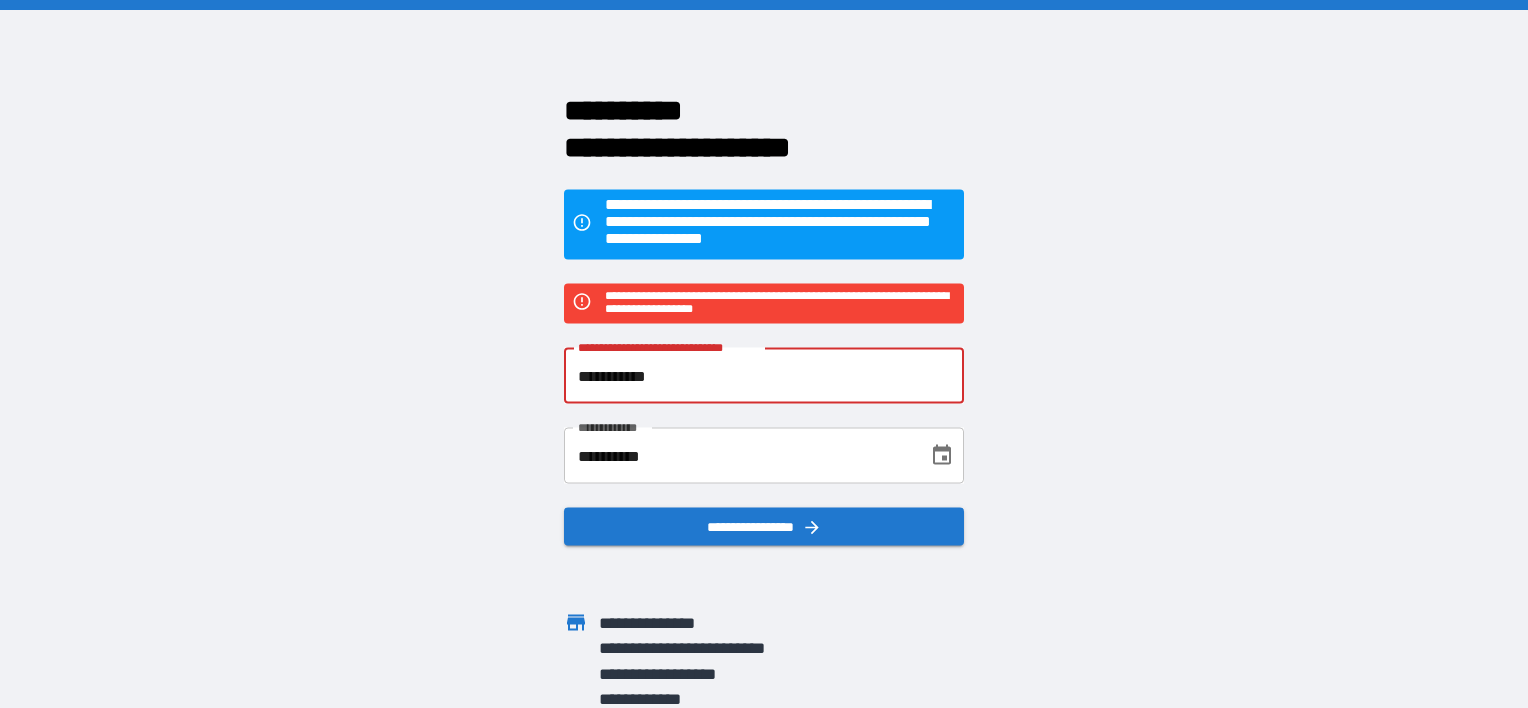 click on "**********" at bounding box center (764, 376) 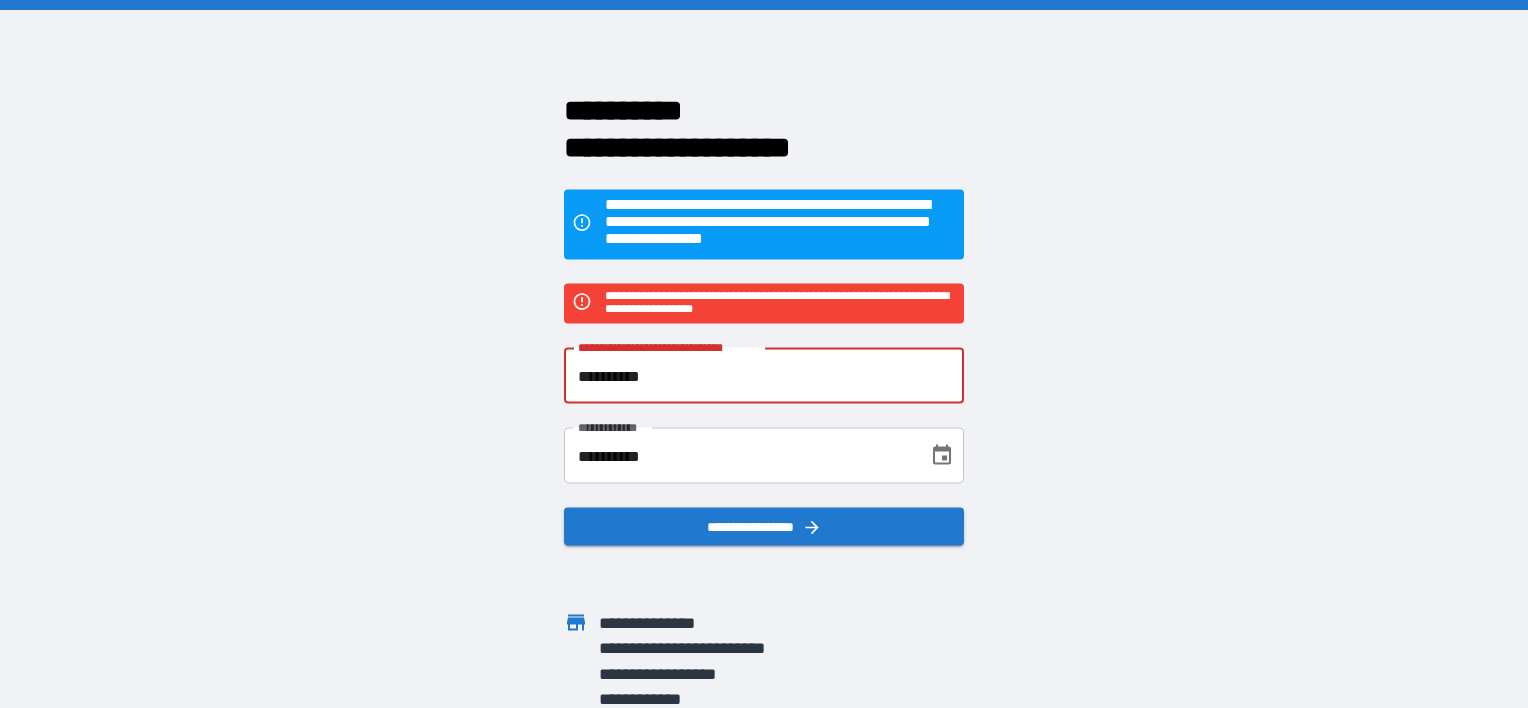 click on "**********" at bounding box center (764, 376) 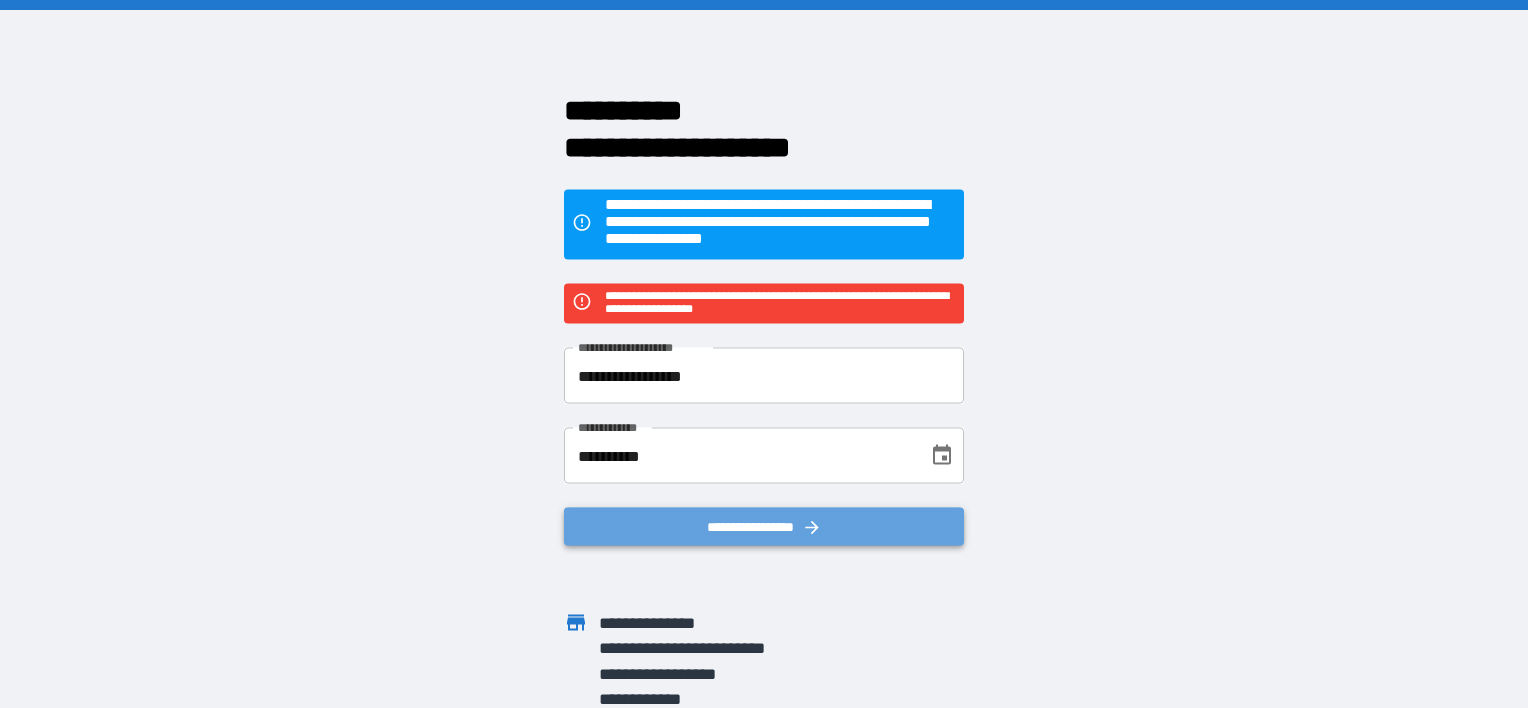 click on "**********" at bounding box center (764, 527) 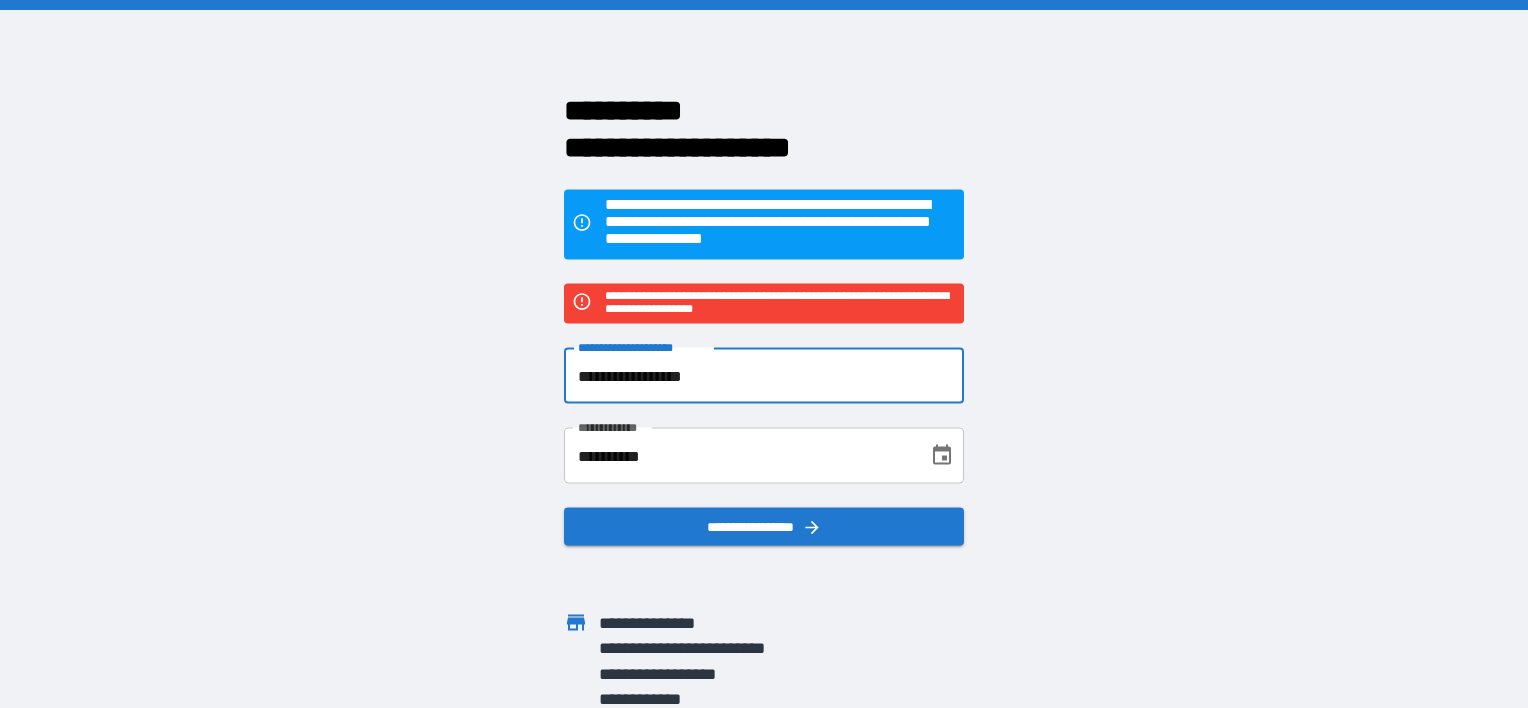 click on "**********" at bounding box center (764, 376) 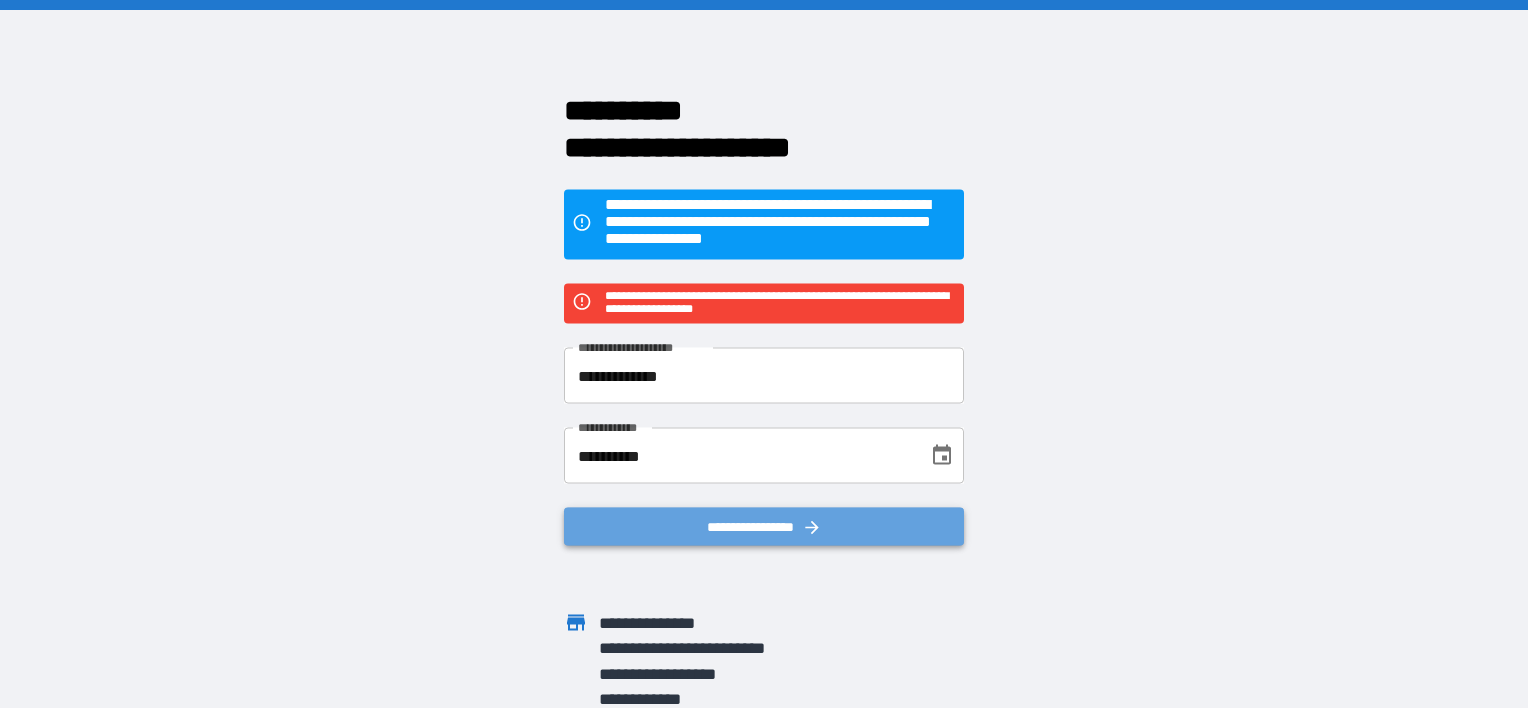 click on "**********" at bounding box center [764, 527] 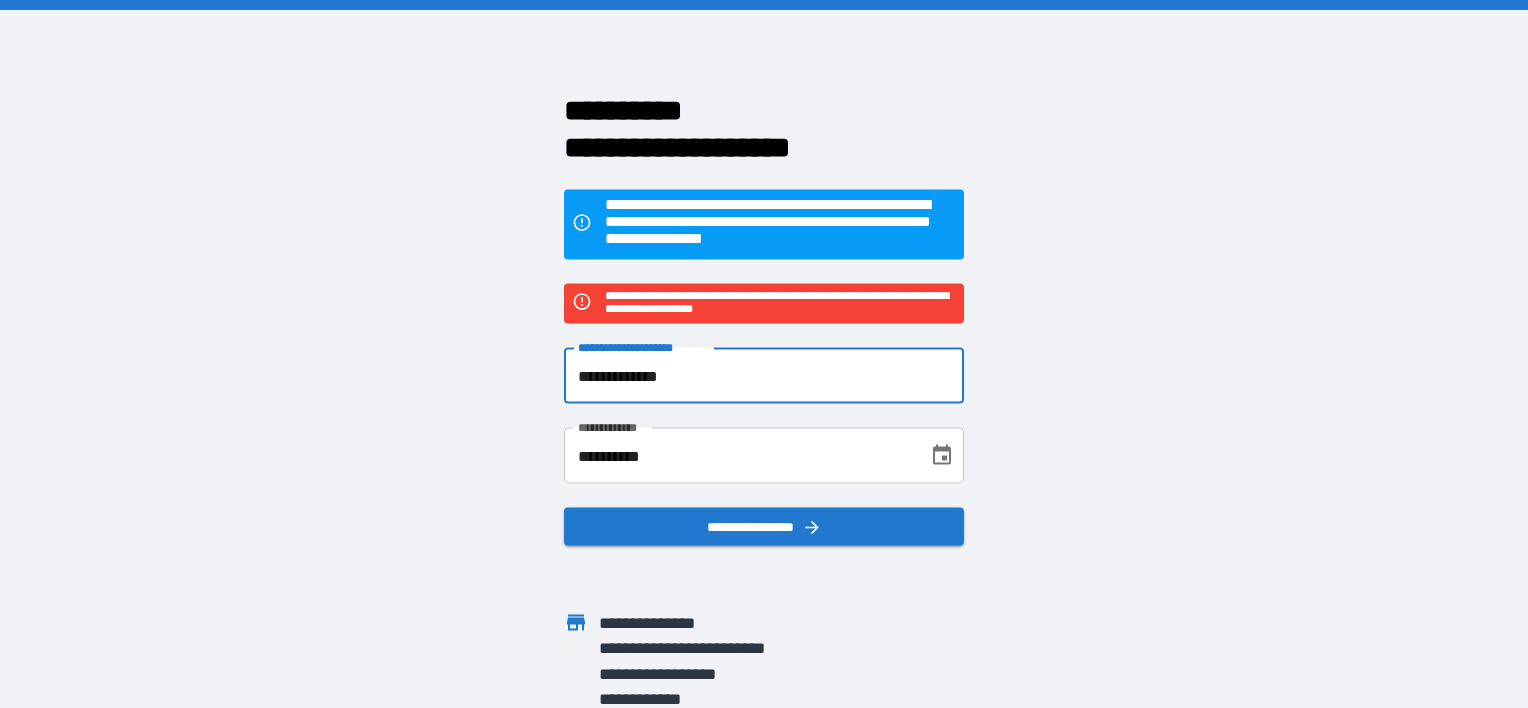 click on "**********" at bounding box center (764, 376) 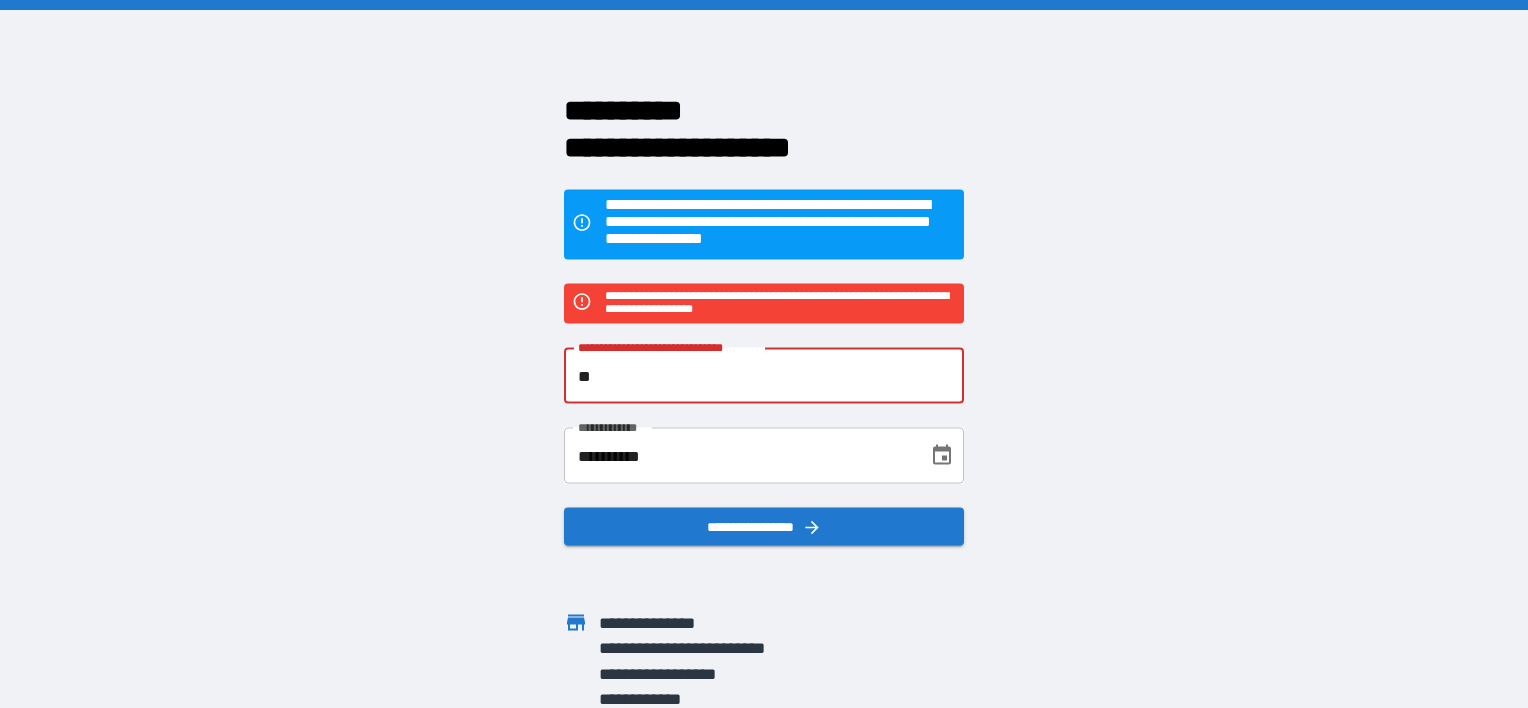 type on "*" 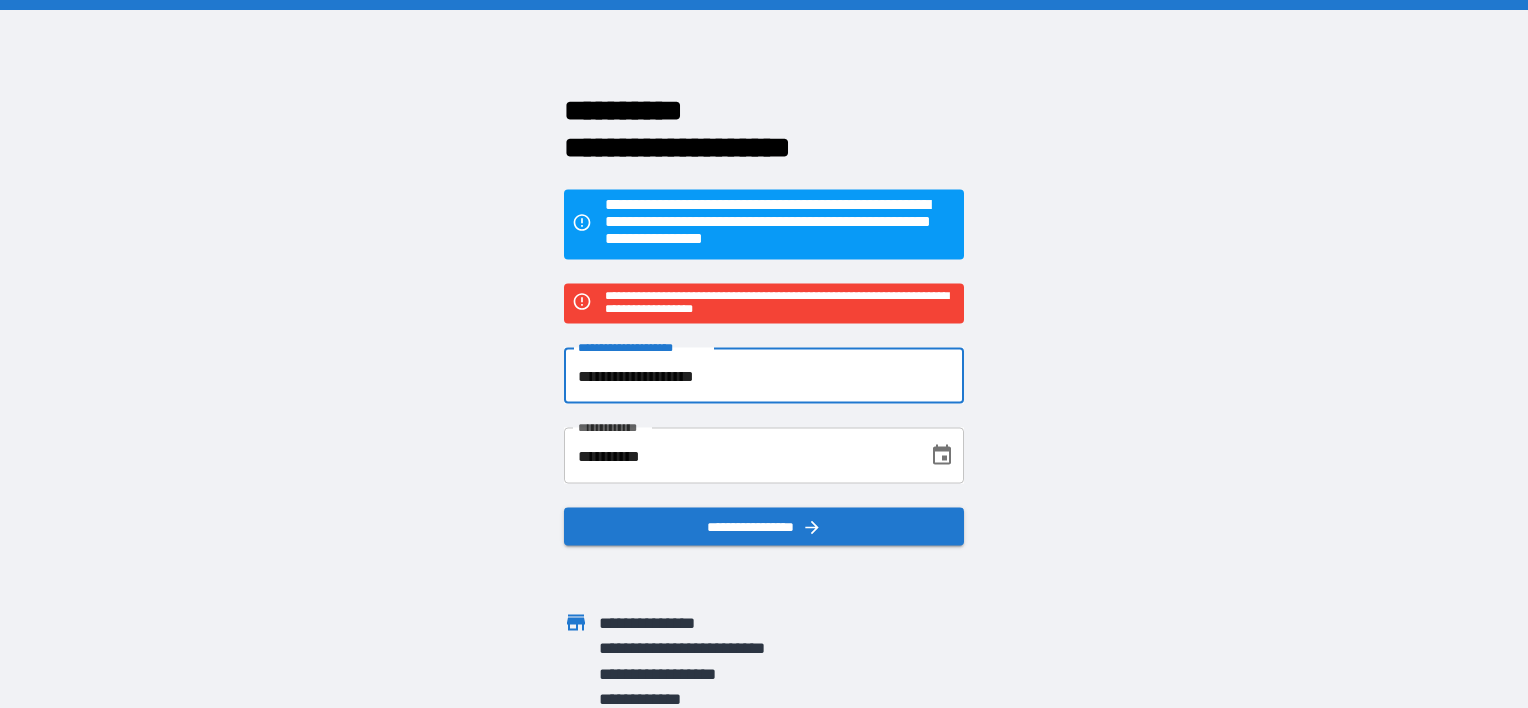 type on "**********" 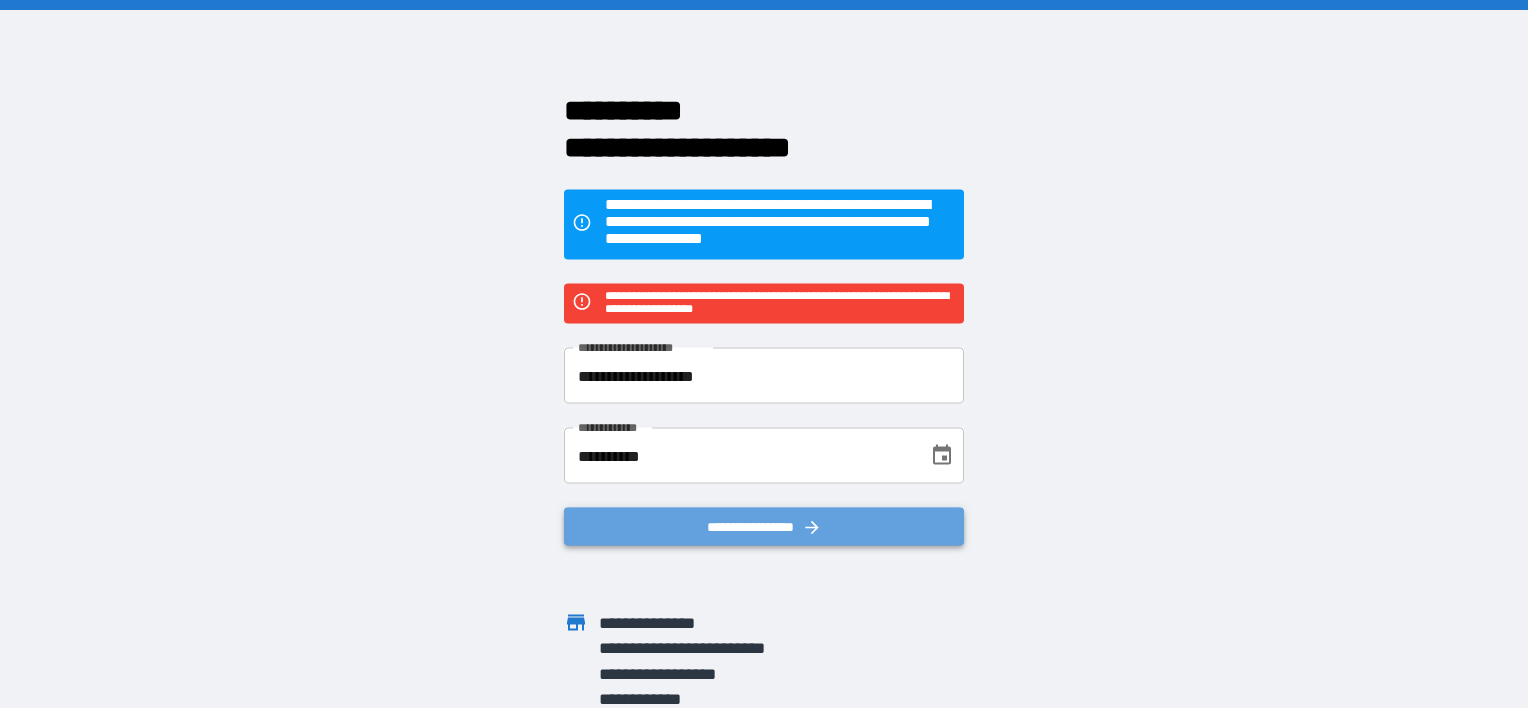click on "**********" at bounding box center (764, 527) 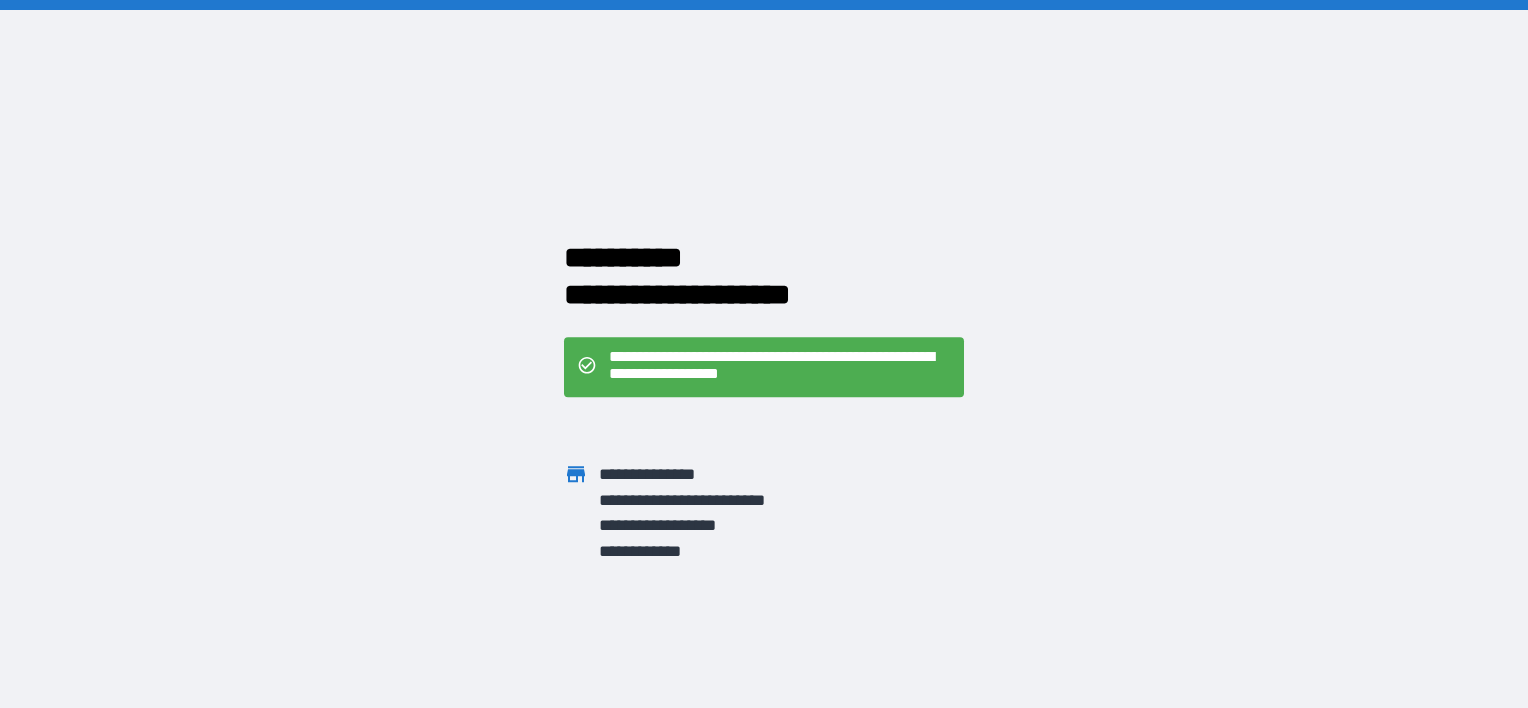 click 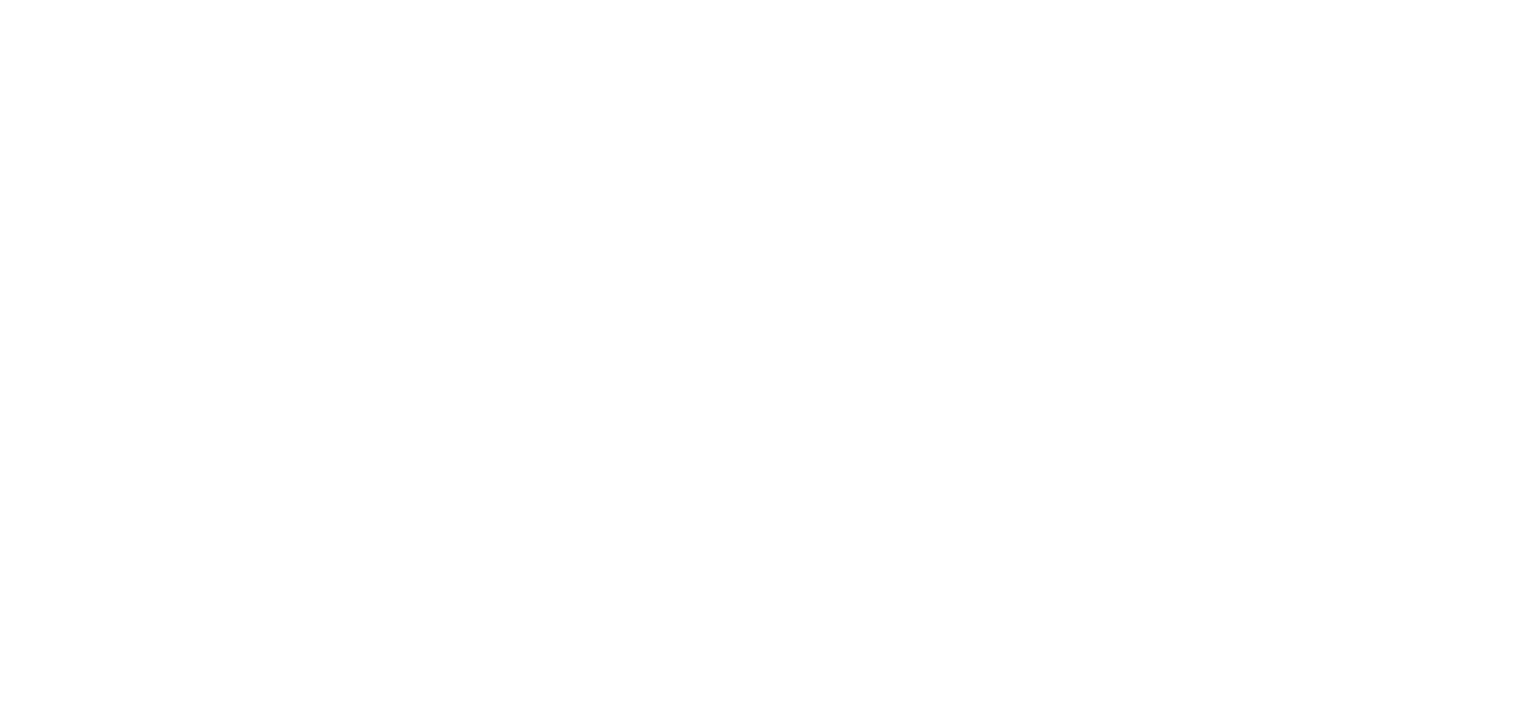 scroll, scrollTop: 0, scrollLeft: 0, axis: both 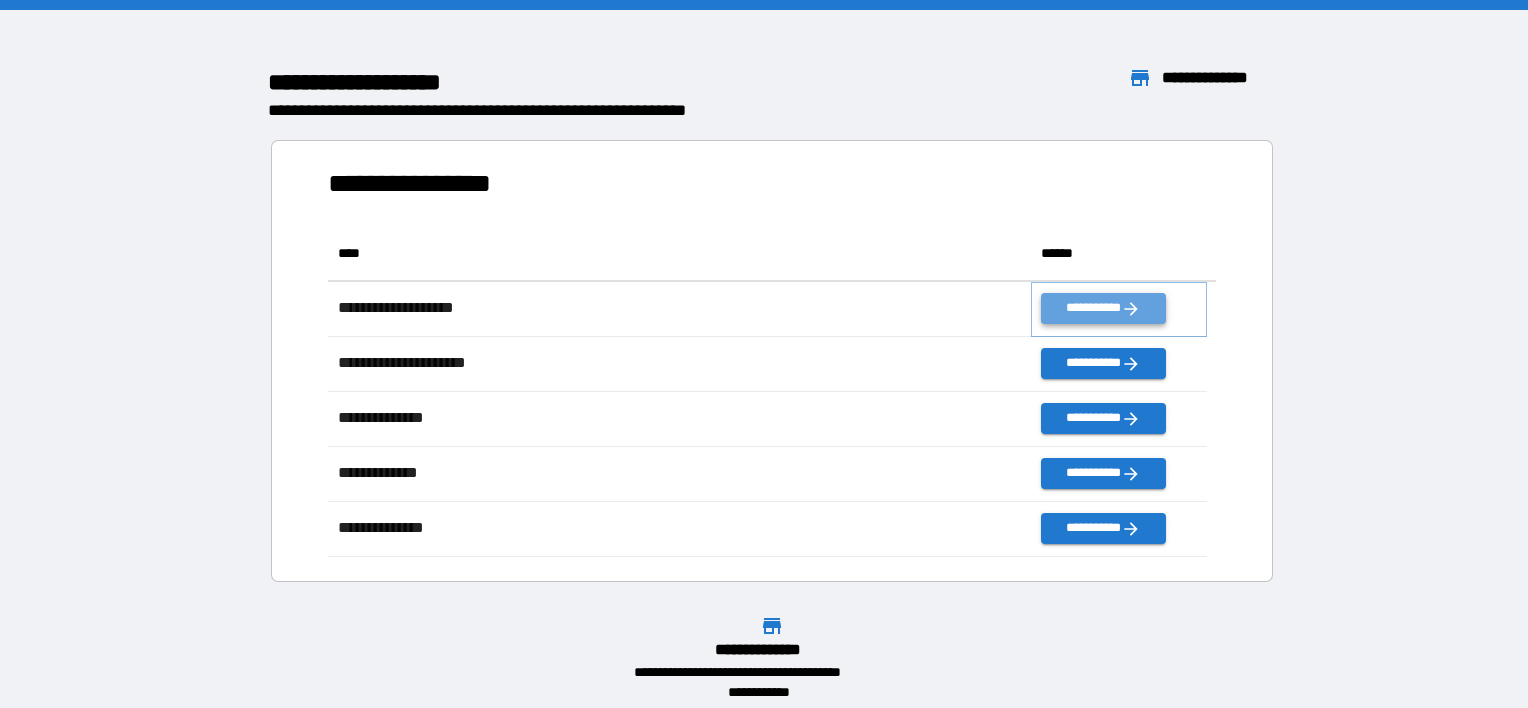 click on "**********" at bounding box center (1103, 308) 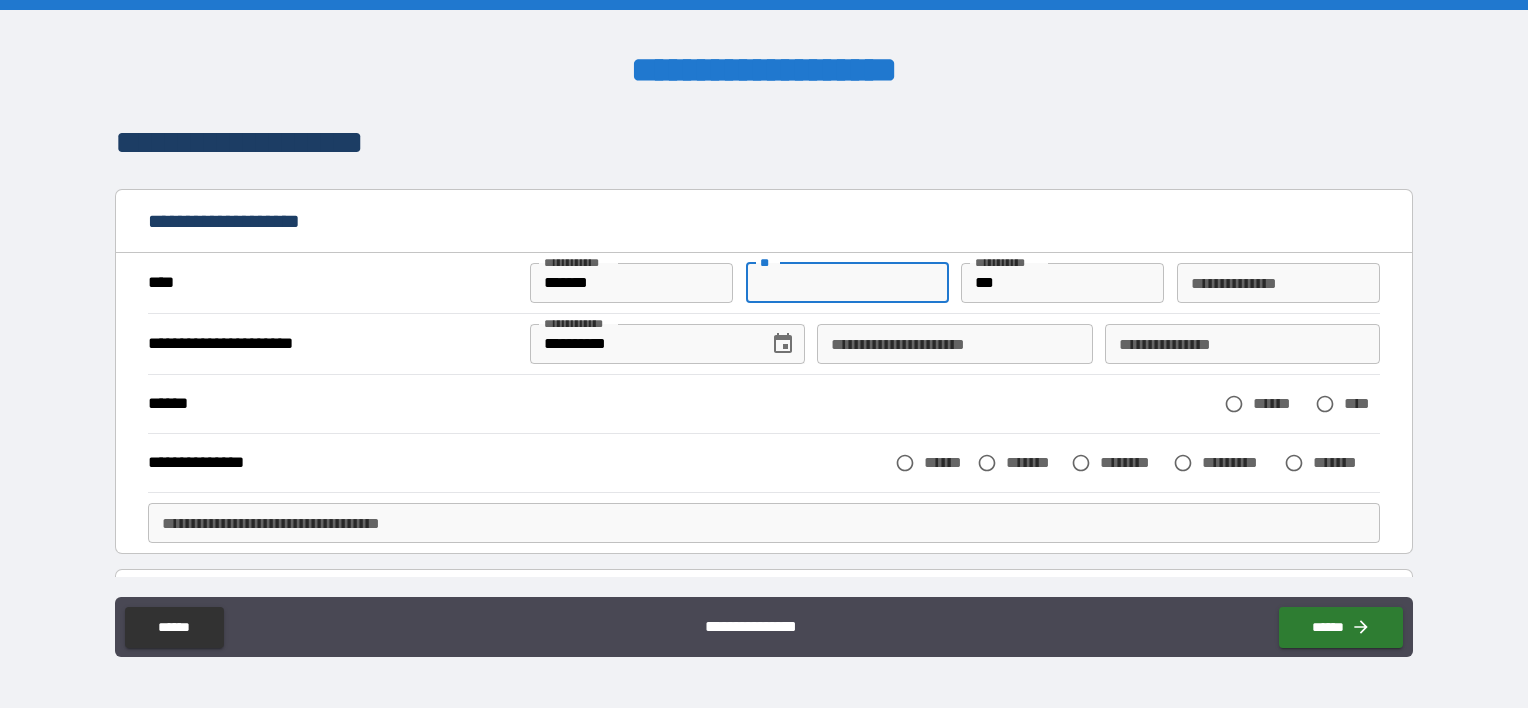 click on "**" at bounding box center (847, 283) 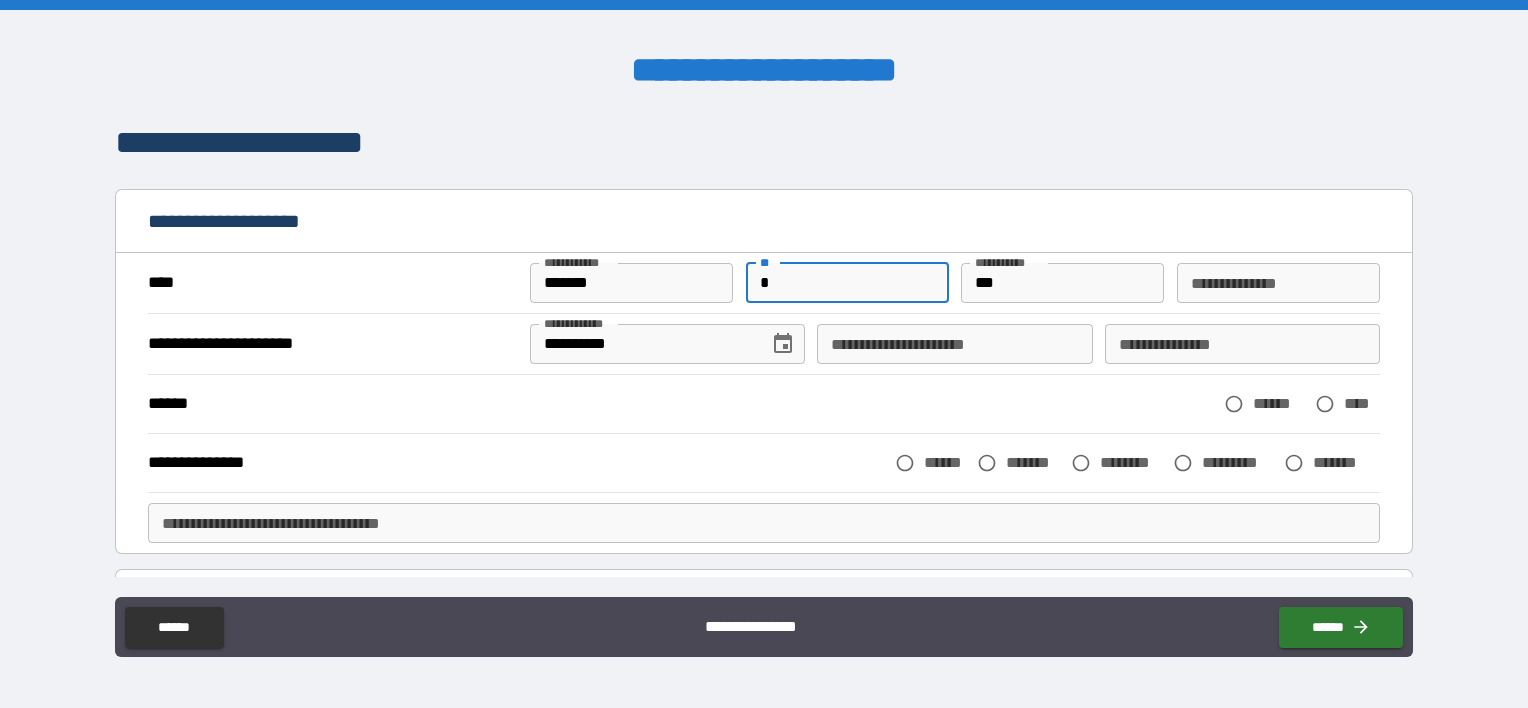 type on "*" 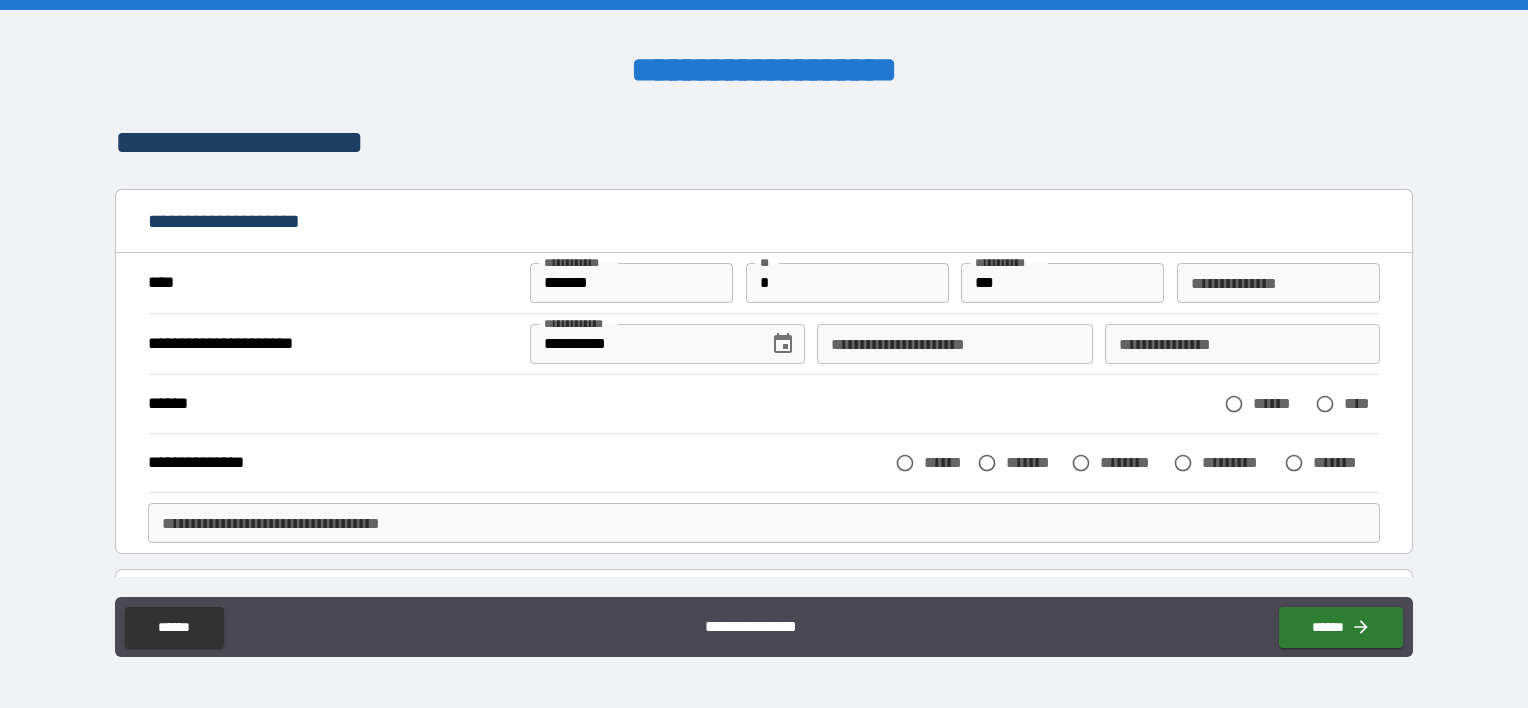 click on "**********" at bounding box center (764, 356) 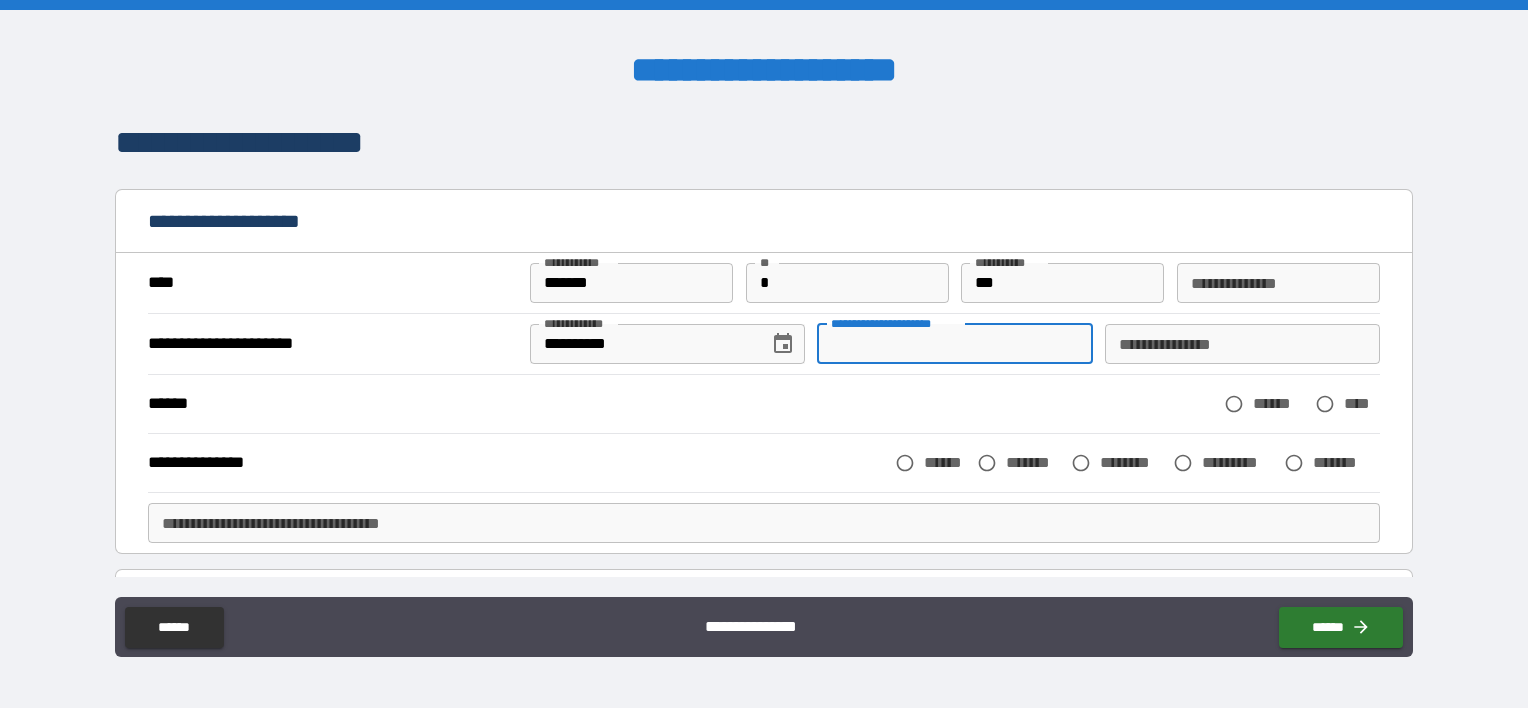 click on "**********" at bounding box center (954, 344) 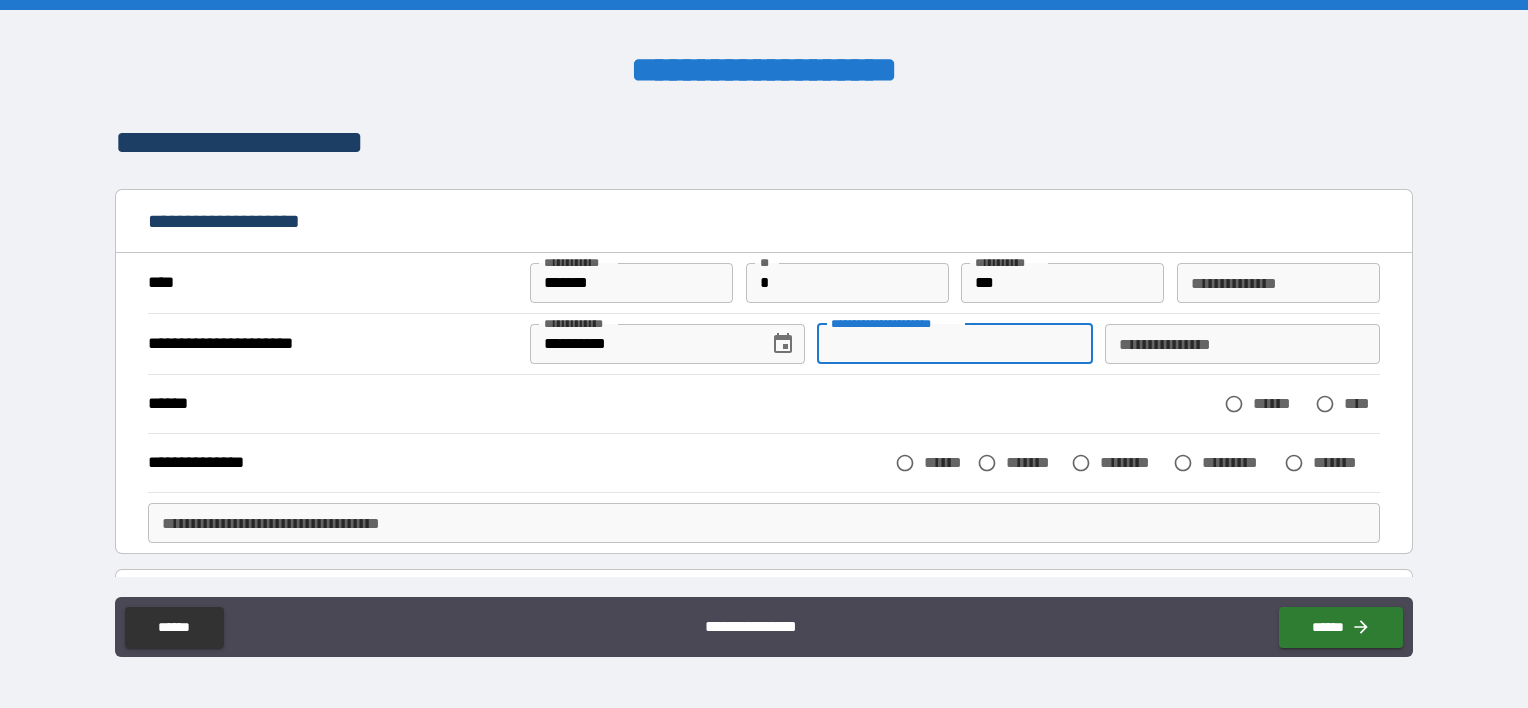 click on "**********" at bounding box center [1242, 344] 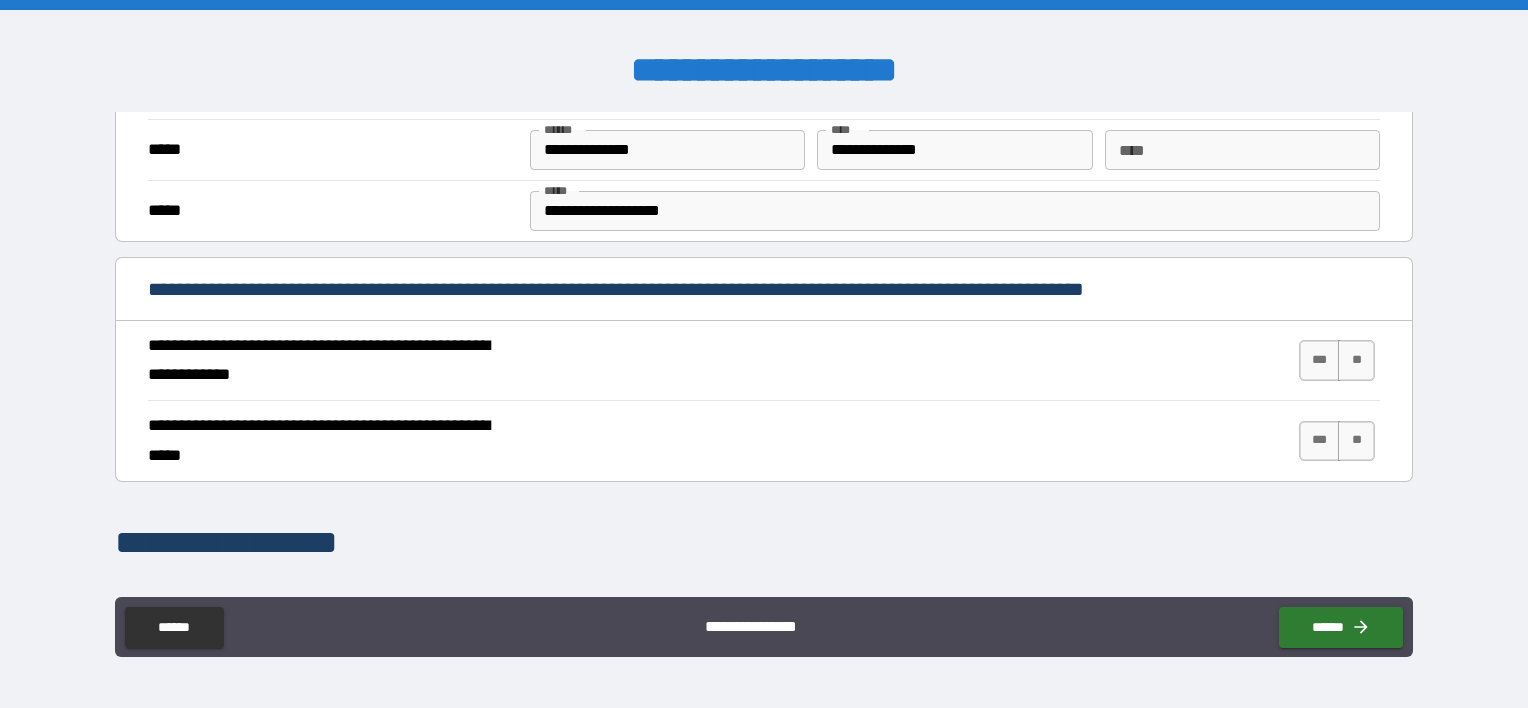 scroll, scrollTop: 676, scrollLeft: 0, axis: vertical 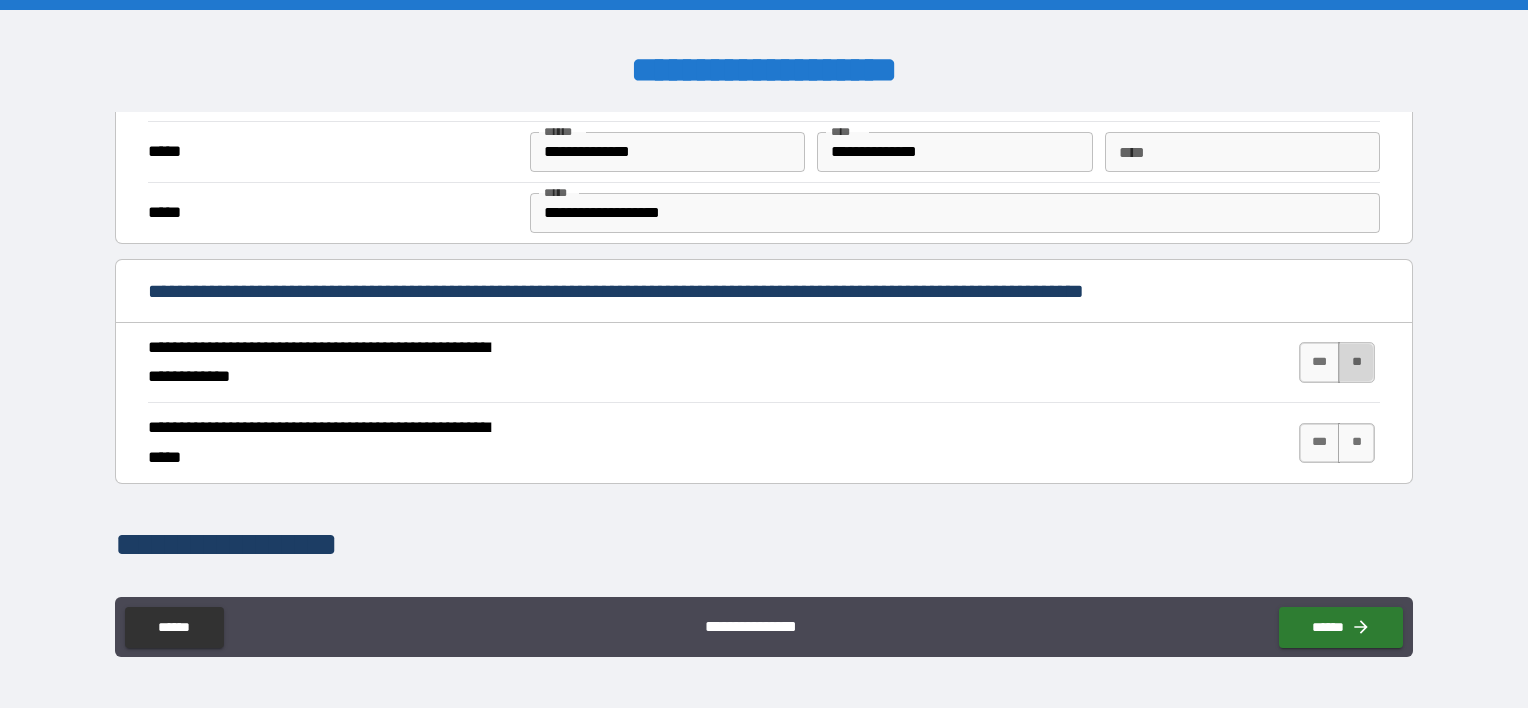 click on "**" at bounding box center [1356, 362] 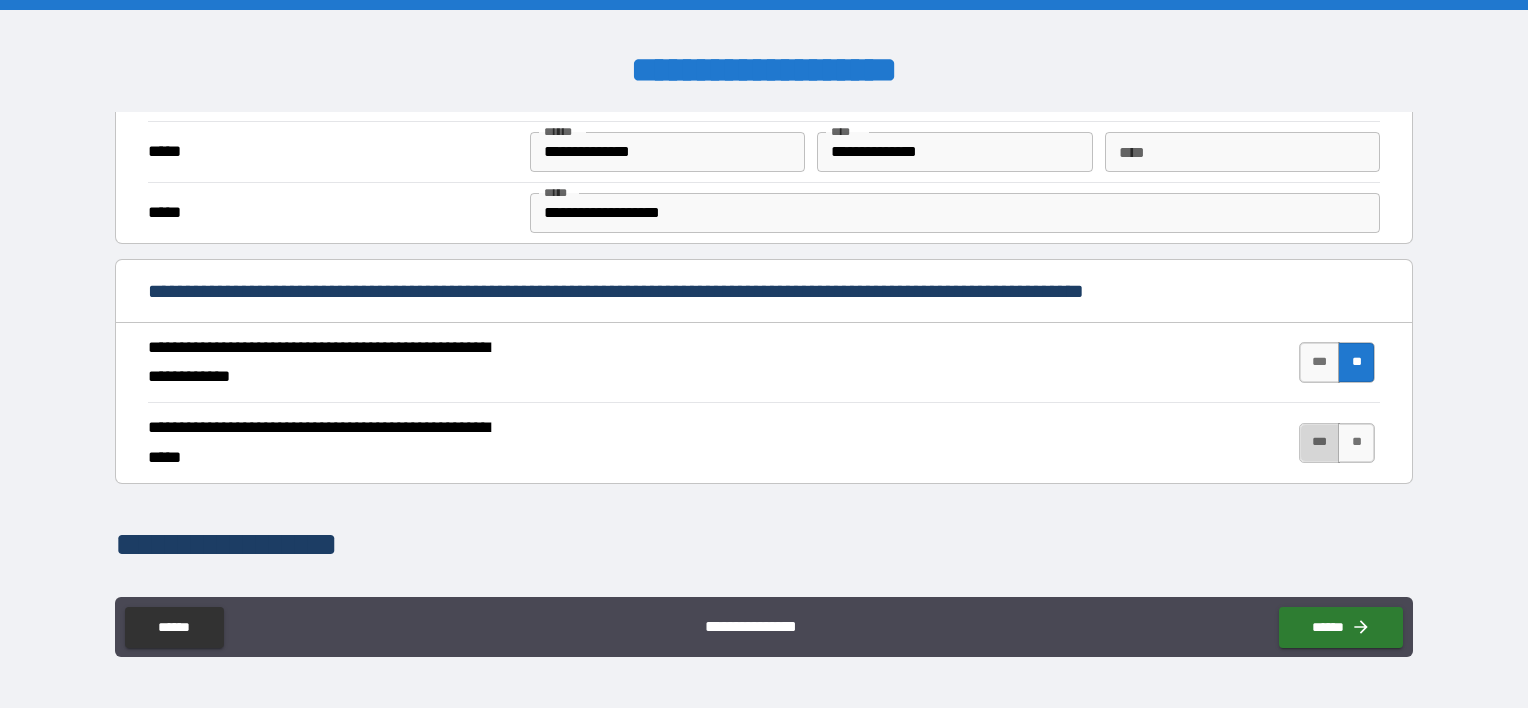 click on "***" at bounding box center [1320, 443] 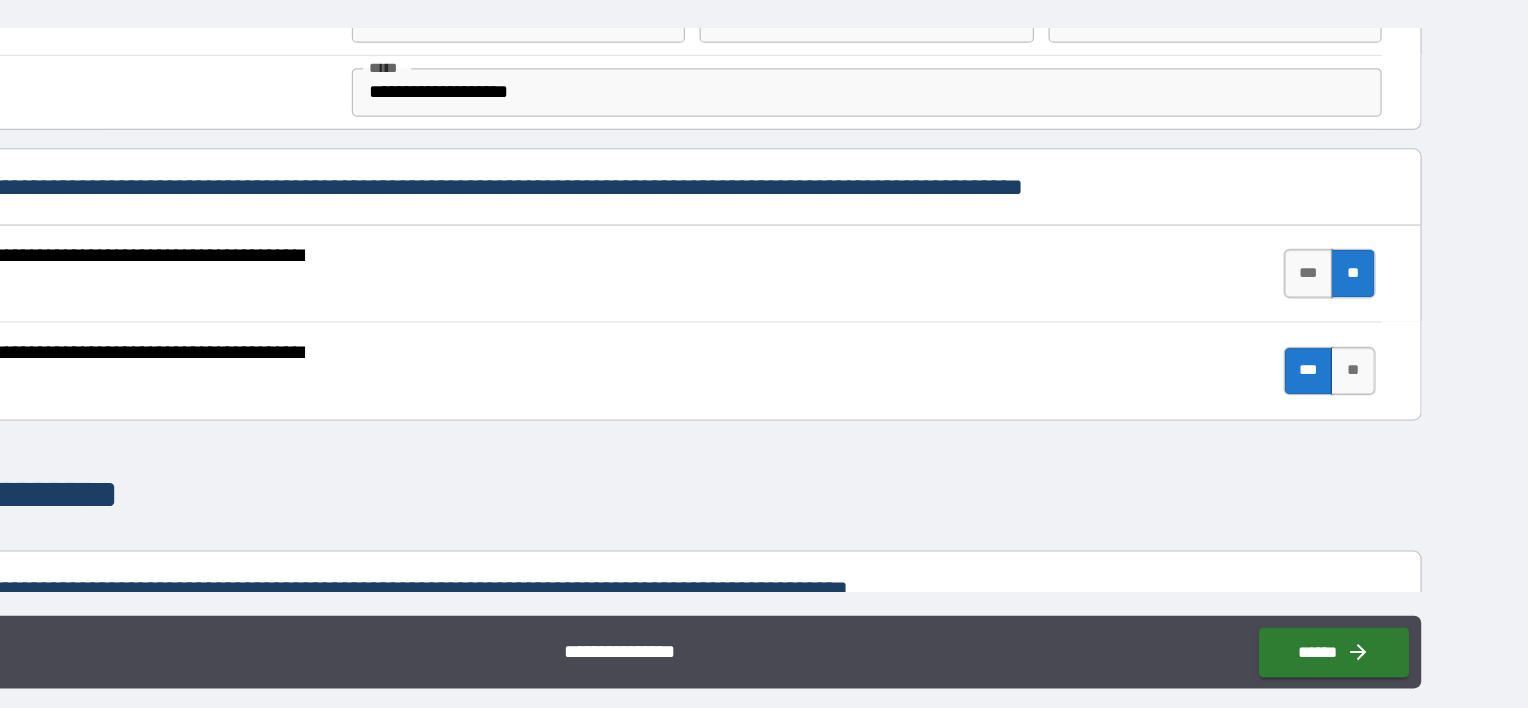 click on "**********" at bounding box center (764, 497) 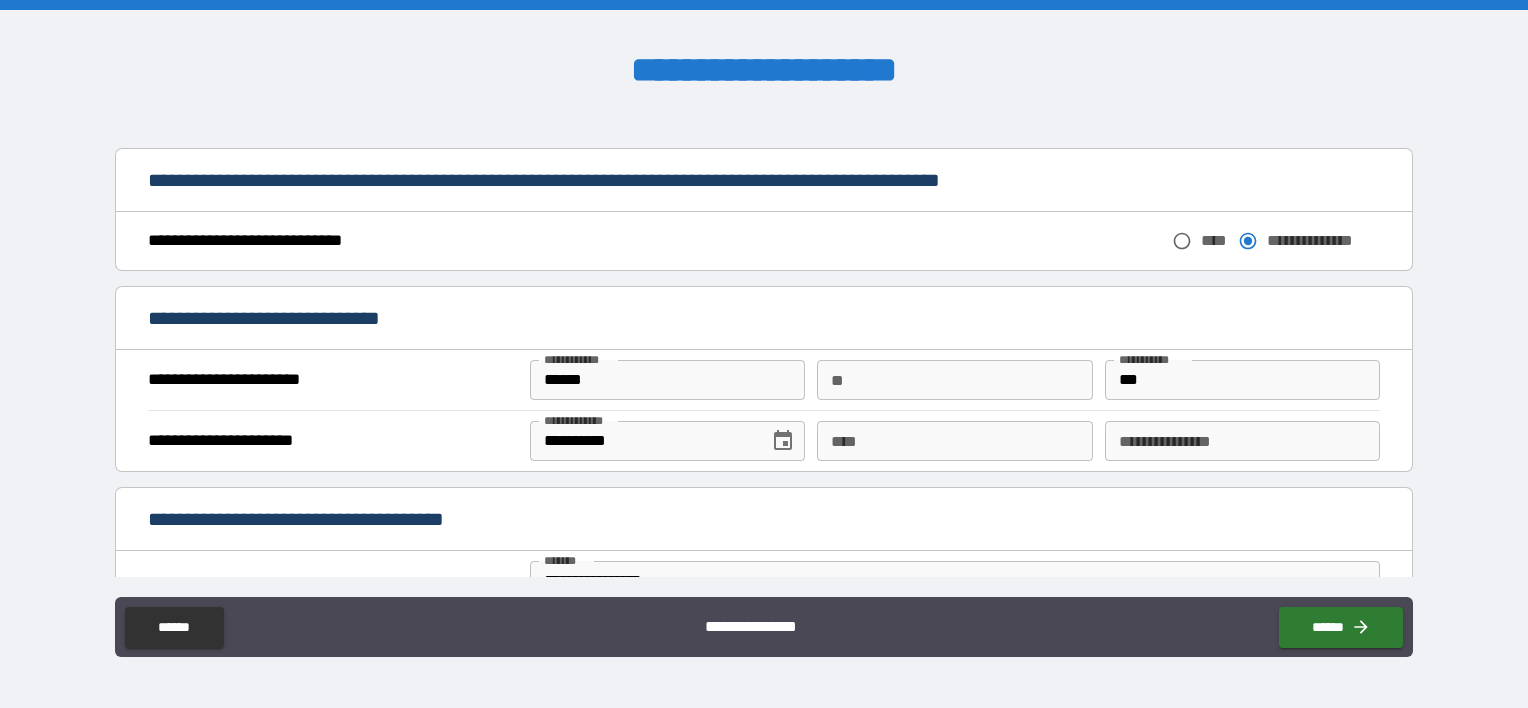 scroll, scrollTop: 1118, scrollLeft: 0, axis: vertical 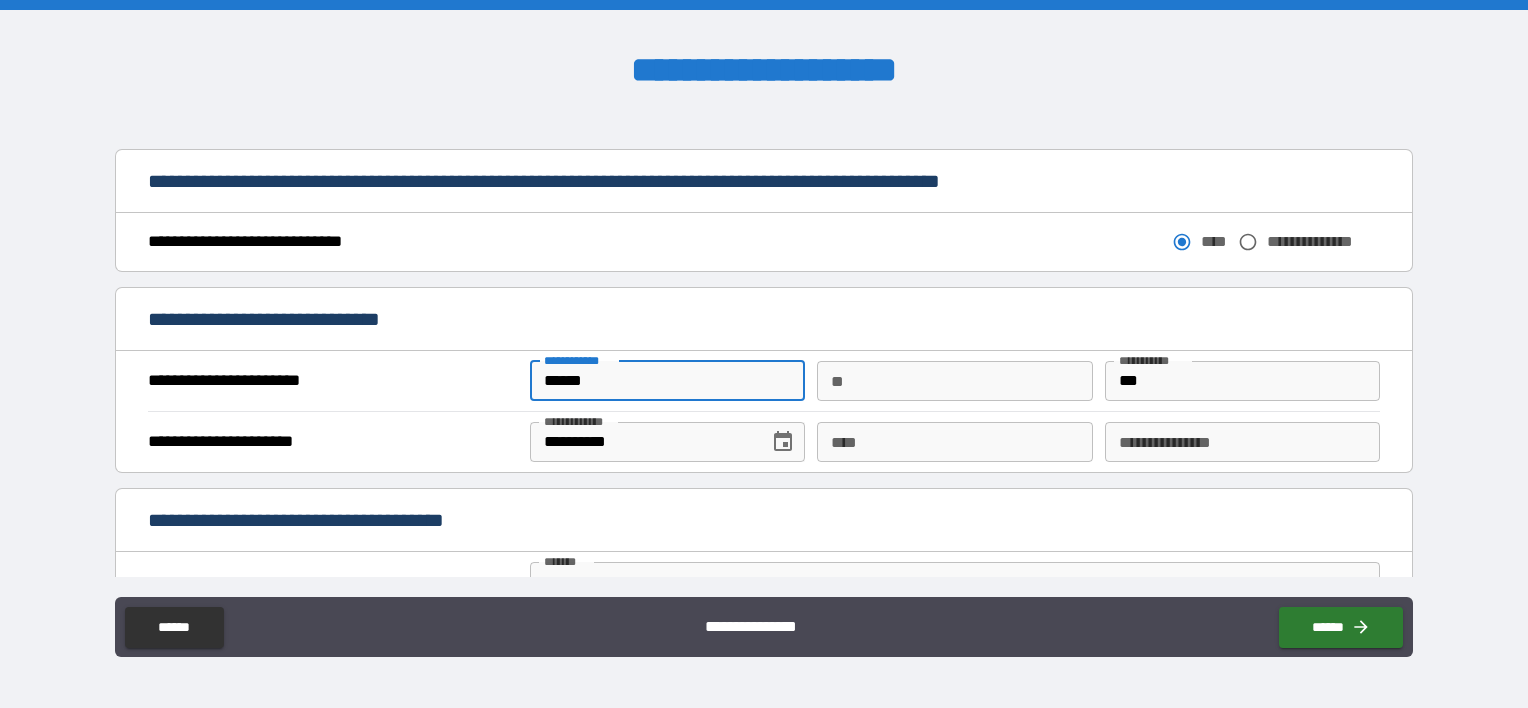 click on "******" at bounding box center [667, 381] 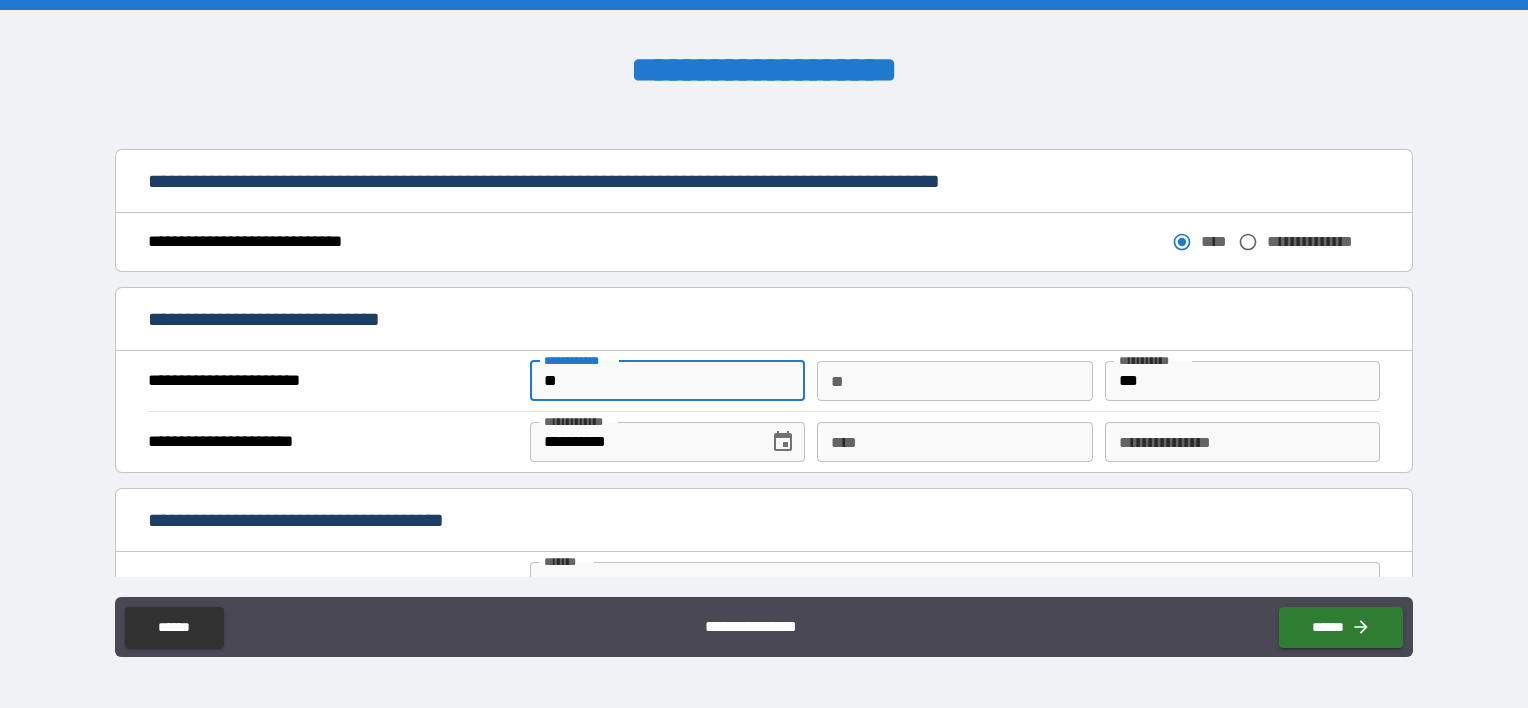 type on "*" 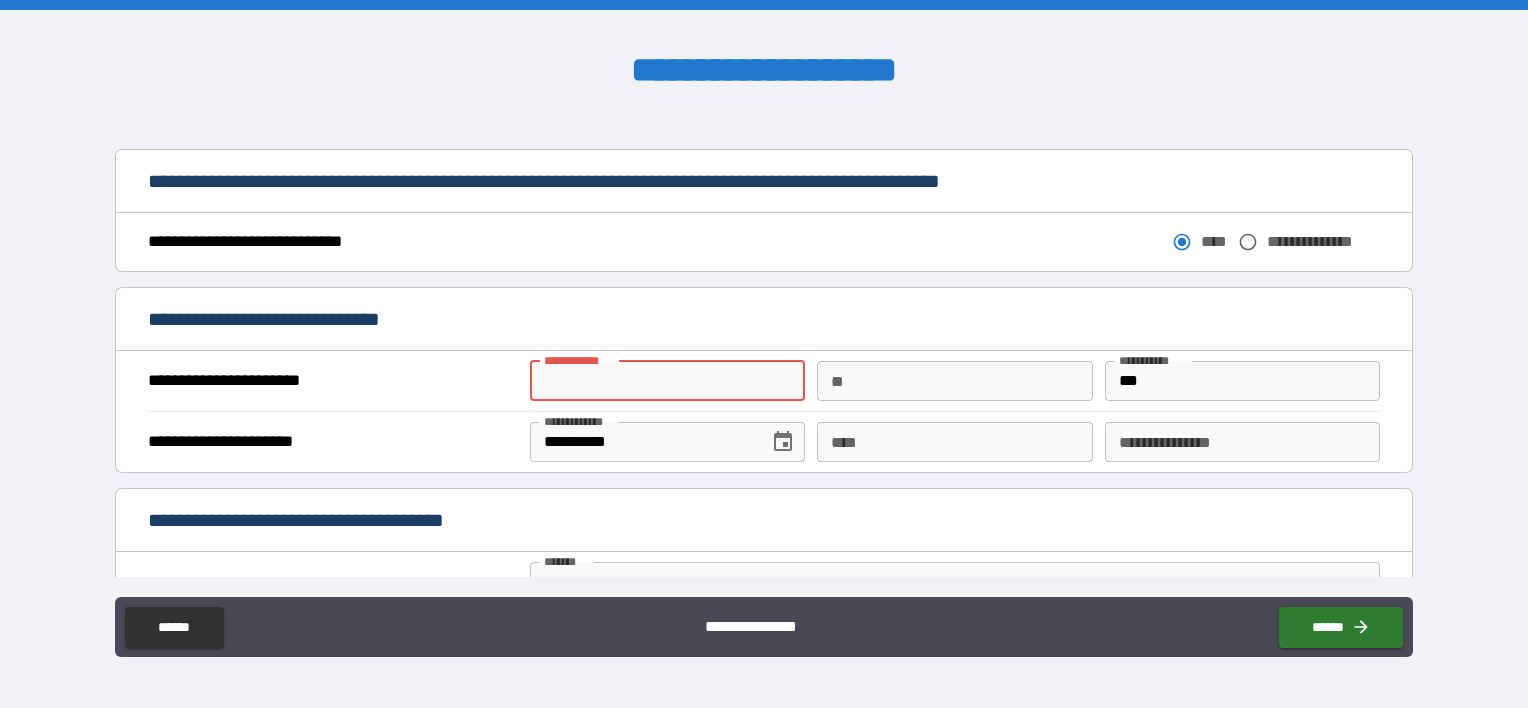 type 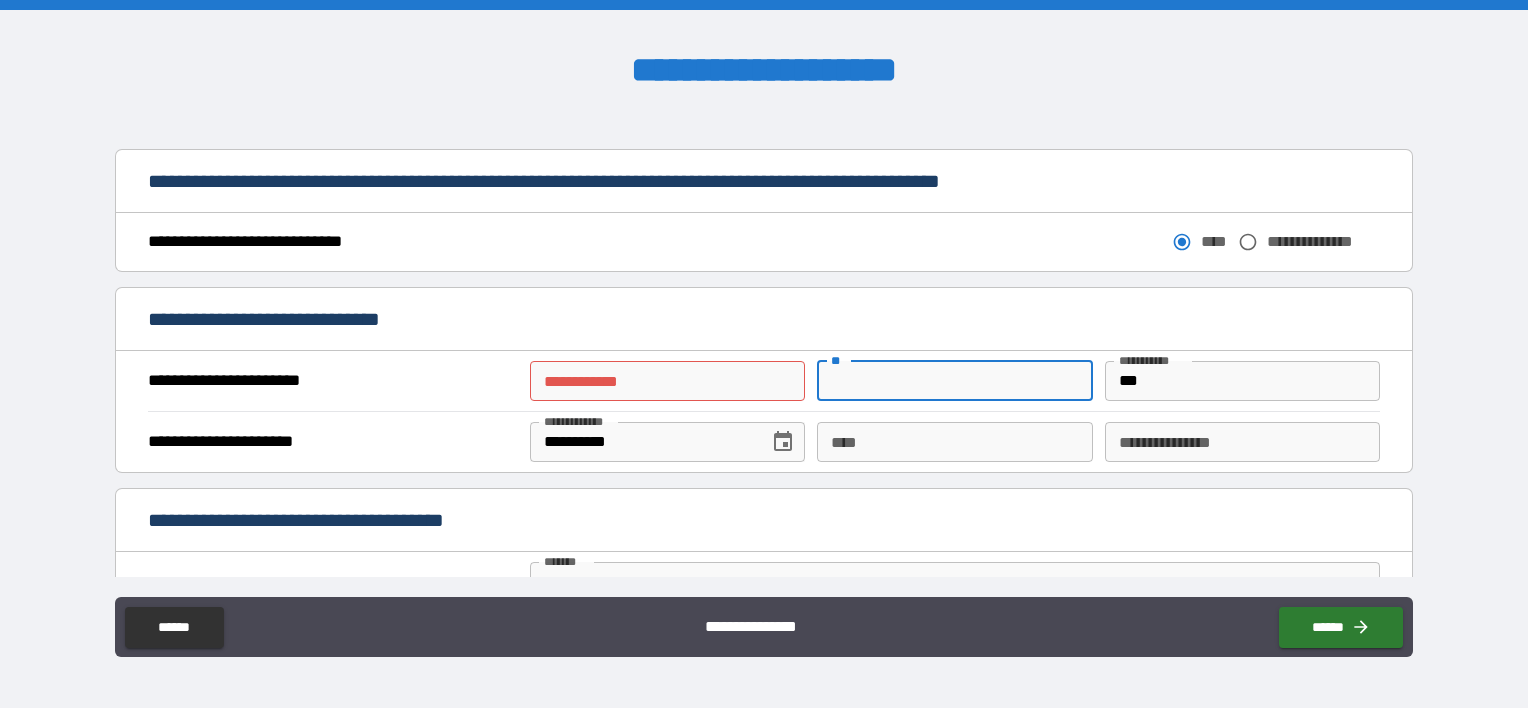 click on "**" at bounding box center [954, 381] 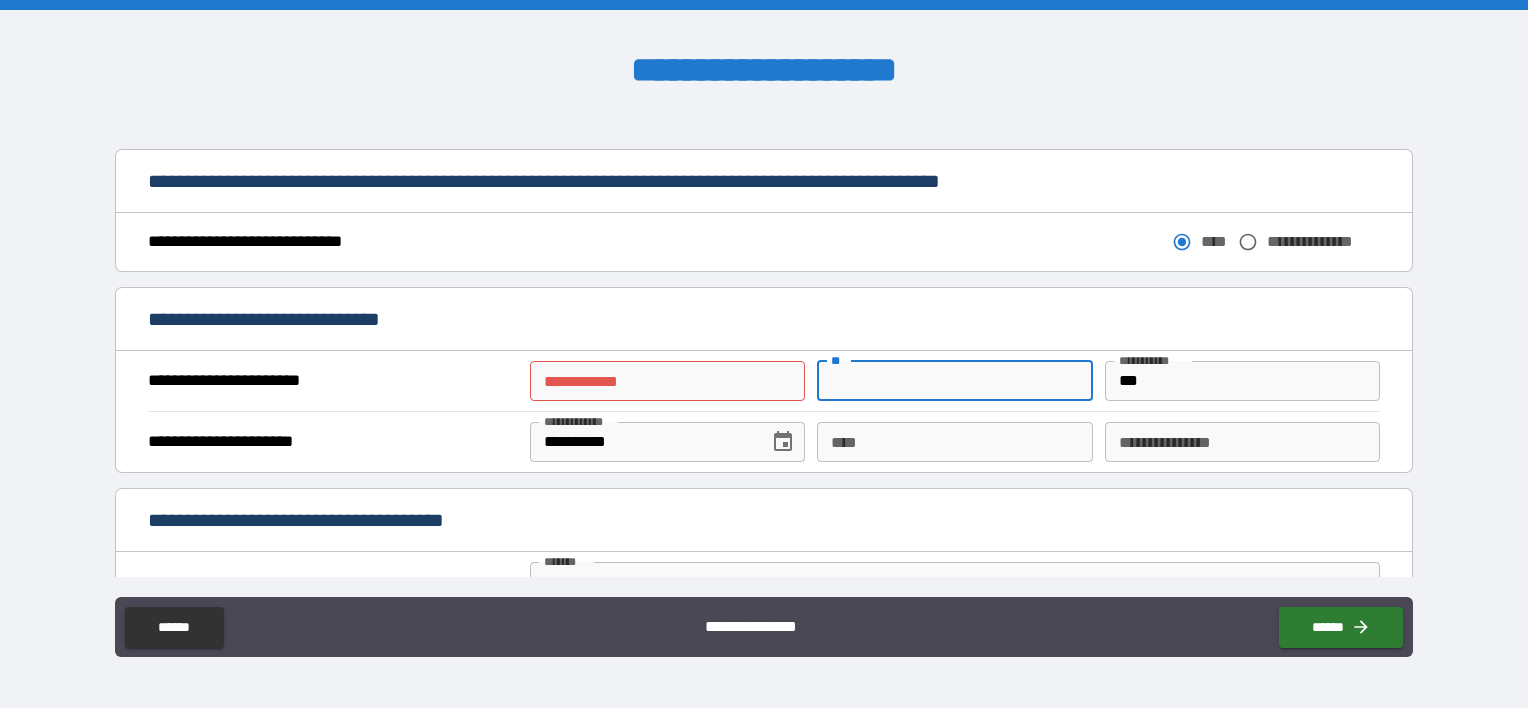 type on "*" 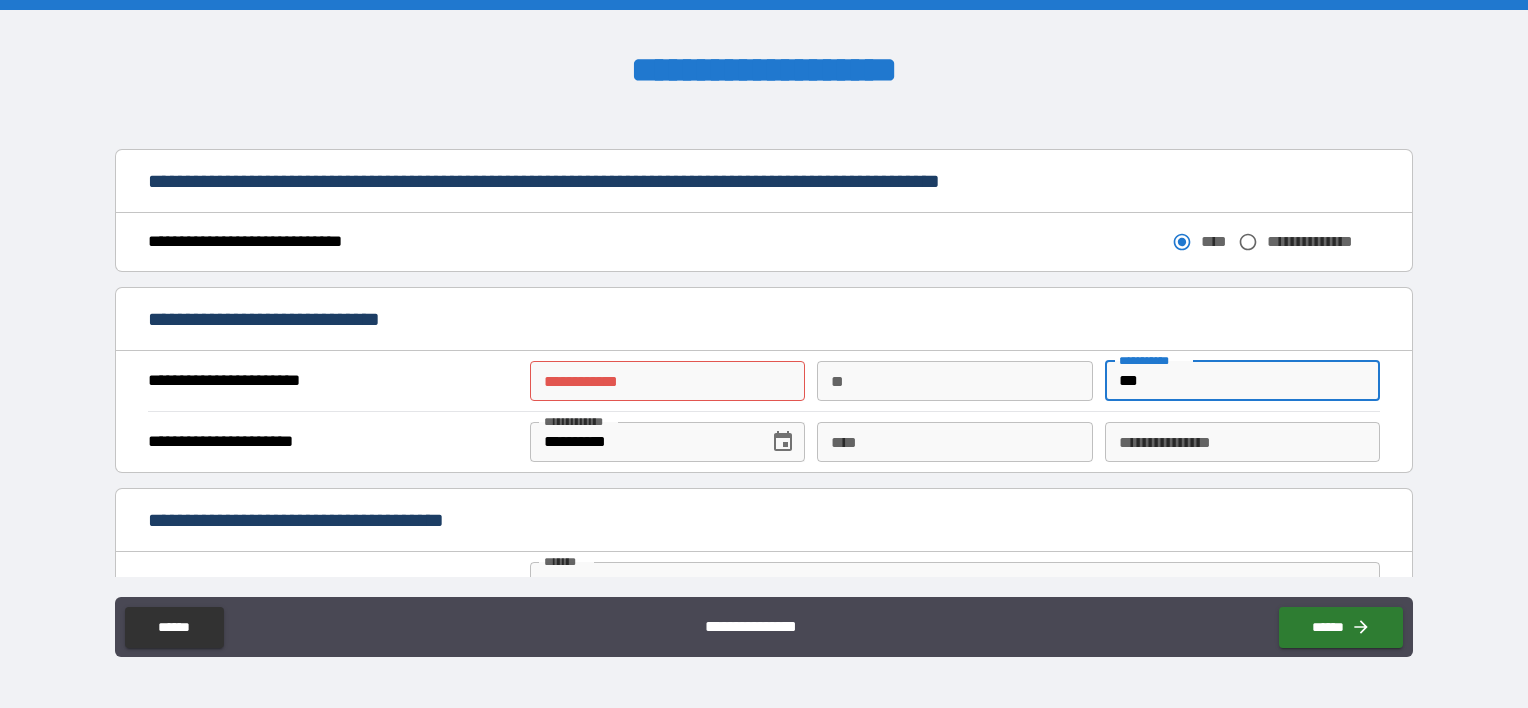 click on "***" at bounding box center (1242, 381) 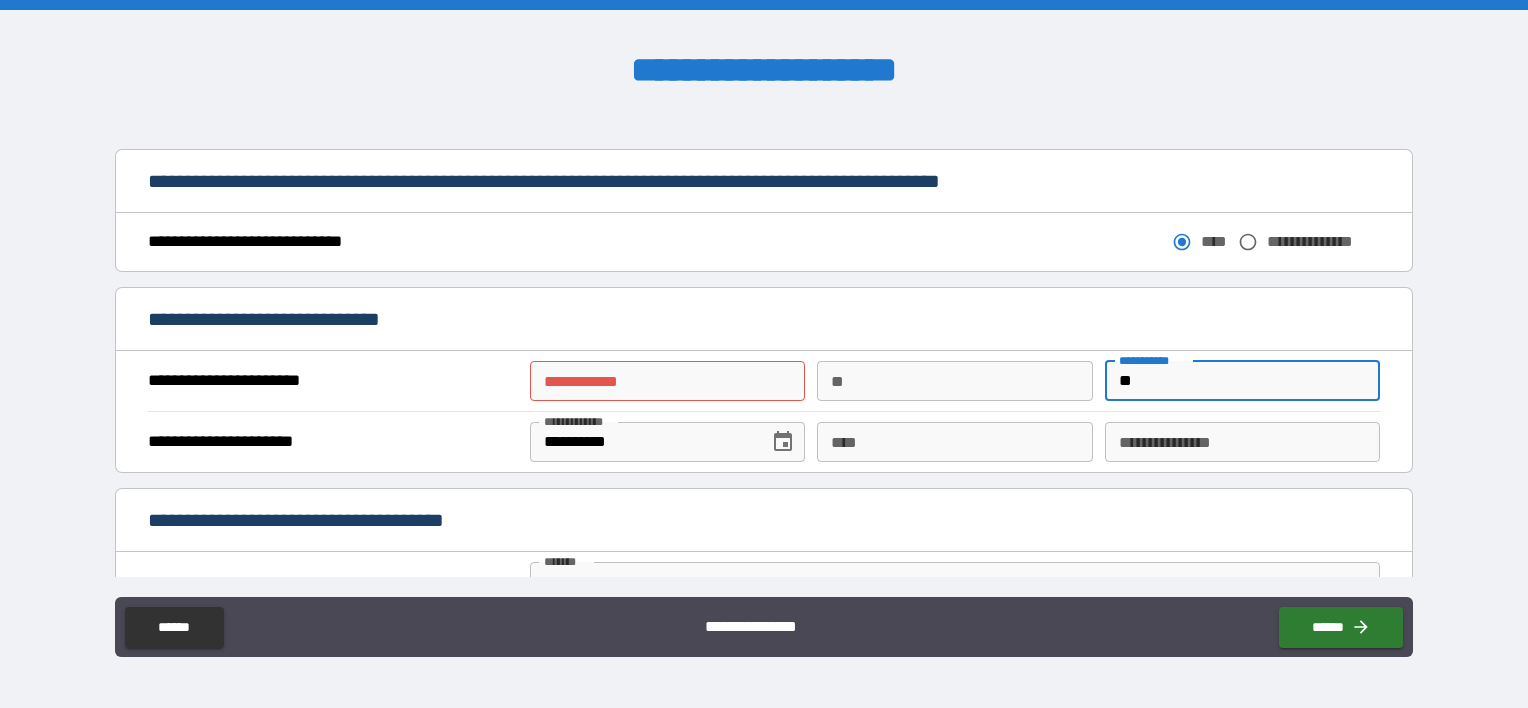 type on "*" 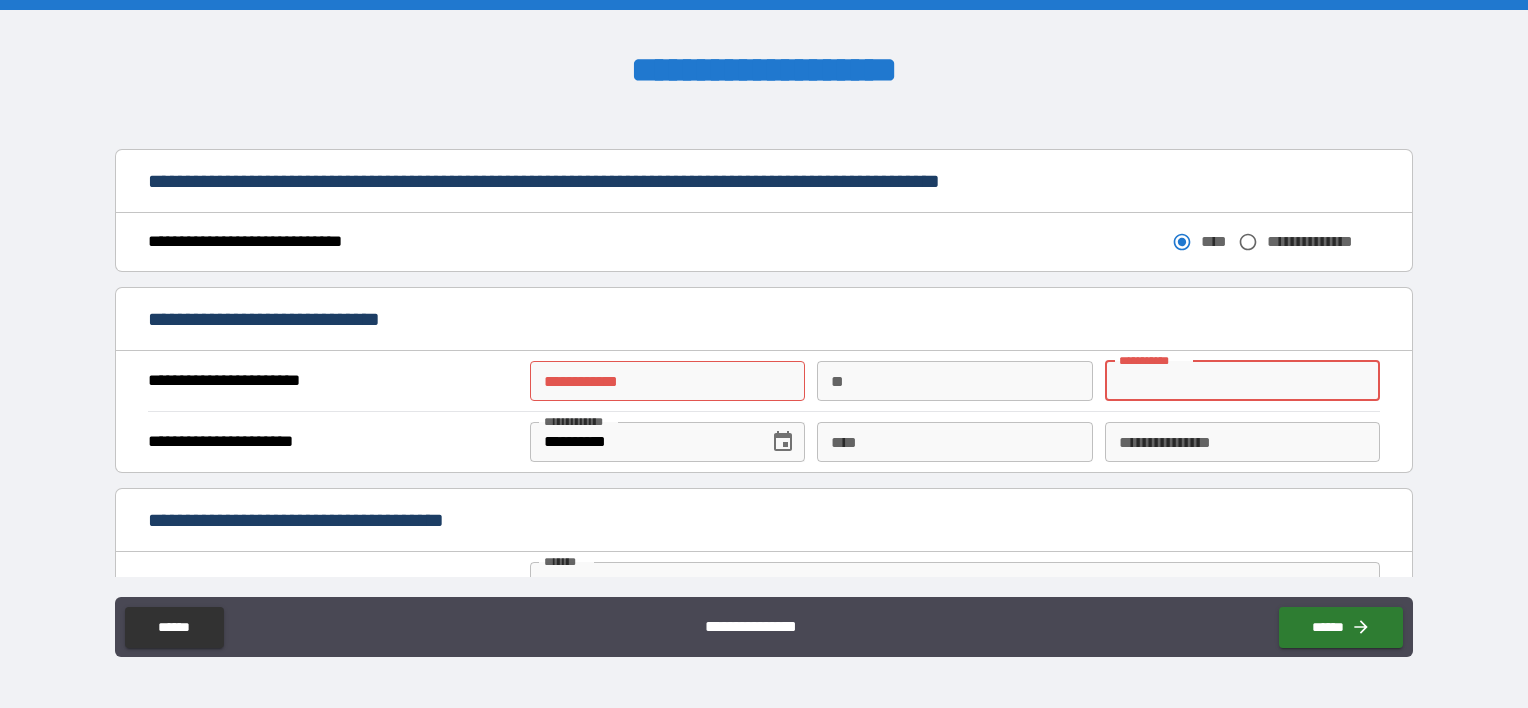 type 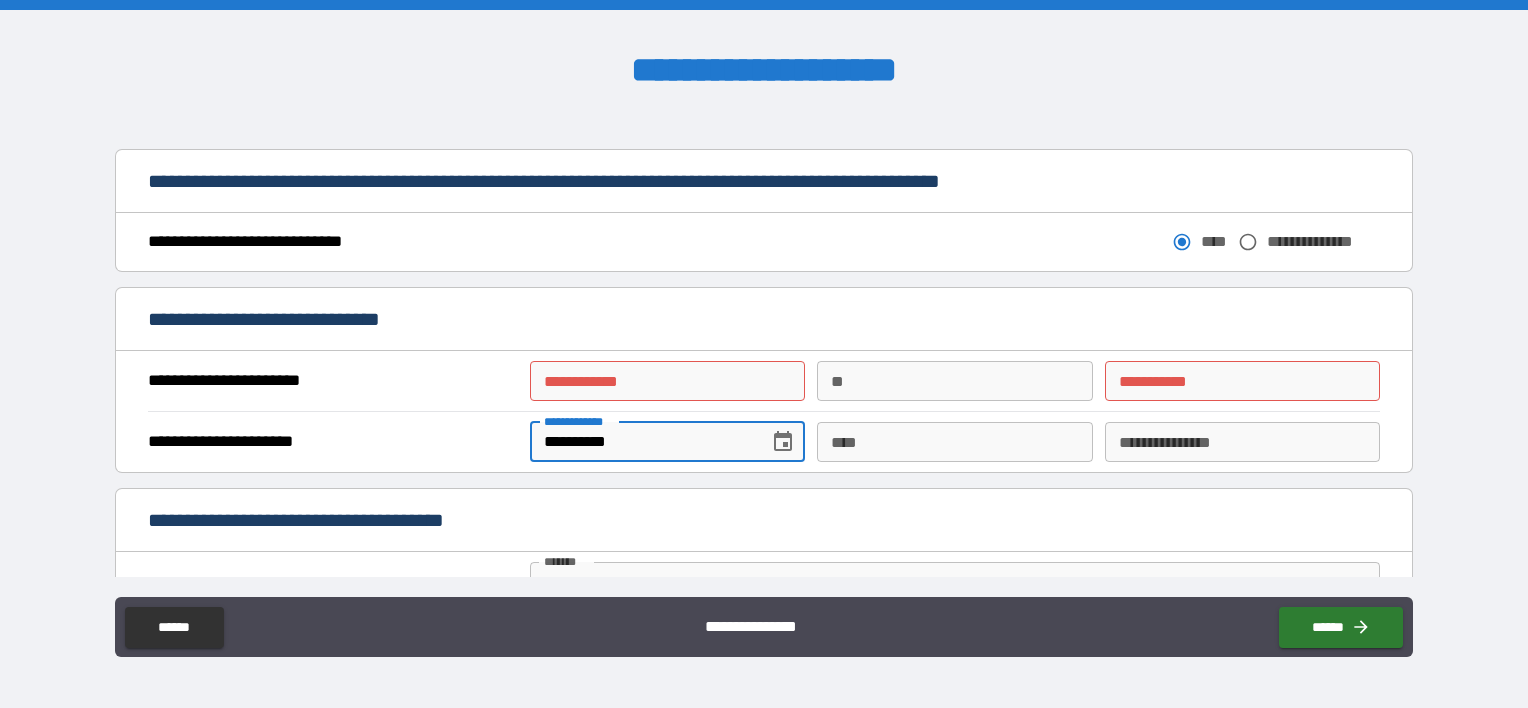 click on "**********" at bounding box center (642, 442) 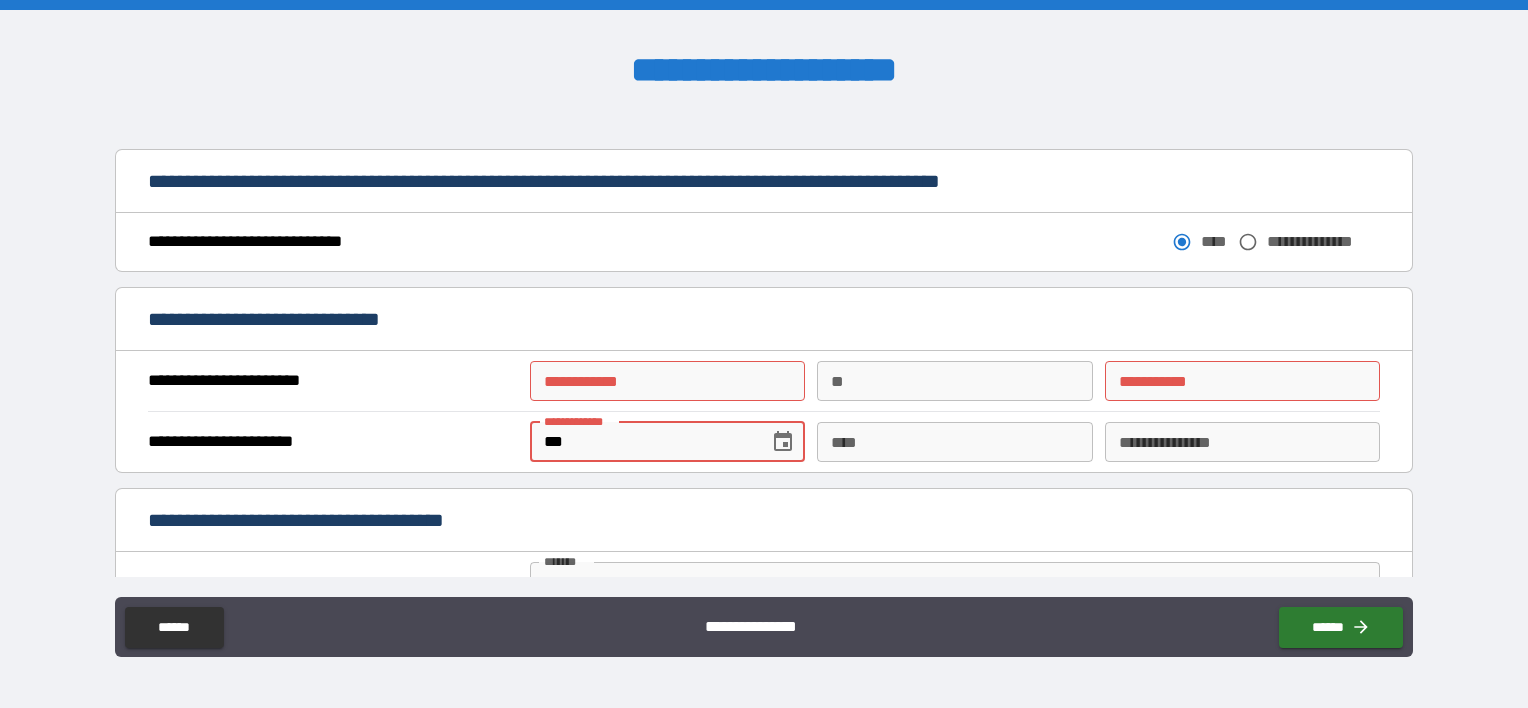 type on "*" 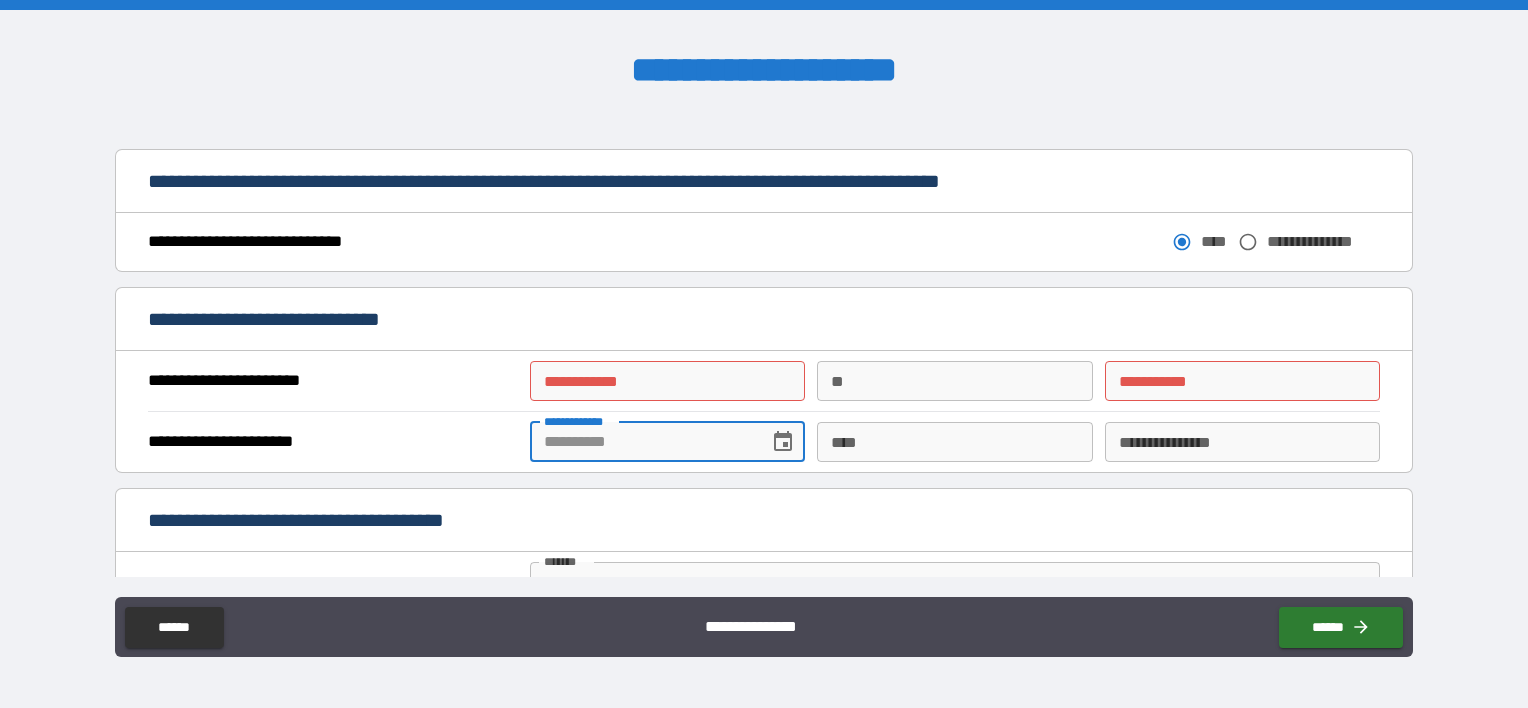 type 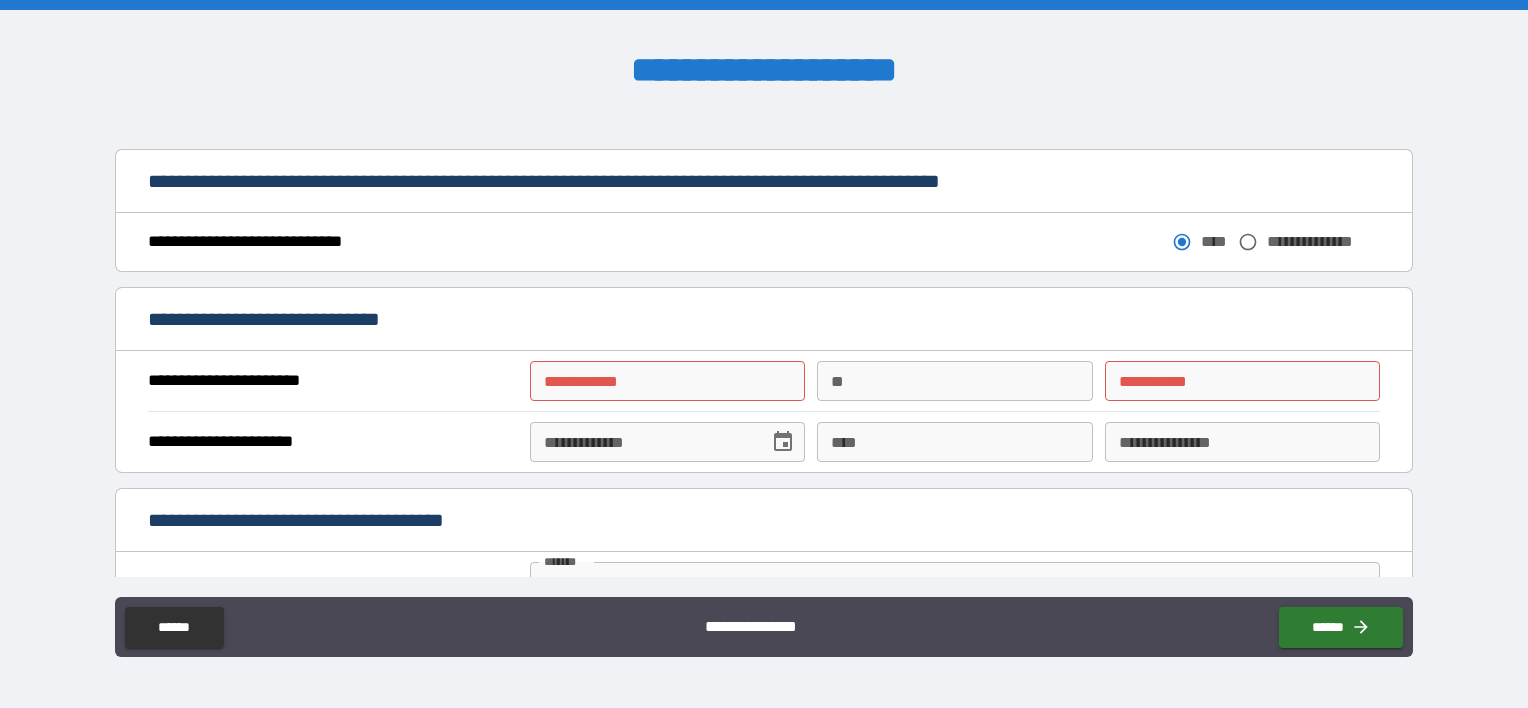 click on "**********" at bounding box center (764, 441) 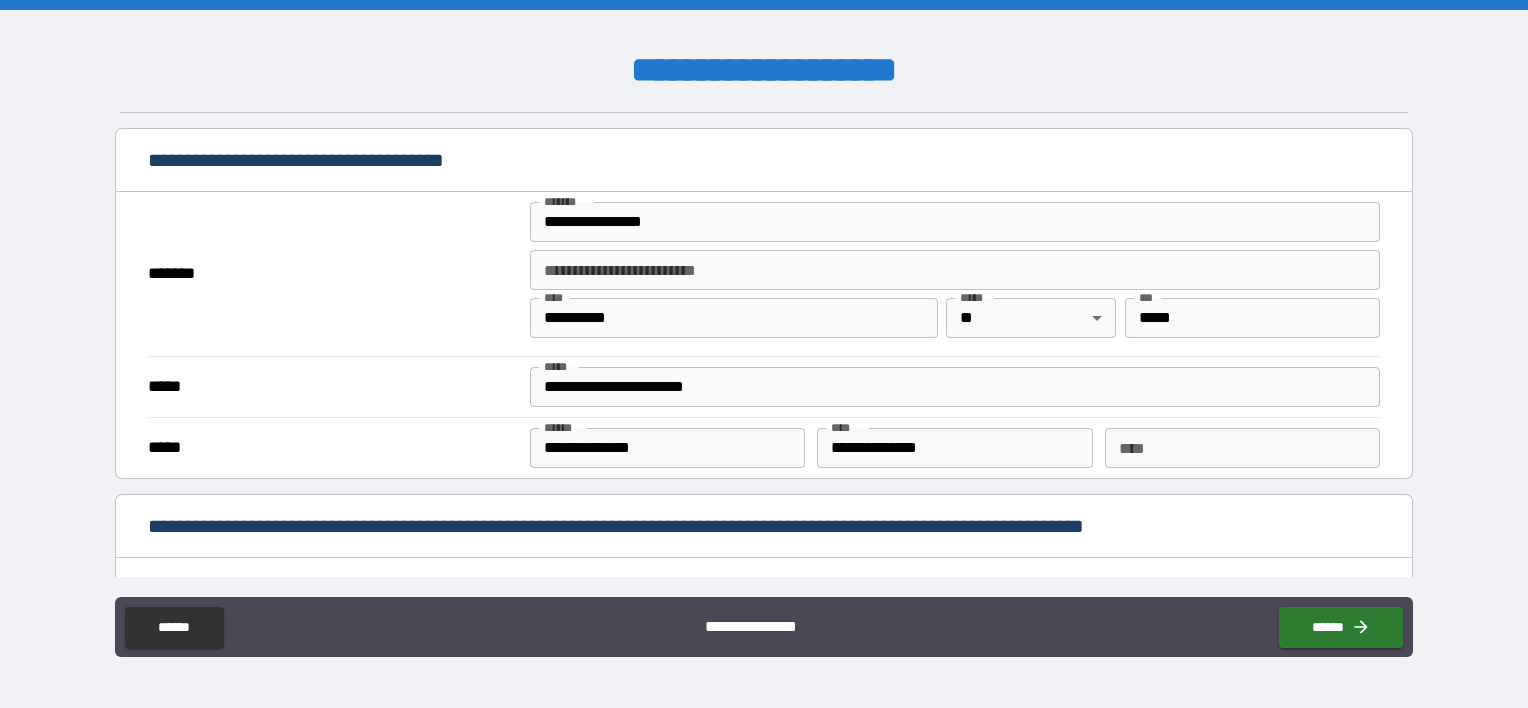 scroll, scrollTop: 1476, scrollLeft: 0, axis: vertical 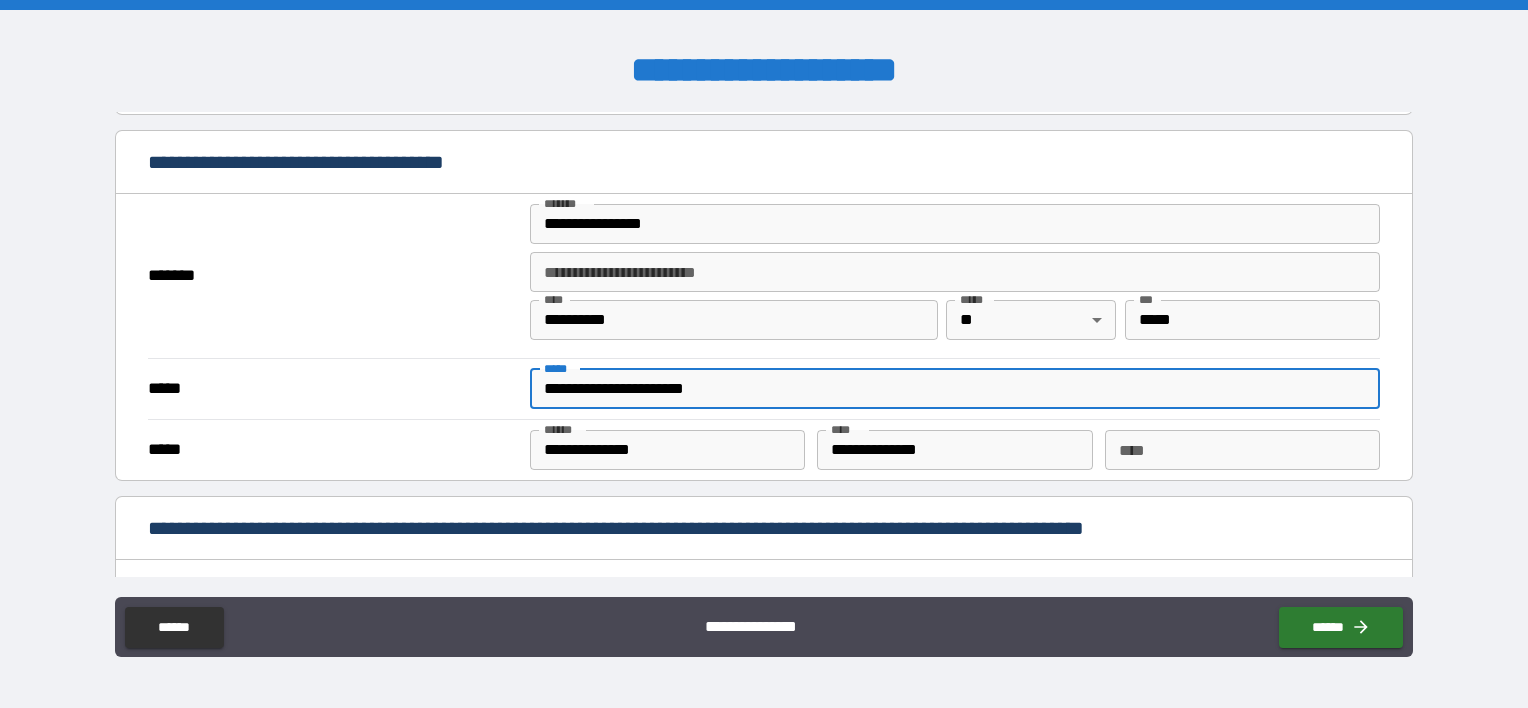 click on "**********" at bounding box center [955, 389] 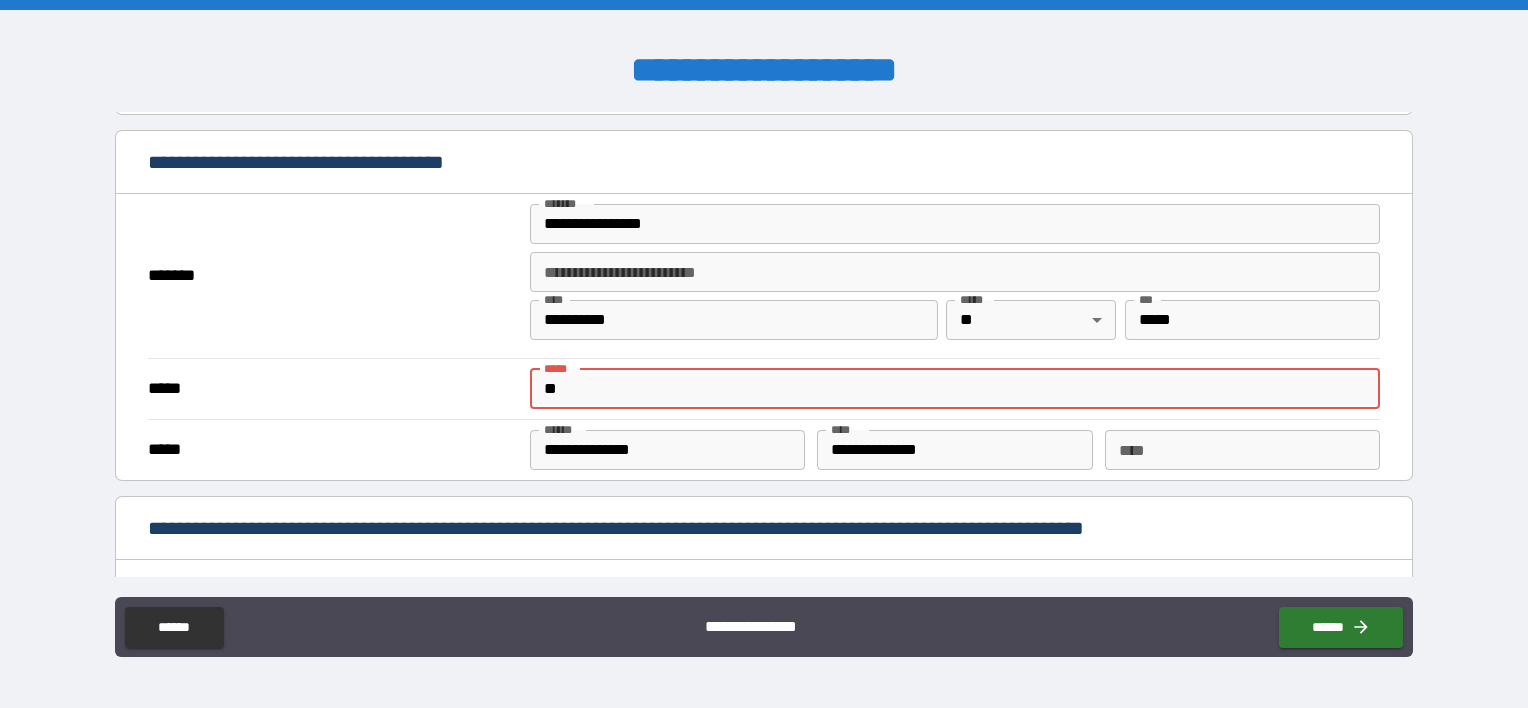 type on "*" 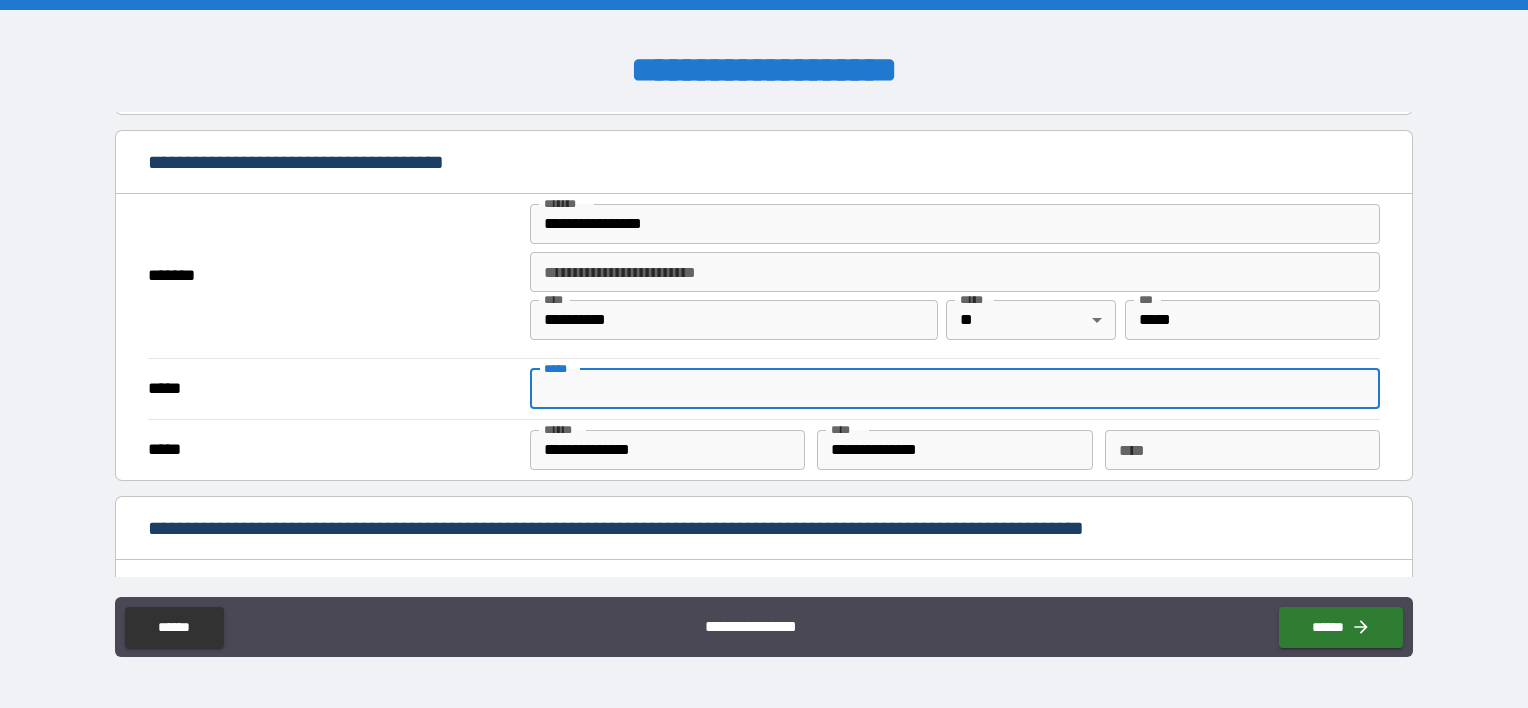 type 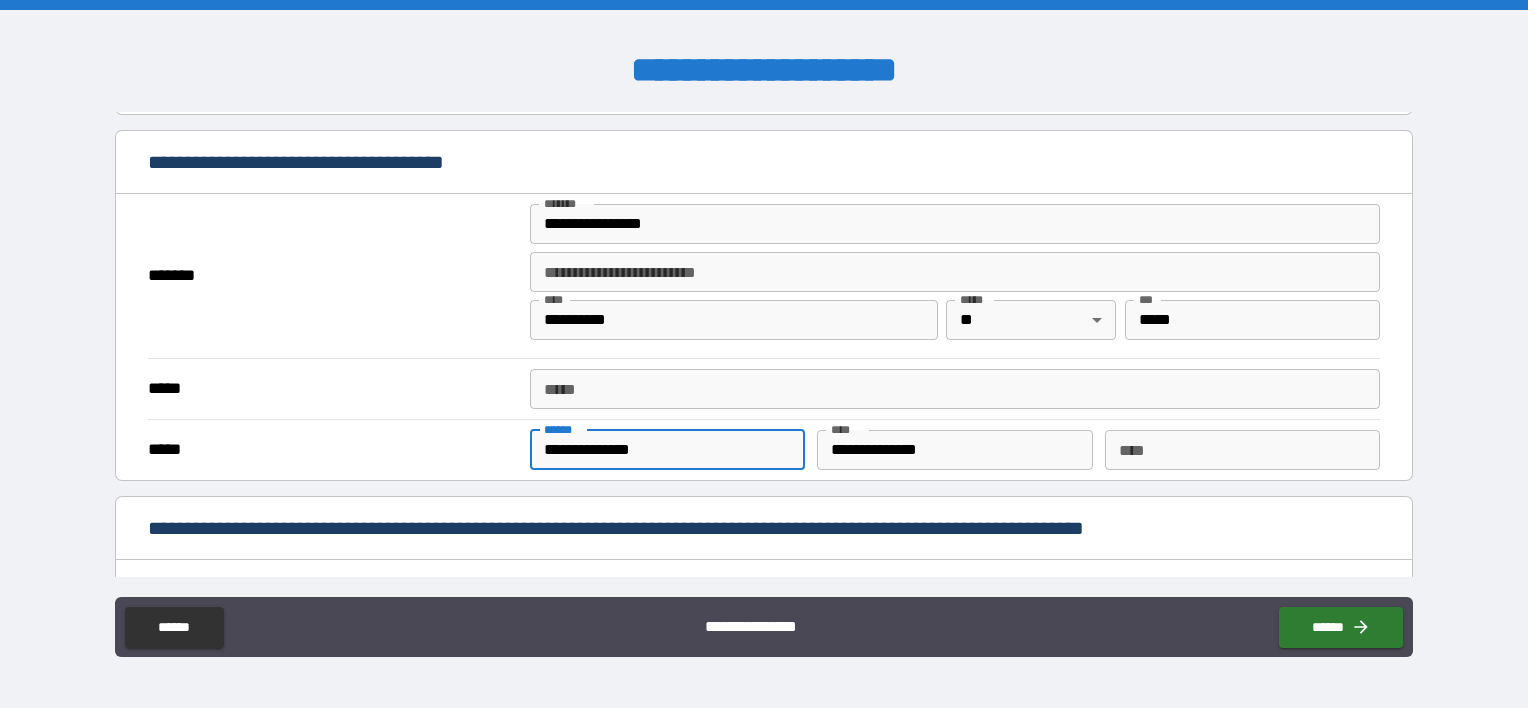 click on "**********" at bounding box center [667, 450] 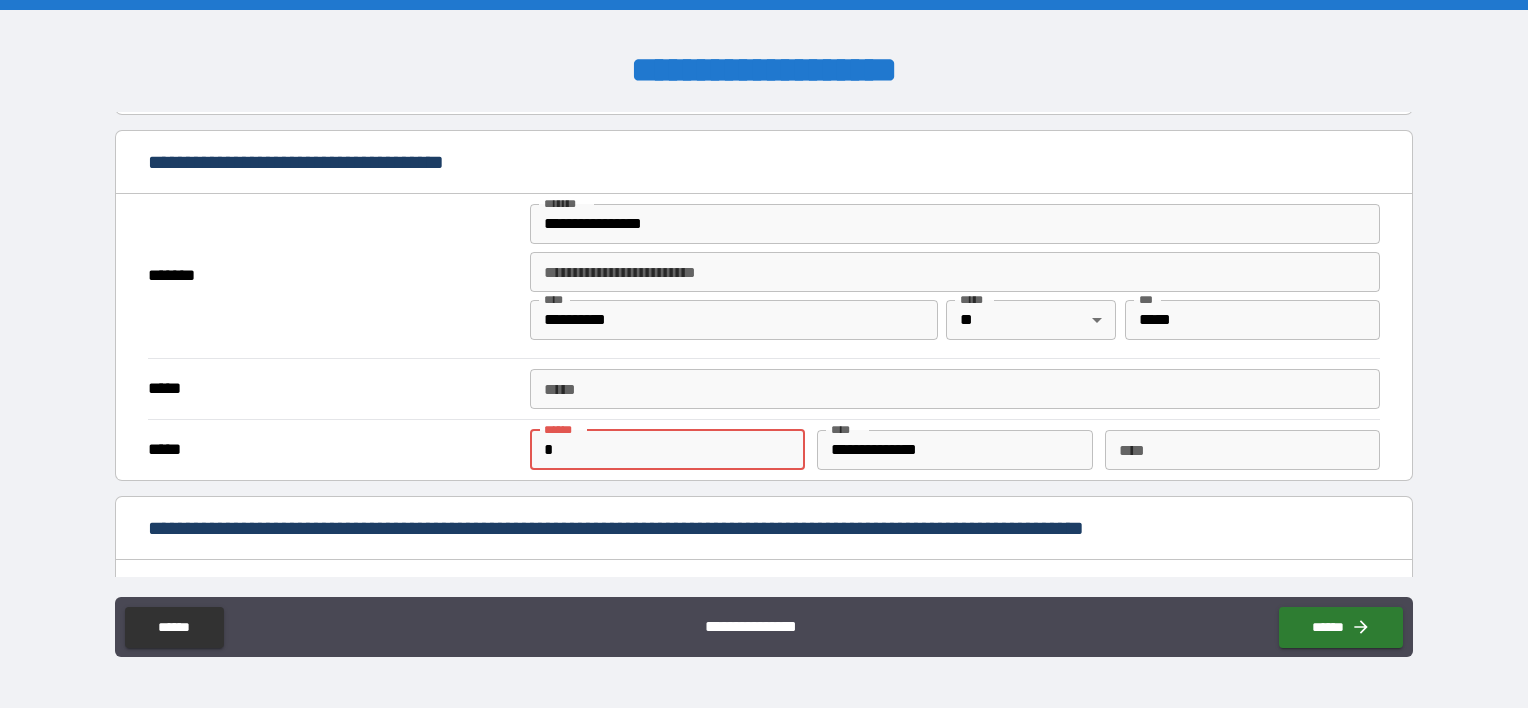 type on "*" 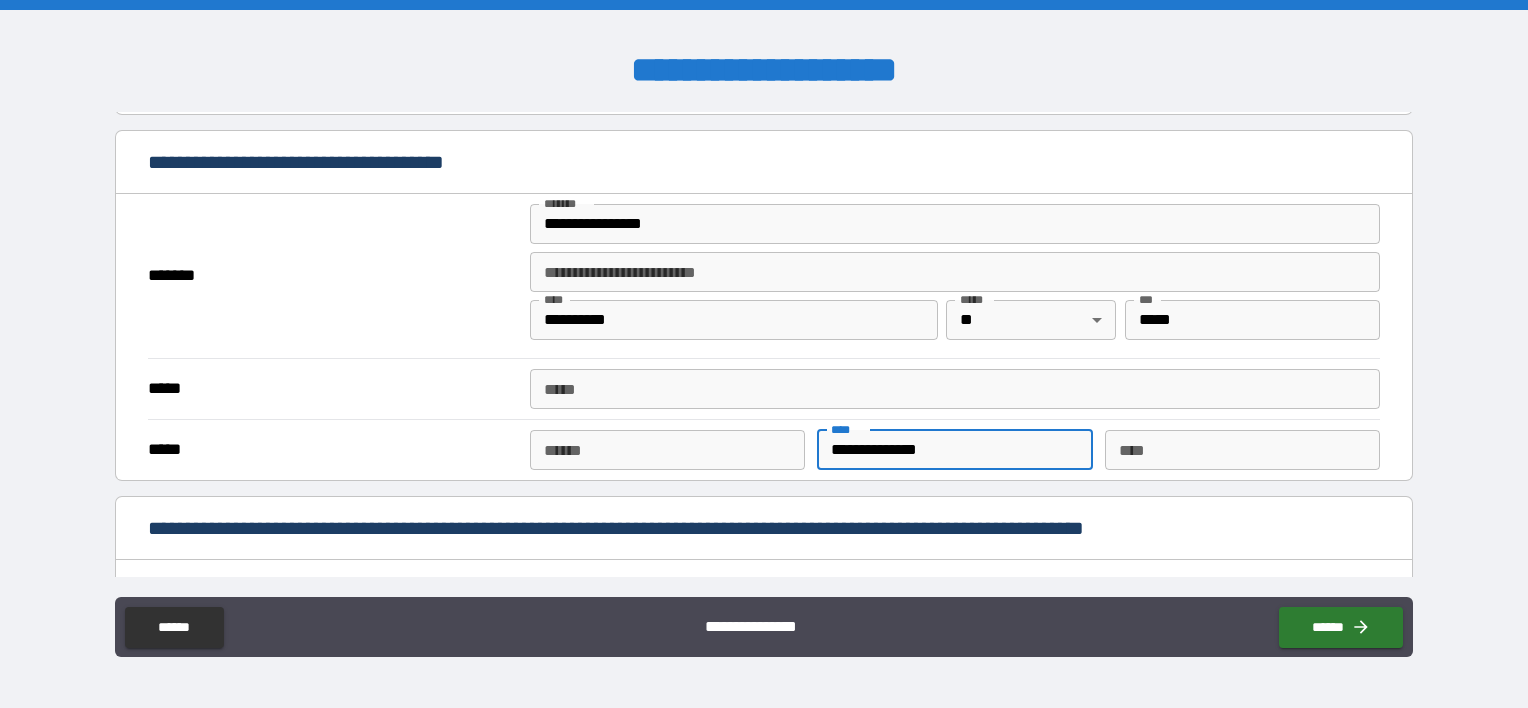 click on "**********" at bounding box center (954, 450) 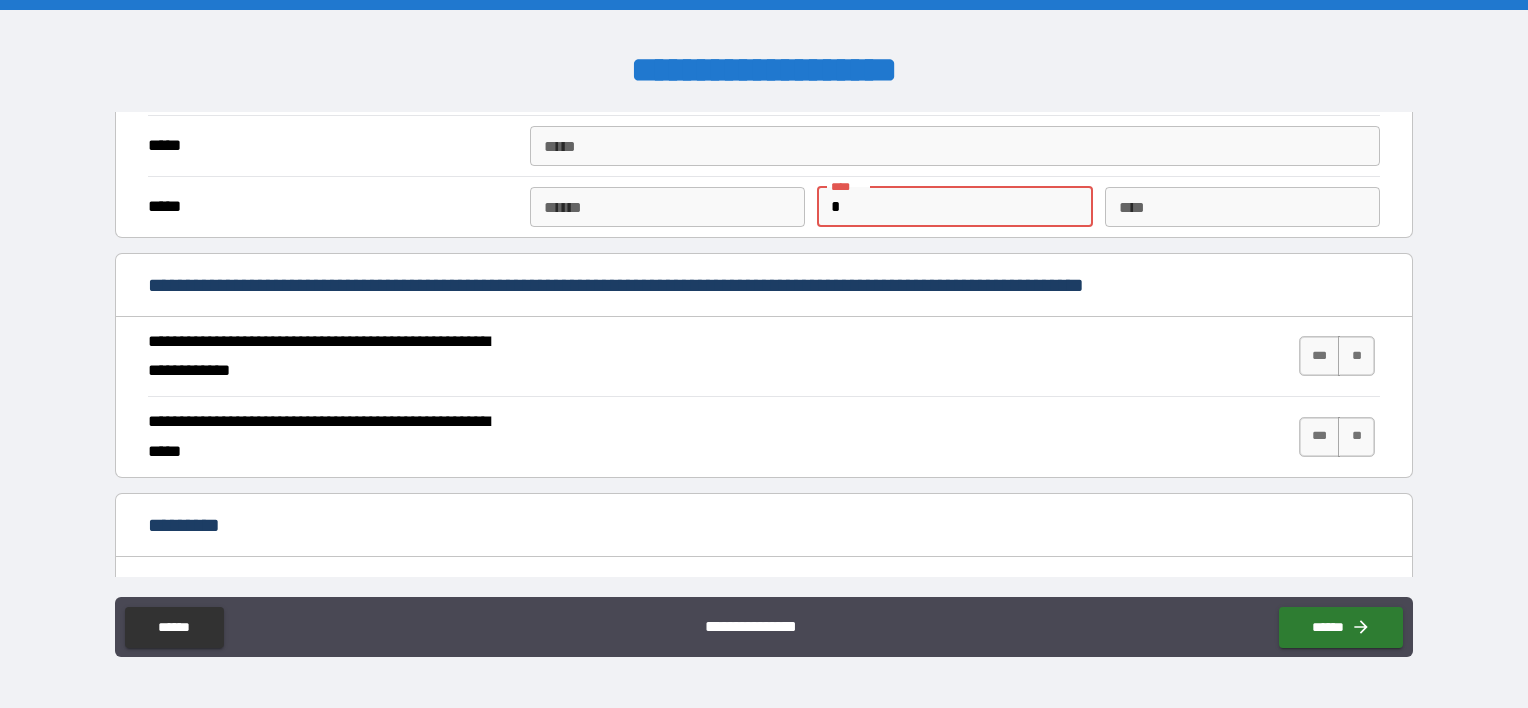 scroll, scrollTop: 1720, scrollLeft: 0, axis: vertical 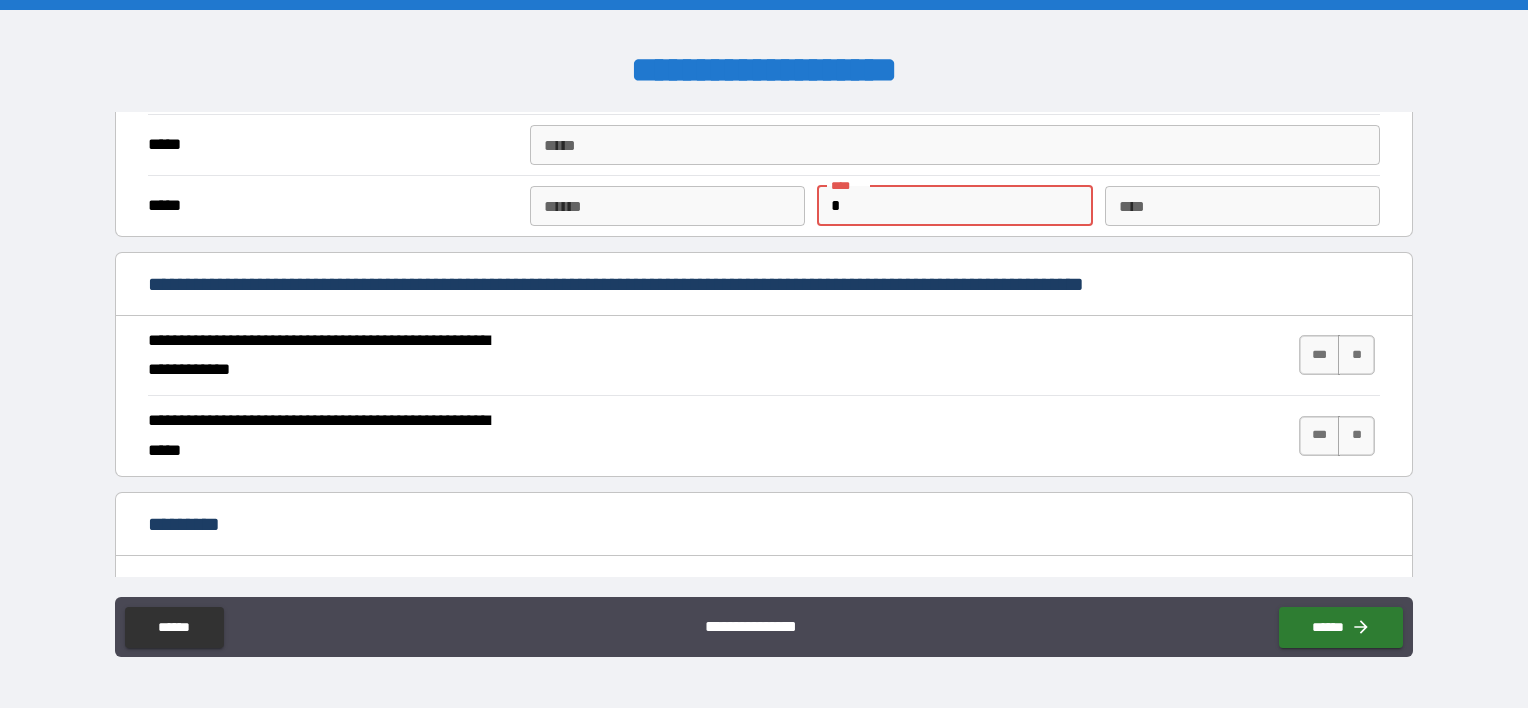 type on "*" 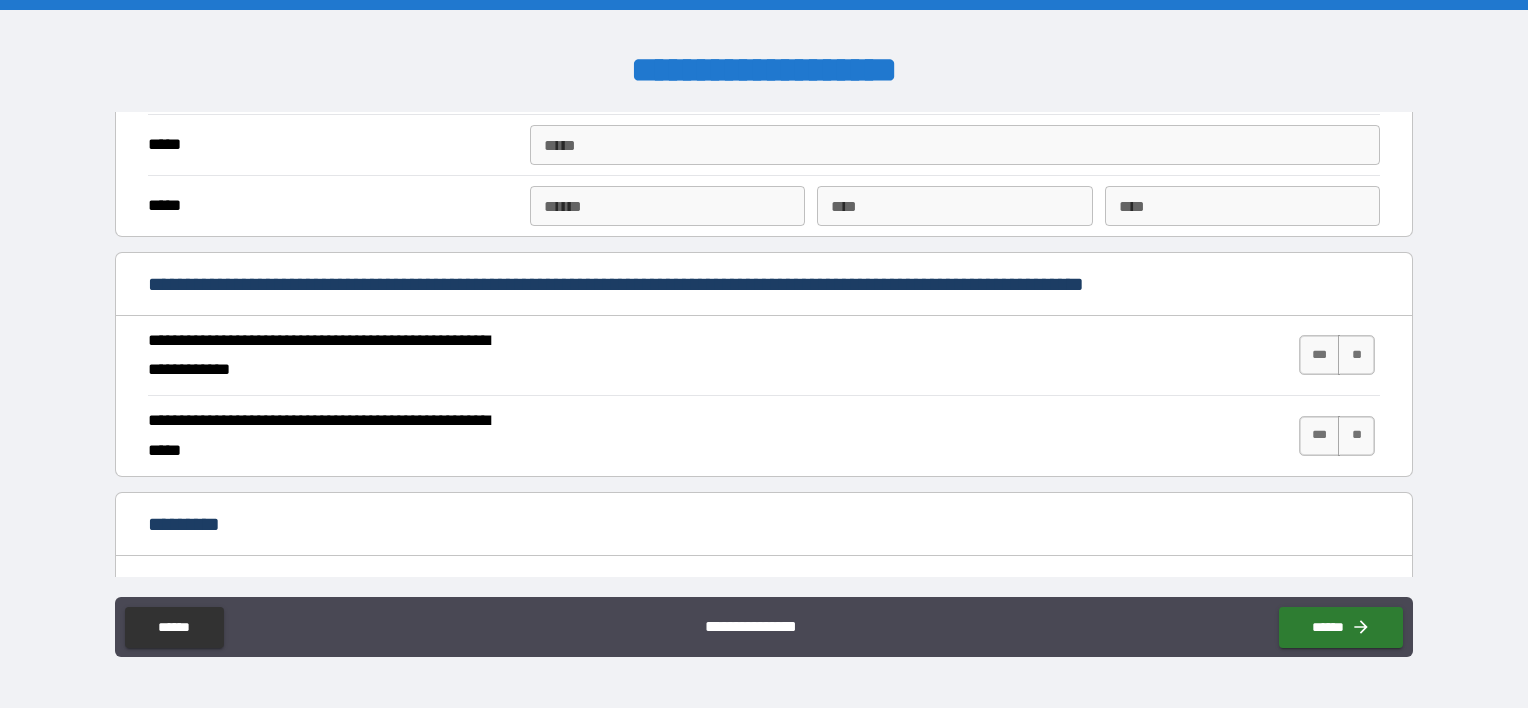 click on "**********" at bounding box center [764, 361] 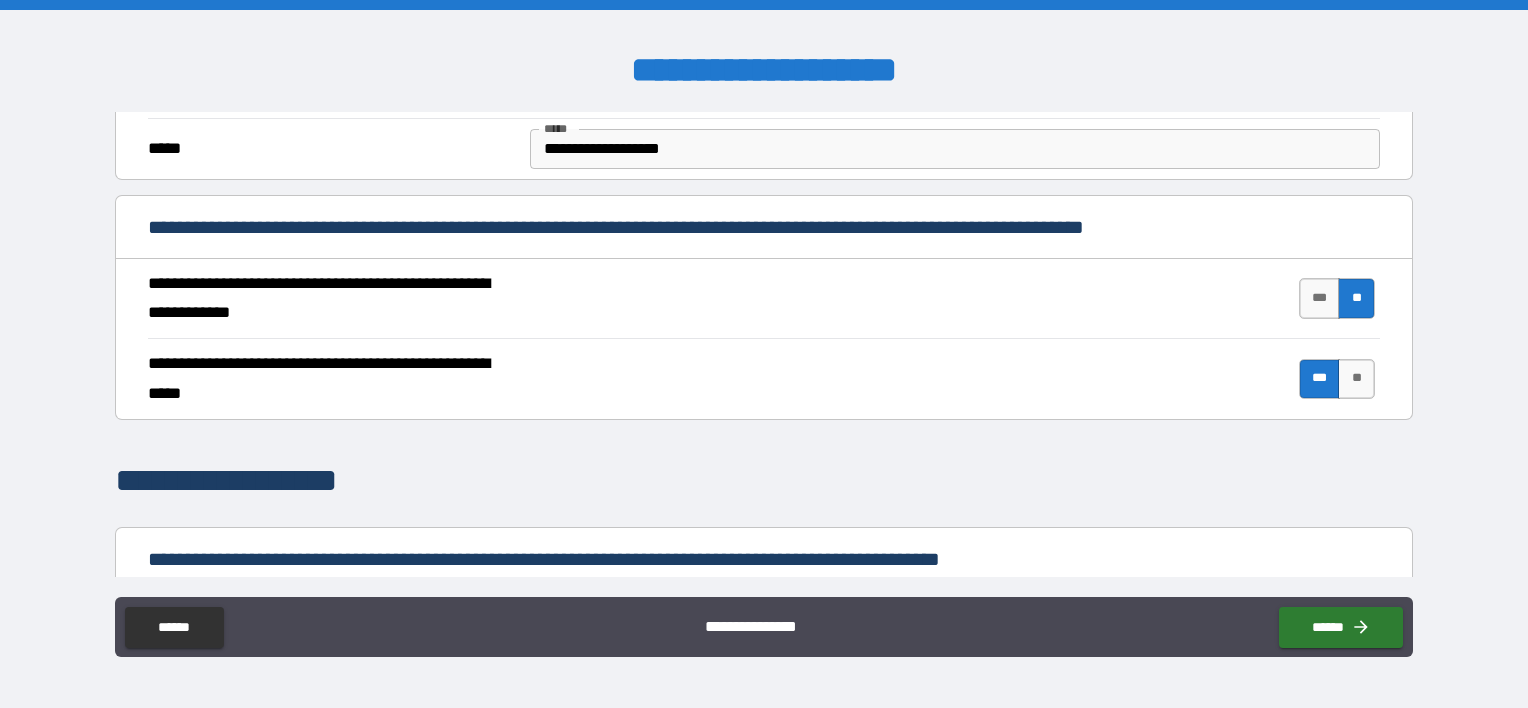 scroll, scrollTop: 740, scrollLeft: 0, axis: vertical 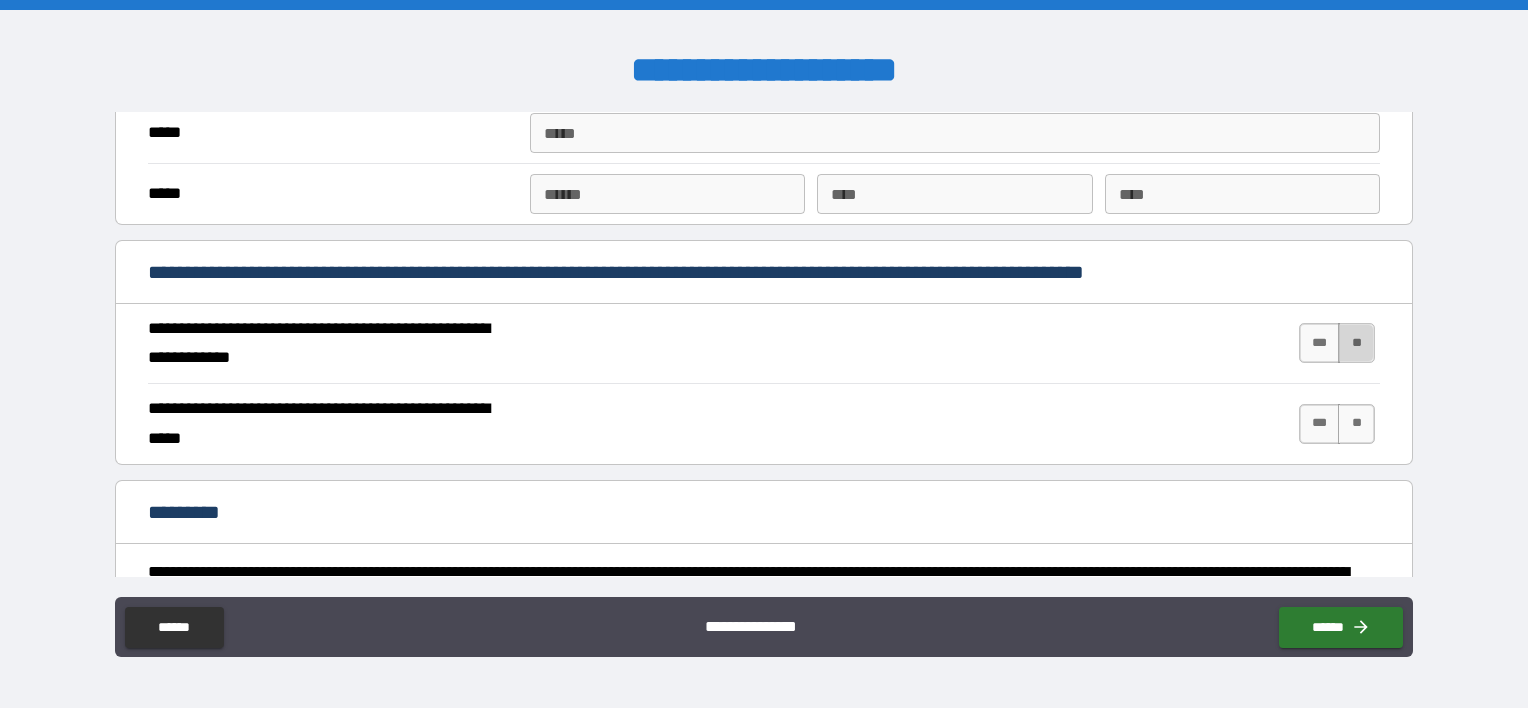 click on "**" at bounding box center [1356, 343] 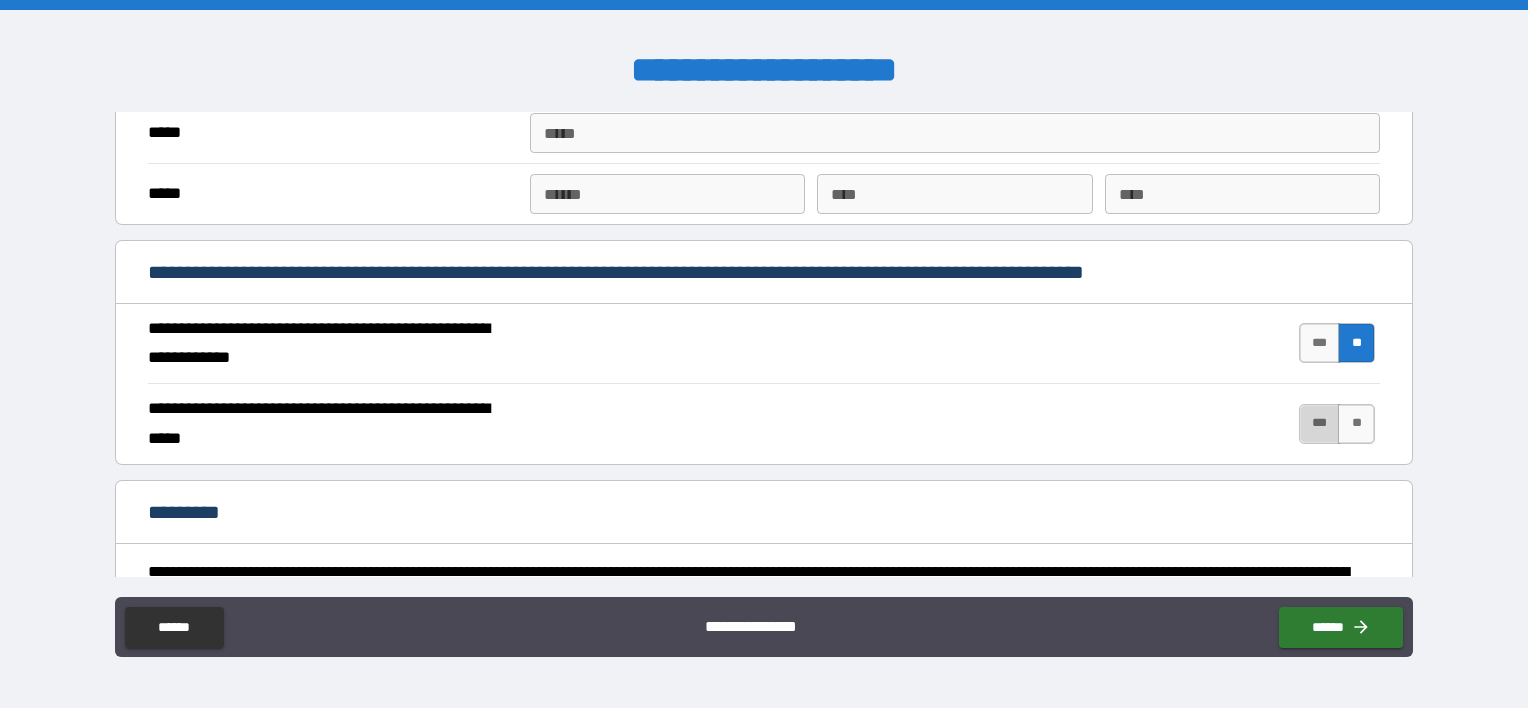 click on "***" at bounding box center [1320, 424] 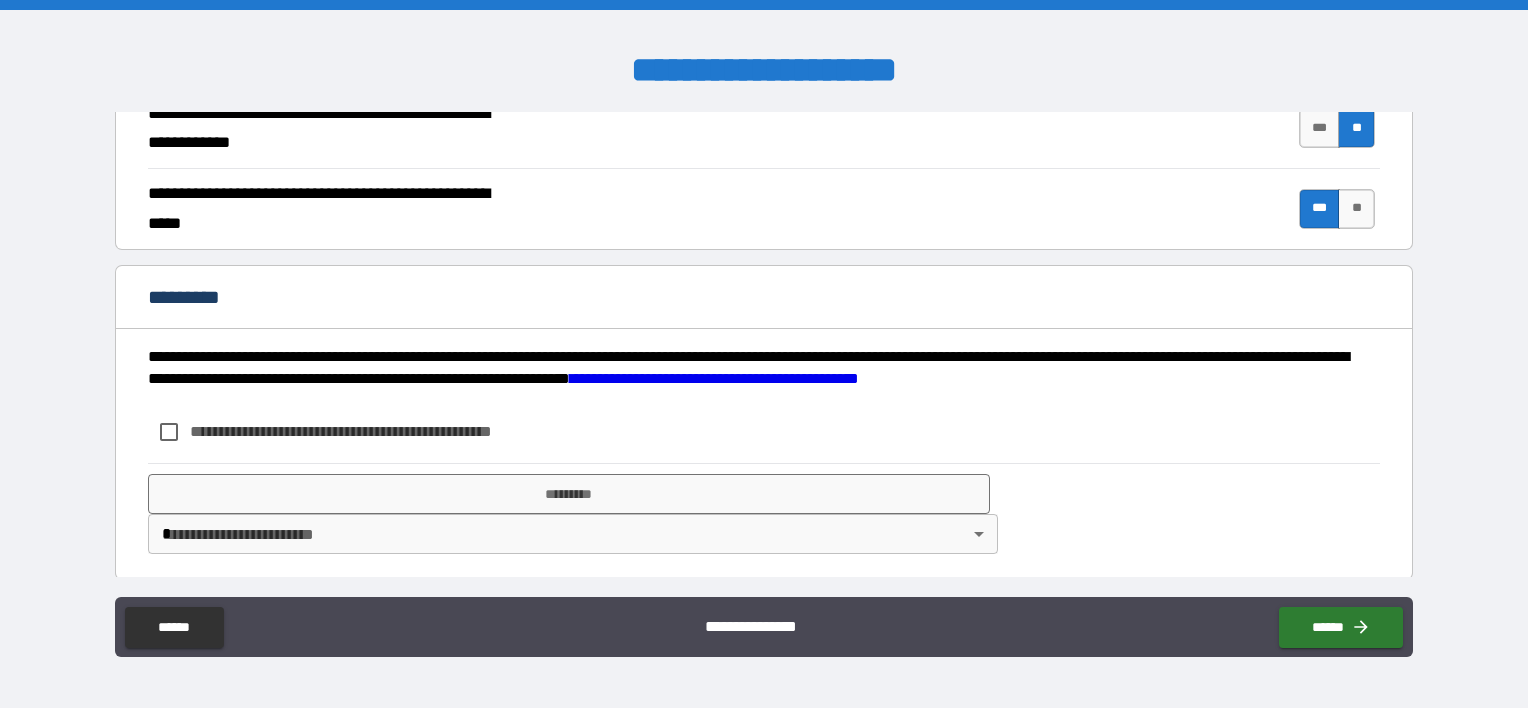 scroll, scrollTop: 1946, scrollLeft: 0, axis: vertical 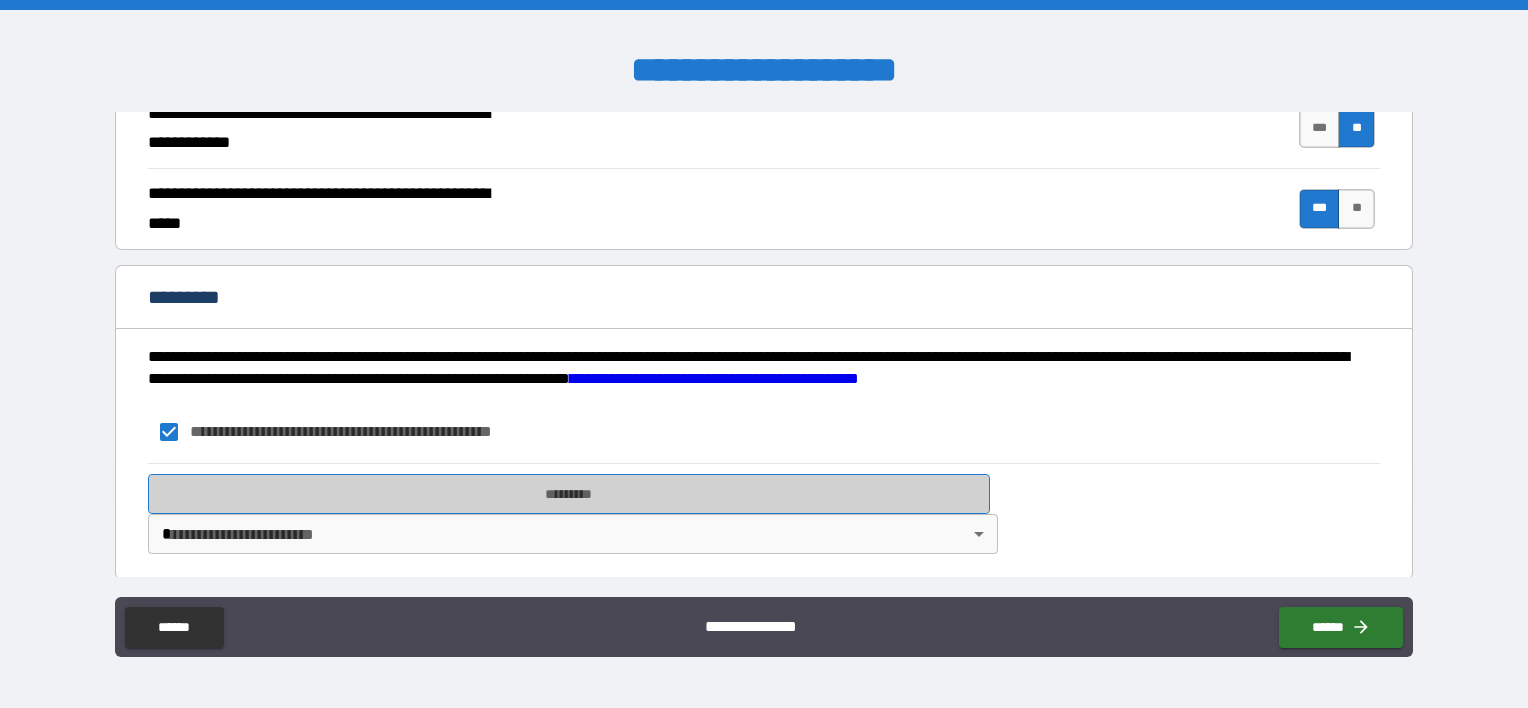 click on "*********" at bounding box center [569, 494] 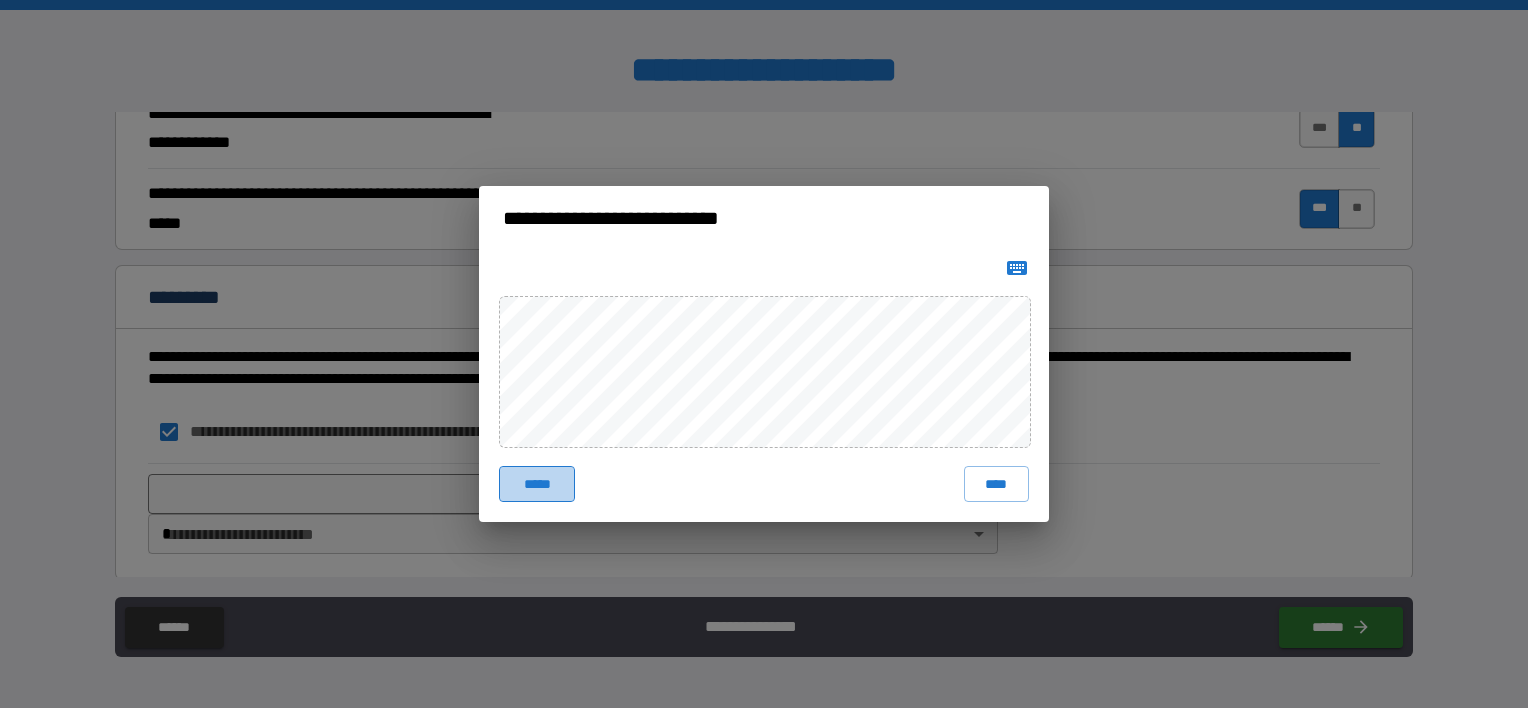 click on "*****" at bounding box center [537, 484] 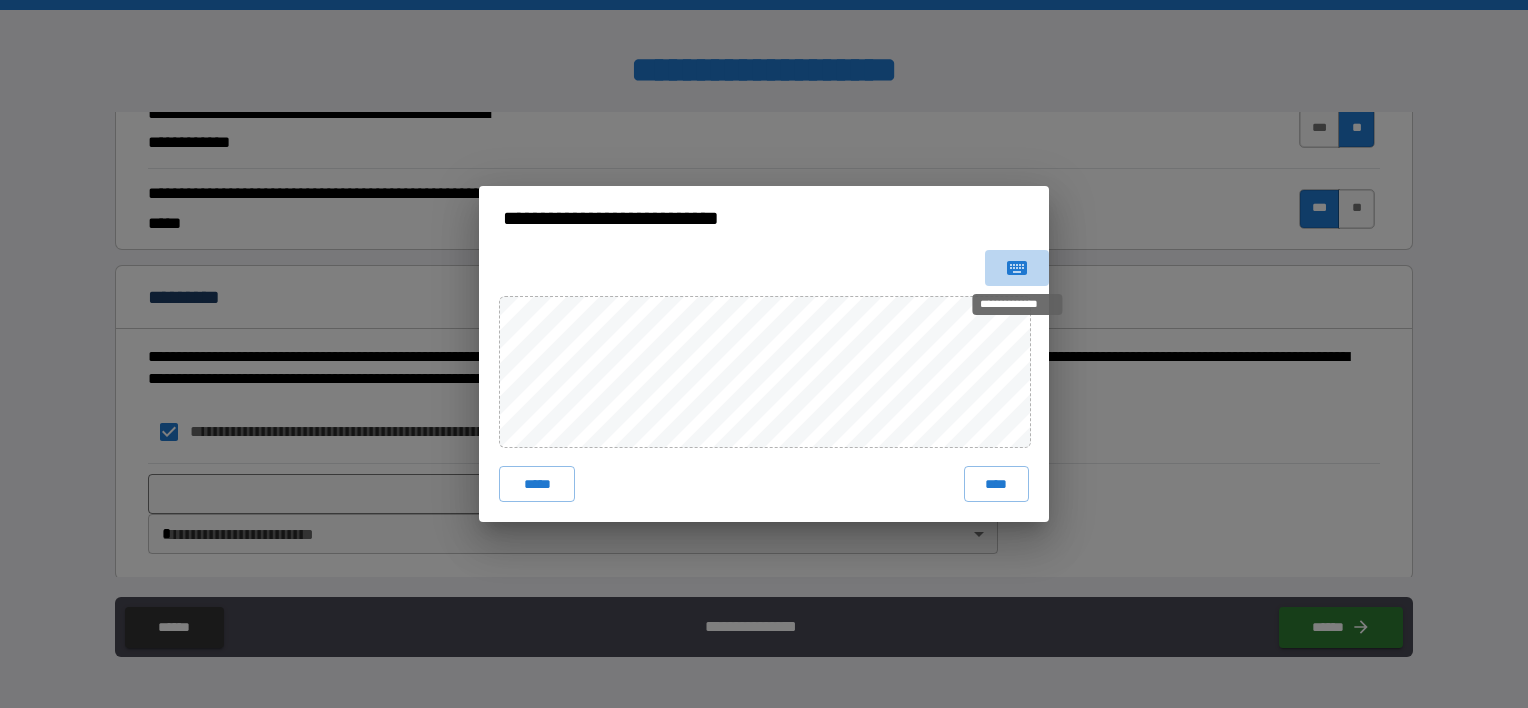 click 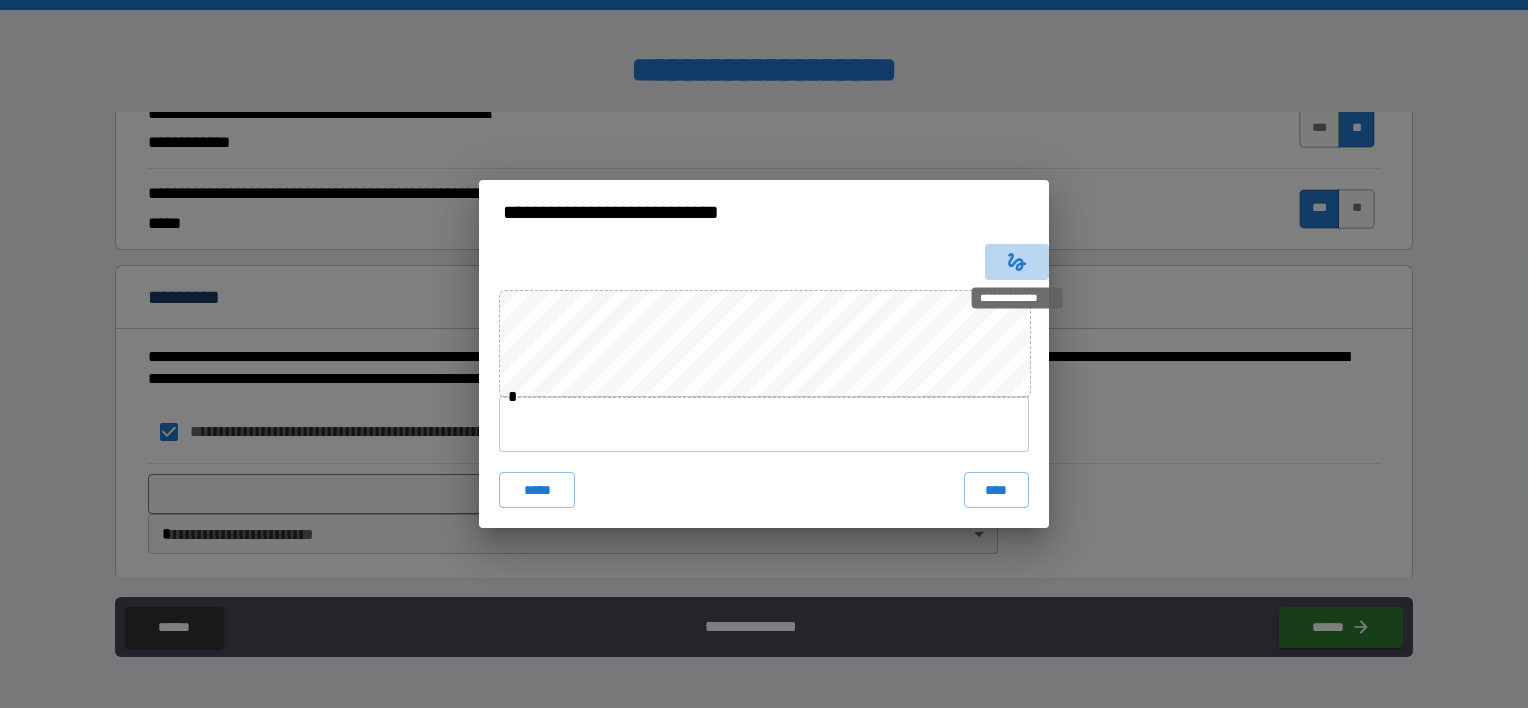 click 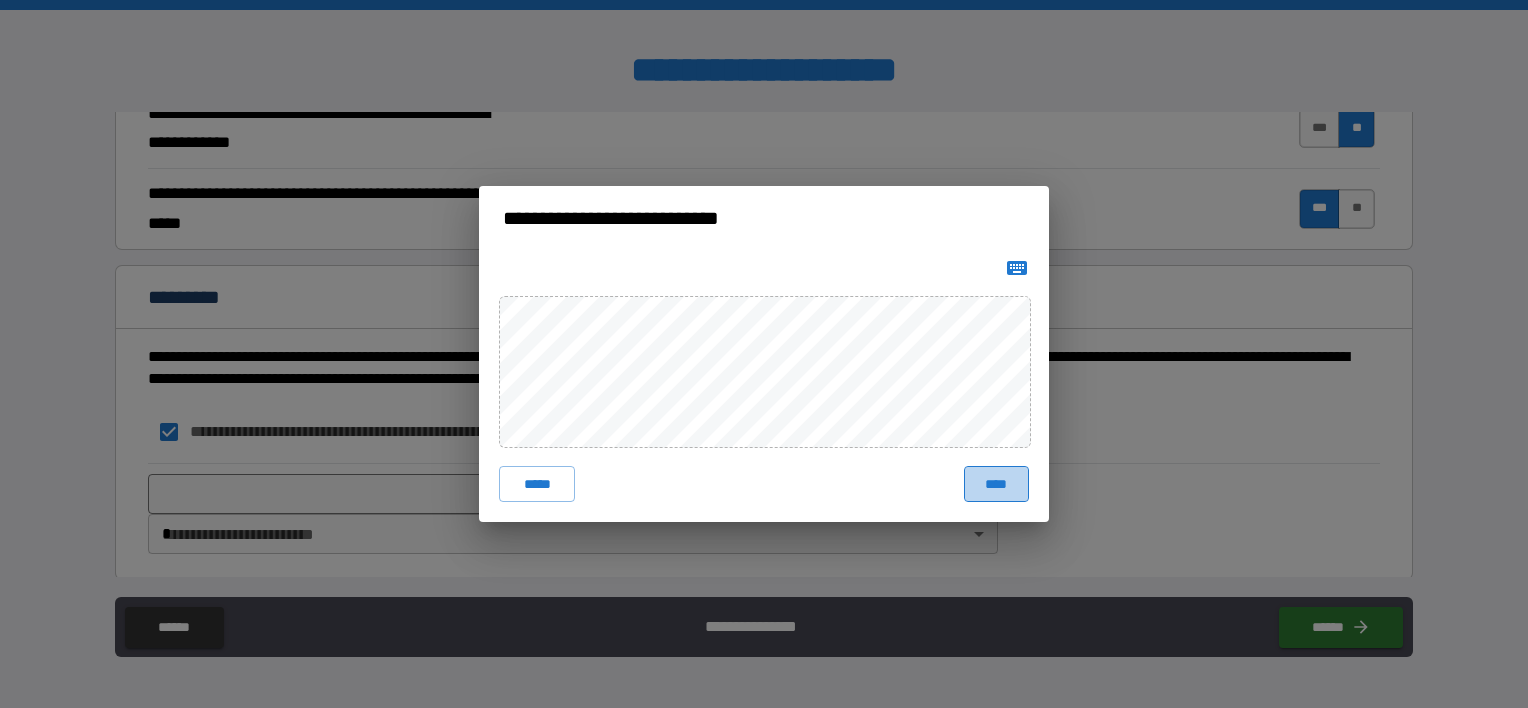 click on "****" at bounding box center (996, 484) 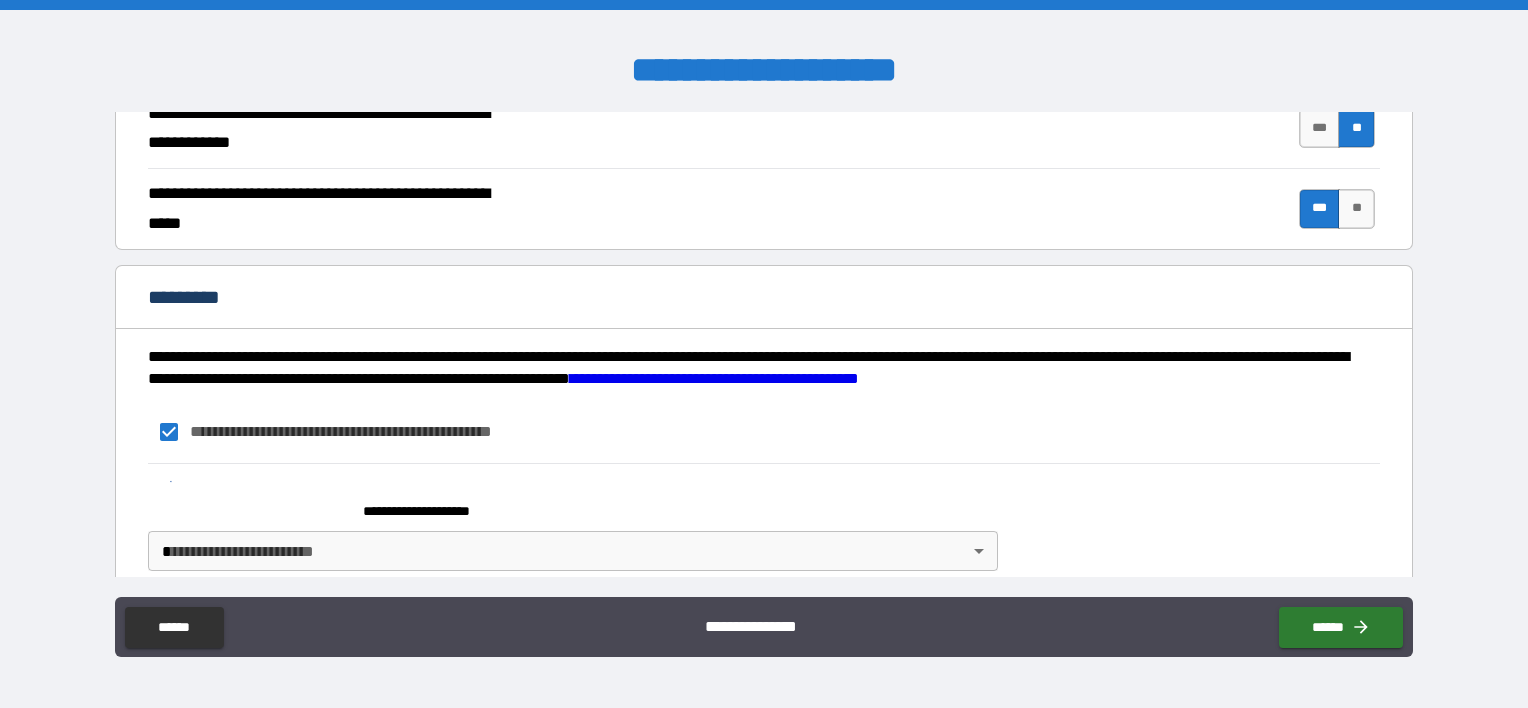scroll, scrollTop: 1900, scrollLeft: 0, axis: vertical 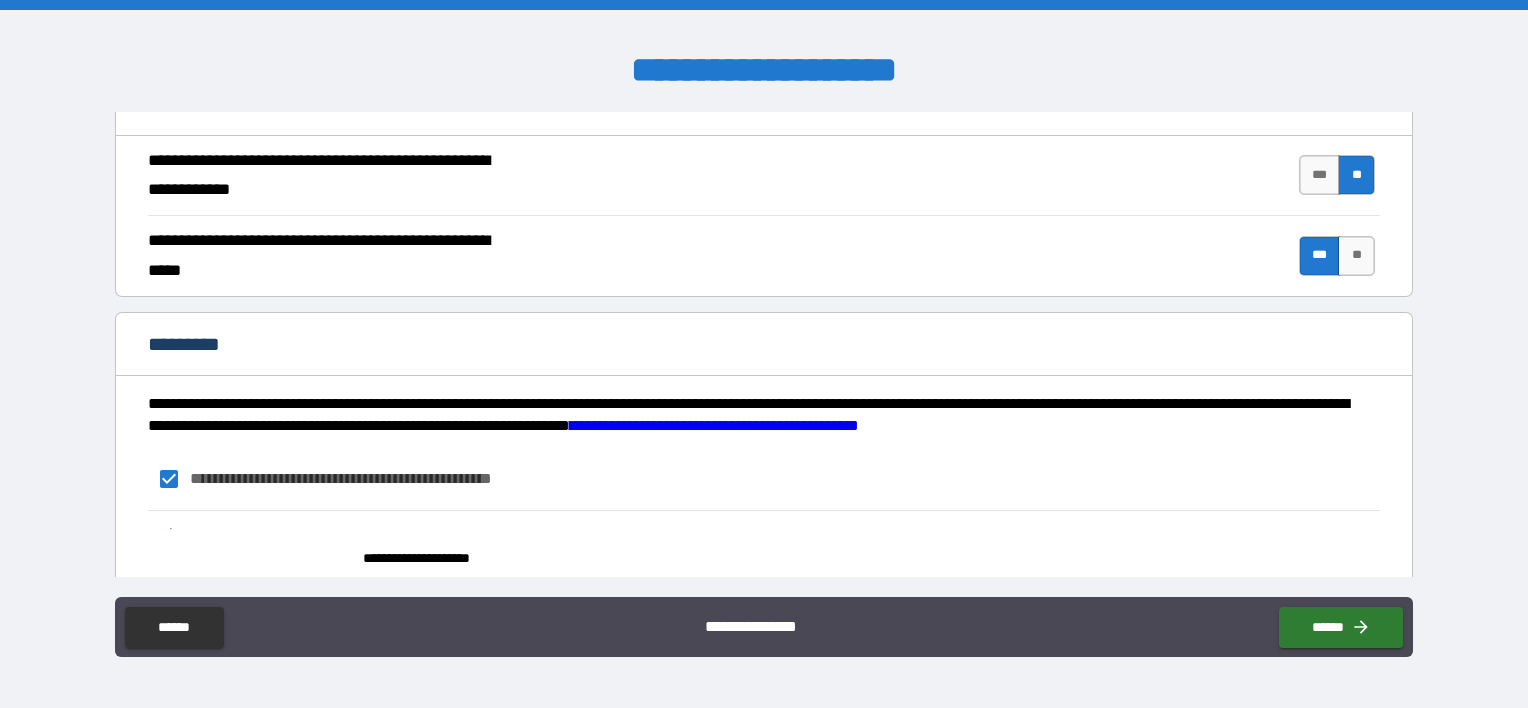 click on "**********" at bounding box center [764, 569] 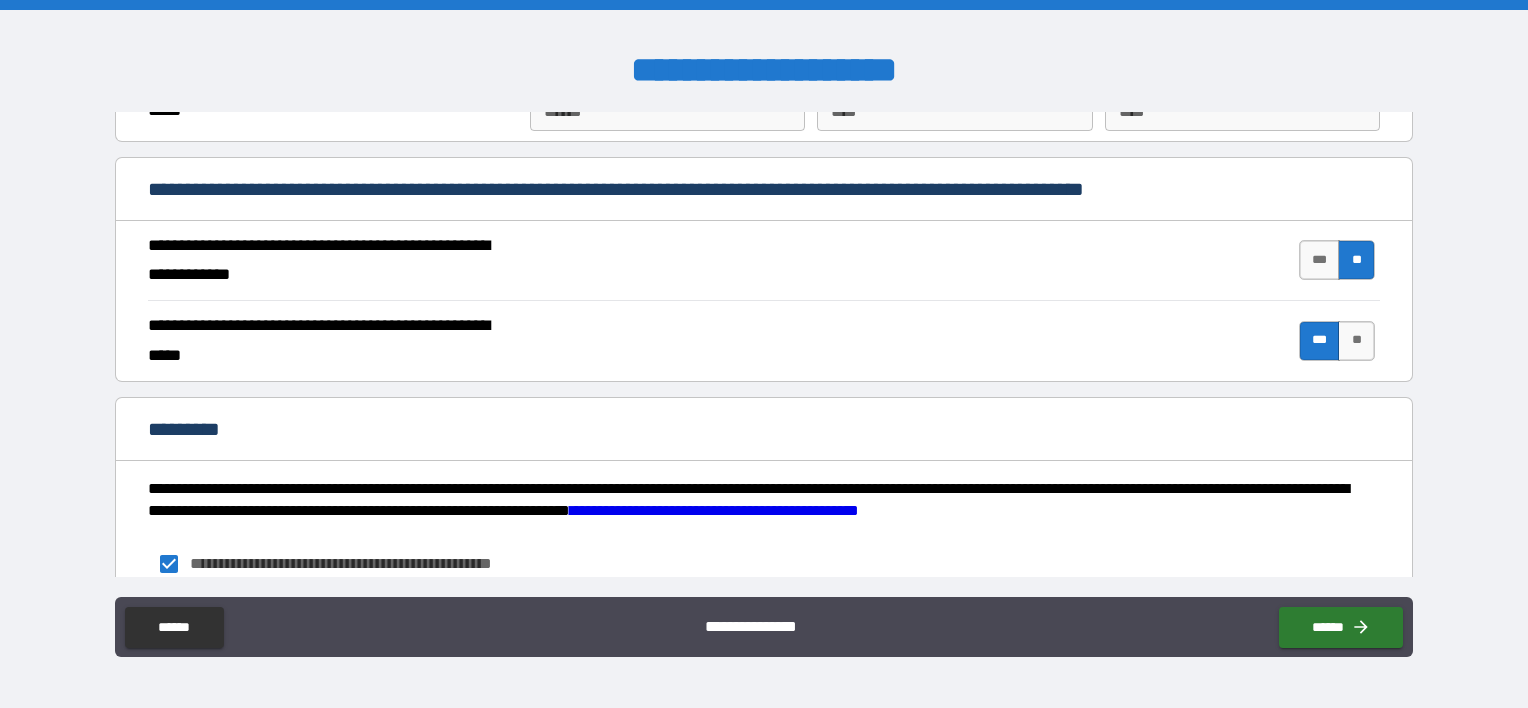 scroll, scrollTop: 1964, scrollLeft: 0, axis: vertical 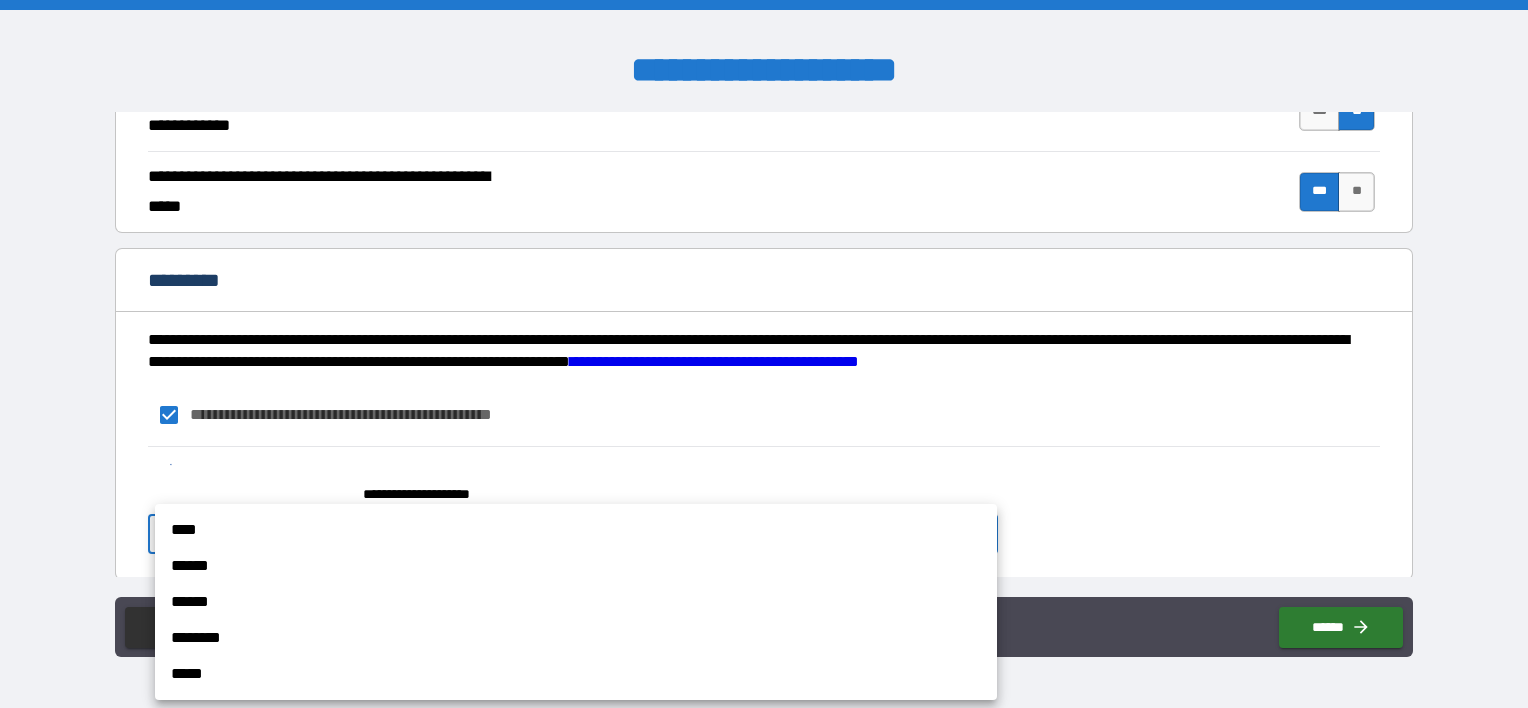 click on "**********" at bounding box center (764, 354) 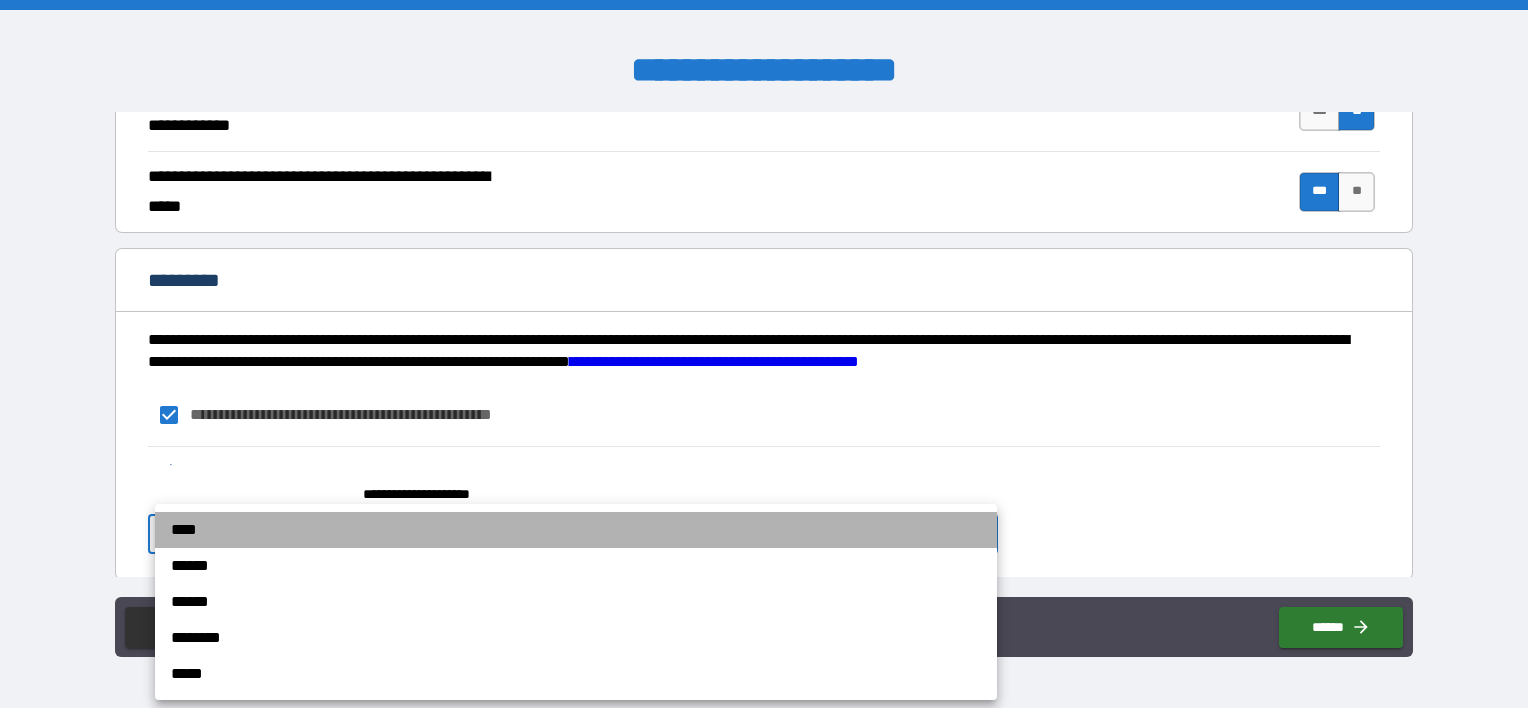 click on "****" at bounding box center [576, 530] 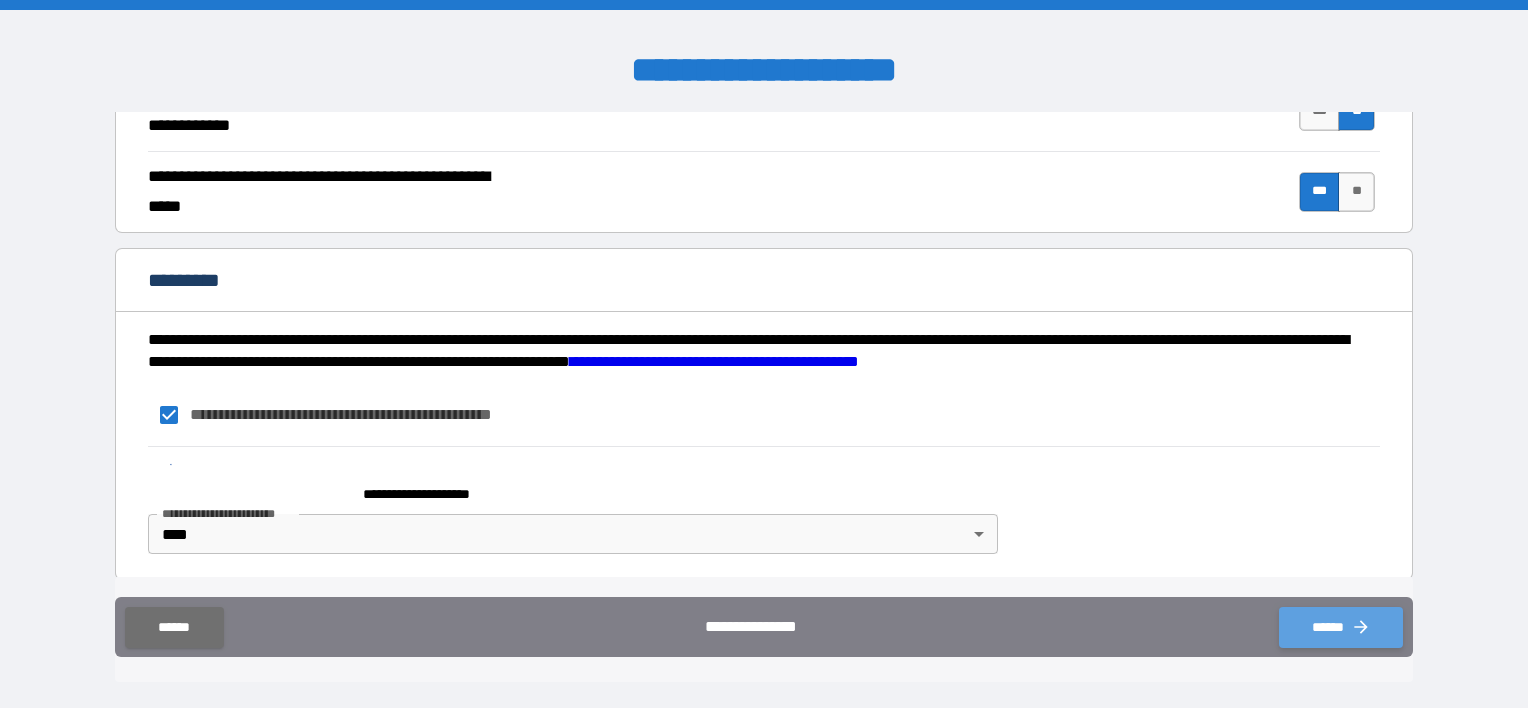 click on "******" at bounding box center [1341, 627] 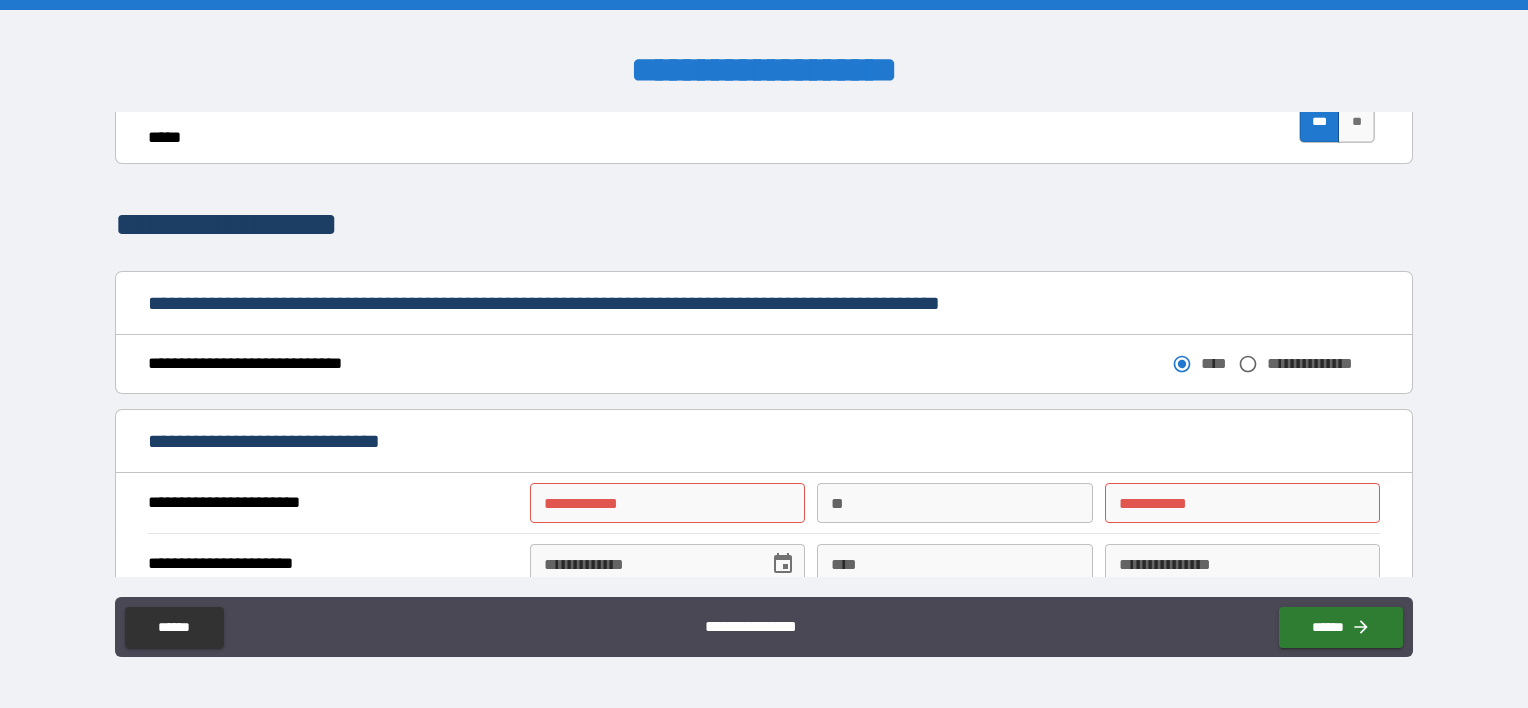 scroll, scrollTop: 995, scrollLeft: 0, axis: vertical 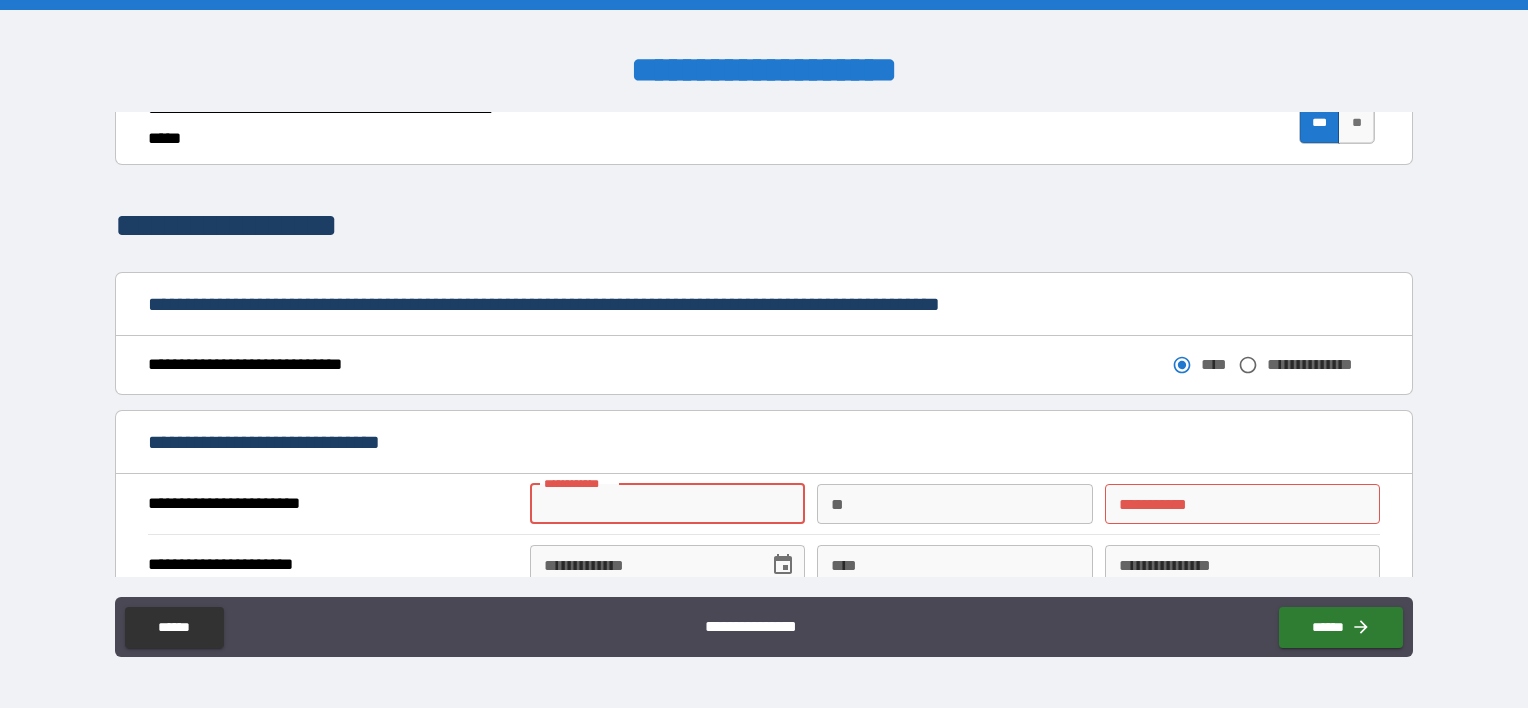 click on "**********" at bounding box center [667, 504] 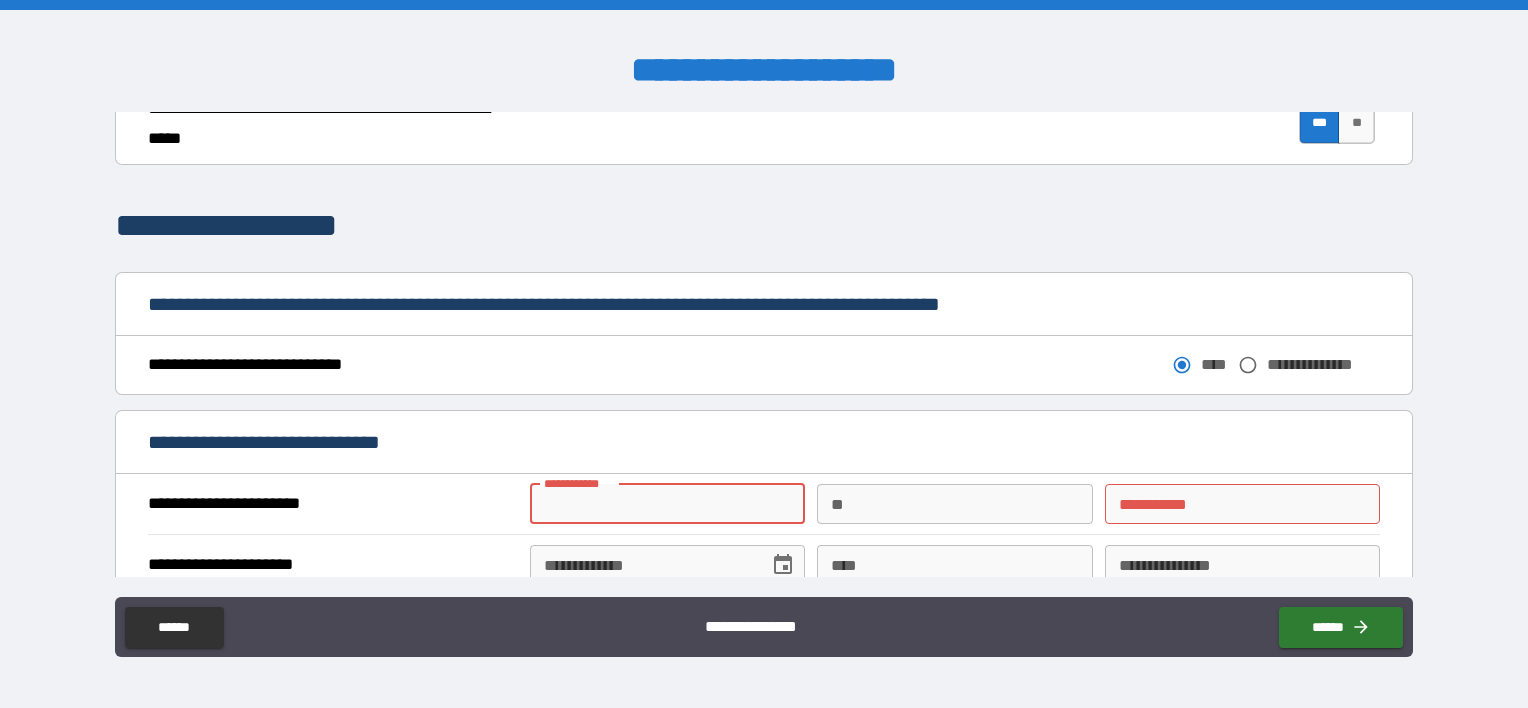 type on "*******" 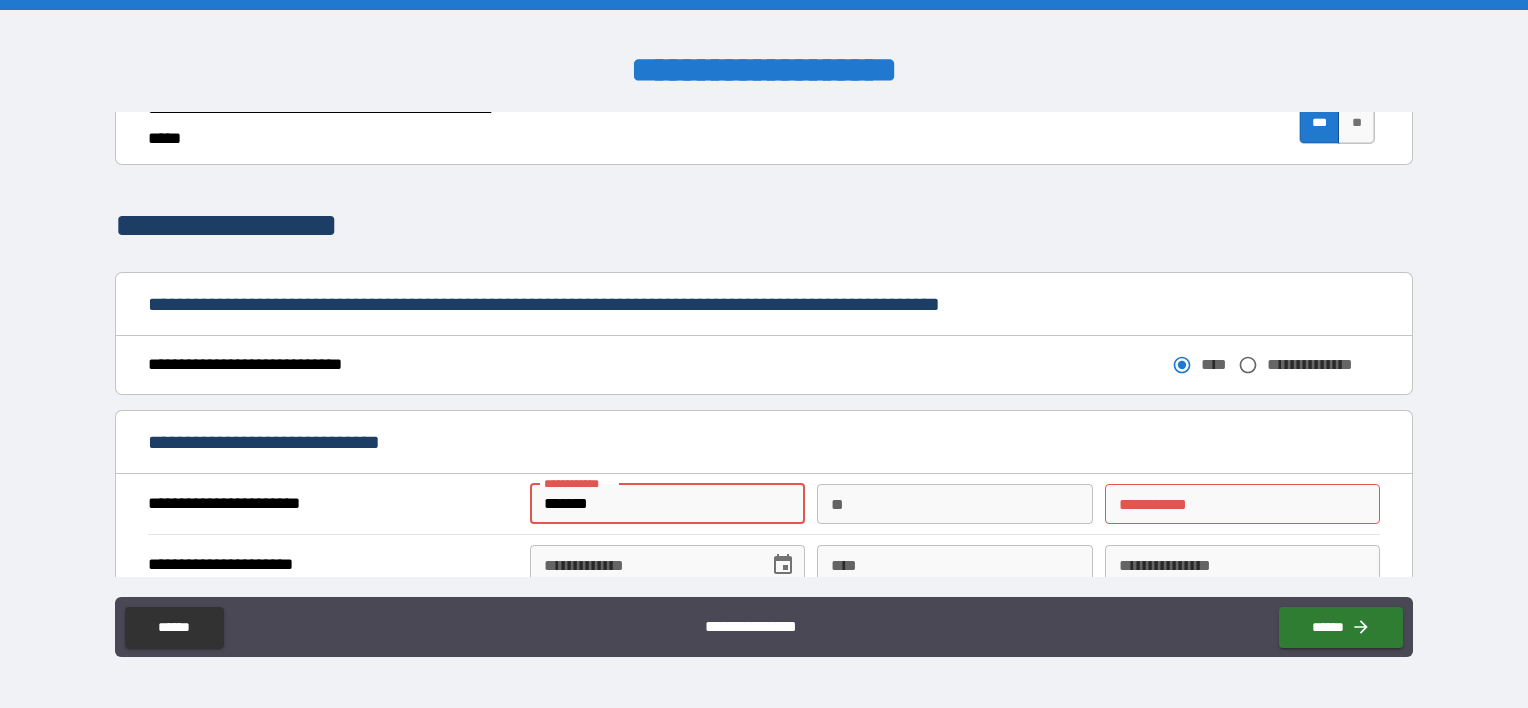 type on "*" 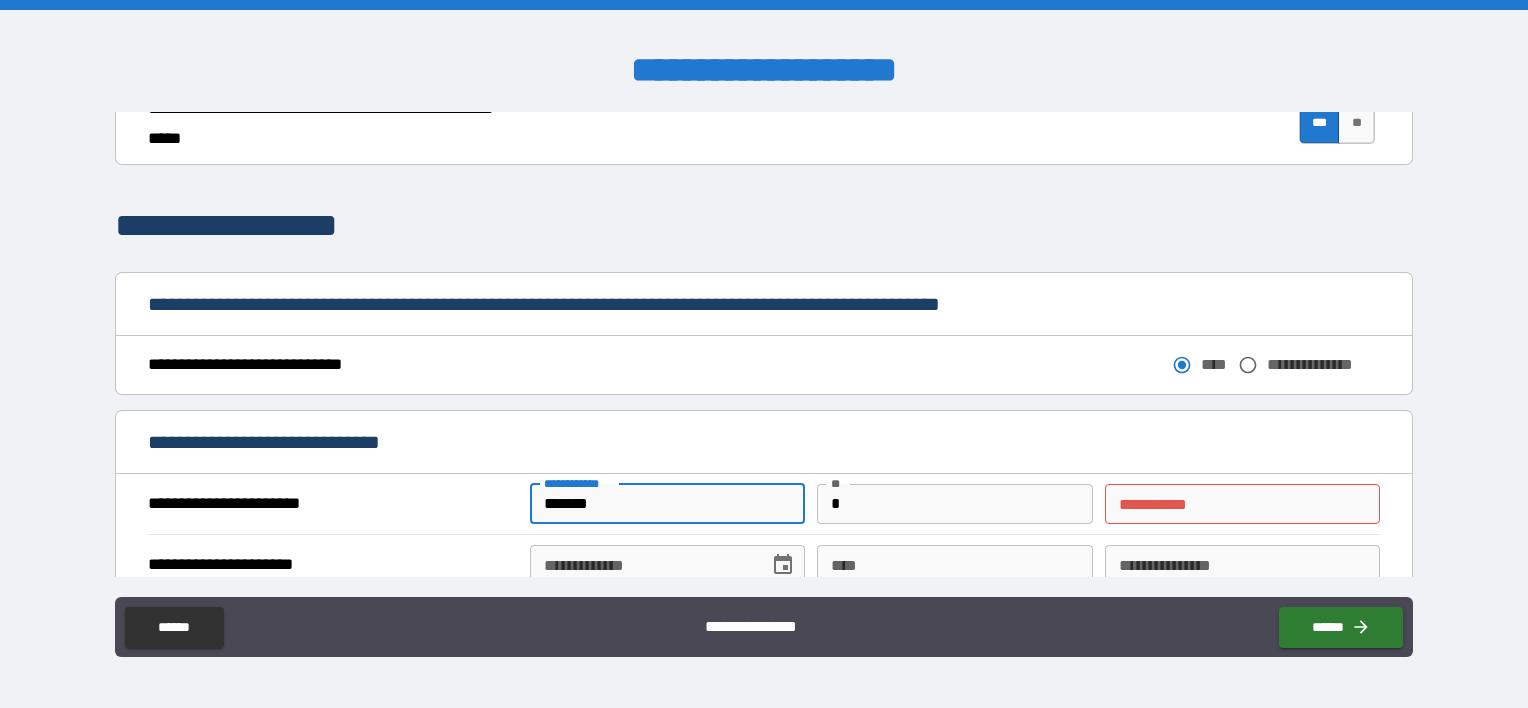 click on "*********   *" at bounding box center [1242, 504] 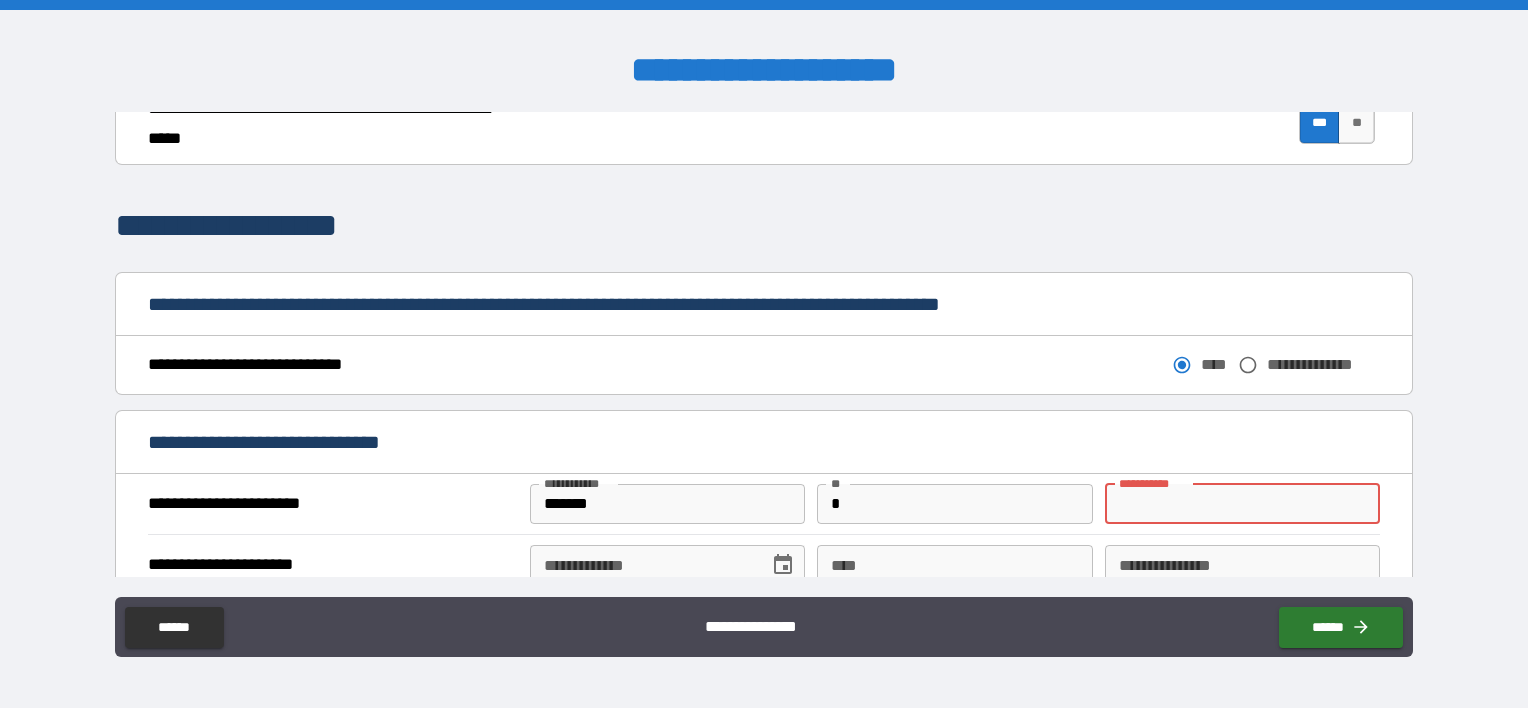 type on "***" 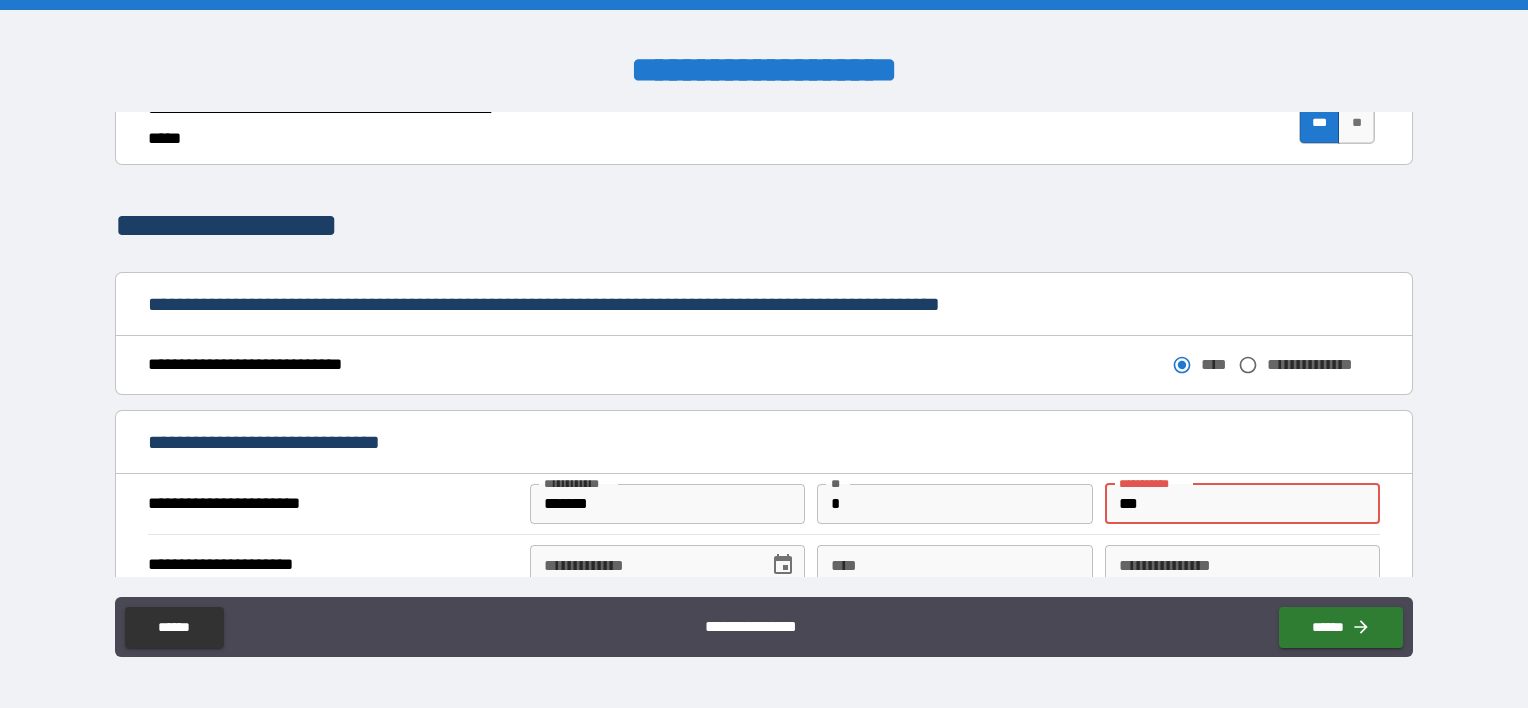 type on "*********" 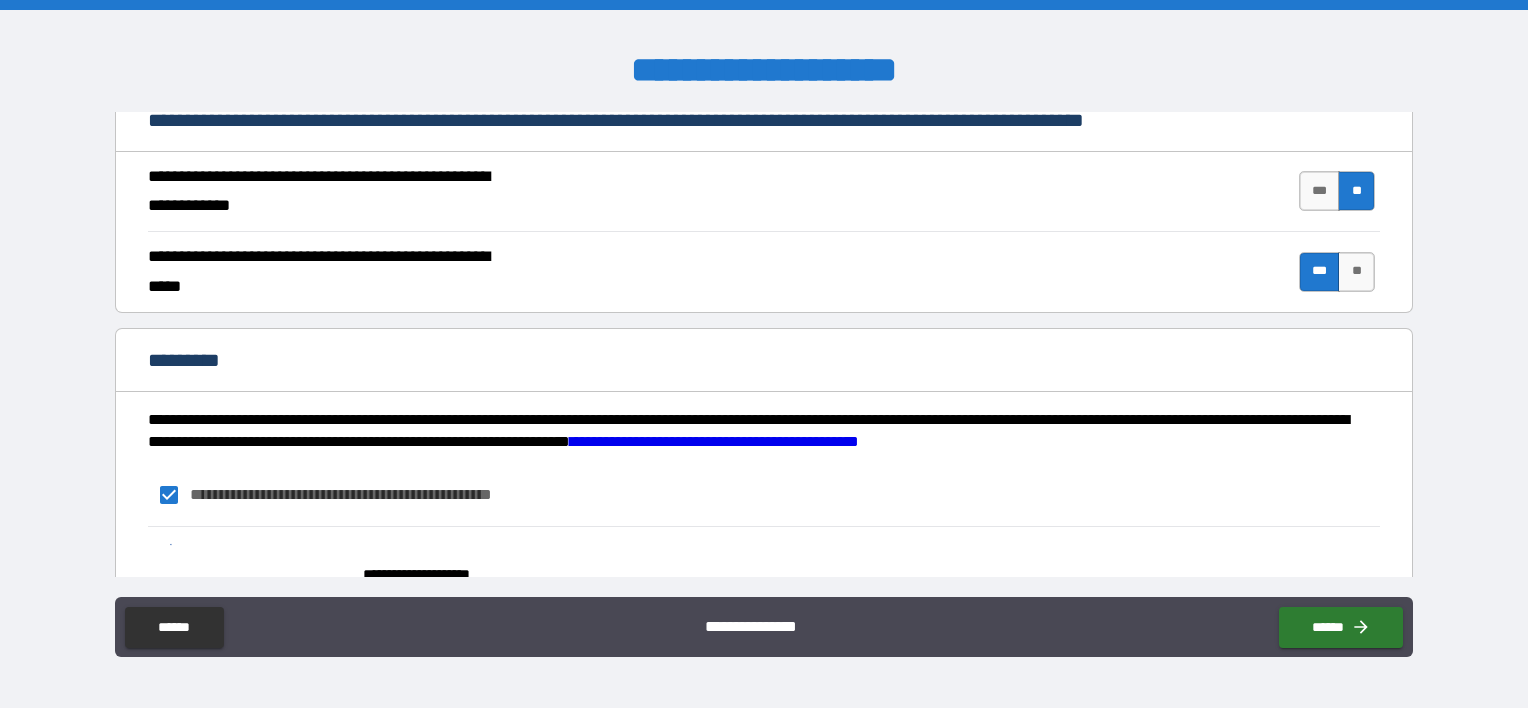 scroll, scrollTop: 1964, scrollLeft: 0, axis: vertical 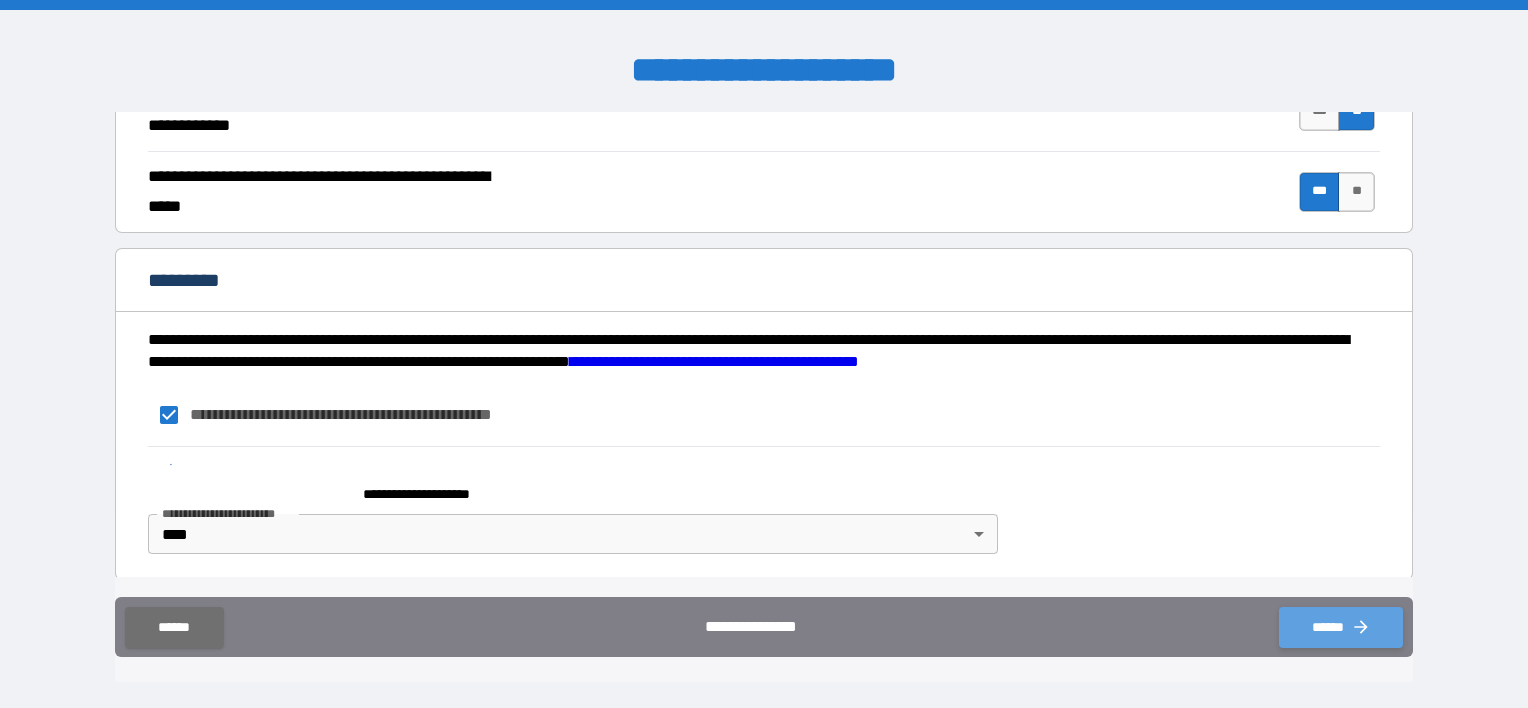 click on "******" at bounding box center (1341, 627) 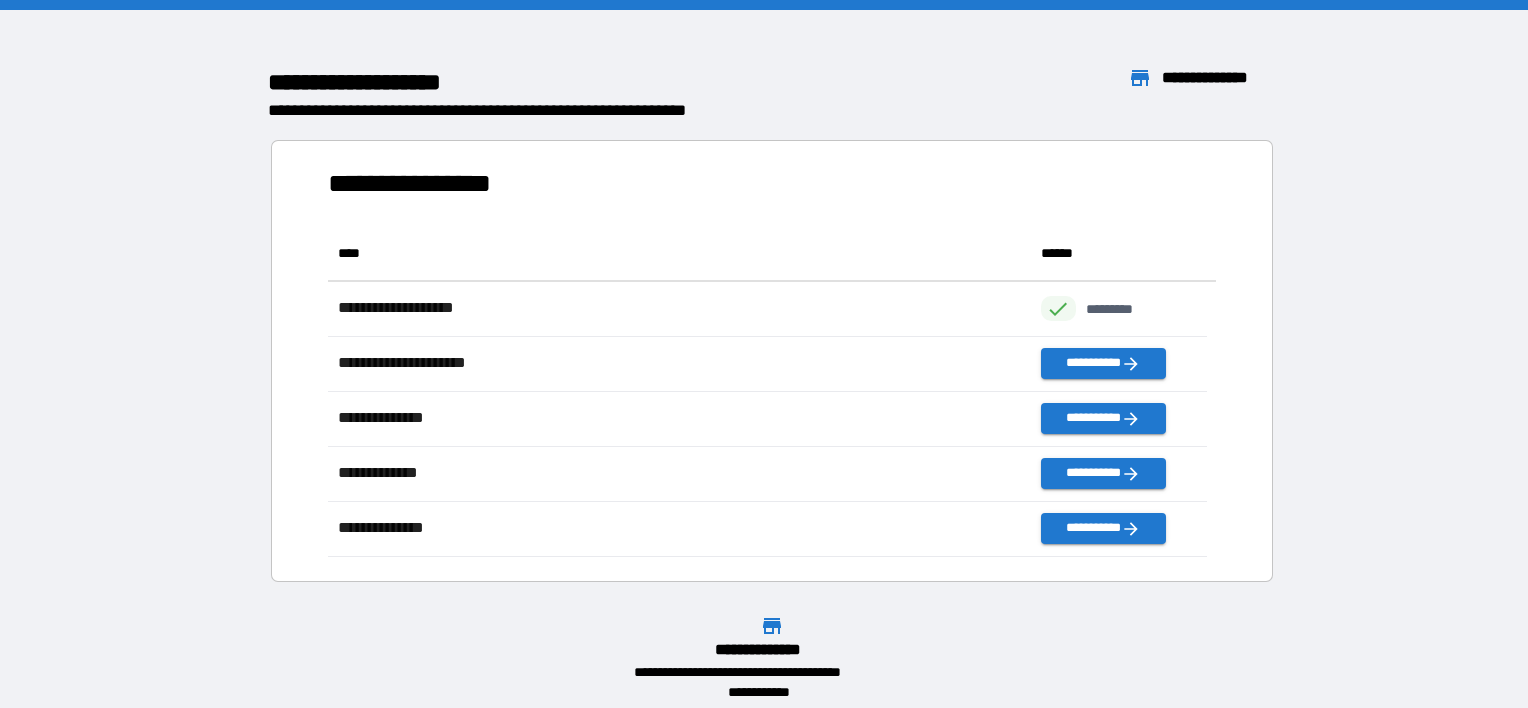 scroll, scrollTop: 16, scrollLeft: 16, axis: both 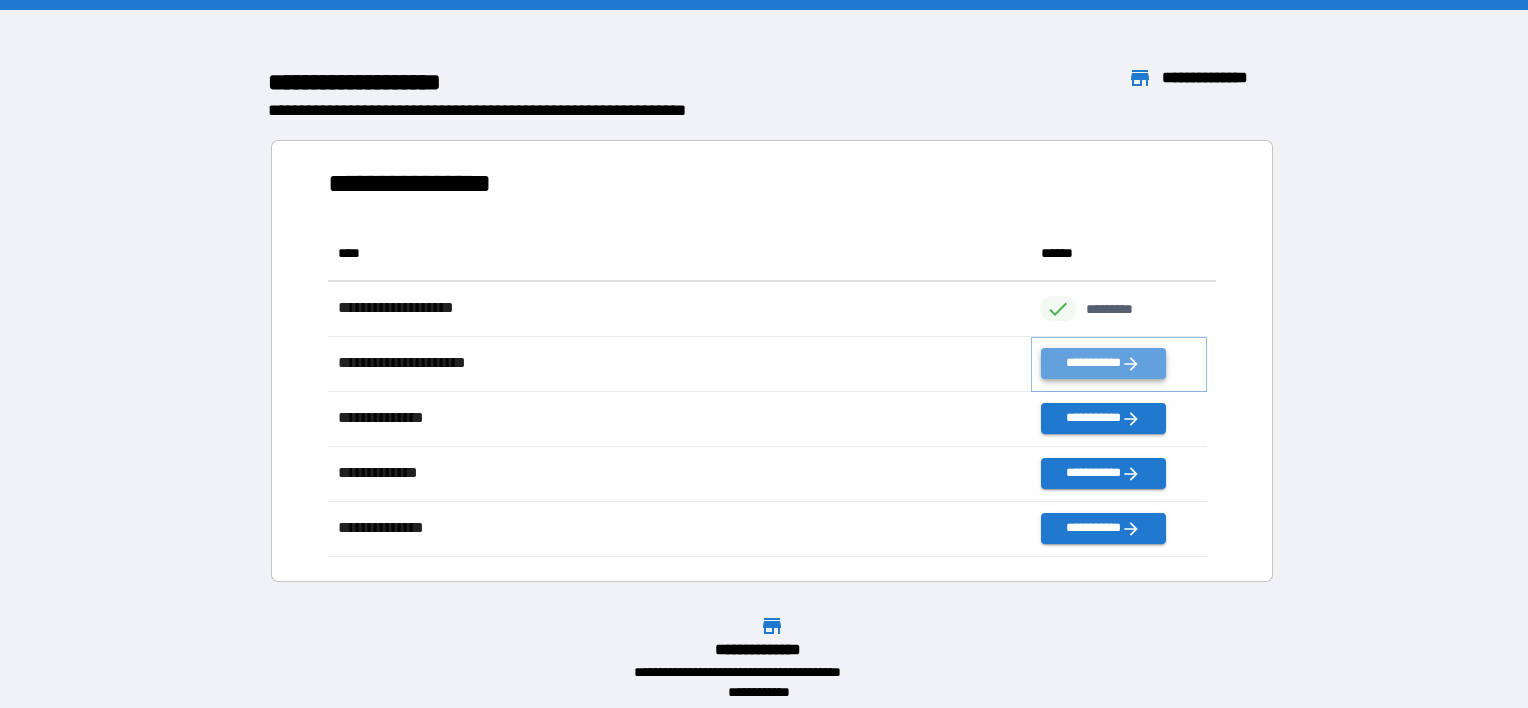 click on "**********" at bounding box center [1103, 363] 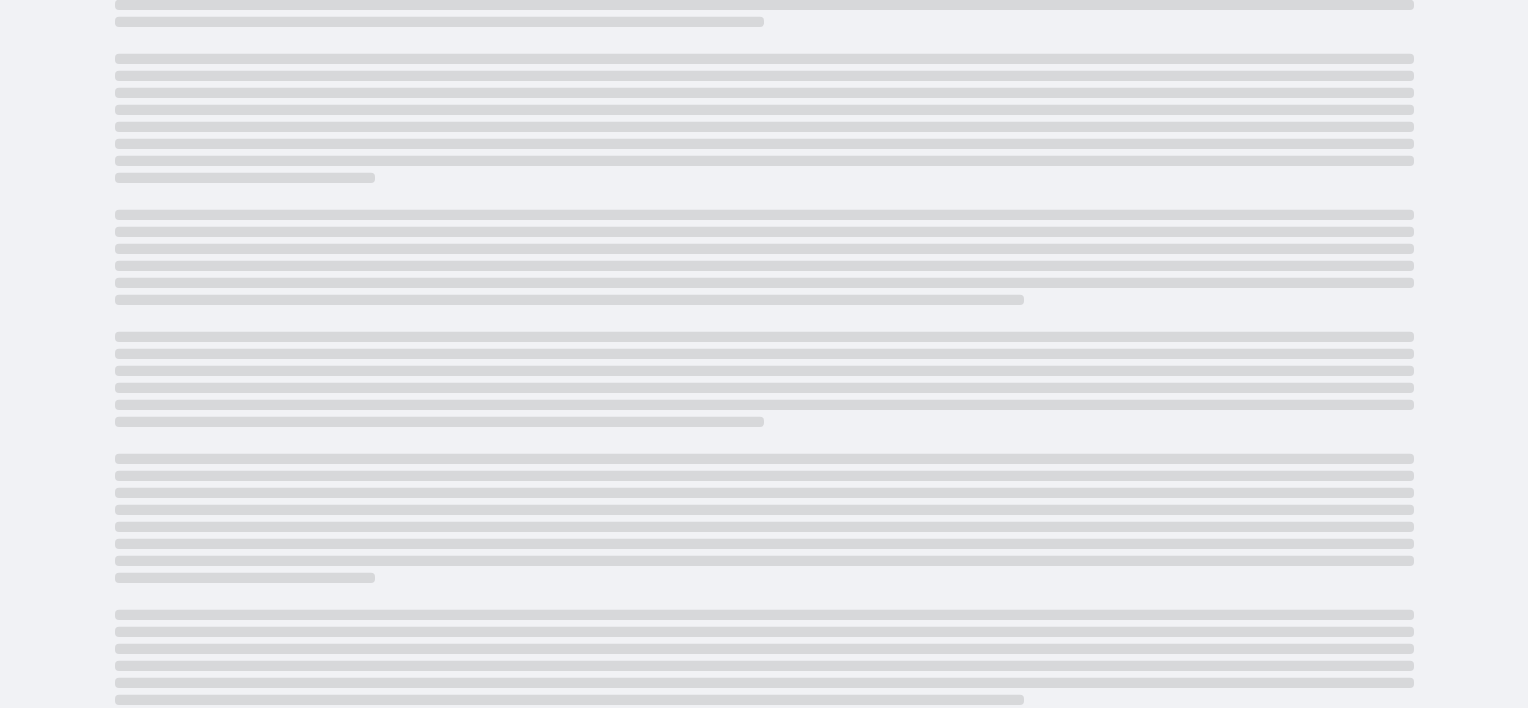 scroll, scrollTop: 0, scrollLeft: 0, axis: both 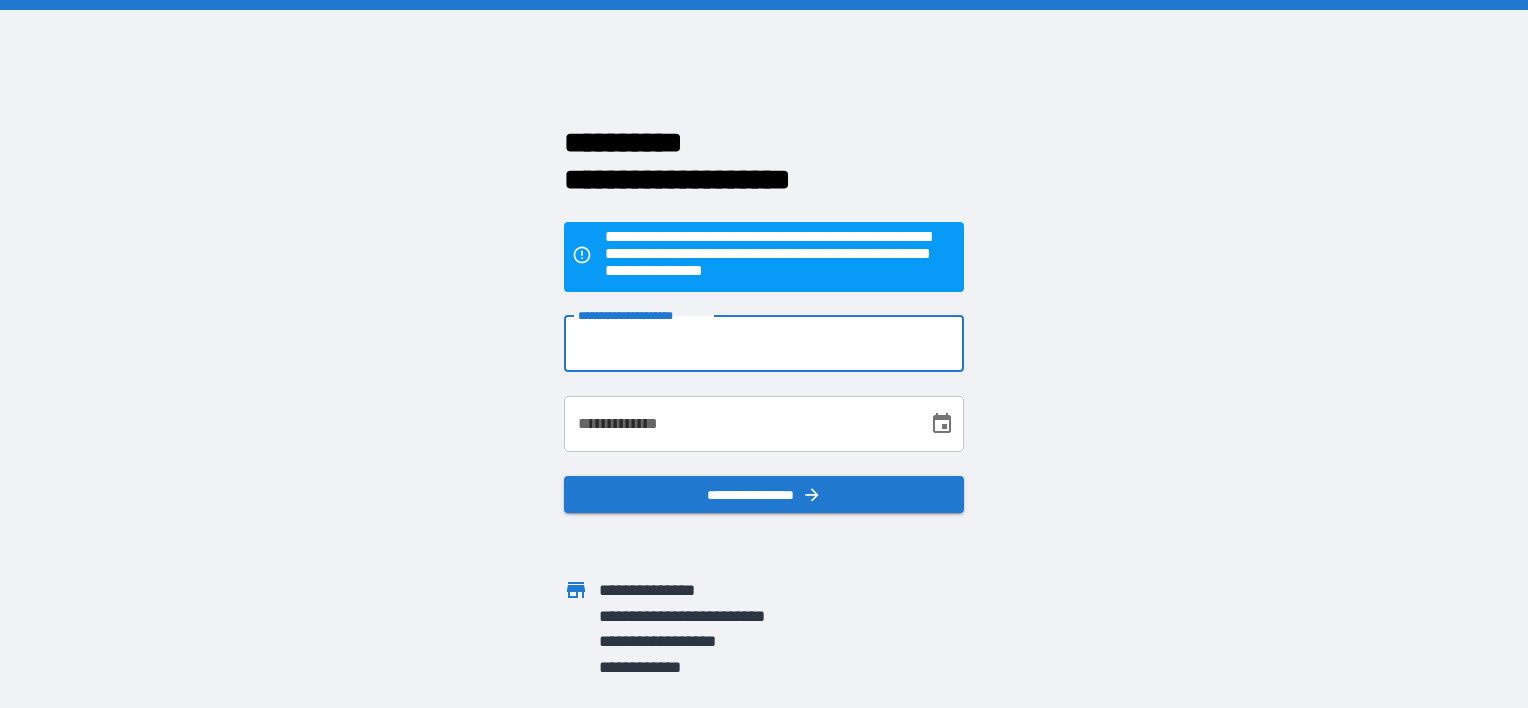 click on "**********" at bounding box center (764, 344) 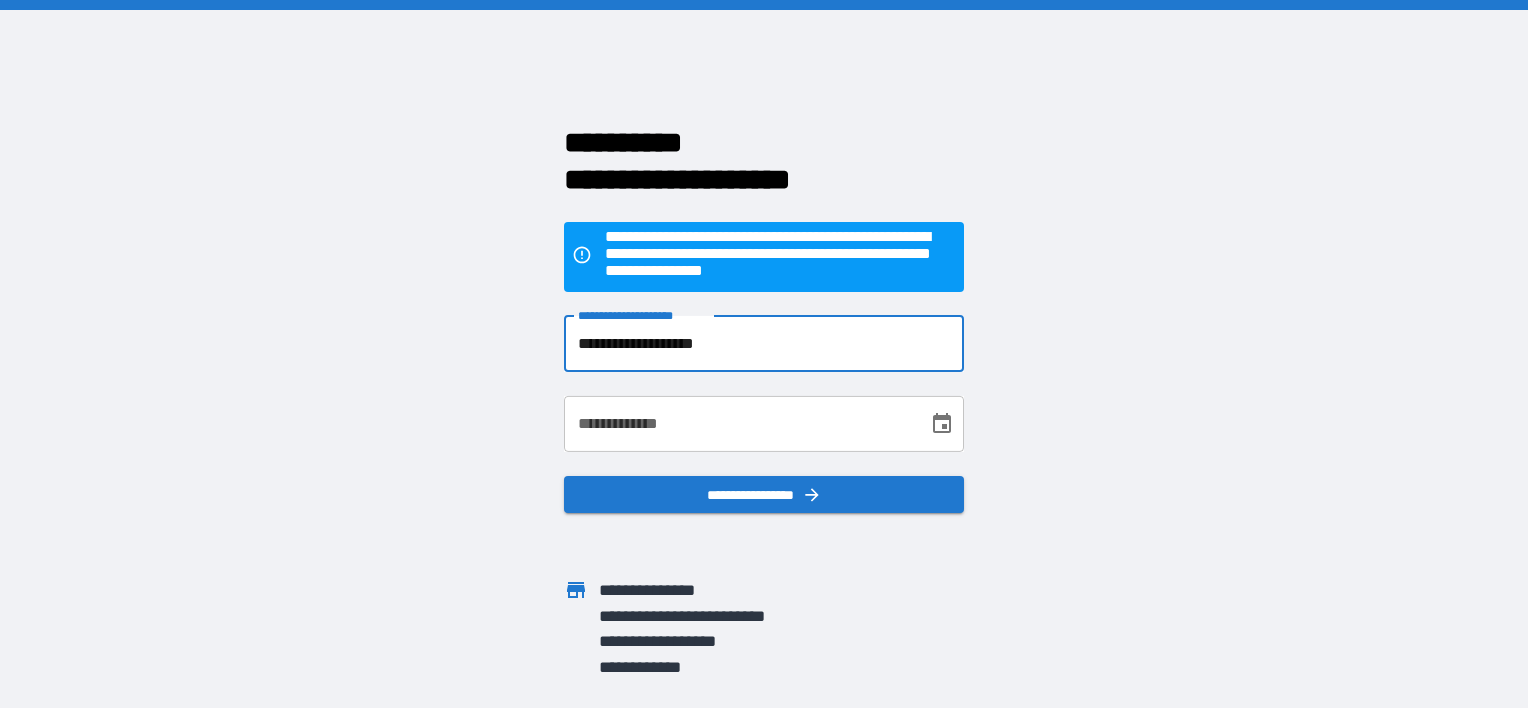 type on "**********" 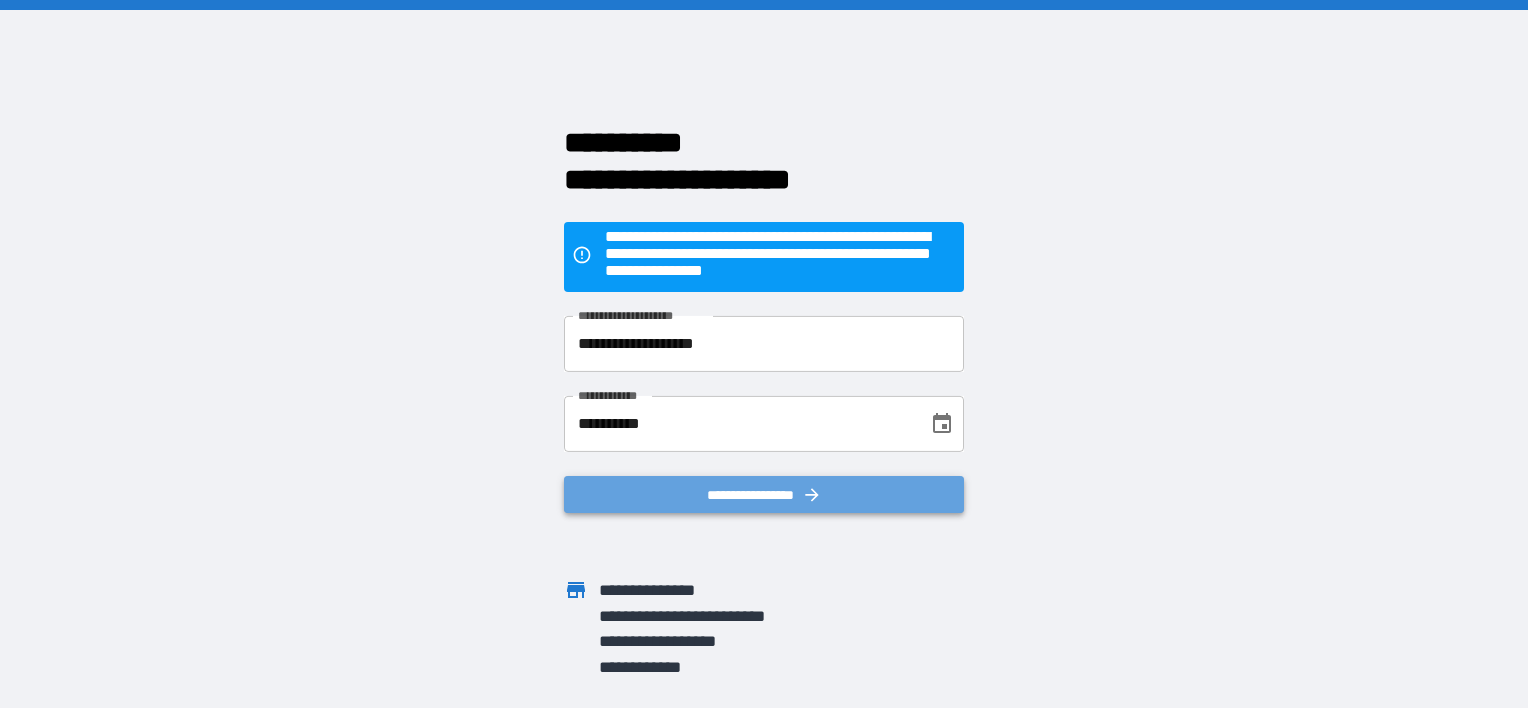 click on "**********" at bounding box center [764, 495] 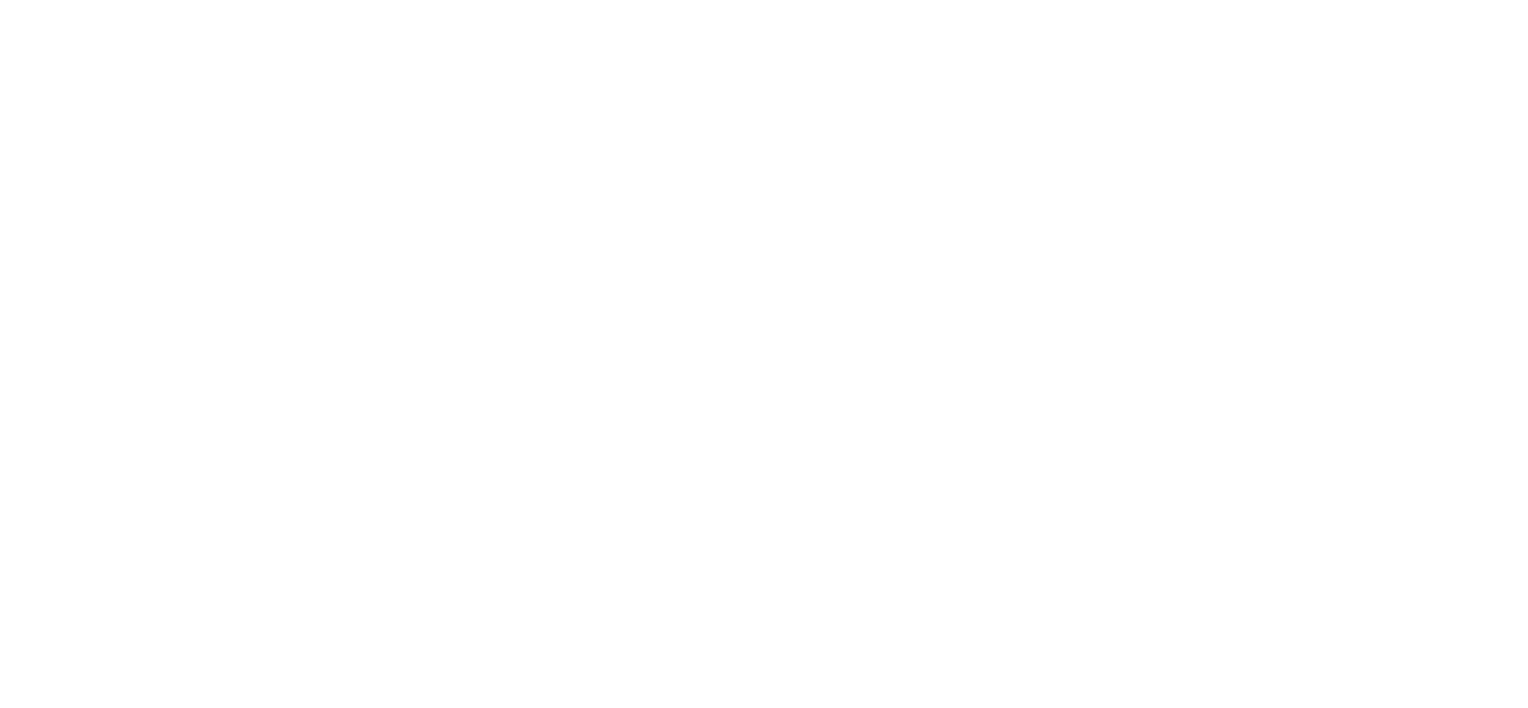 scroll, scrollTop: 0, scrollLeft: 0, axis: both 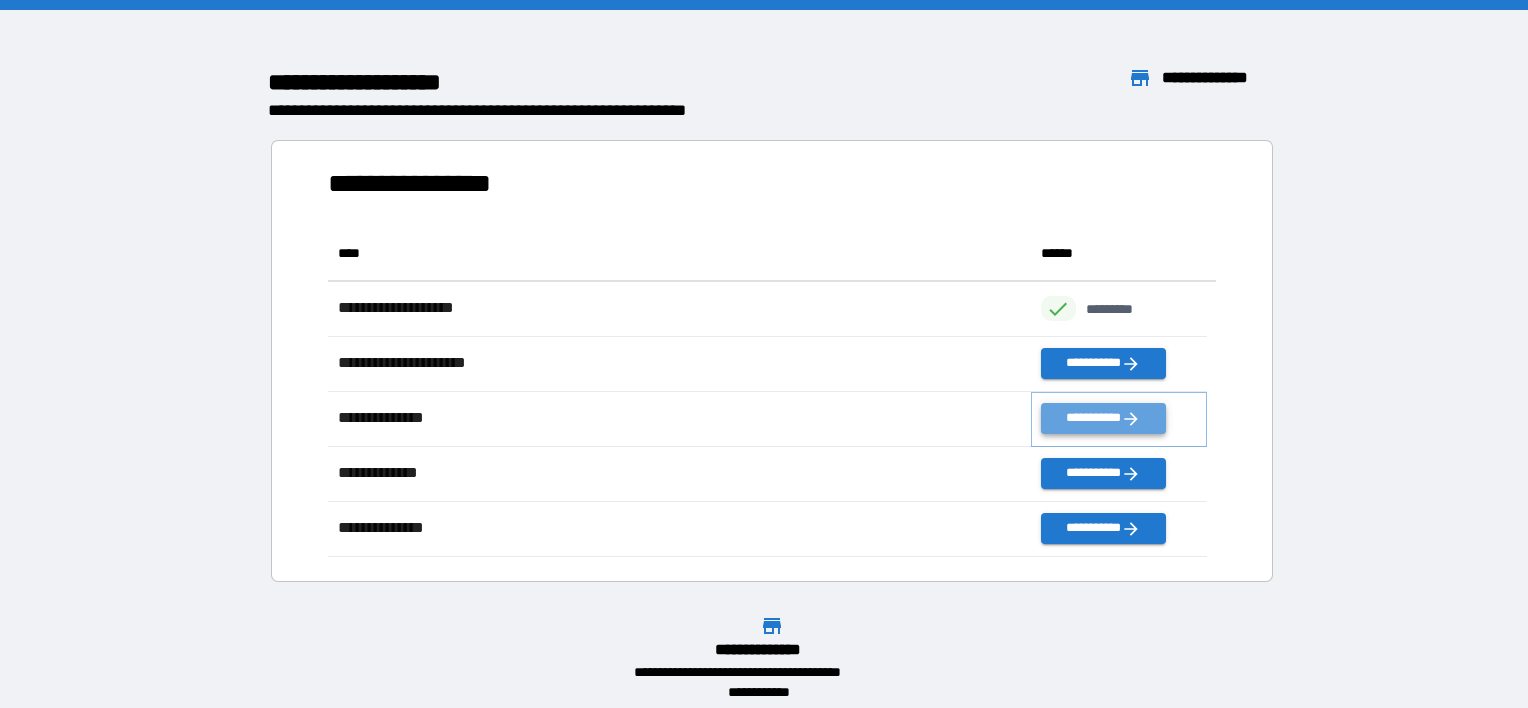click on "**********" at bounding box center (1103, 418) 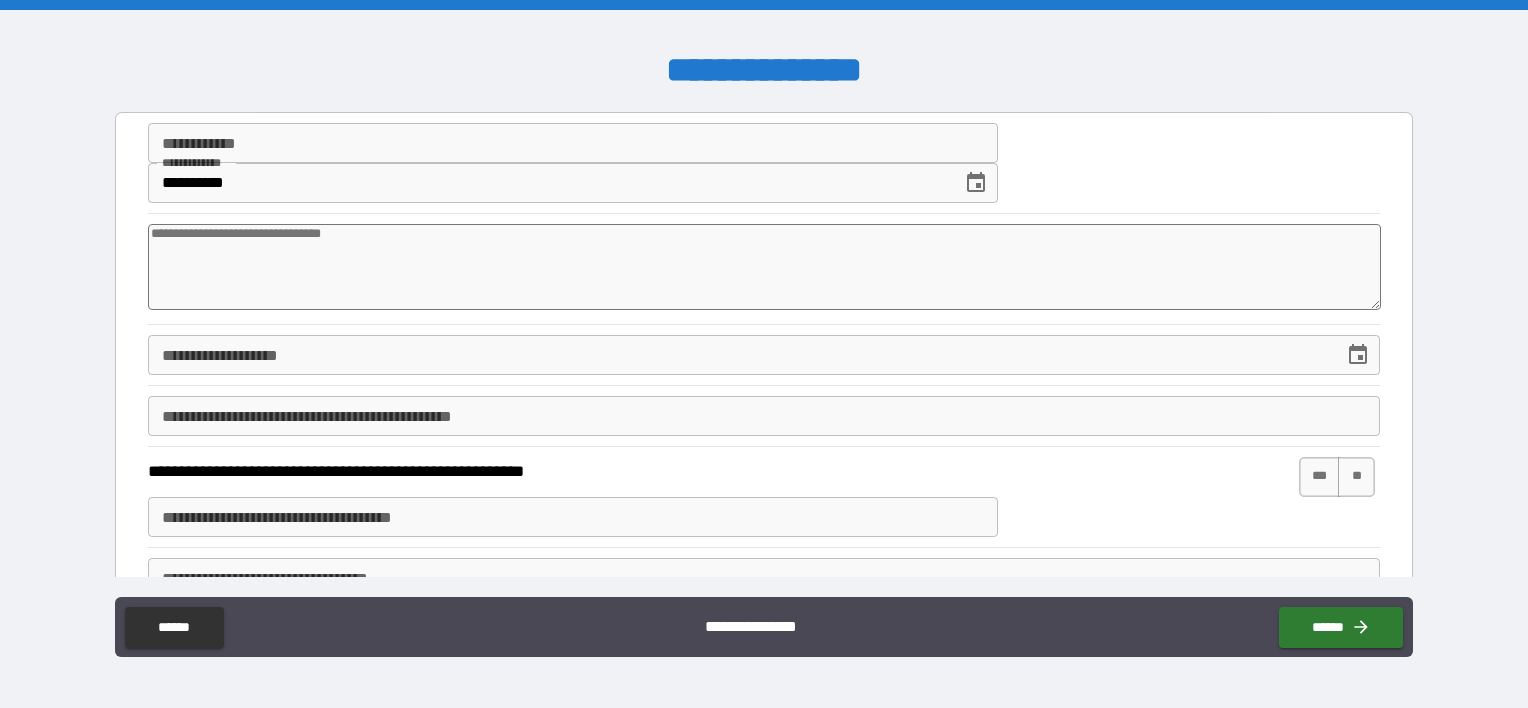 type on "*" 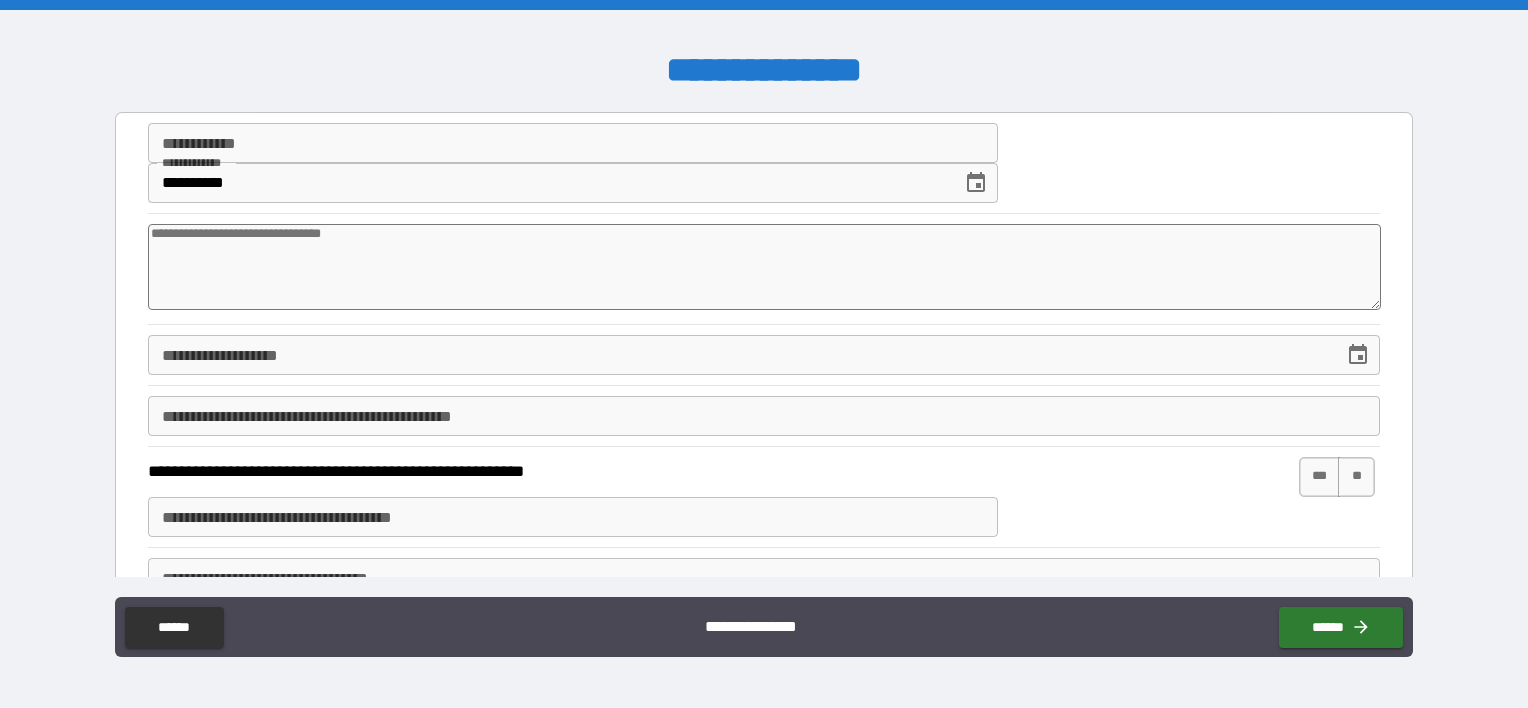 type on "*" 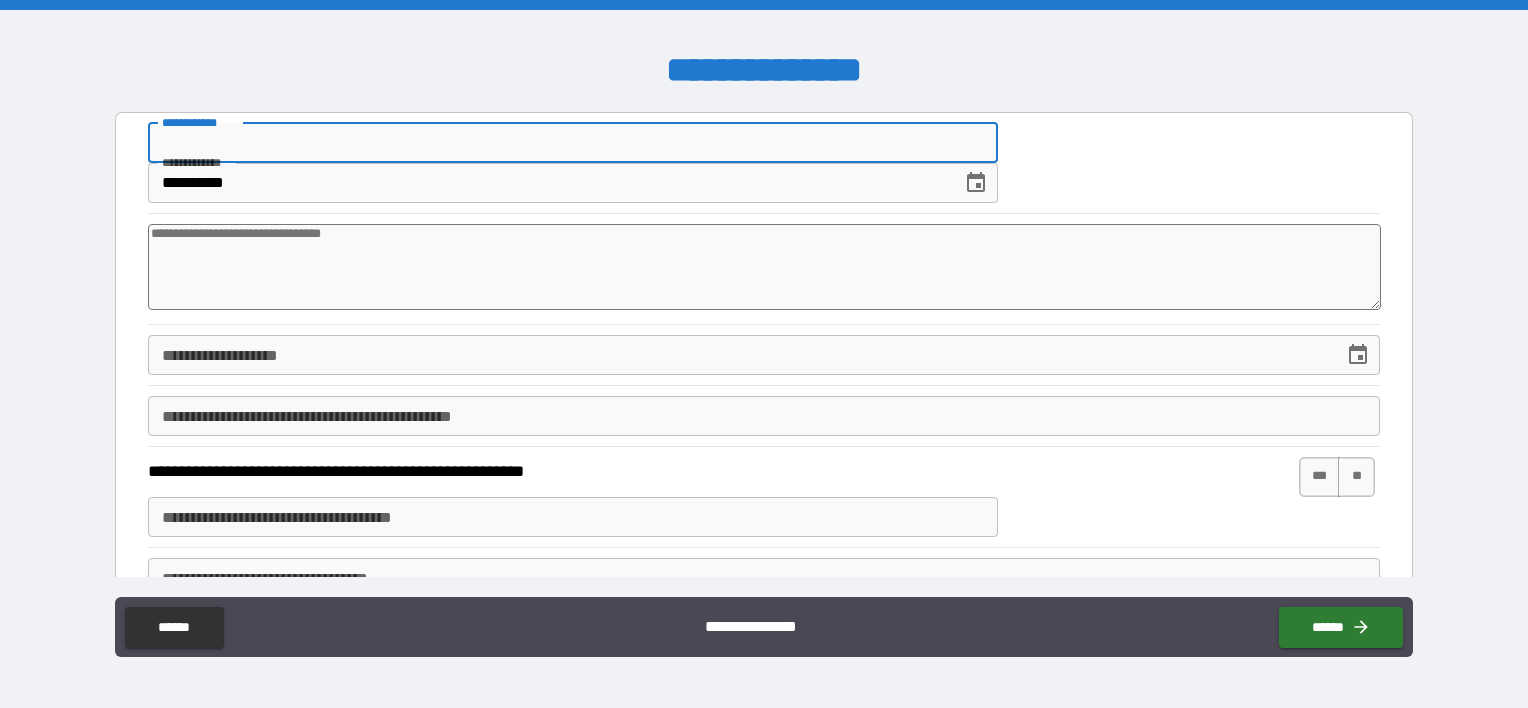 type on "*" 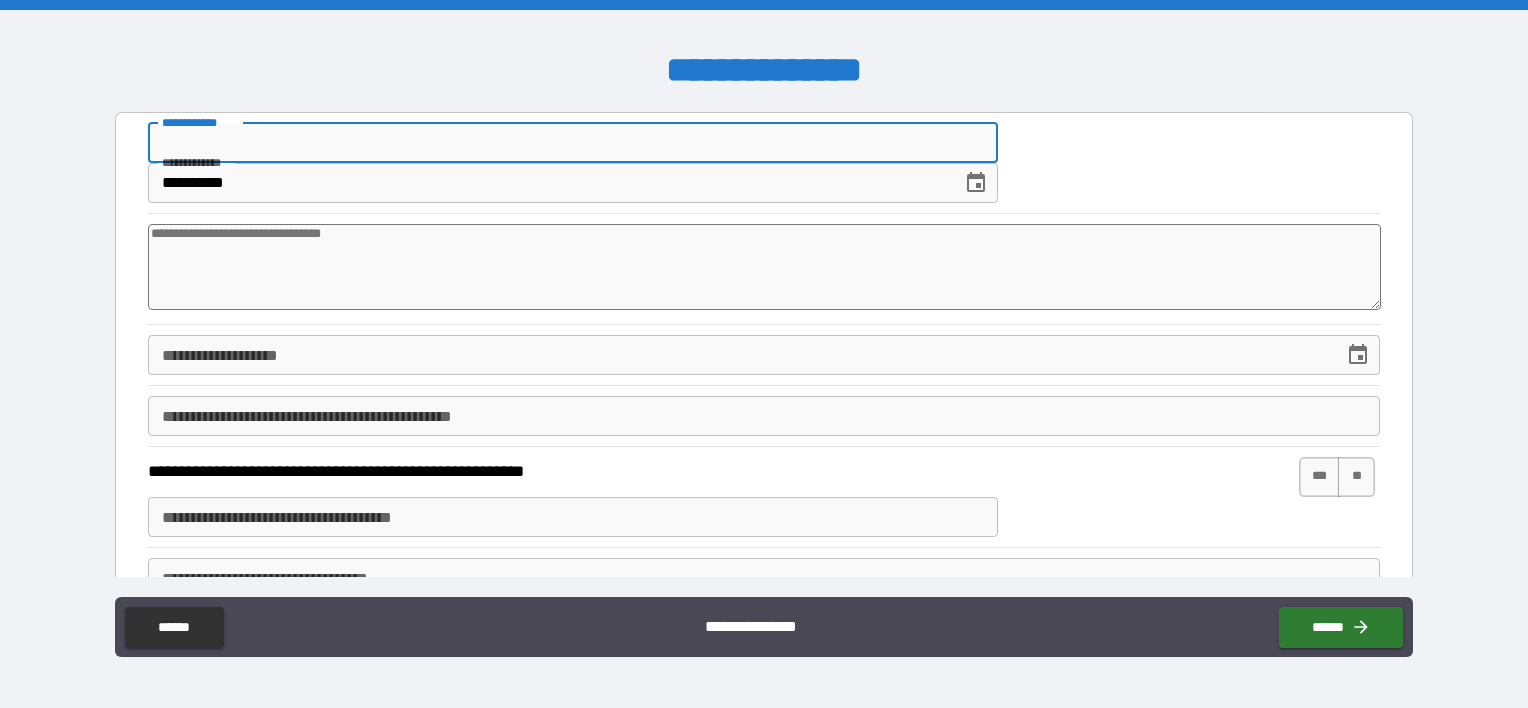 type on "*" 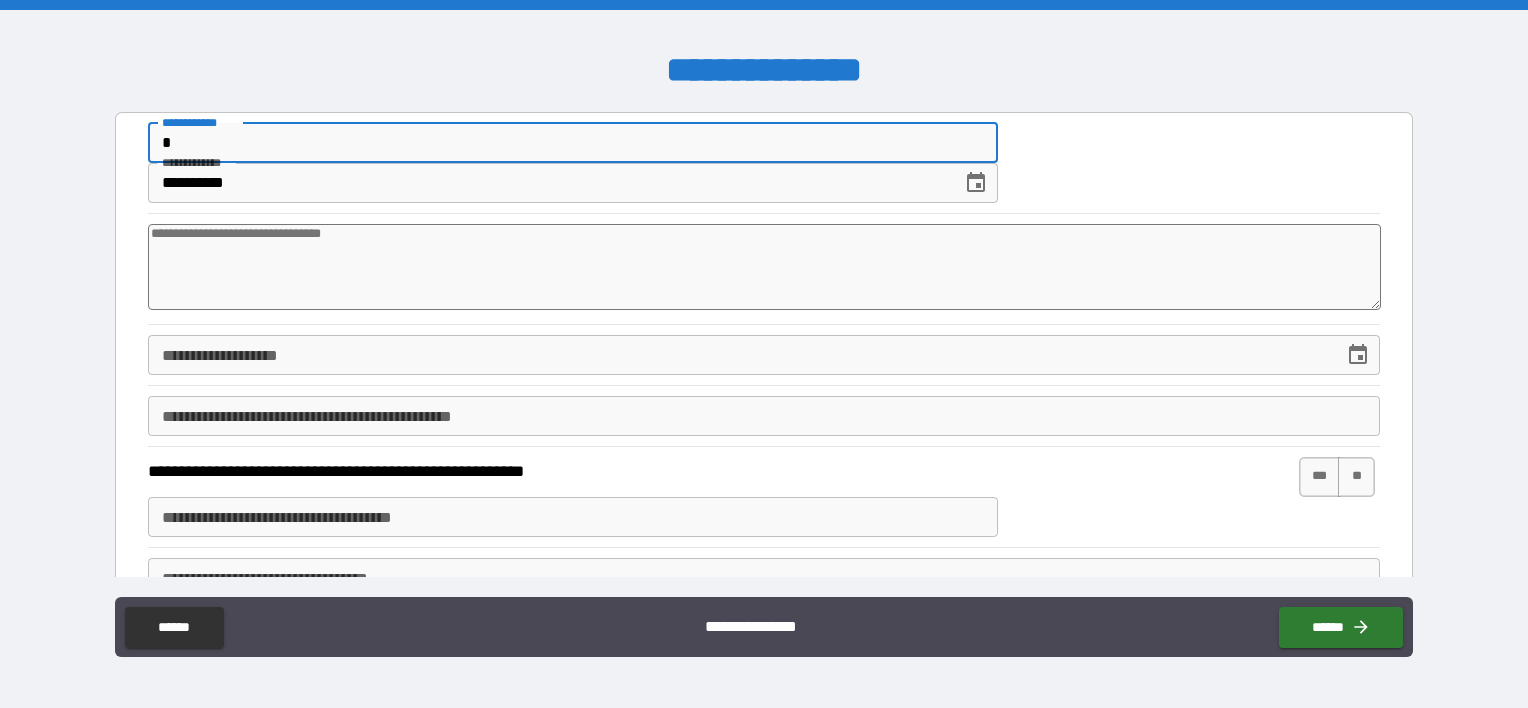 type on "**" 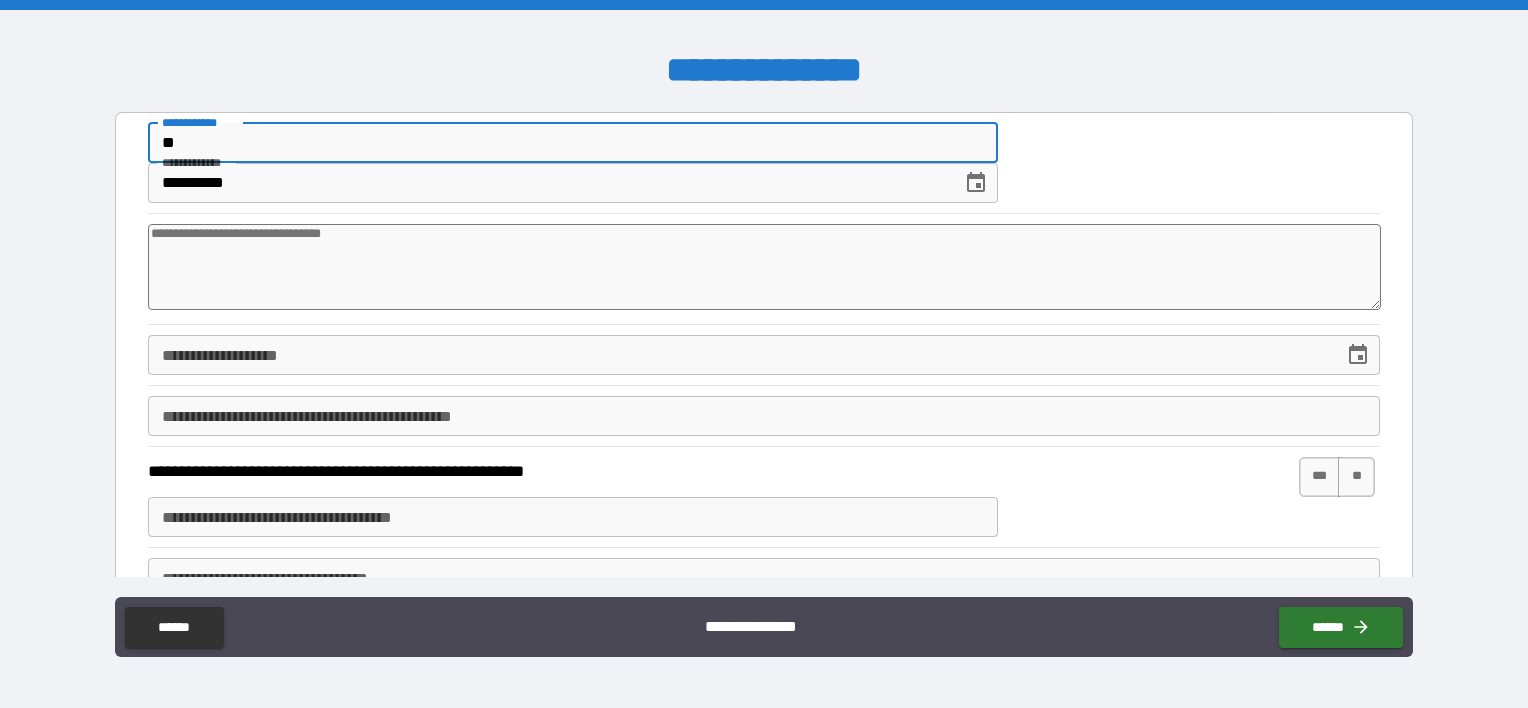 type on "*" 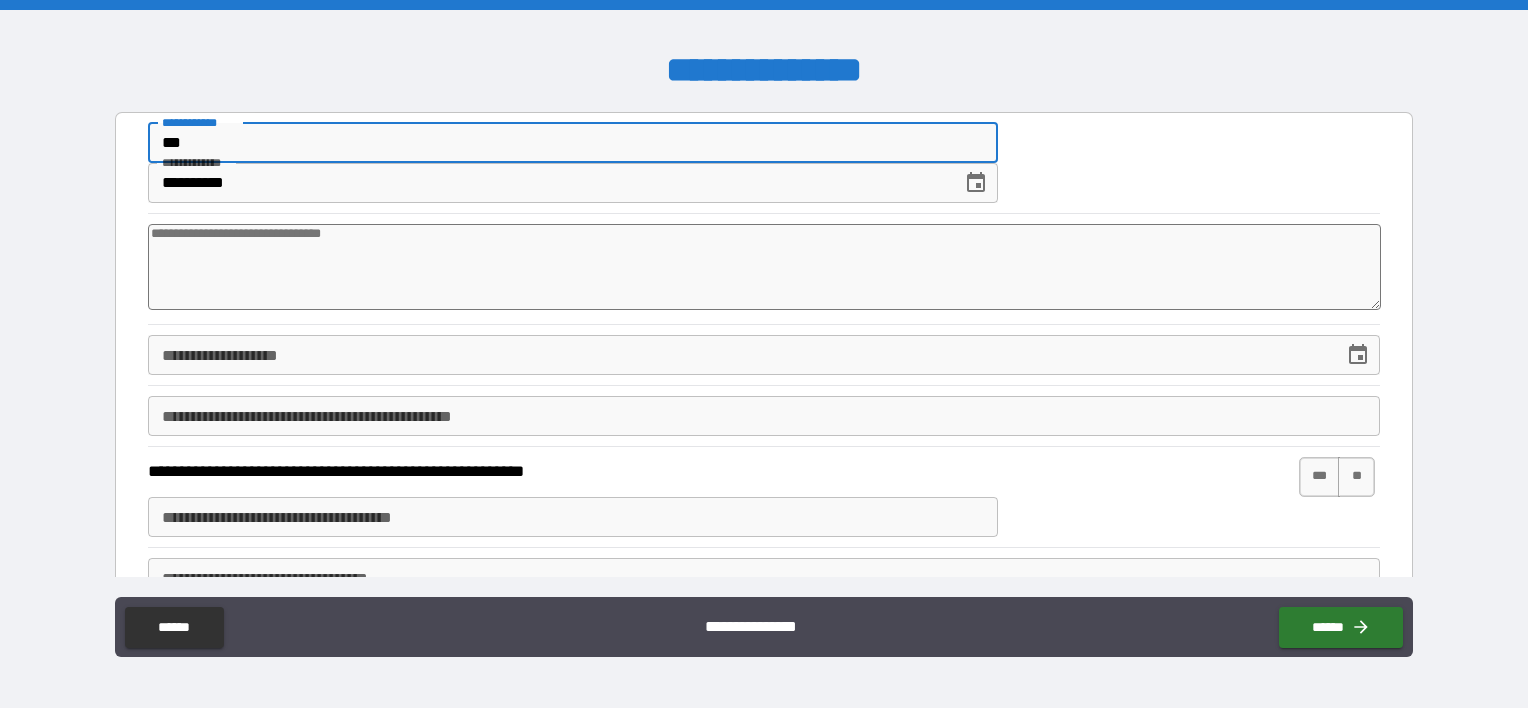 type on "*" 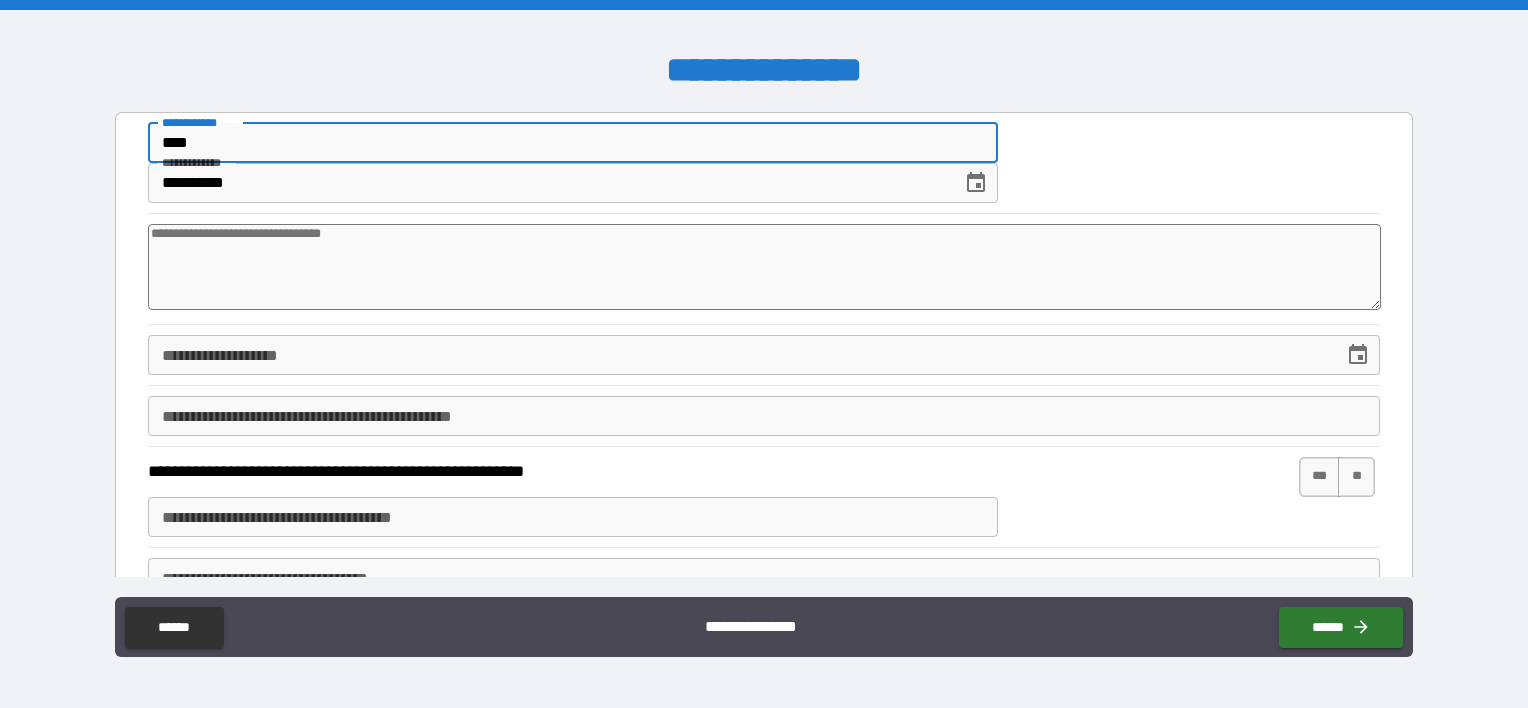 type on "*" 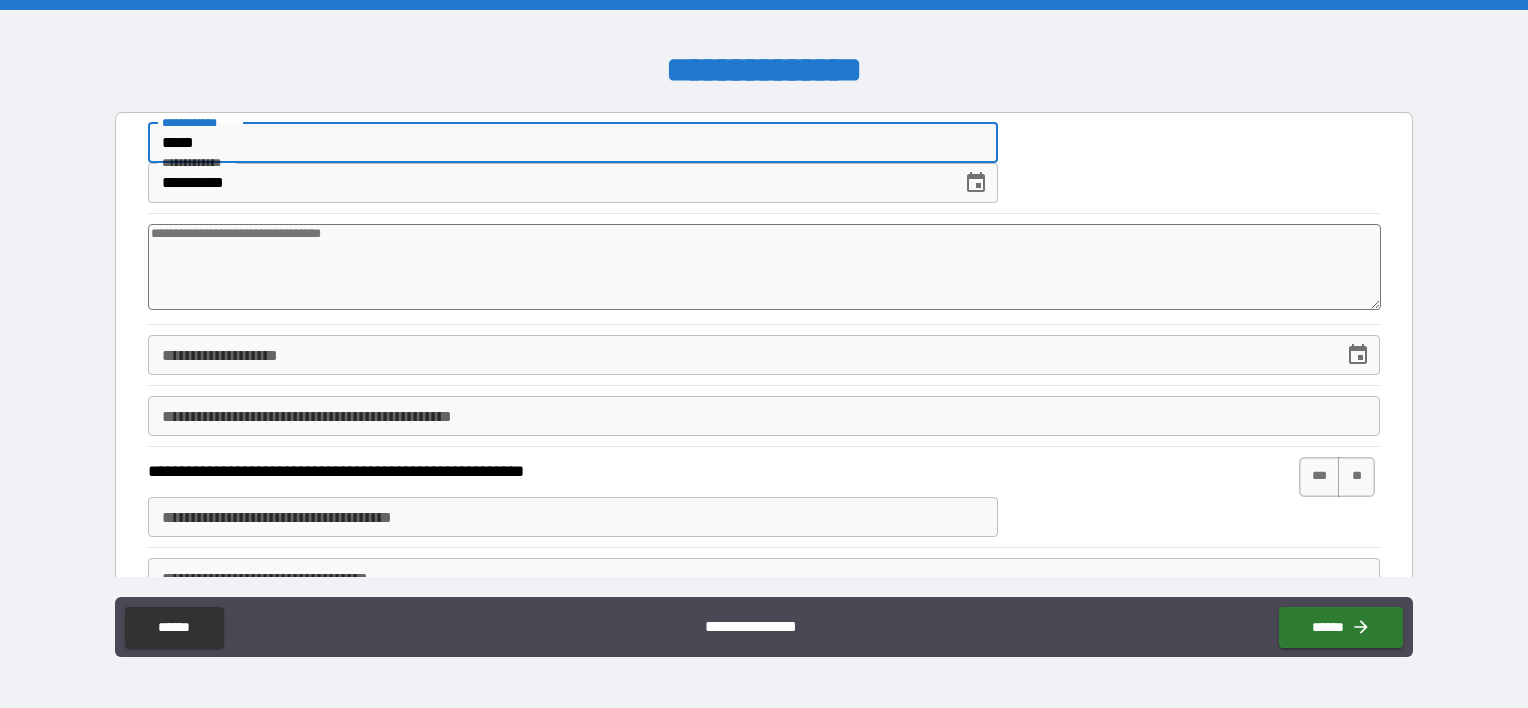 type on "*" 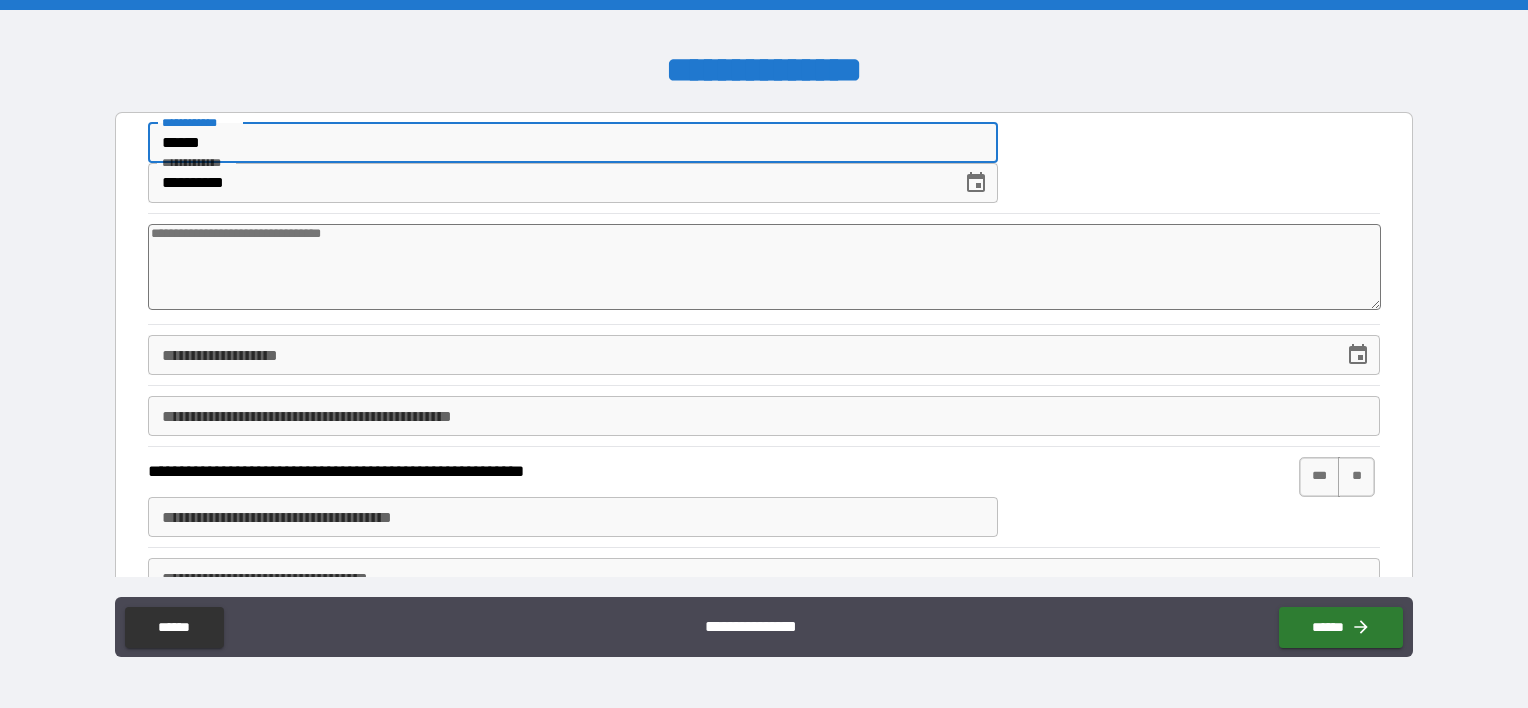 type on "*" 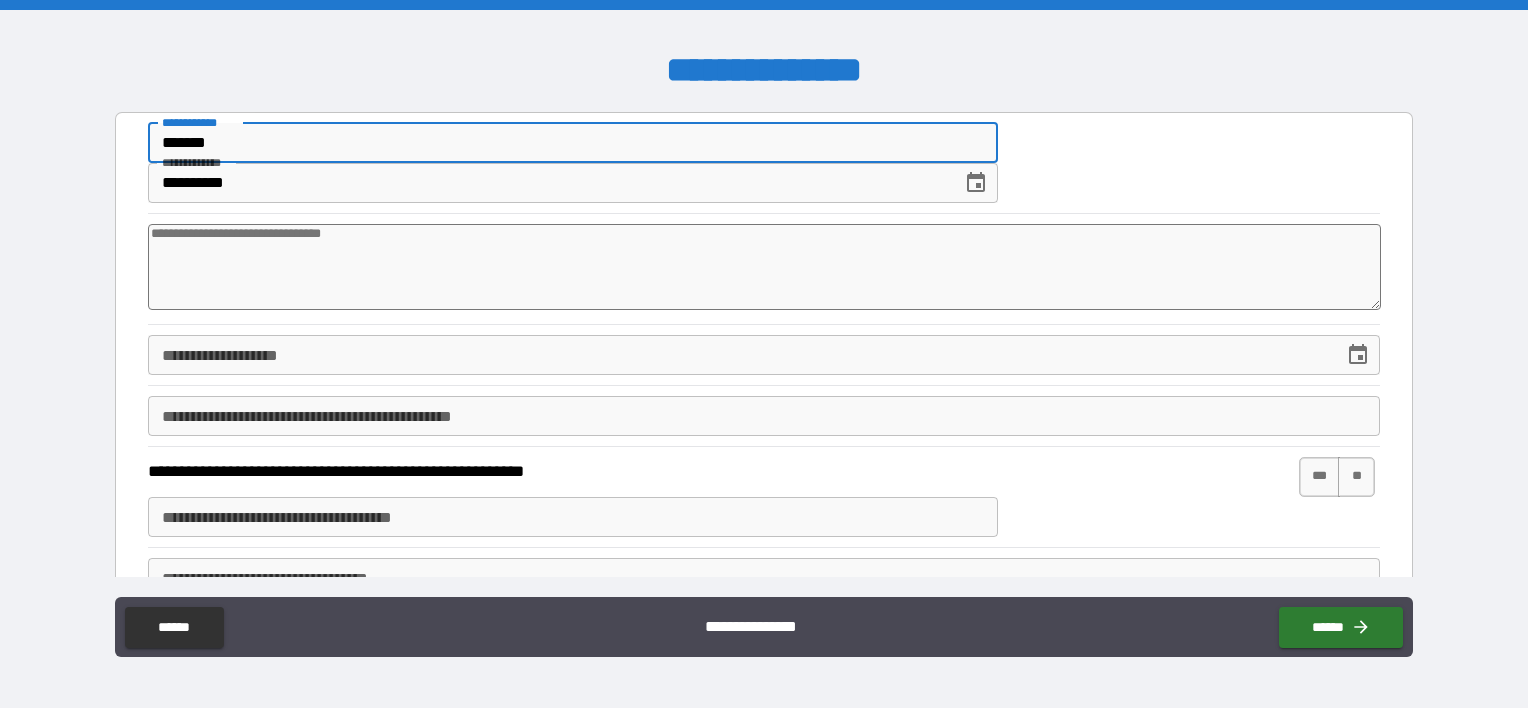 type on "*" 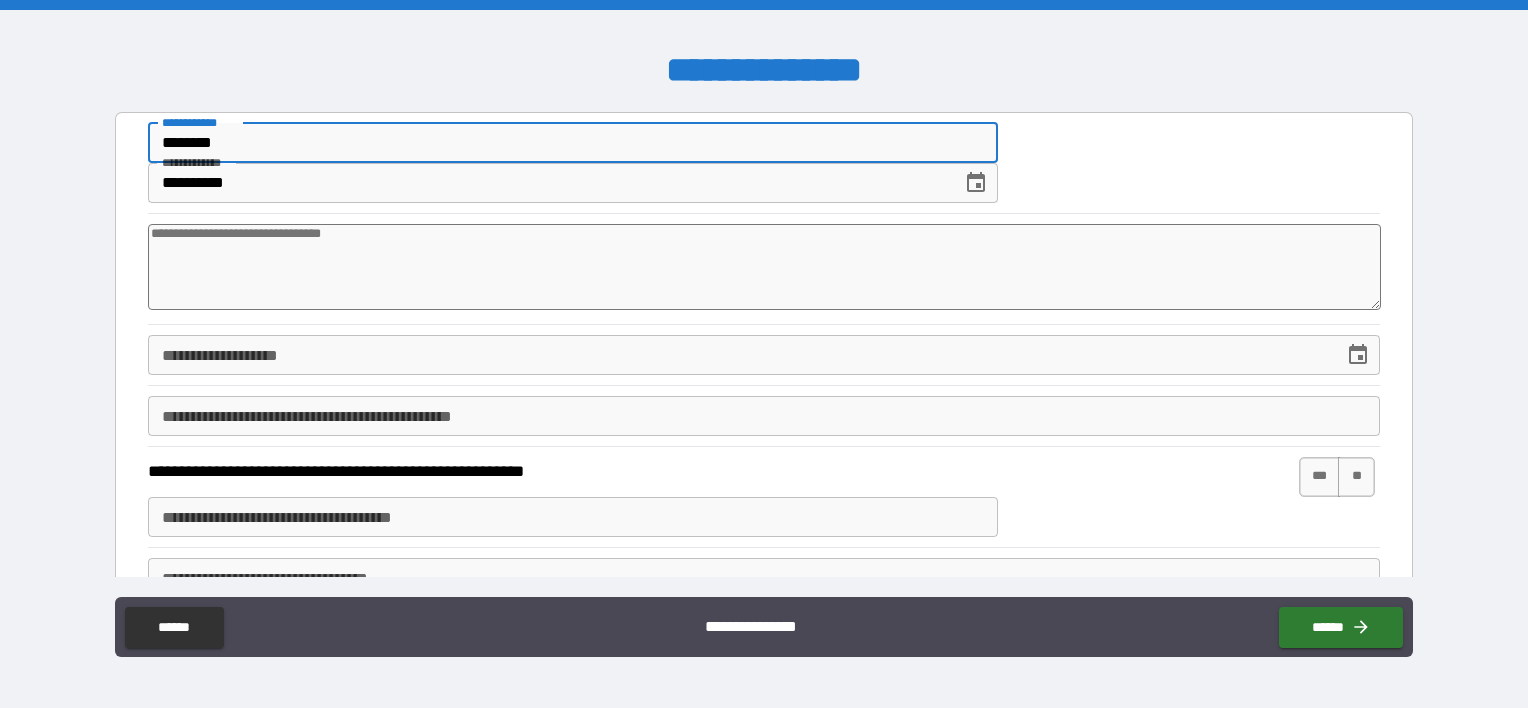 type on "*" 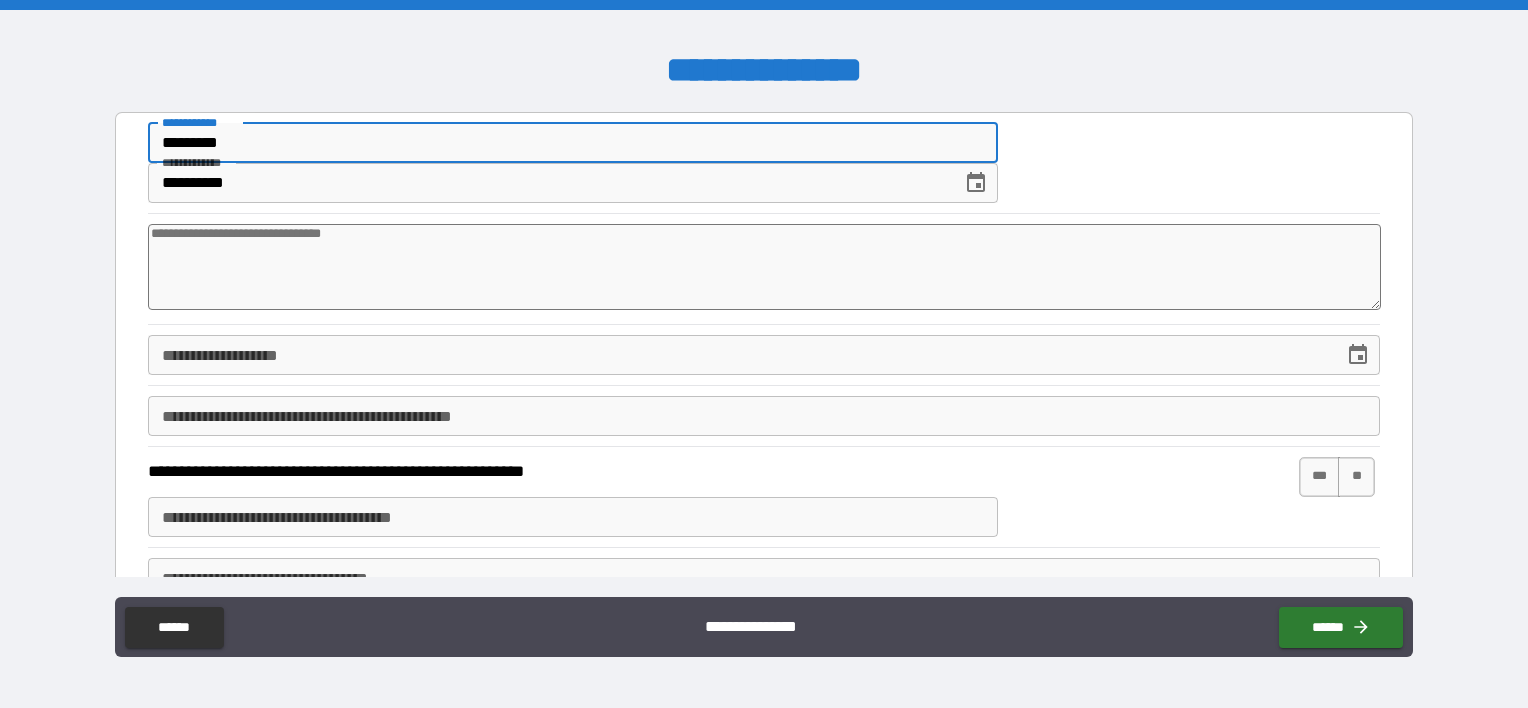 type on "*" 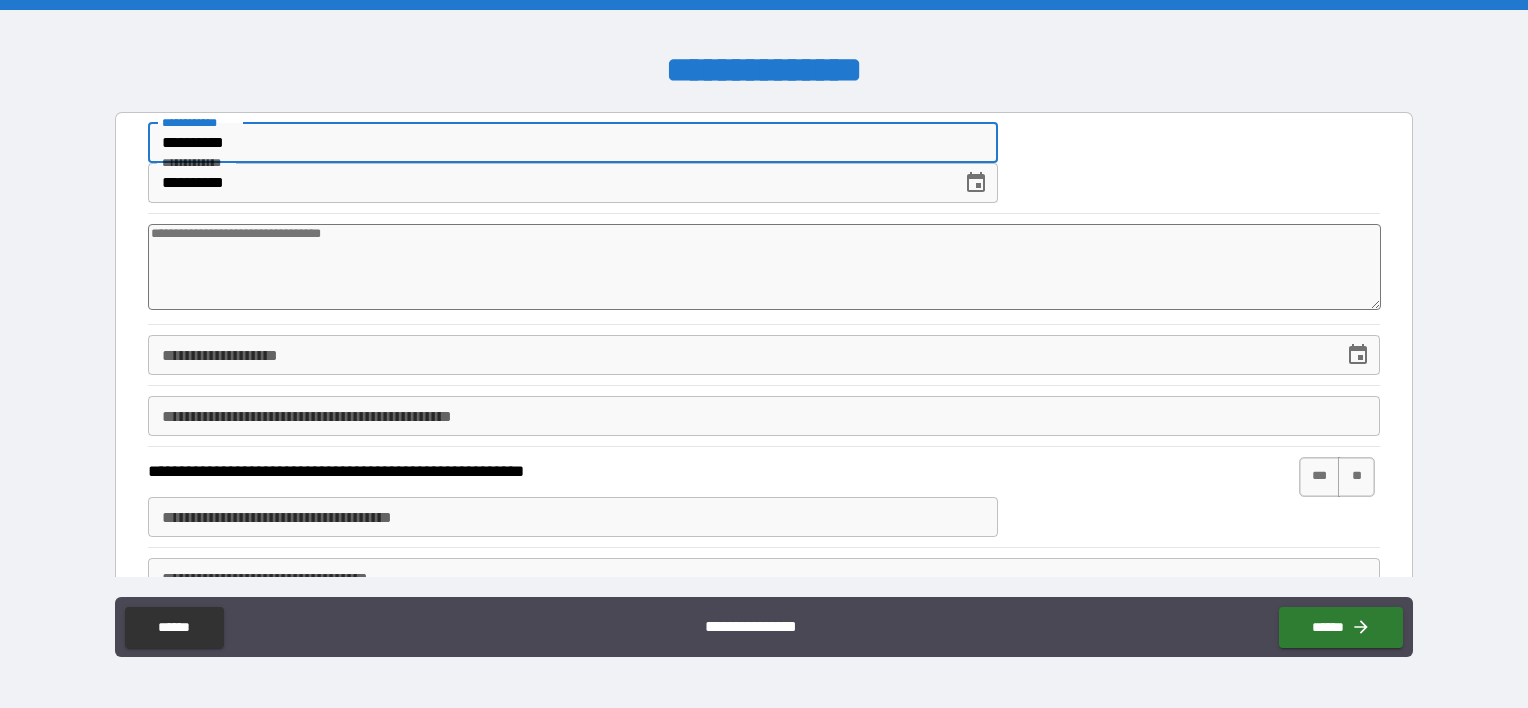 type on "**********" 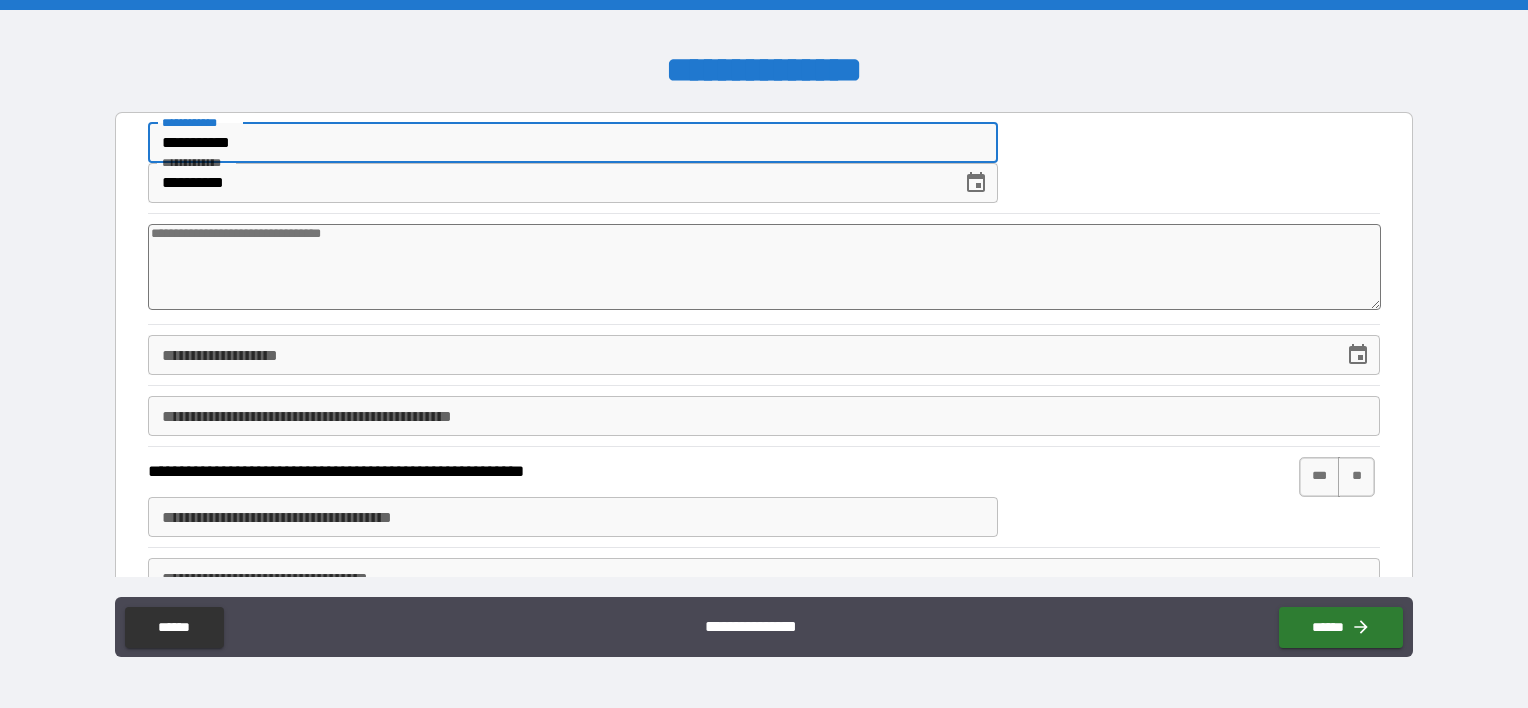 type on "*" 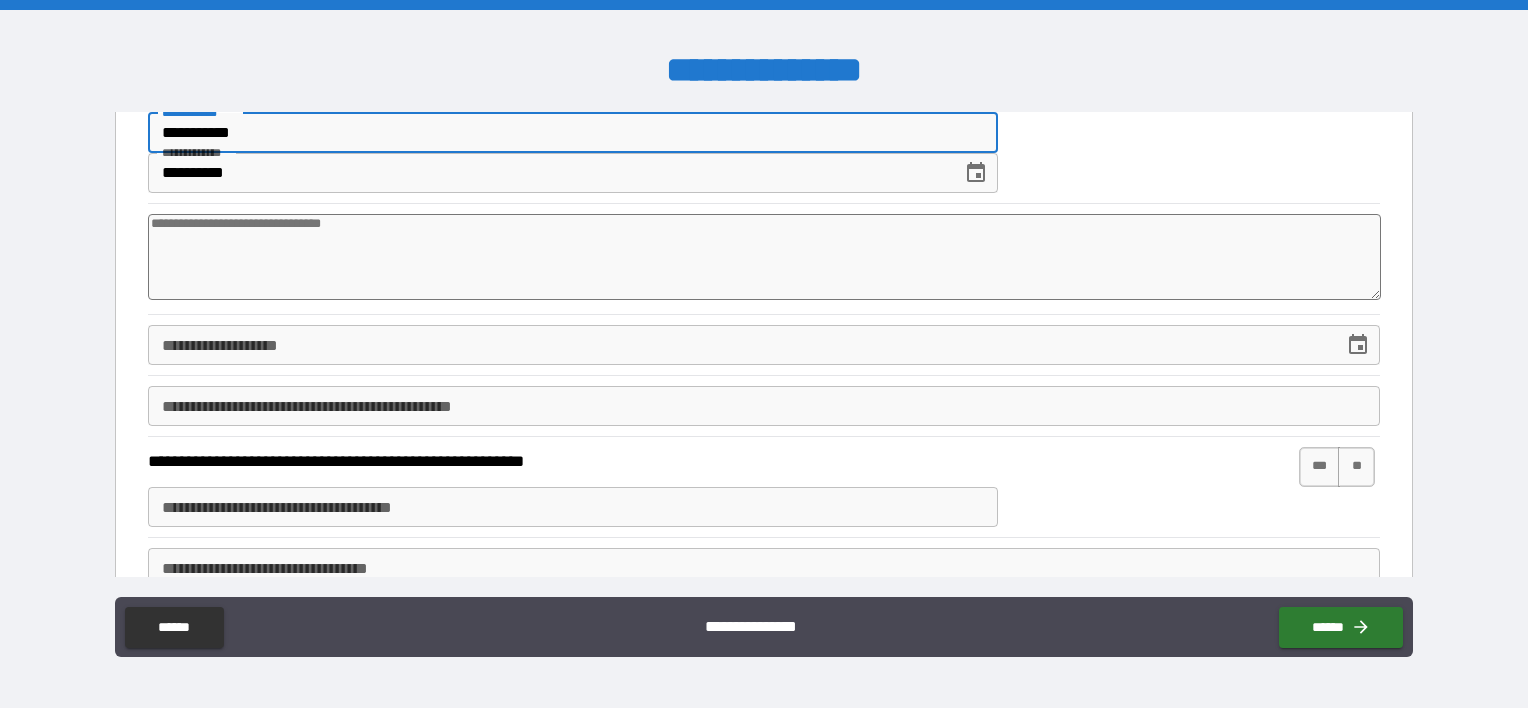 scroll, scrollTop: 12, scrollLeft: 0, axis: vertical 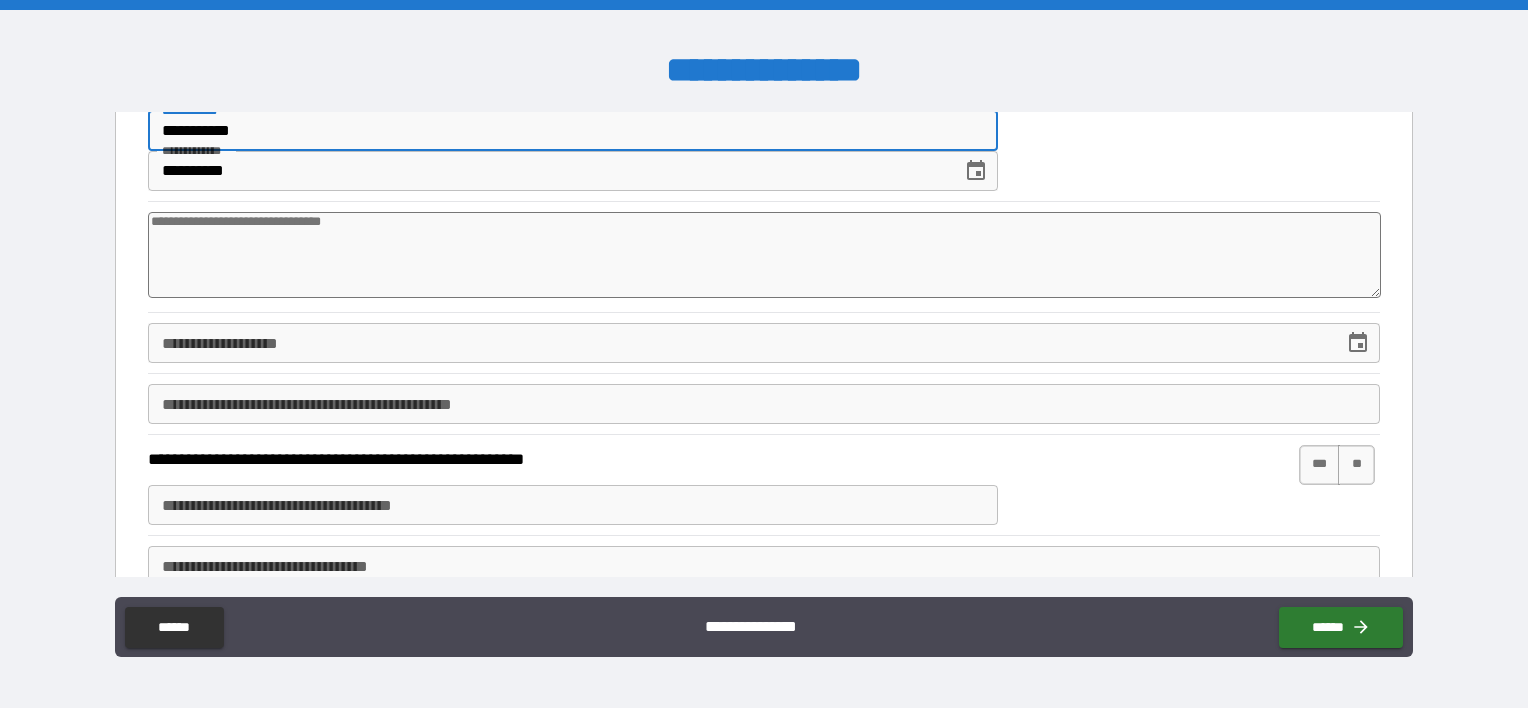 type on "**********" 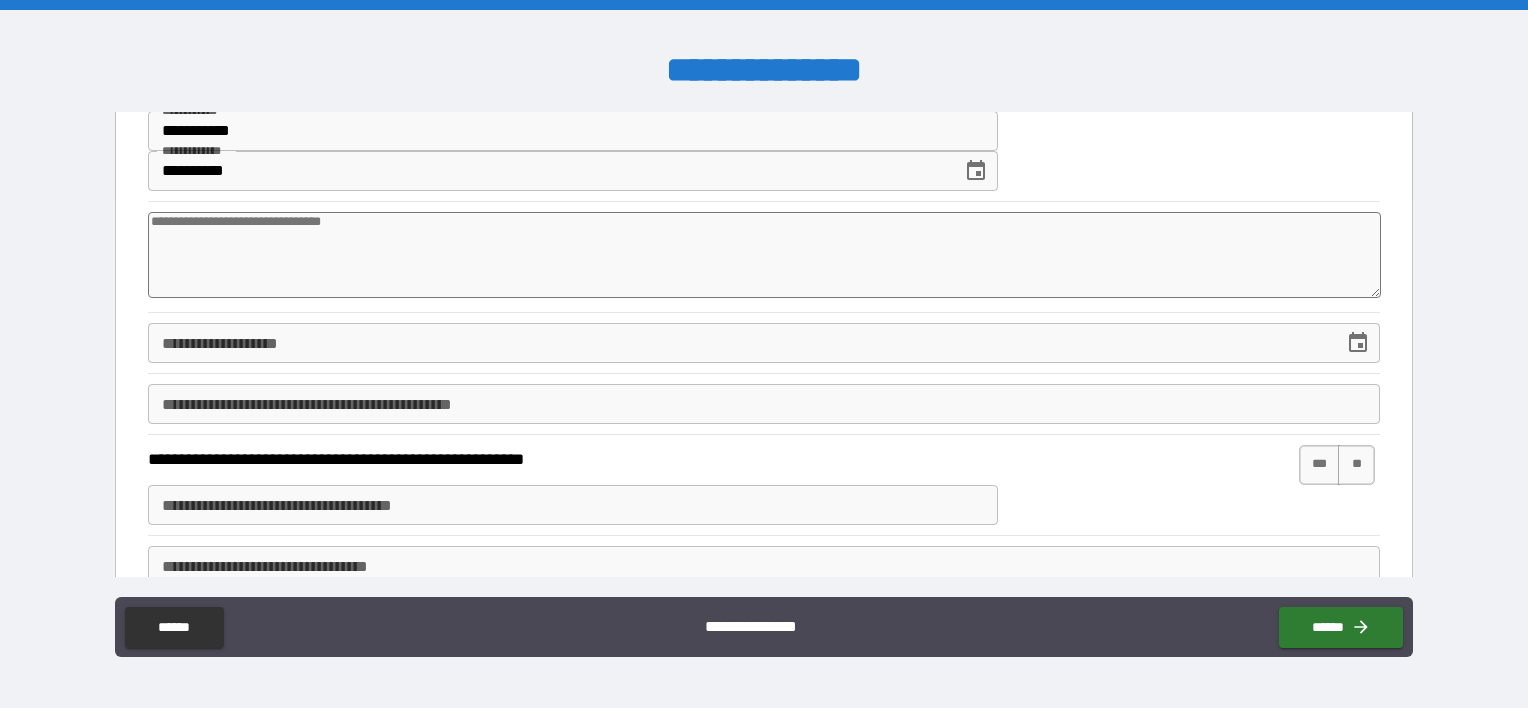 click on "**********" at bounding box center [764, 403] 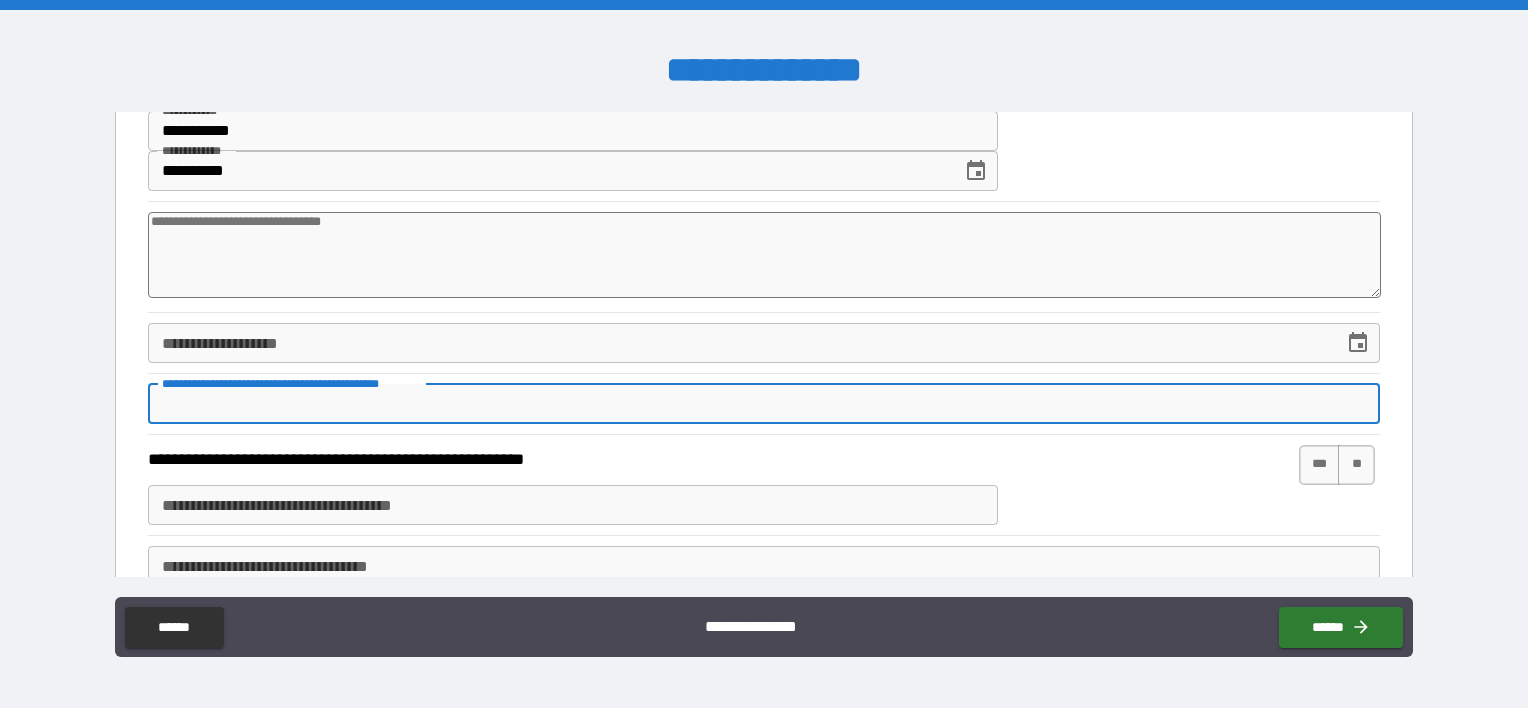 click on "**********" at bounding box center (764, 404) 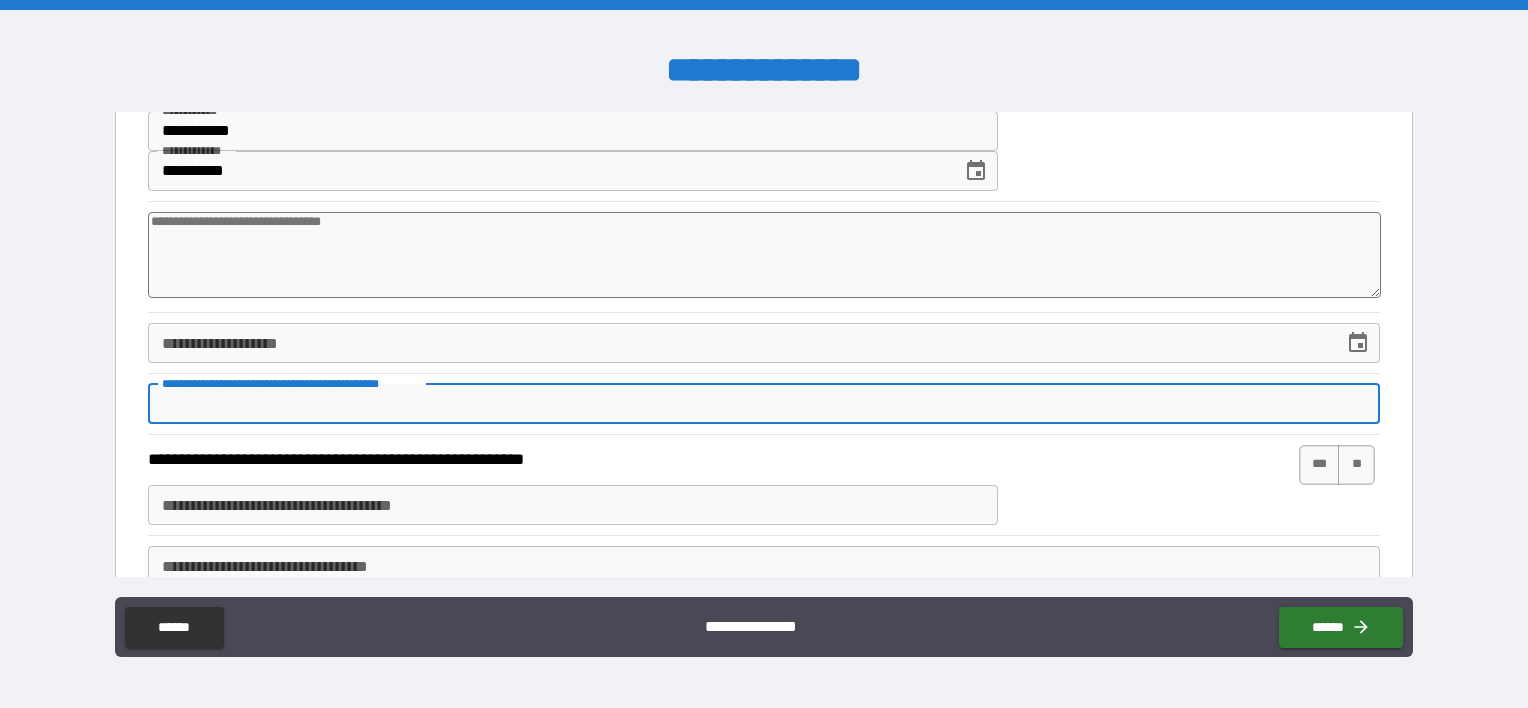 type on "*" 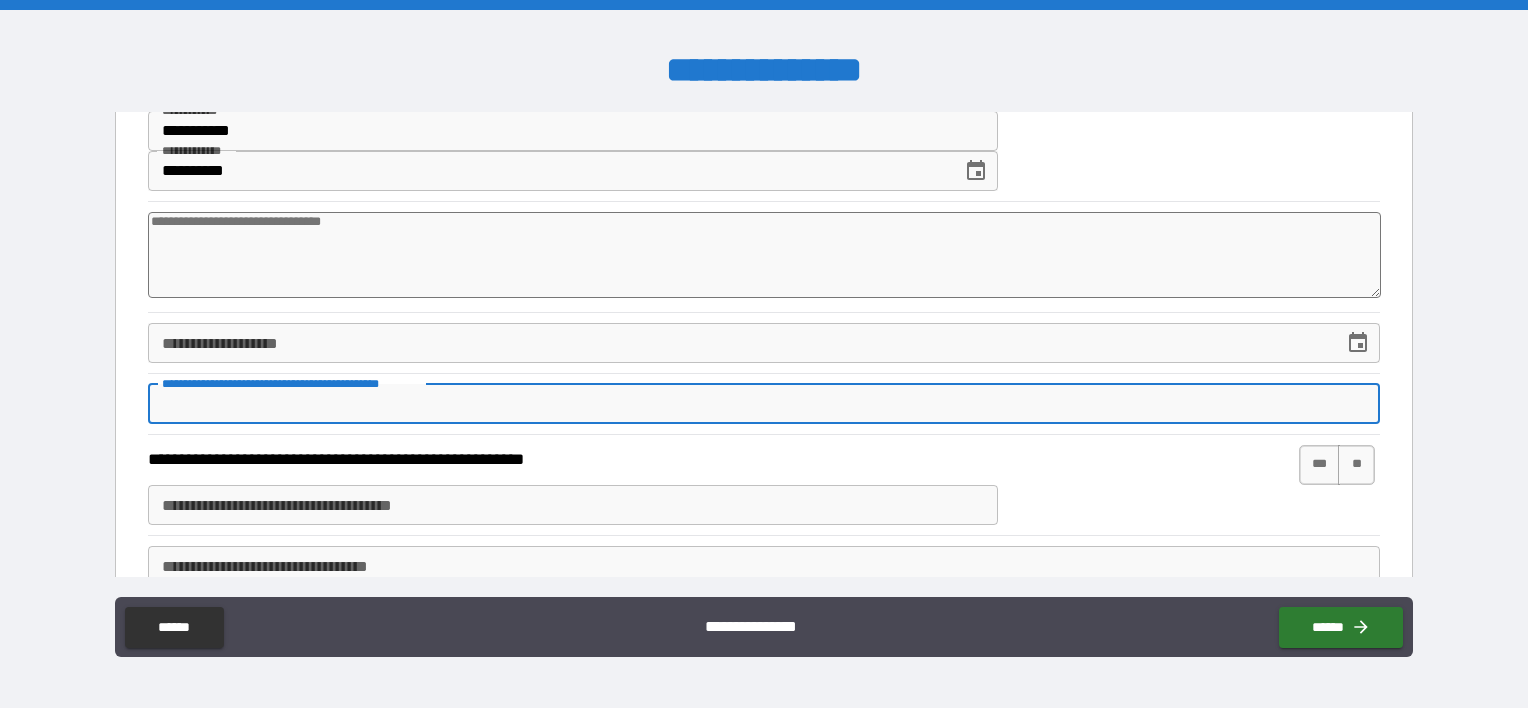 type on "*" 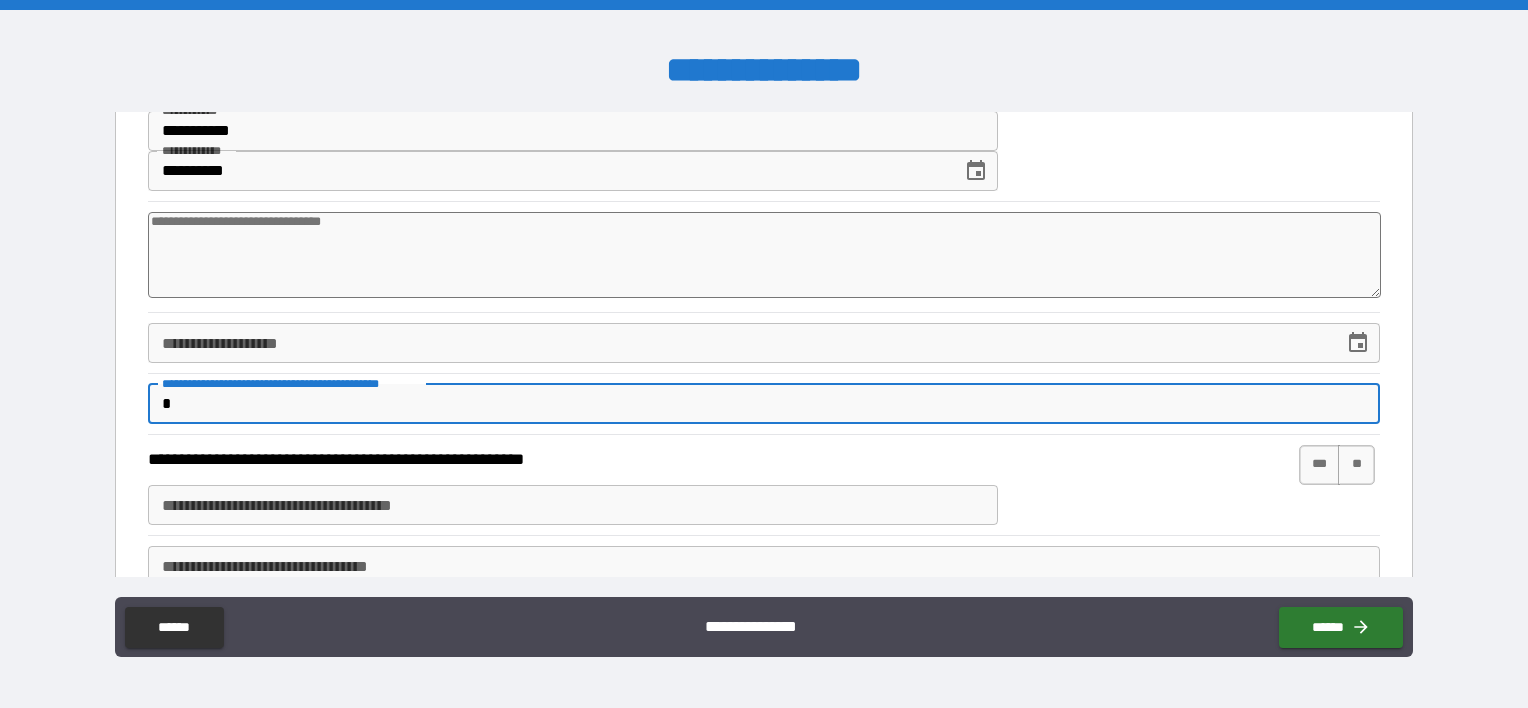 type on "*" 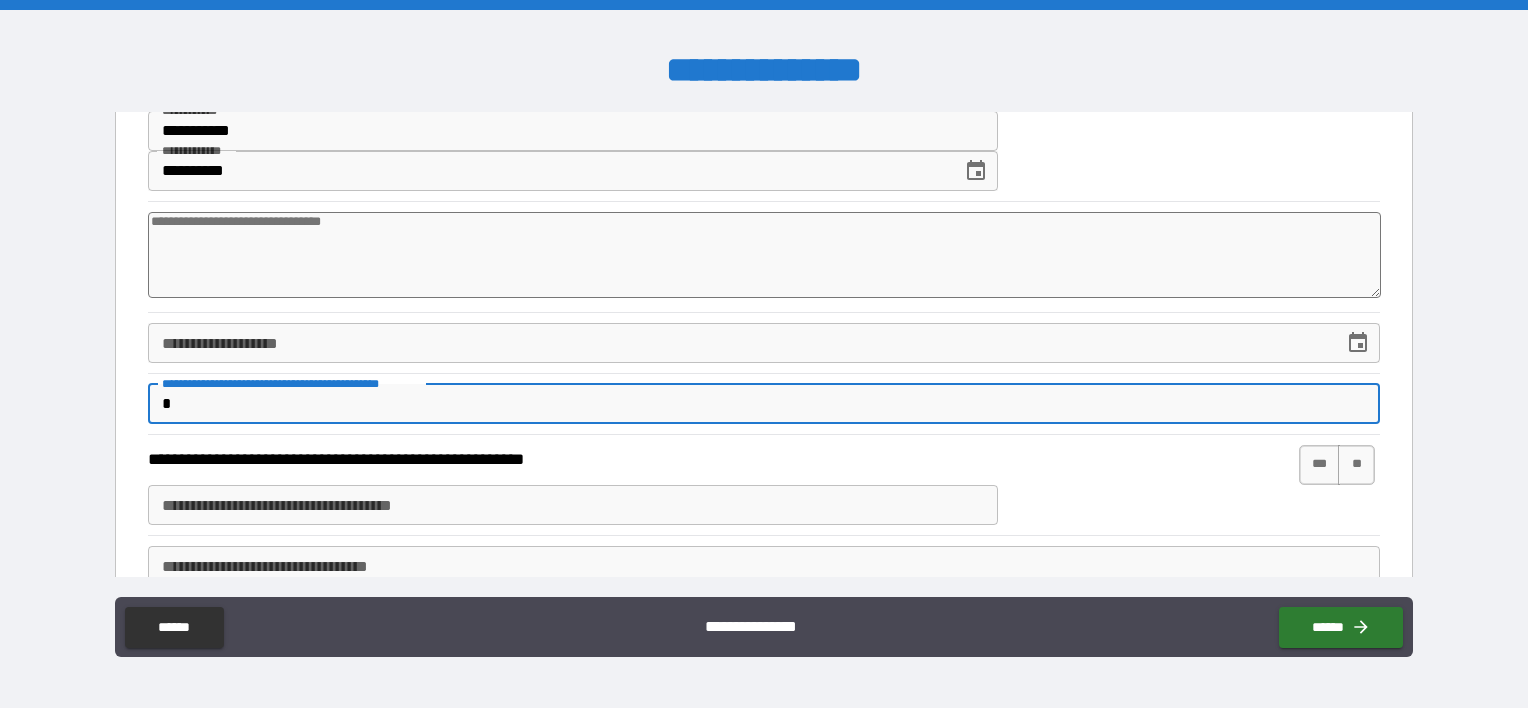 type on "*" 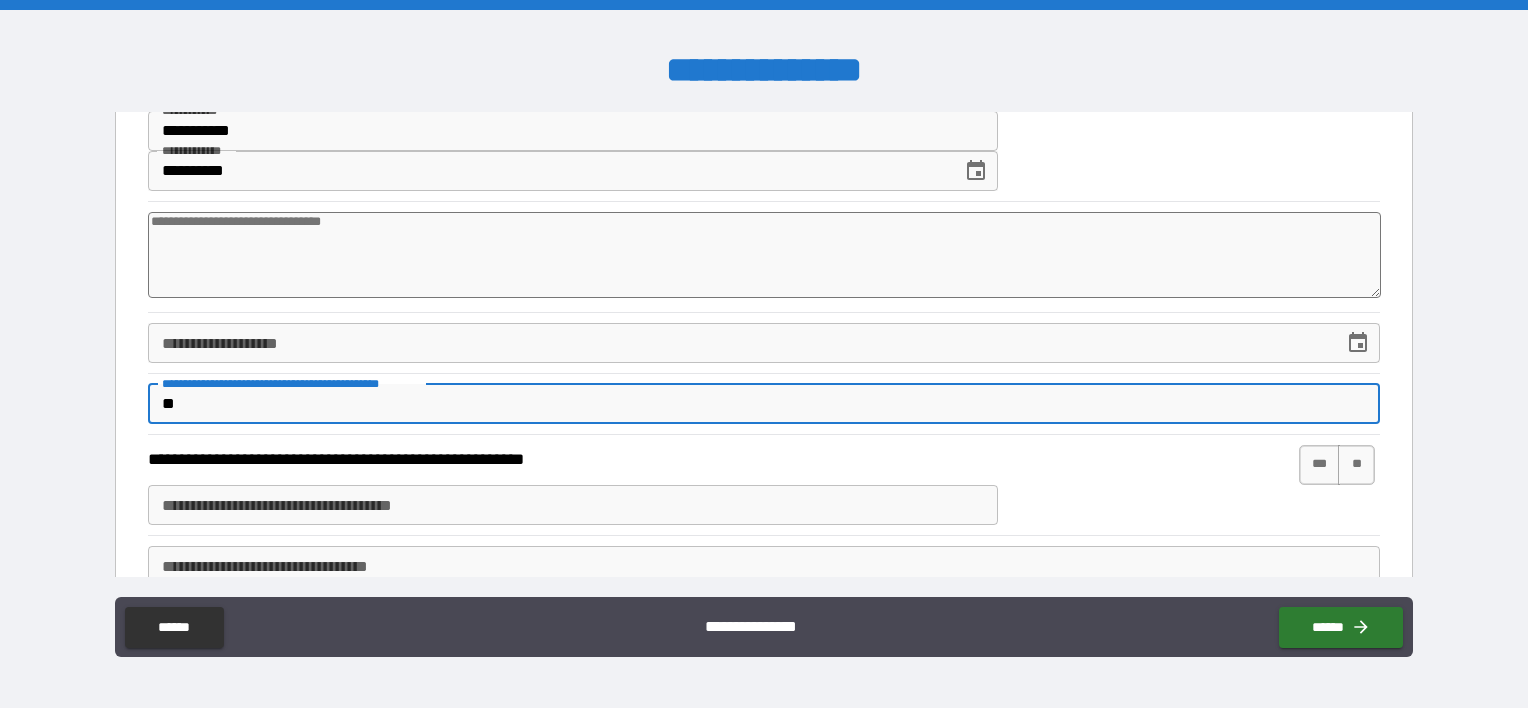 type on "*" 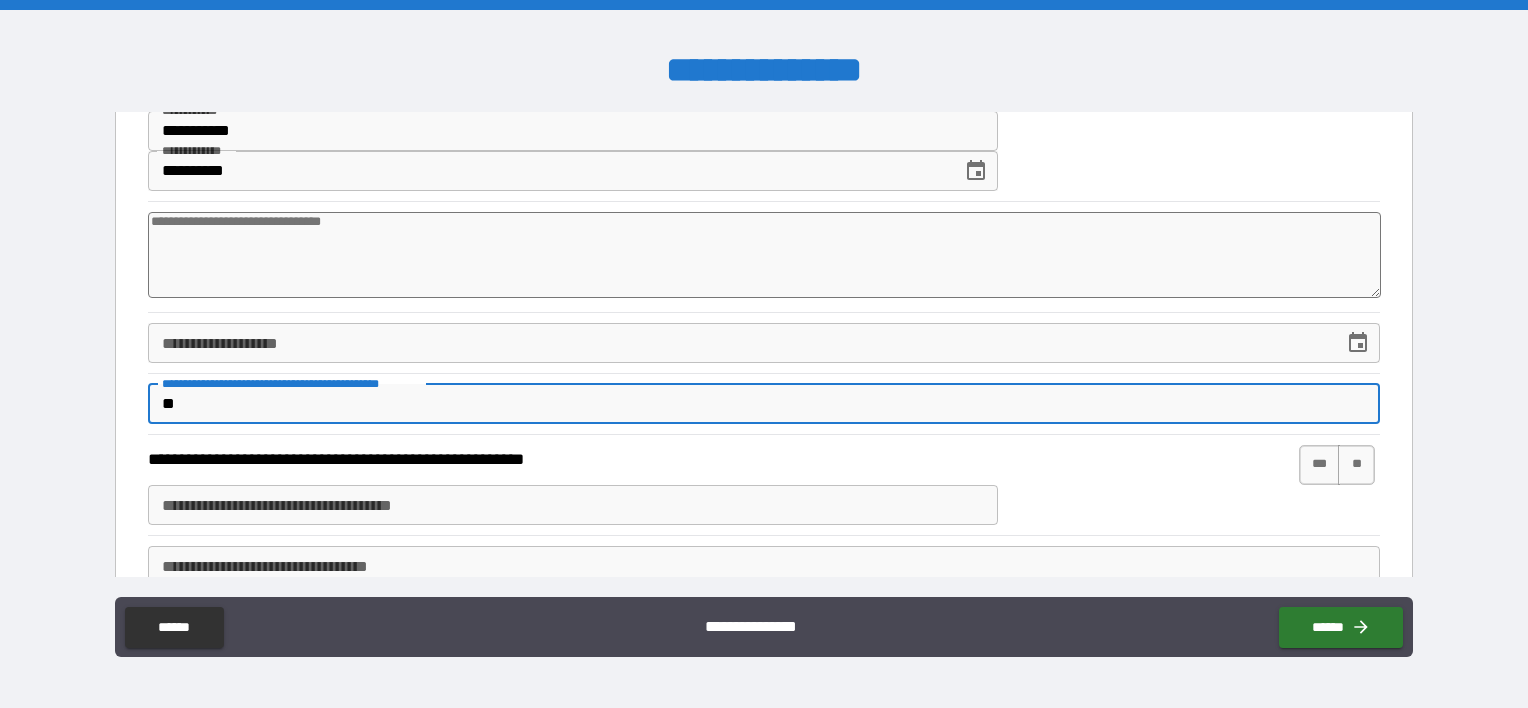 type on "*" 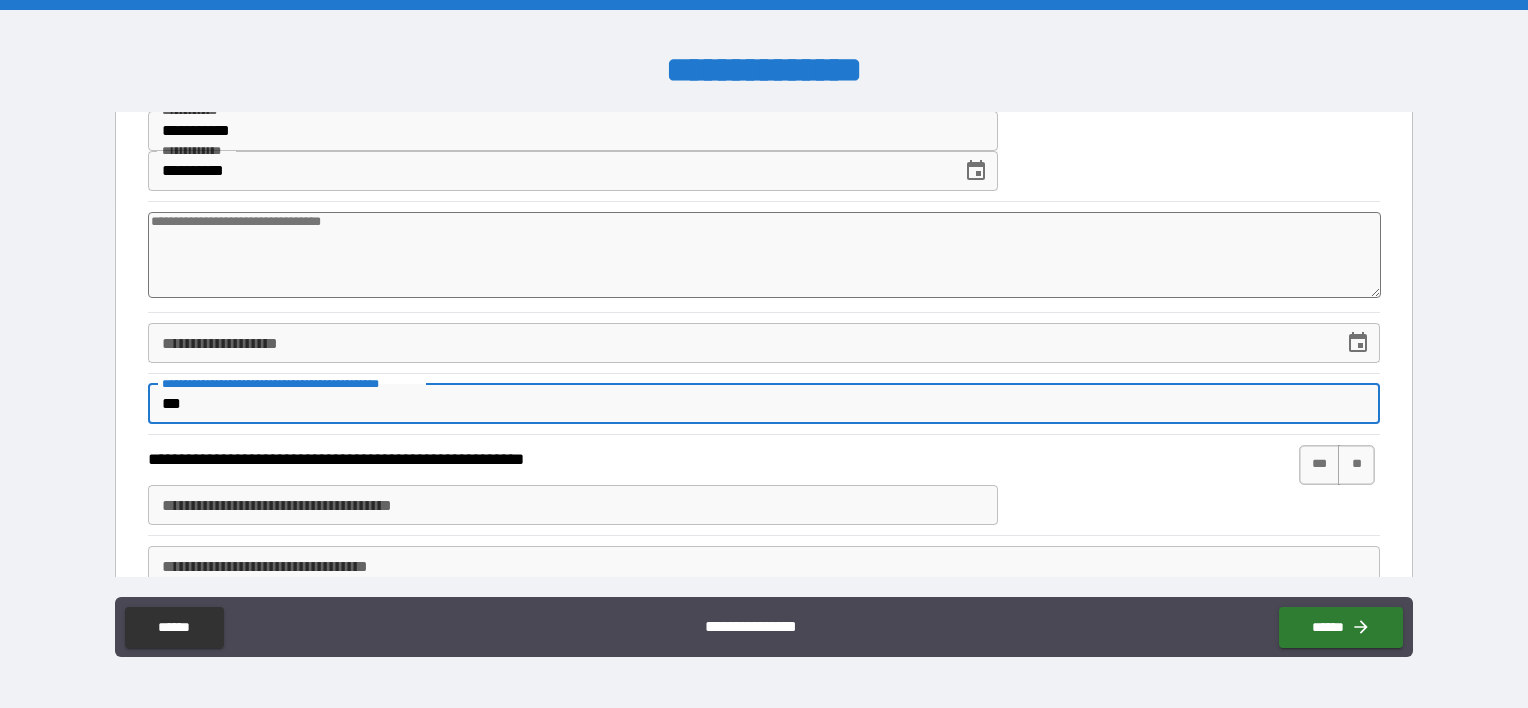 type on "*" 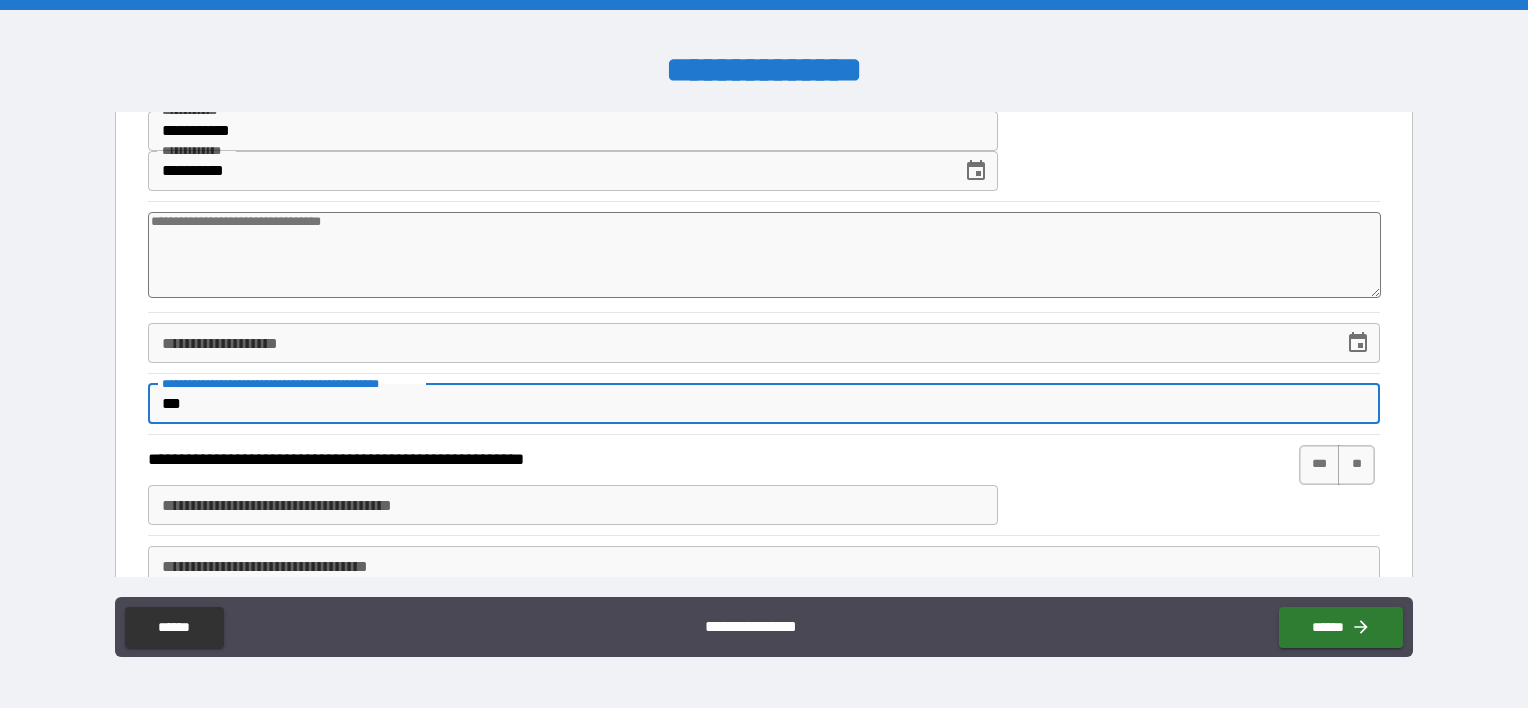 type on "*" 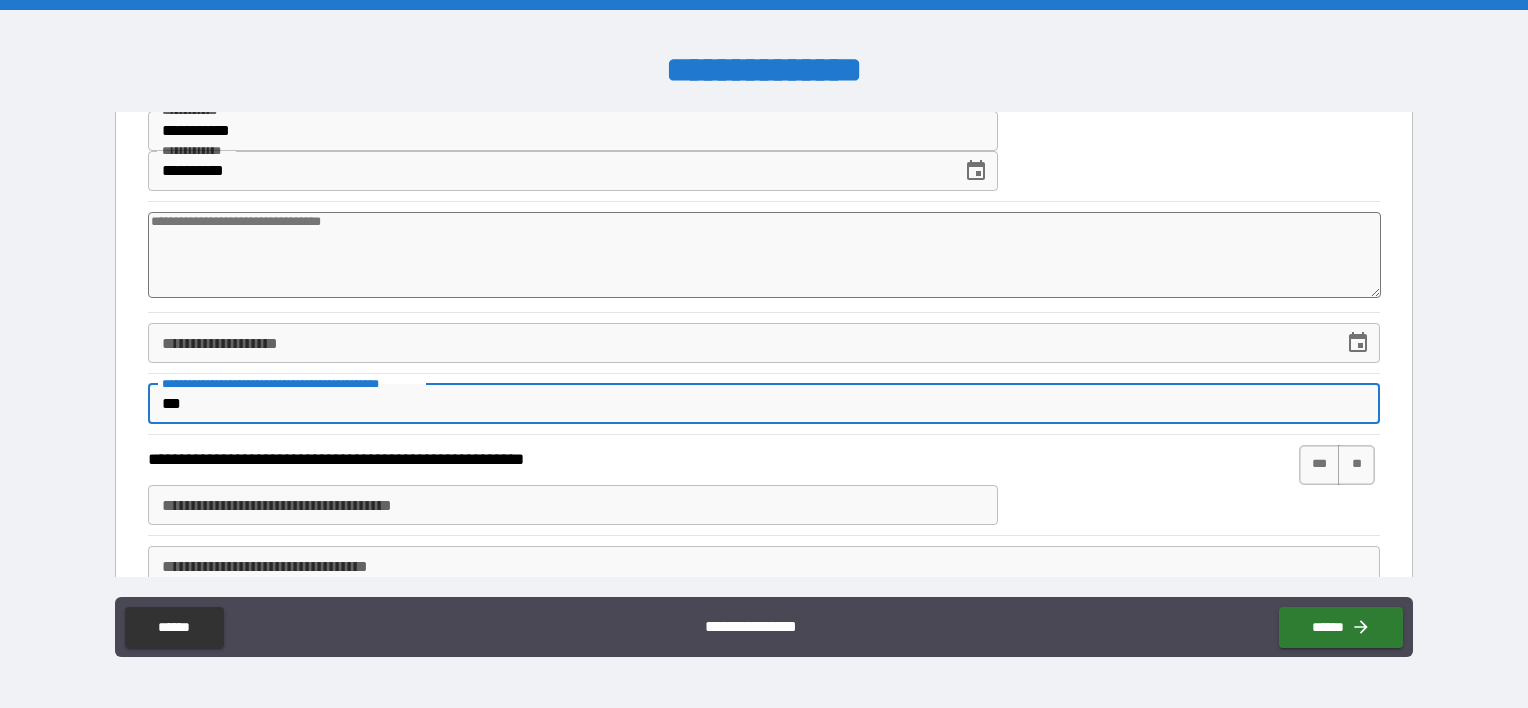 type on "****" 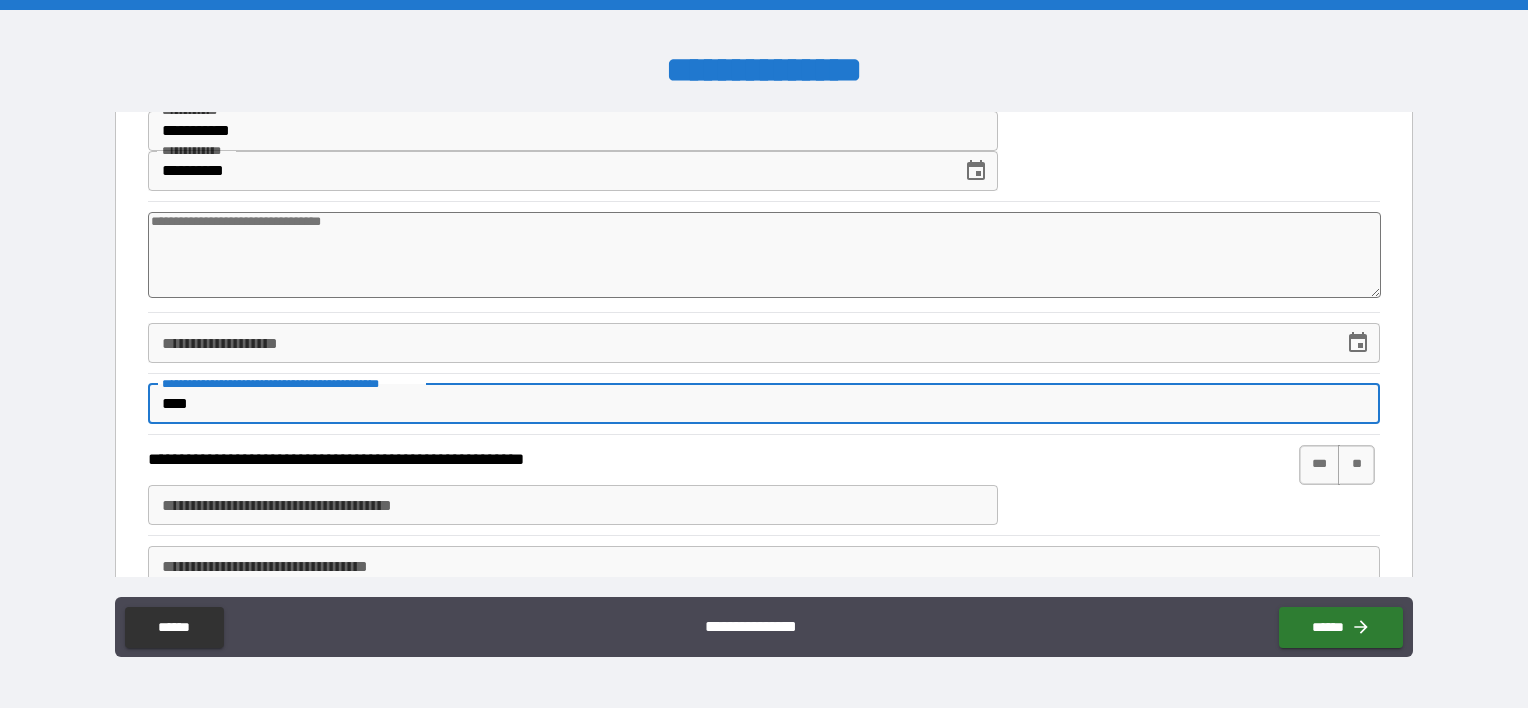 type on "*" 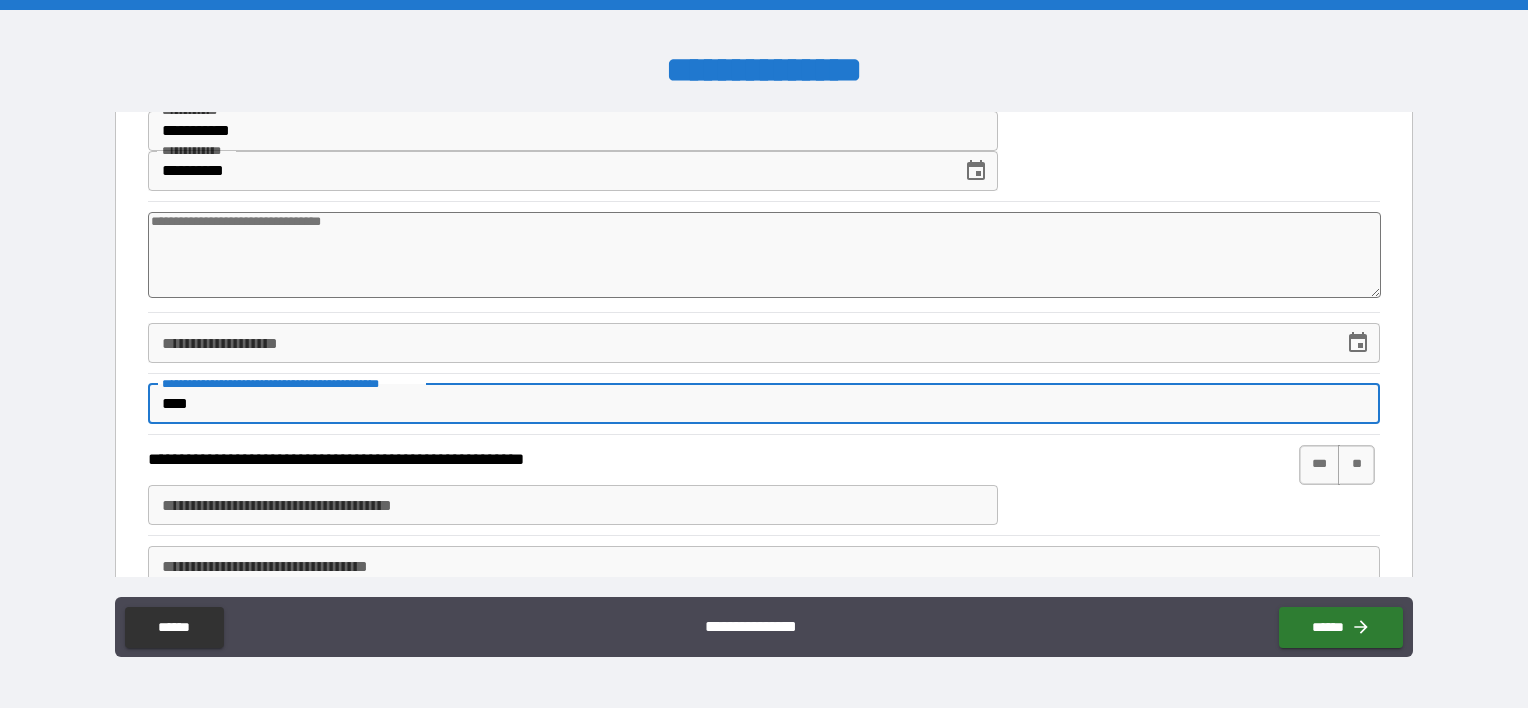 type on "*" 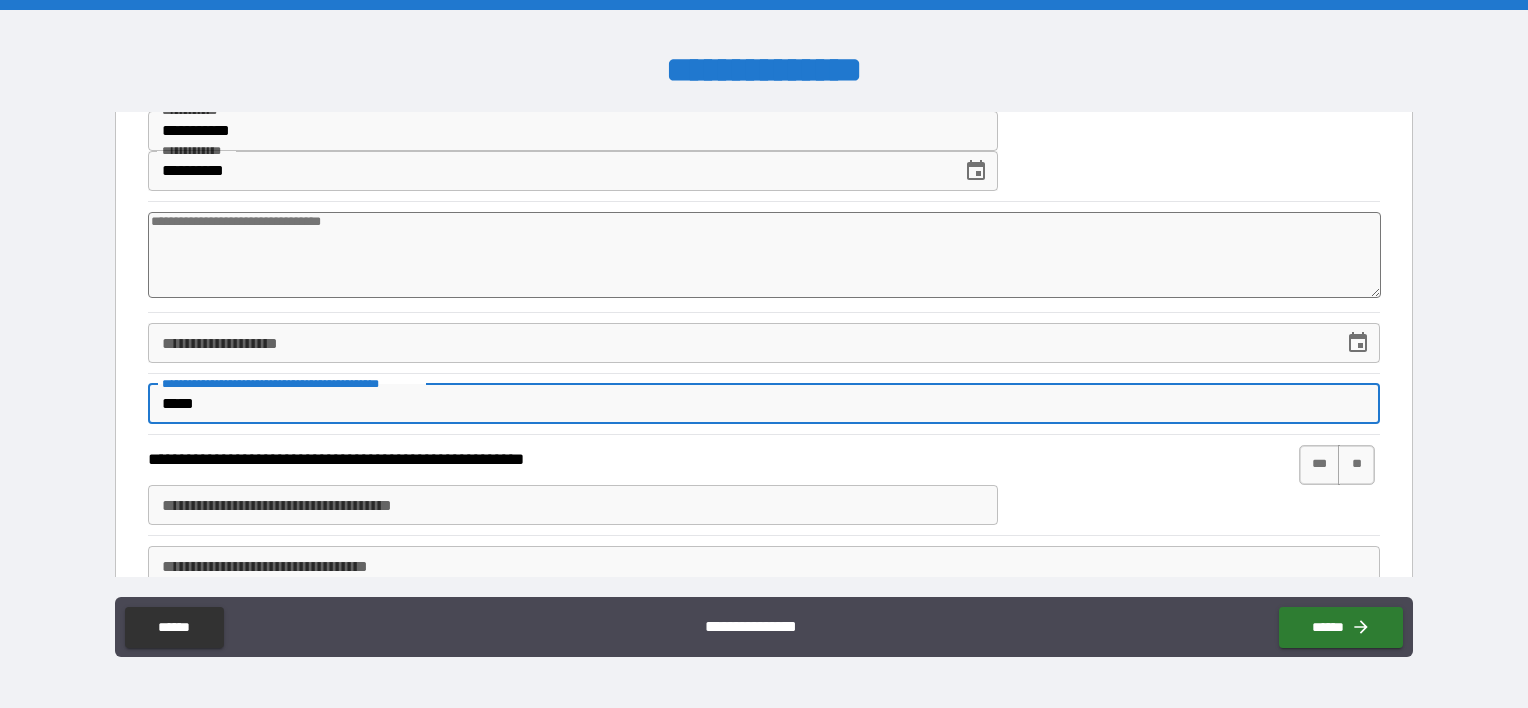 type on "*" 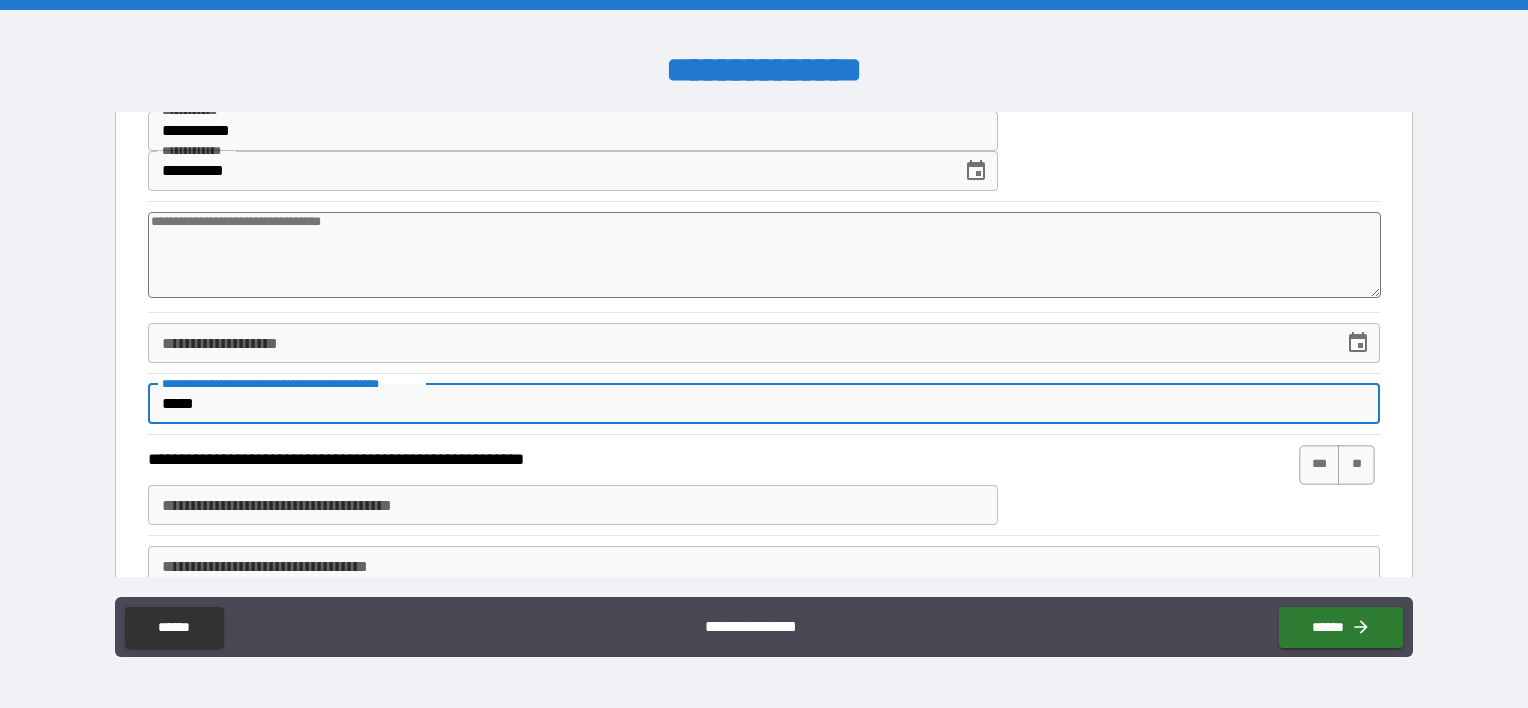 type on "******" 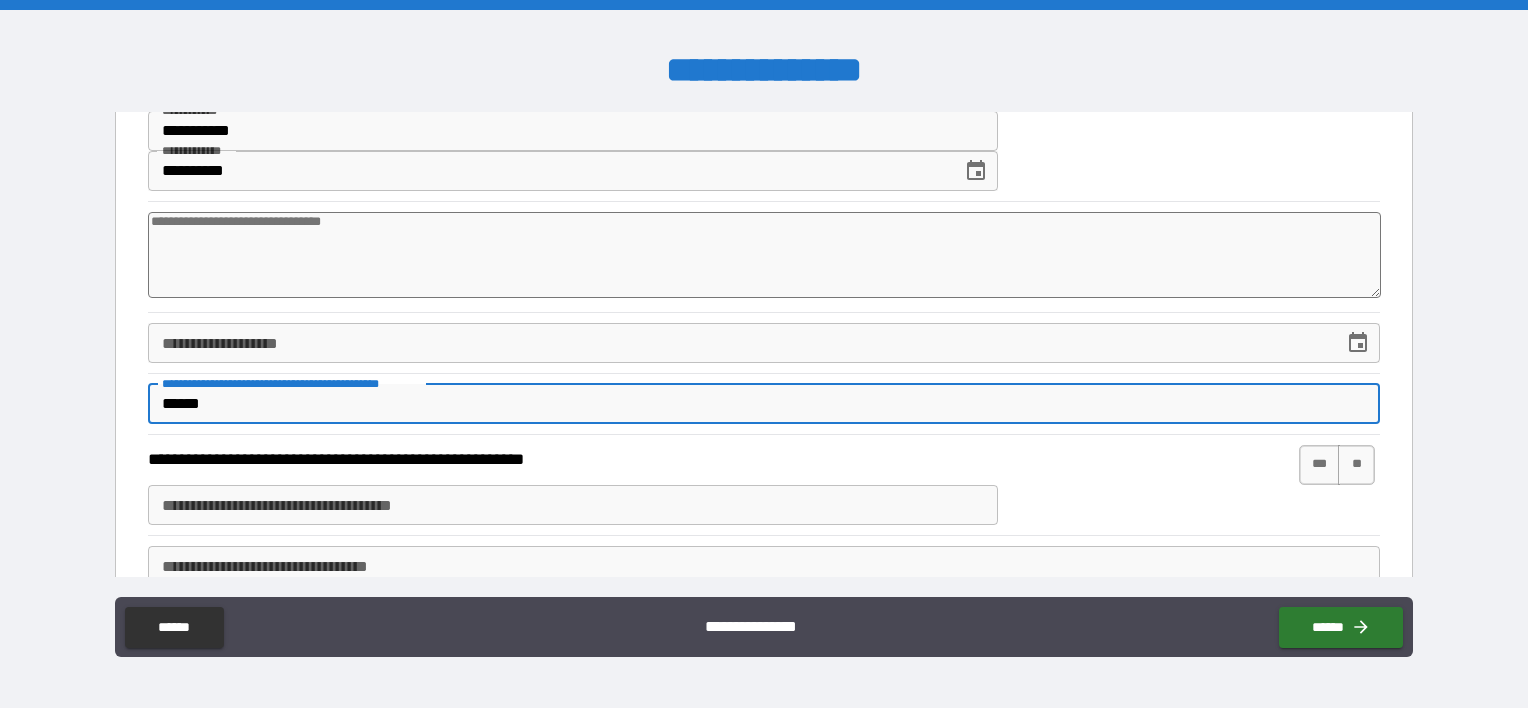 type on "*" 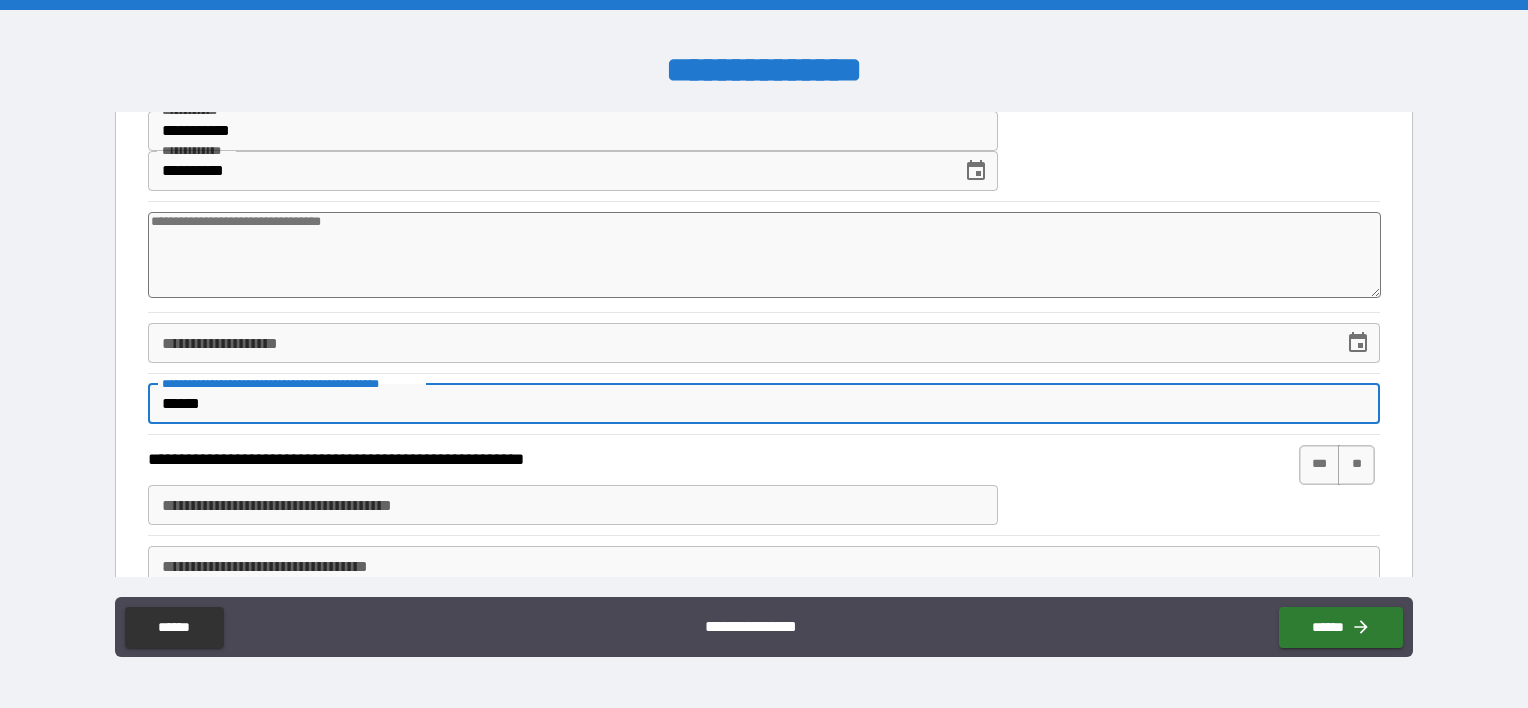 type on "*" 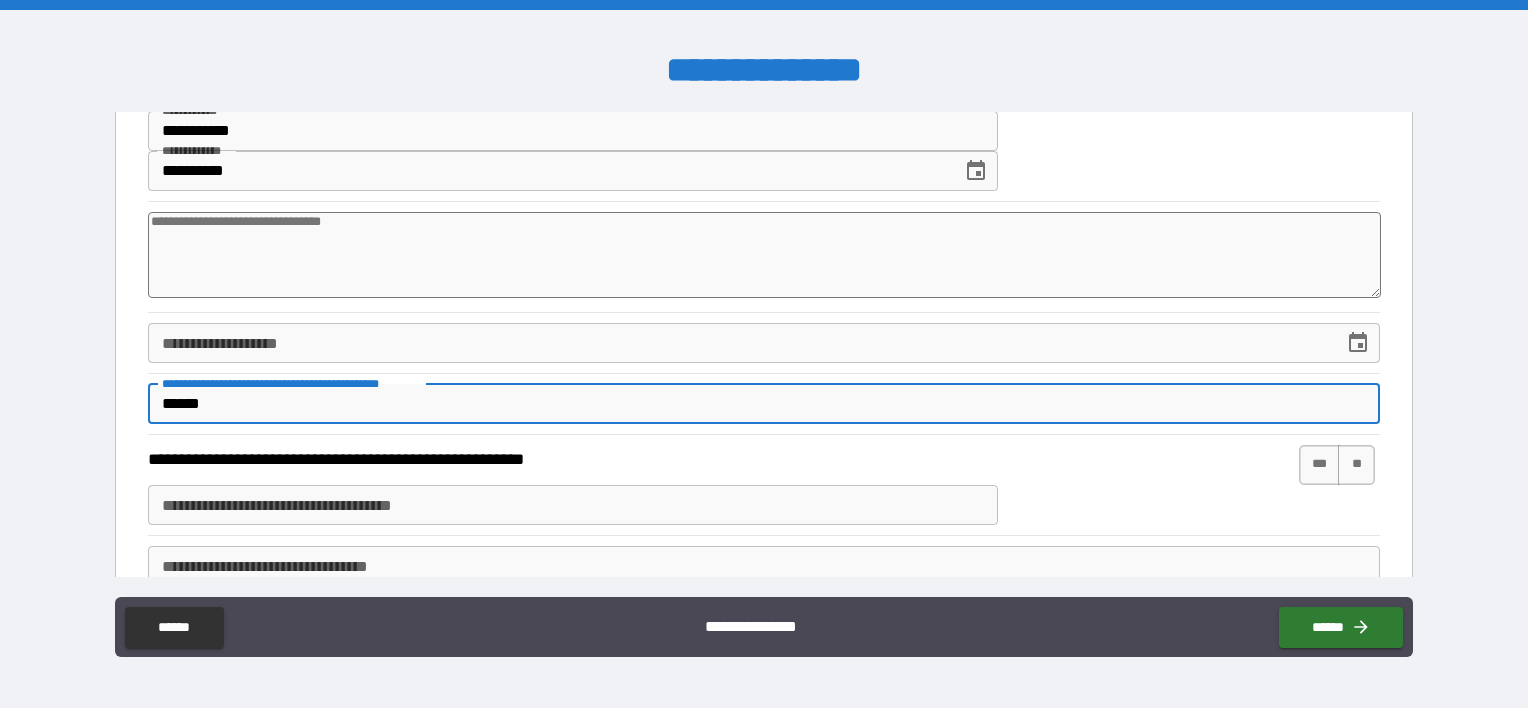 type on "*" 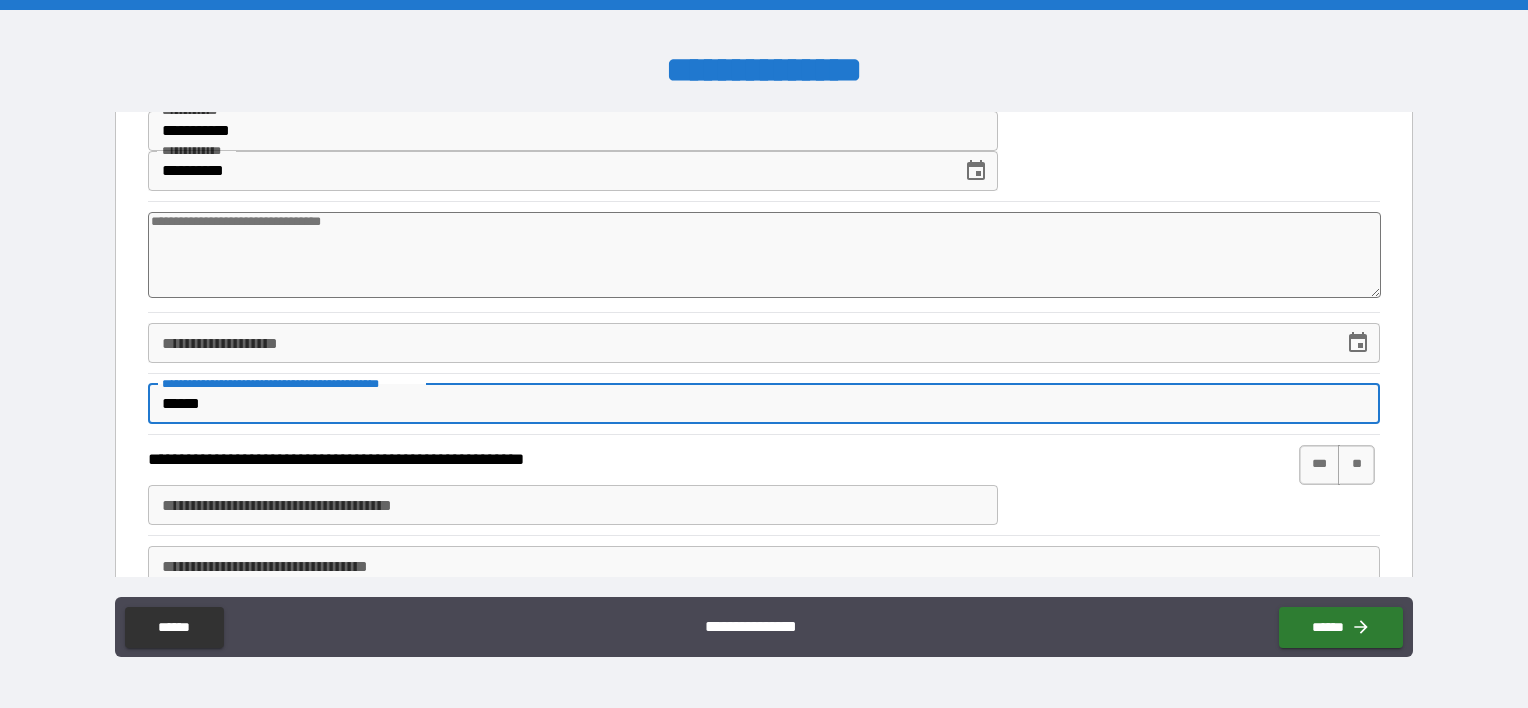 type on "*******" 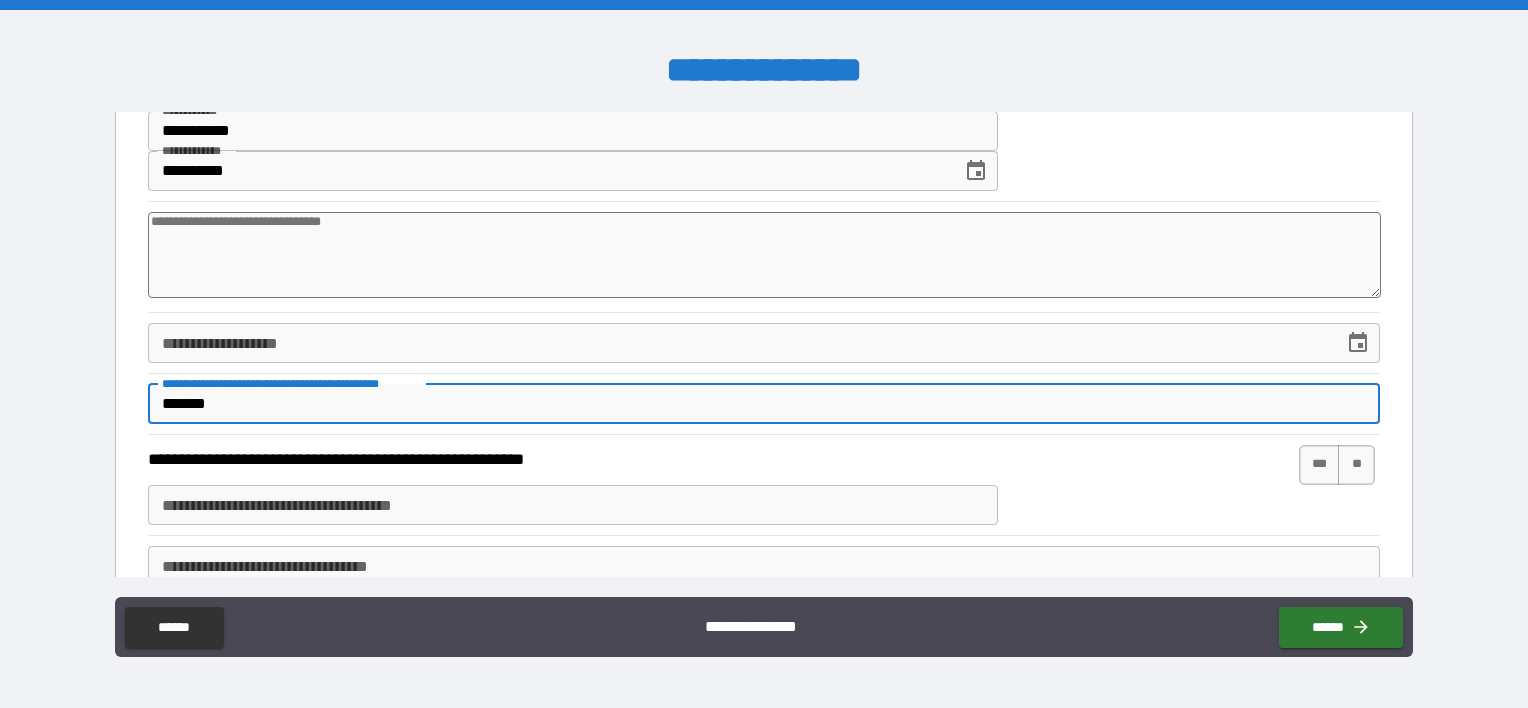 type on "*" 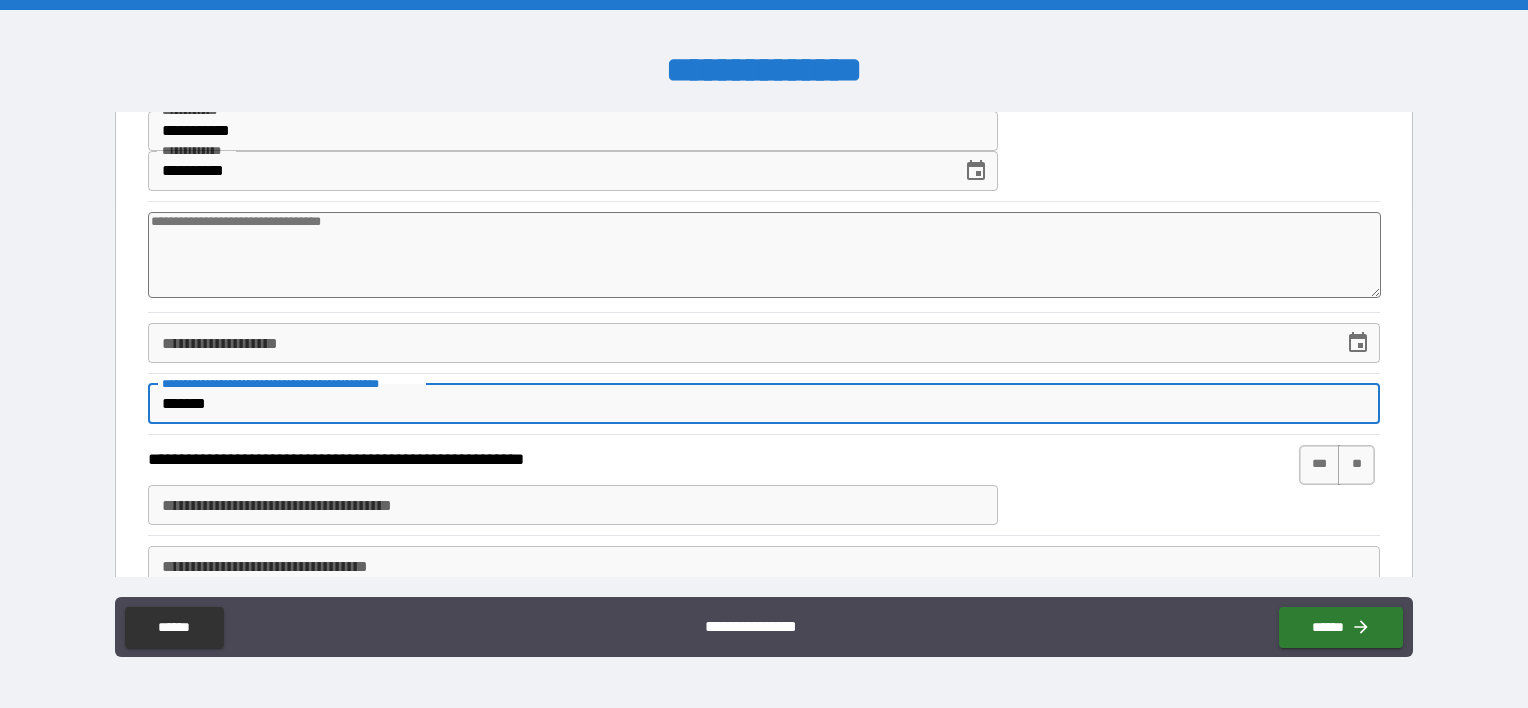 type on "*" 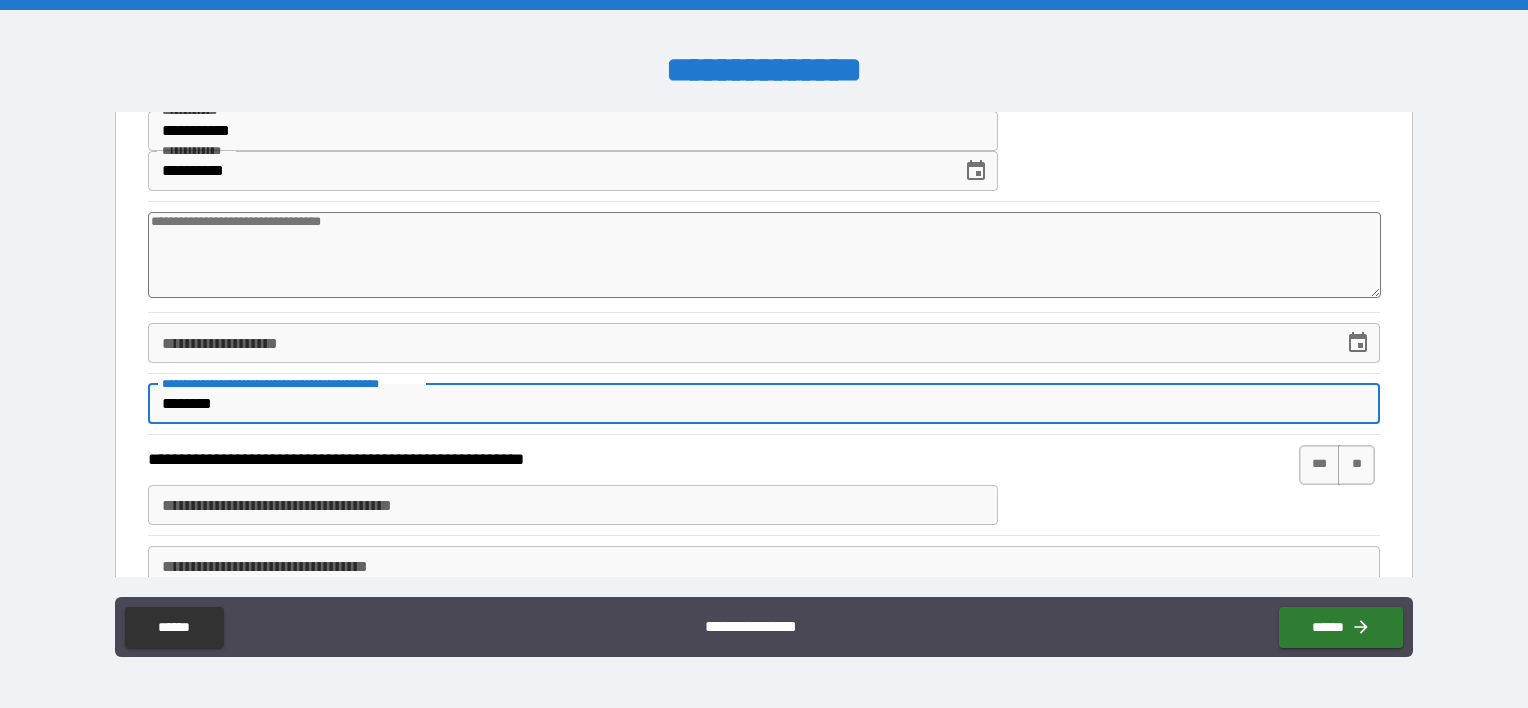 type on "*" 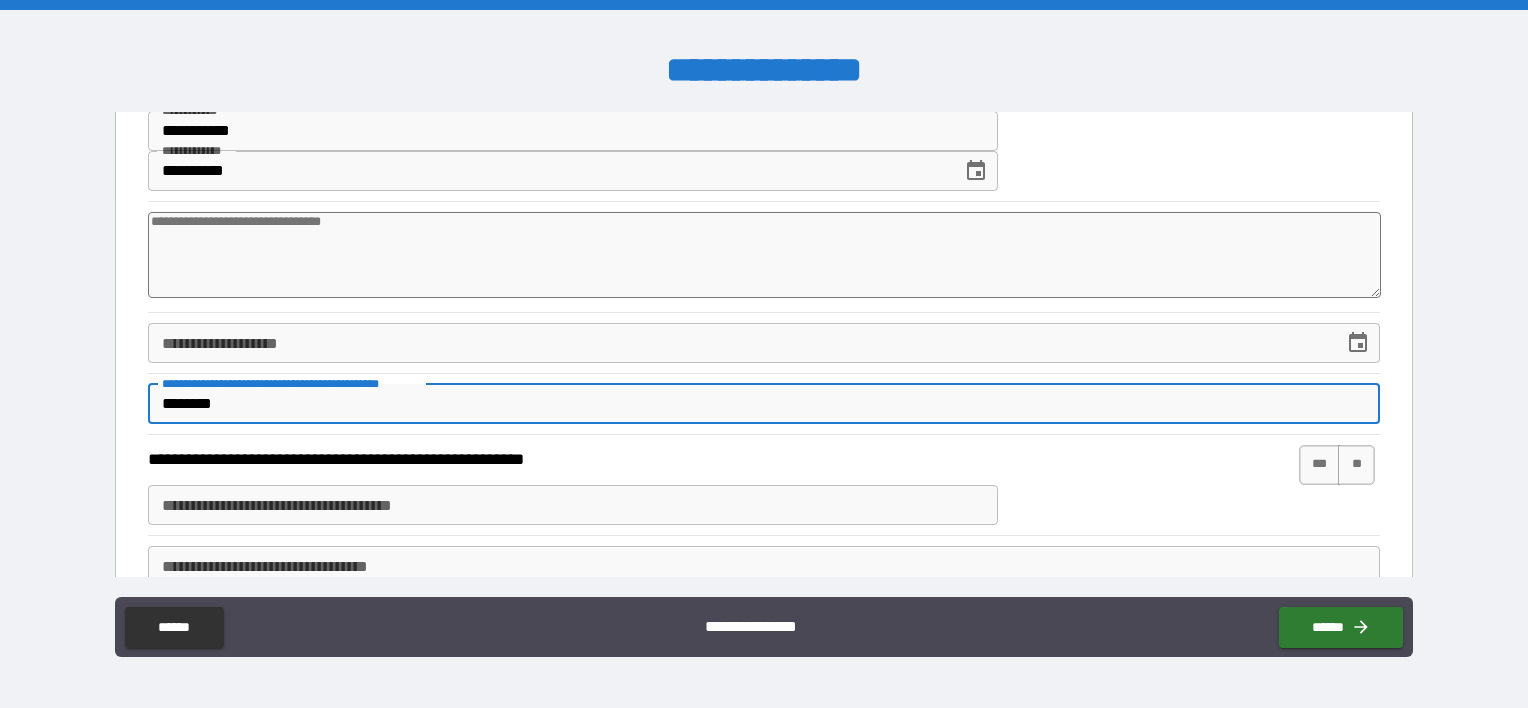 type on "*" 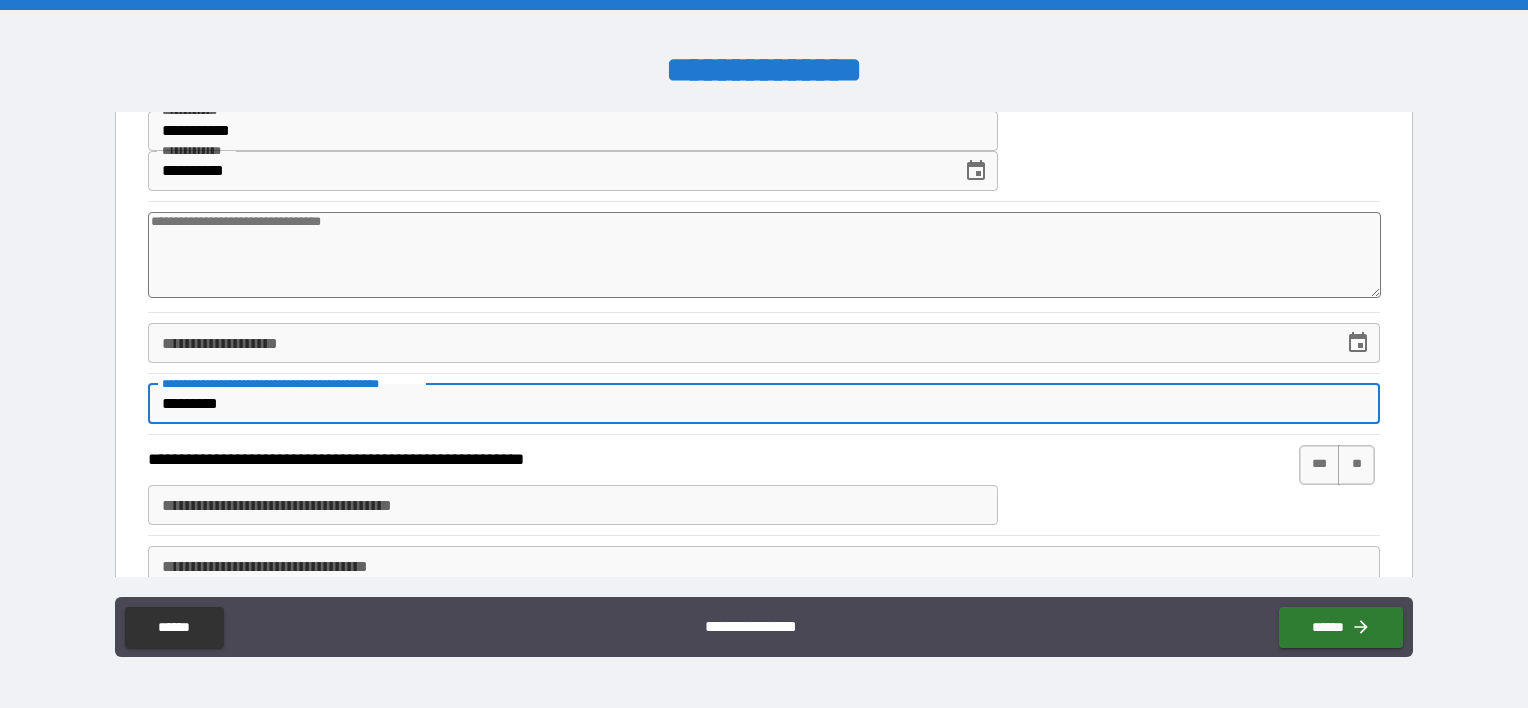type on "*" 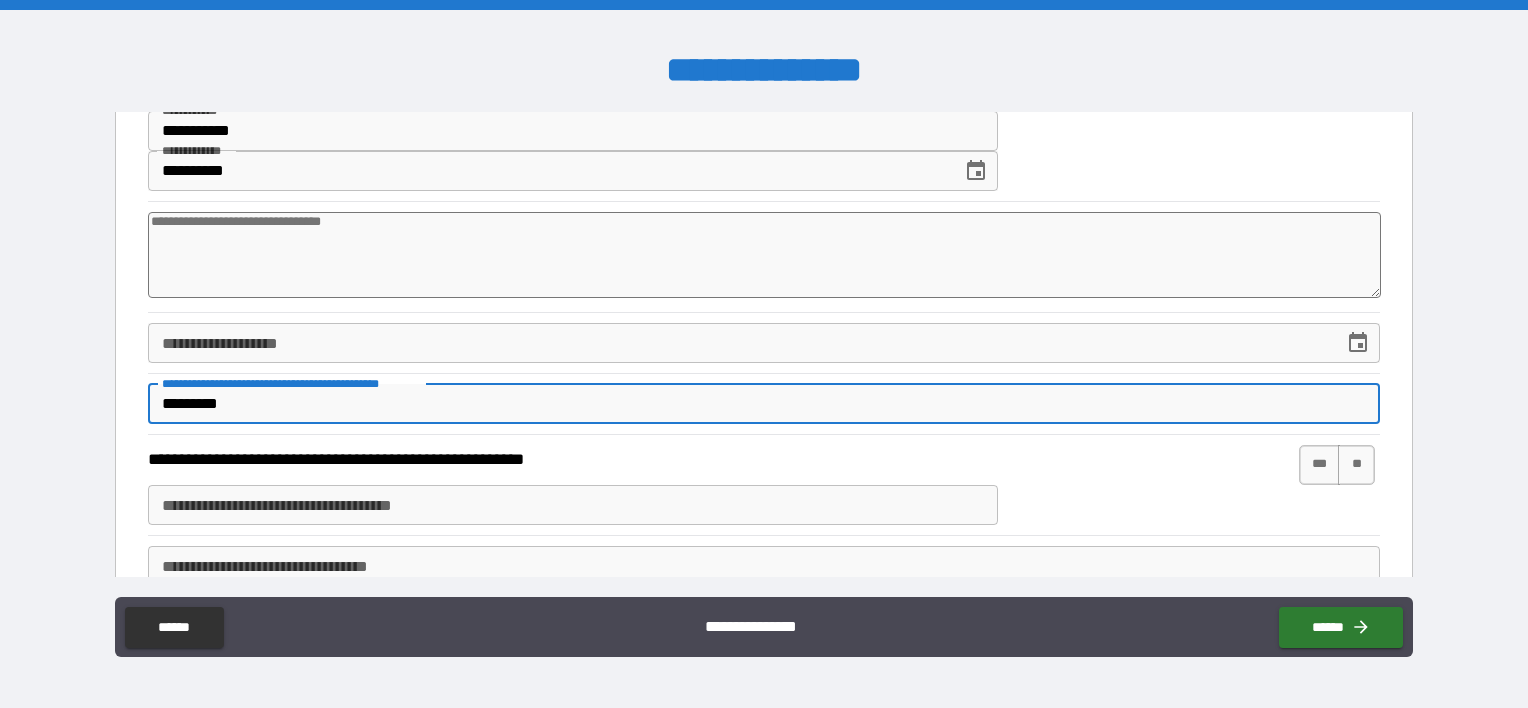 type on "**********" 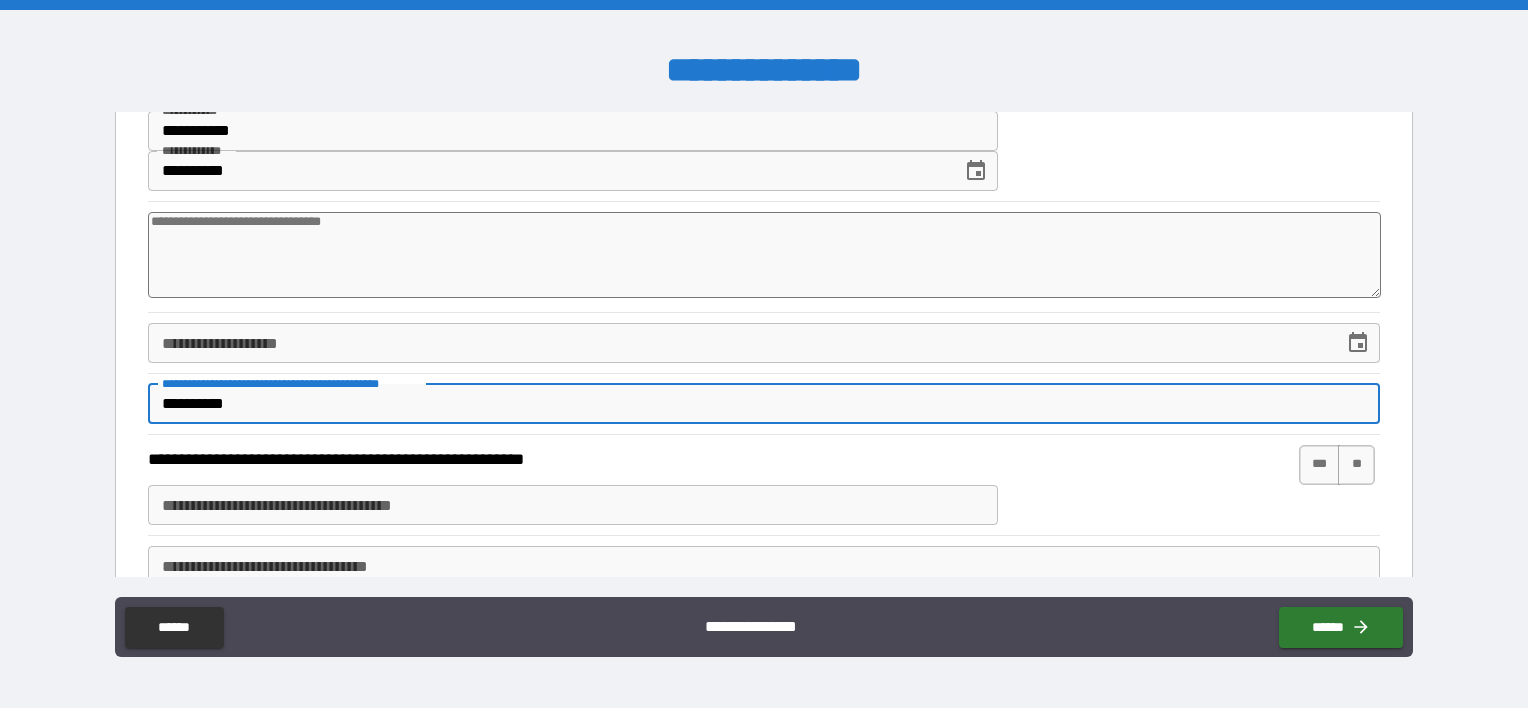 type on "*" 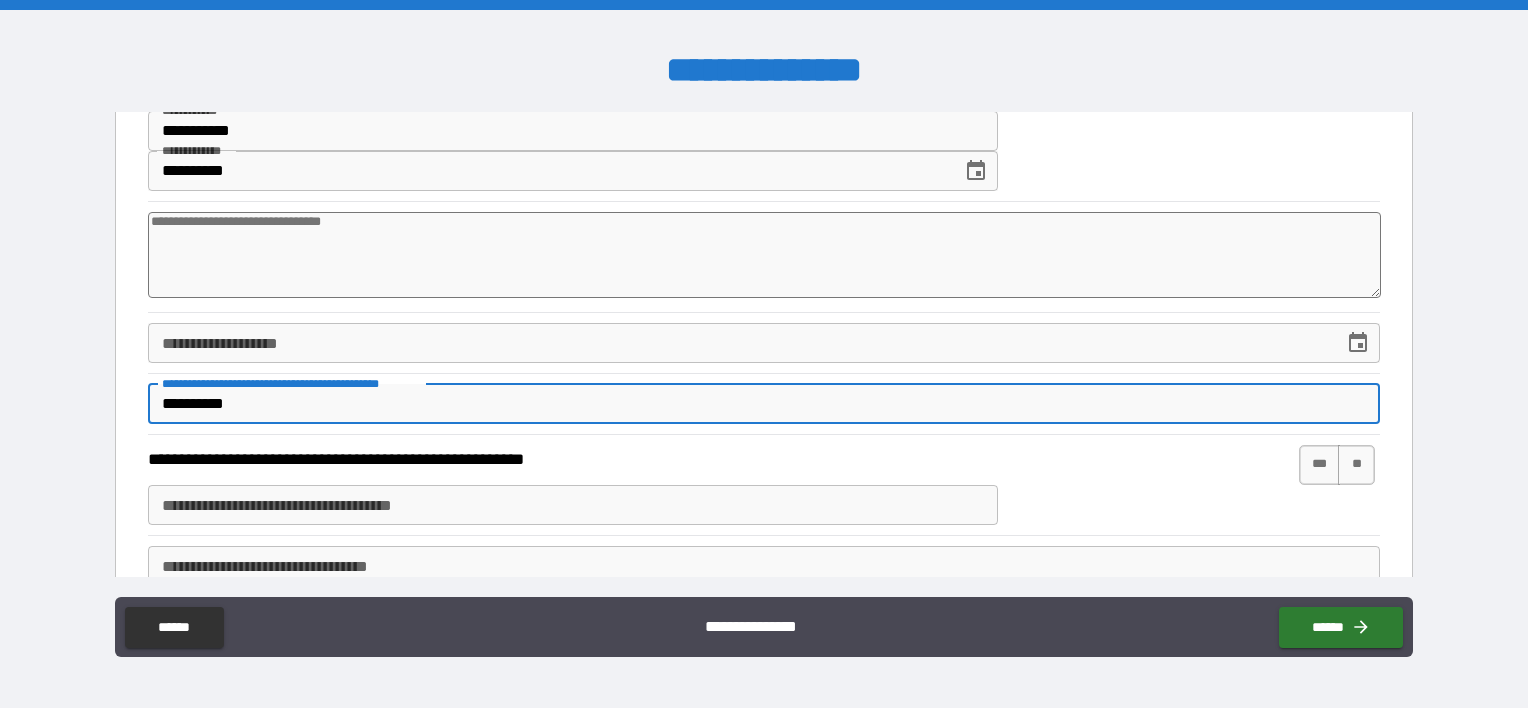 type on "*" 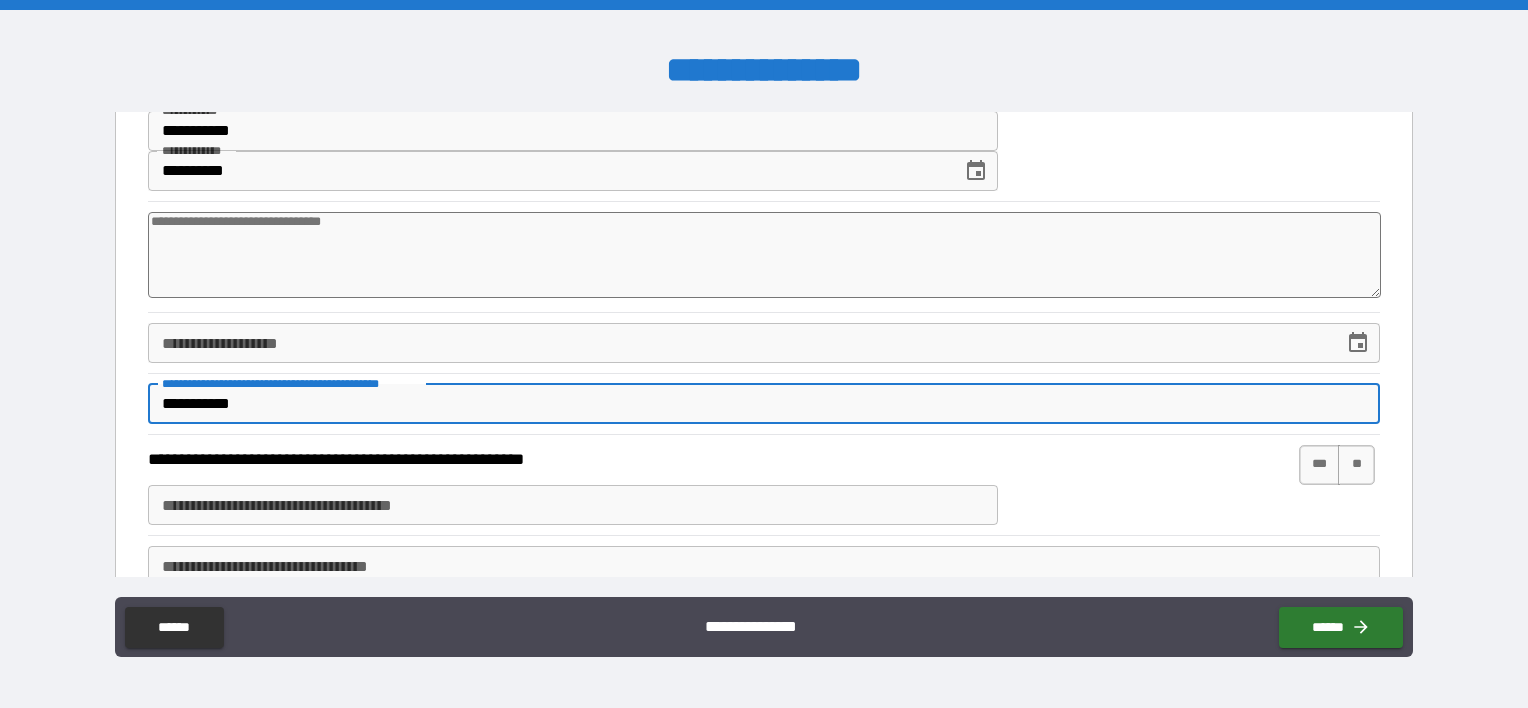 type on "*" 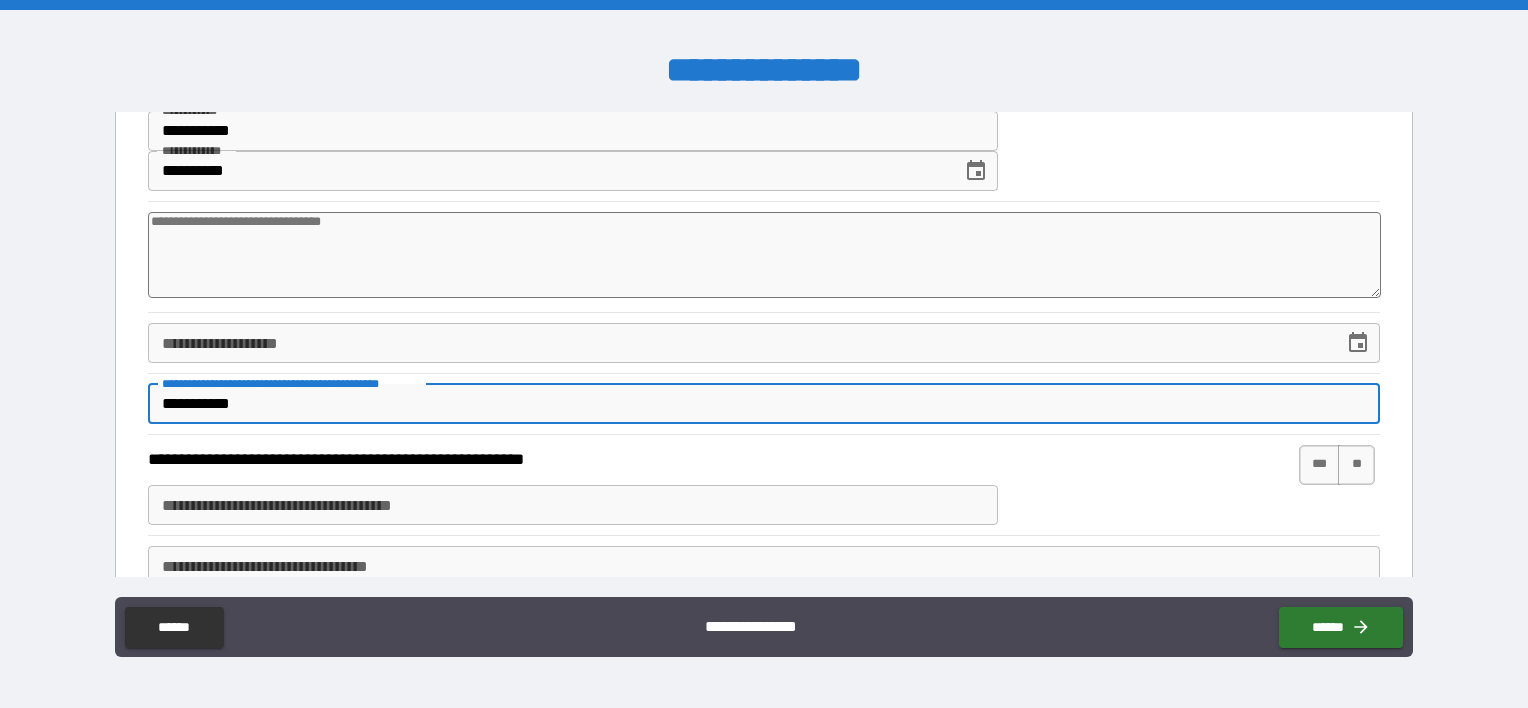 type on "*" 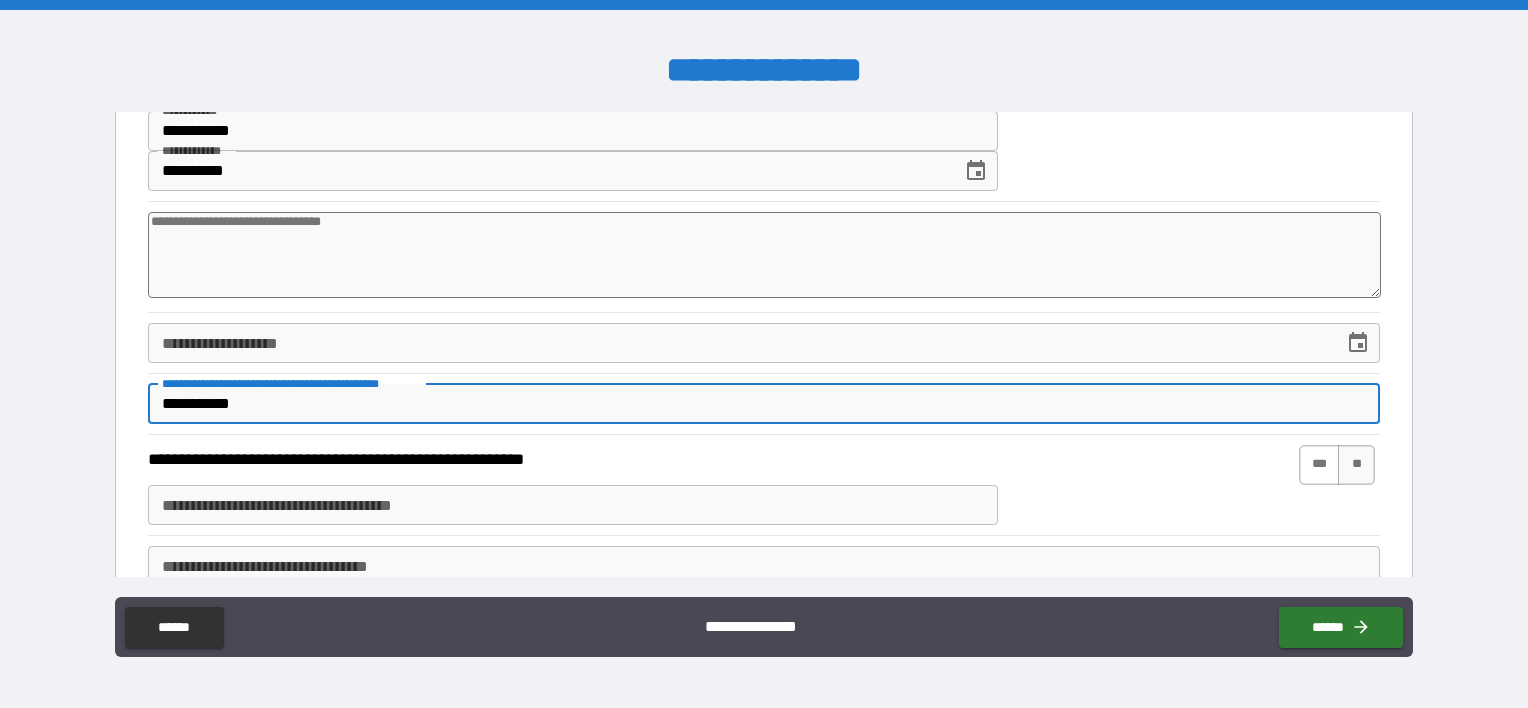 type on "**********" 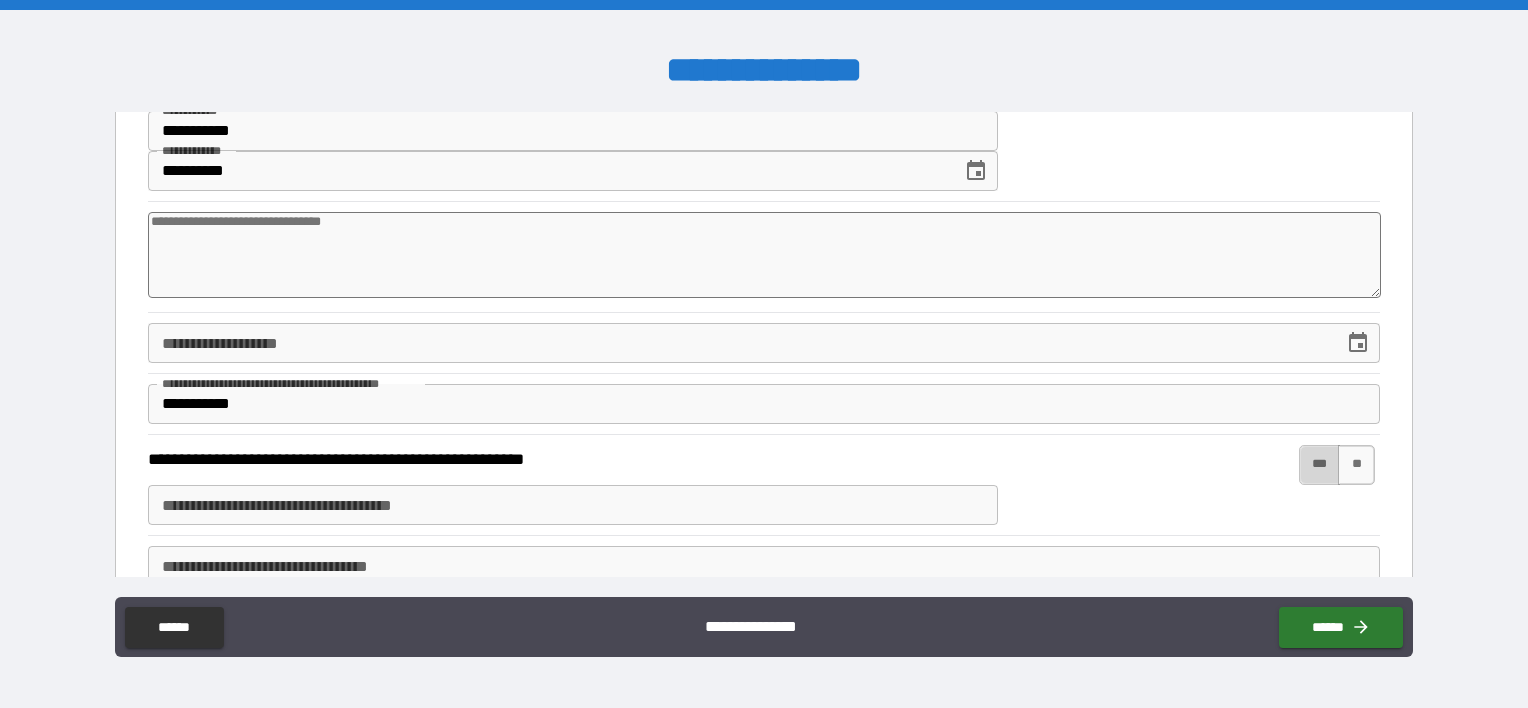 click on "***" at bounding box center [1320, 465] 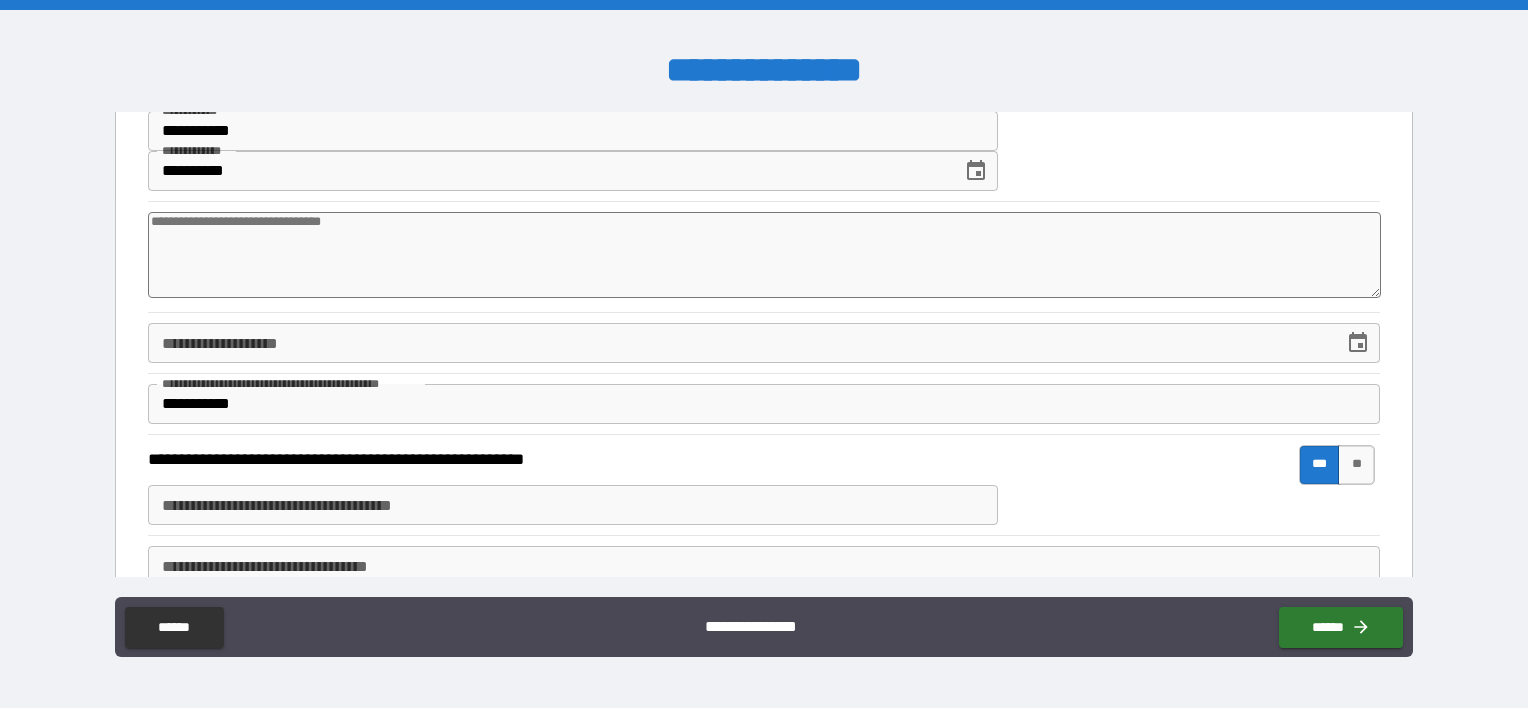 type on "*" 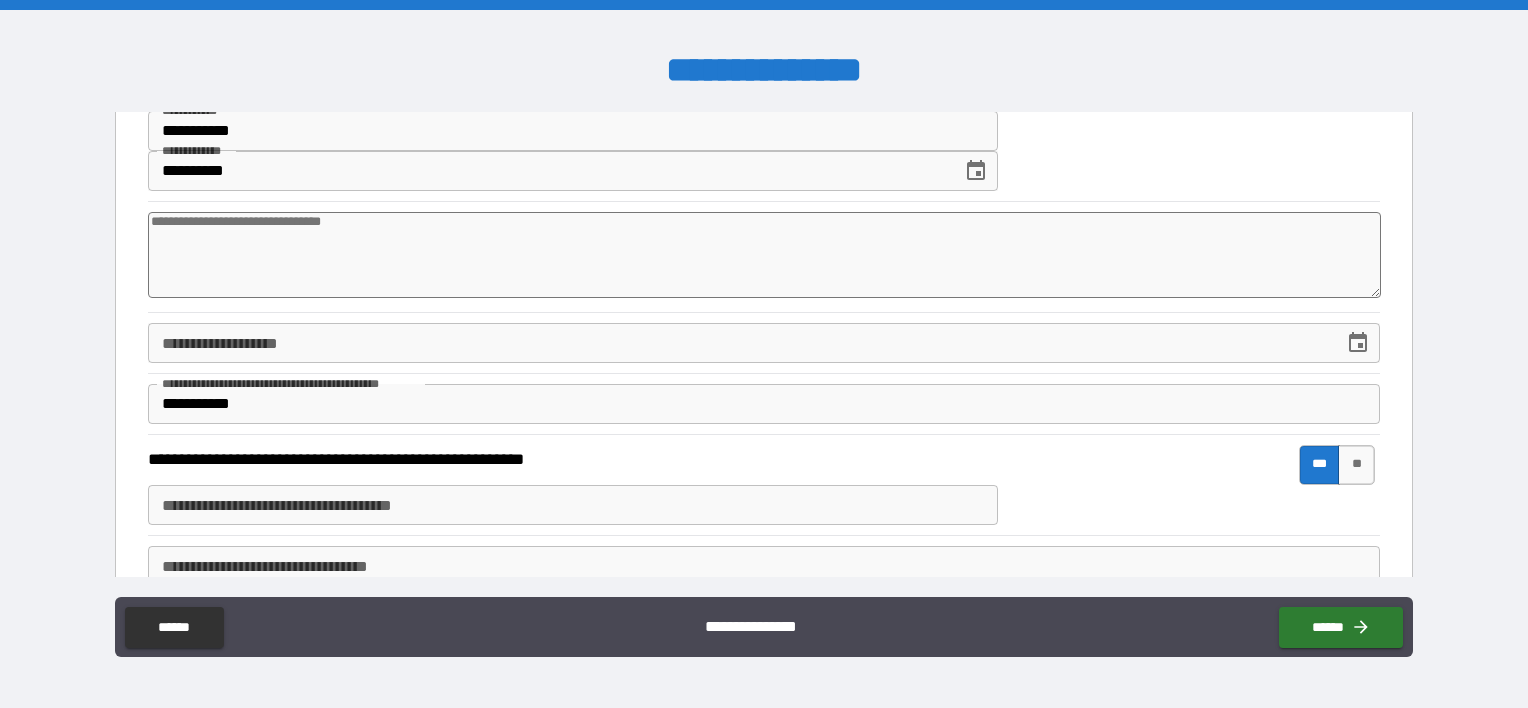 type on "*" 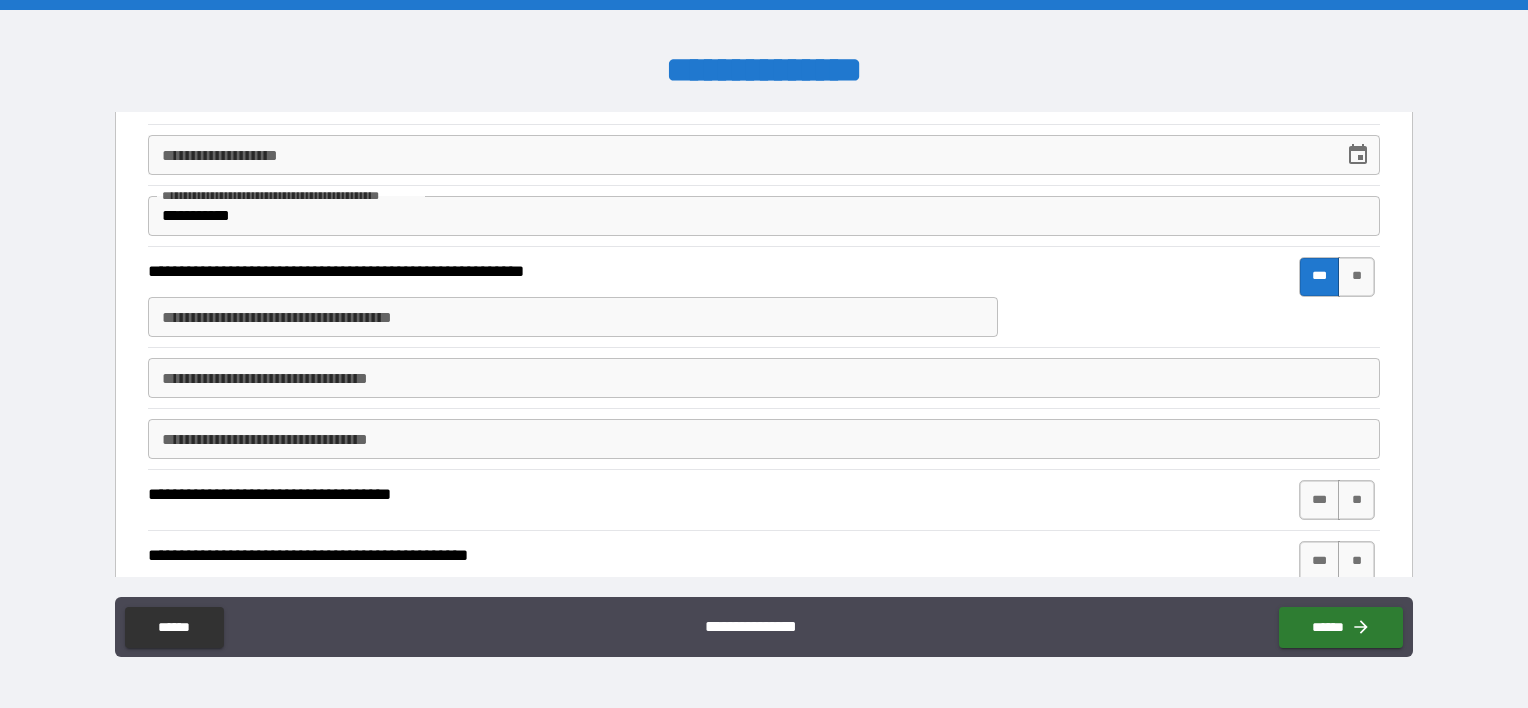 scroll, scrollTop: 356, scrollLeft: 0, axis: vertical 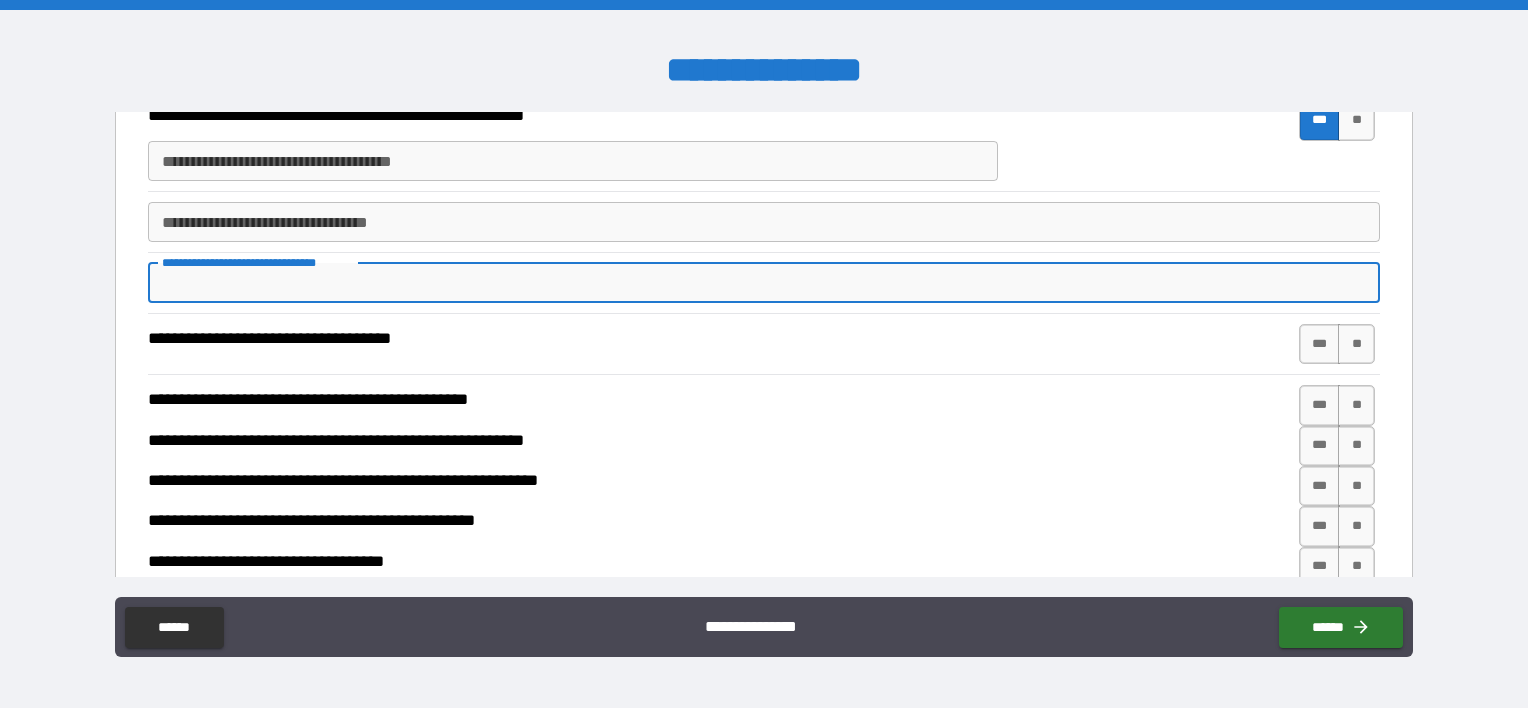 click on "**********" at bounding box center [764, 283] 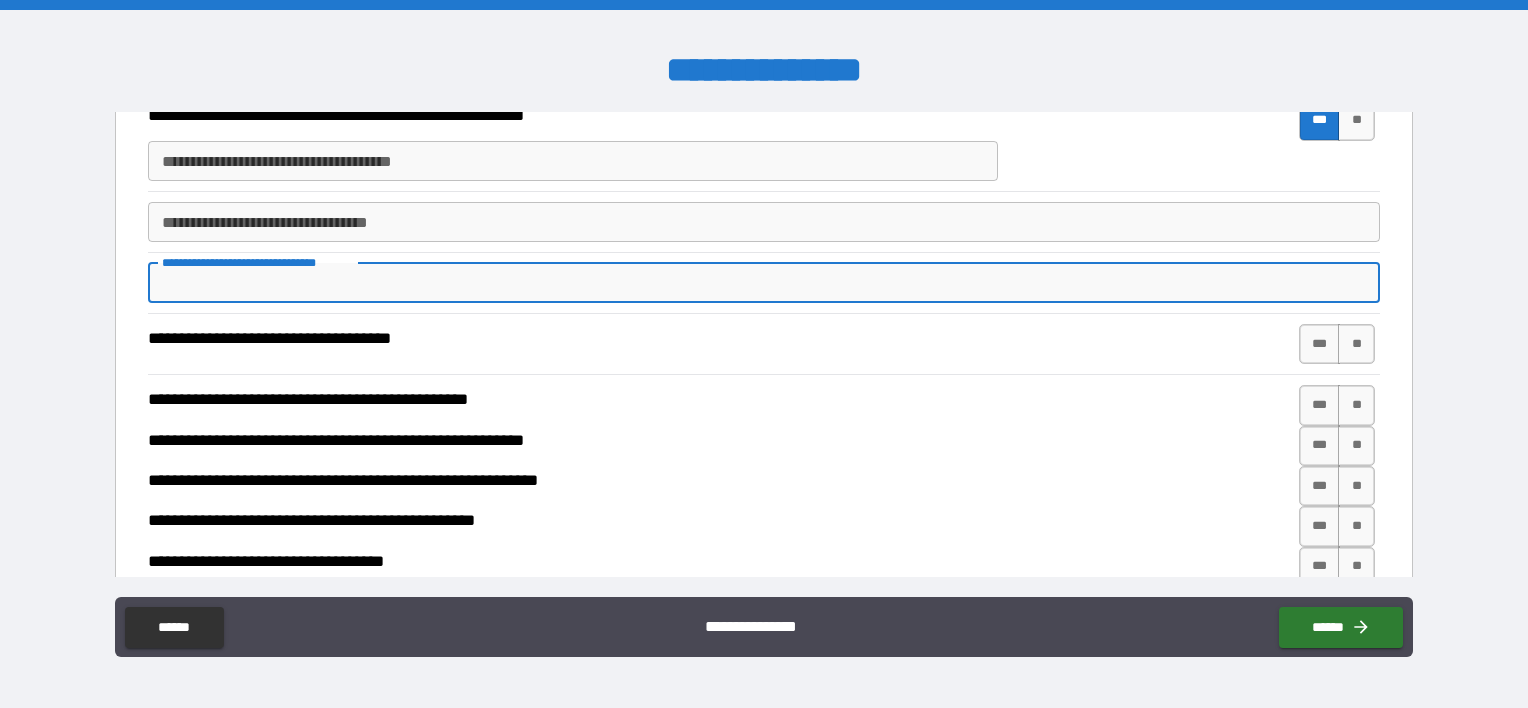 type on "*" 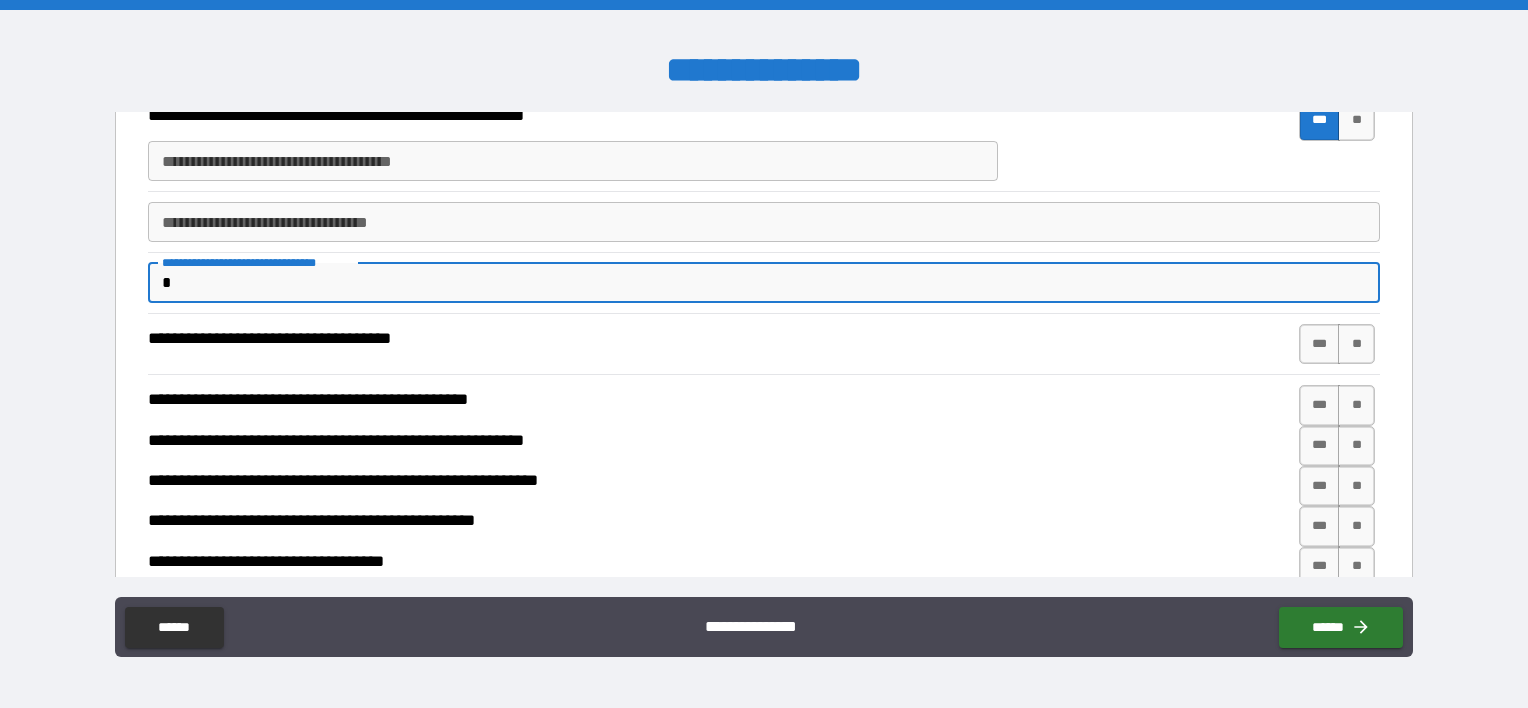 type on "*" 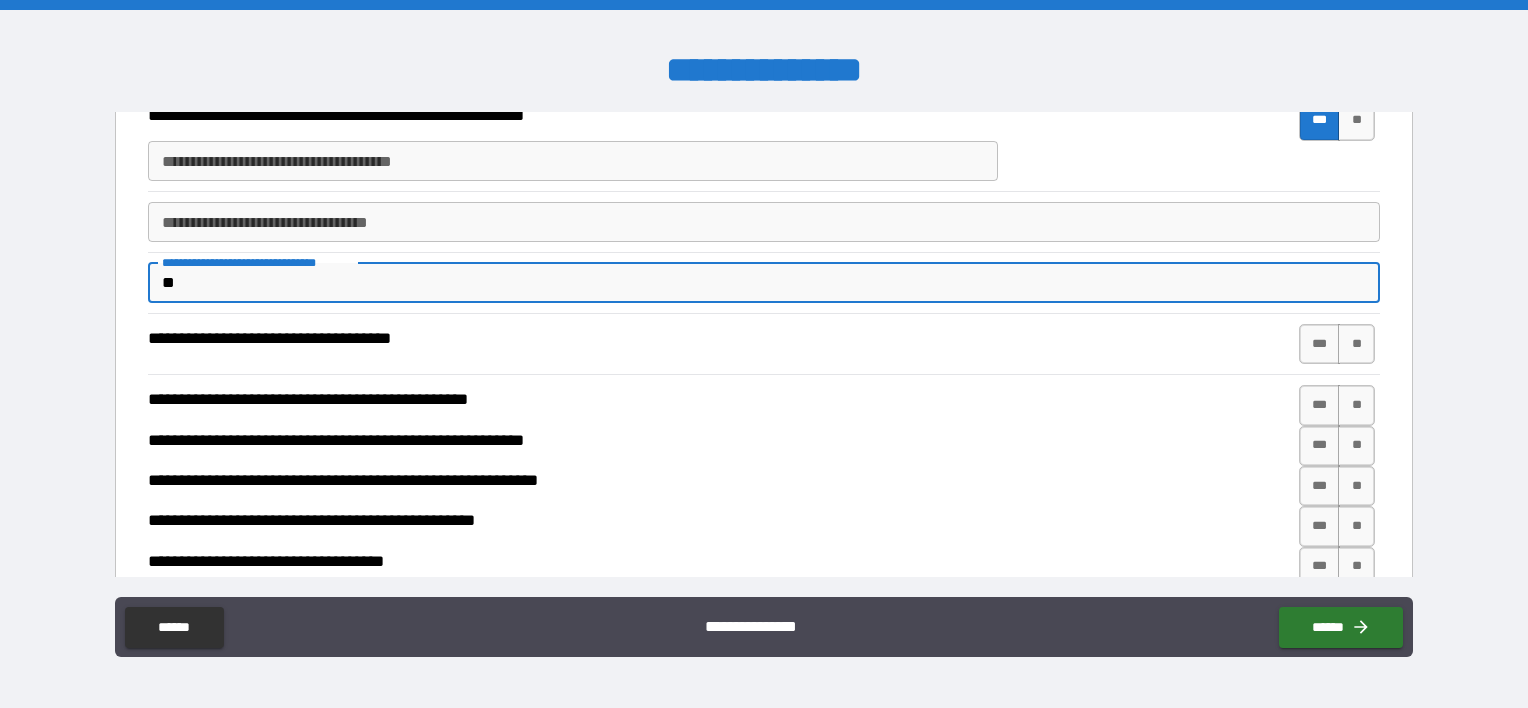 type on "*" 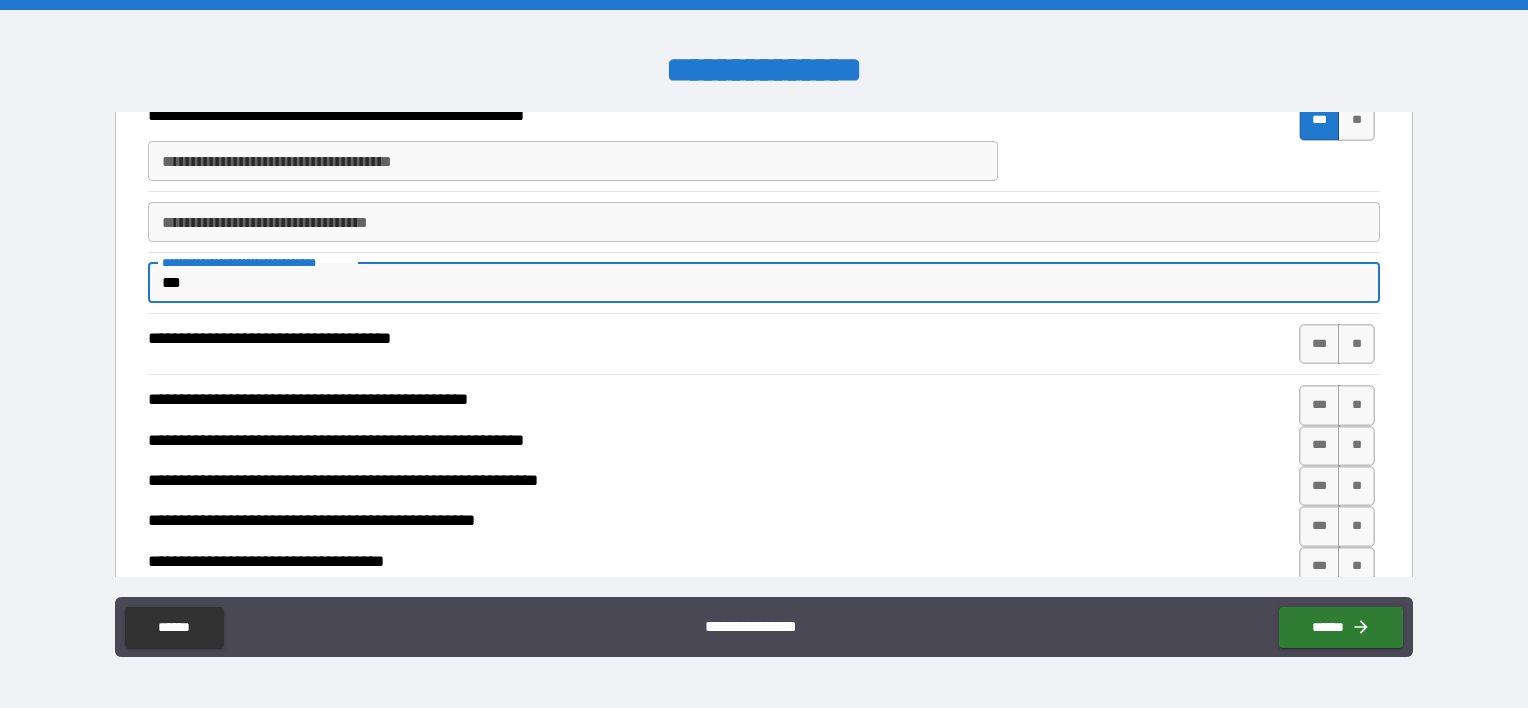 type on "*" 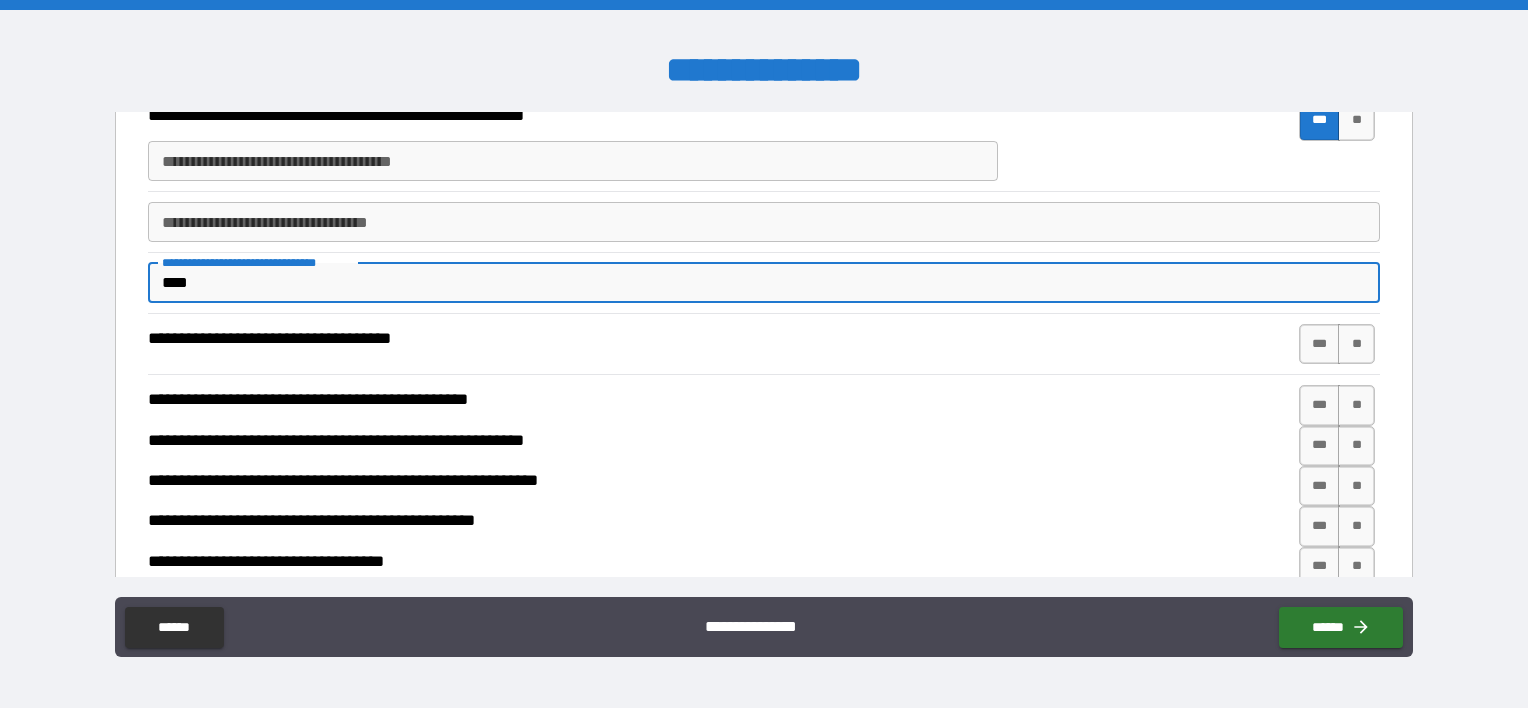 type on "*" 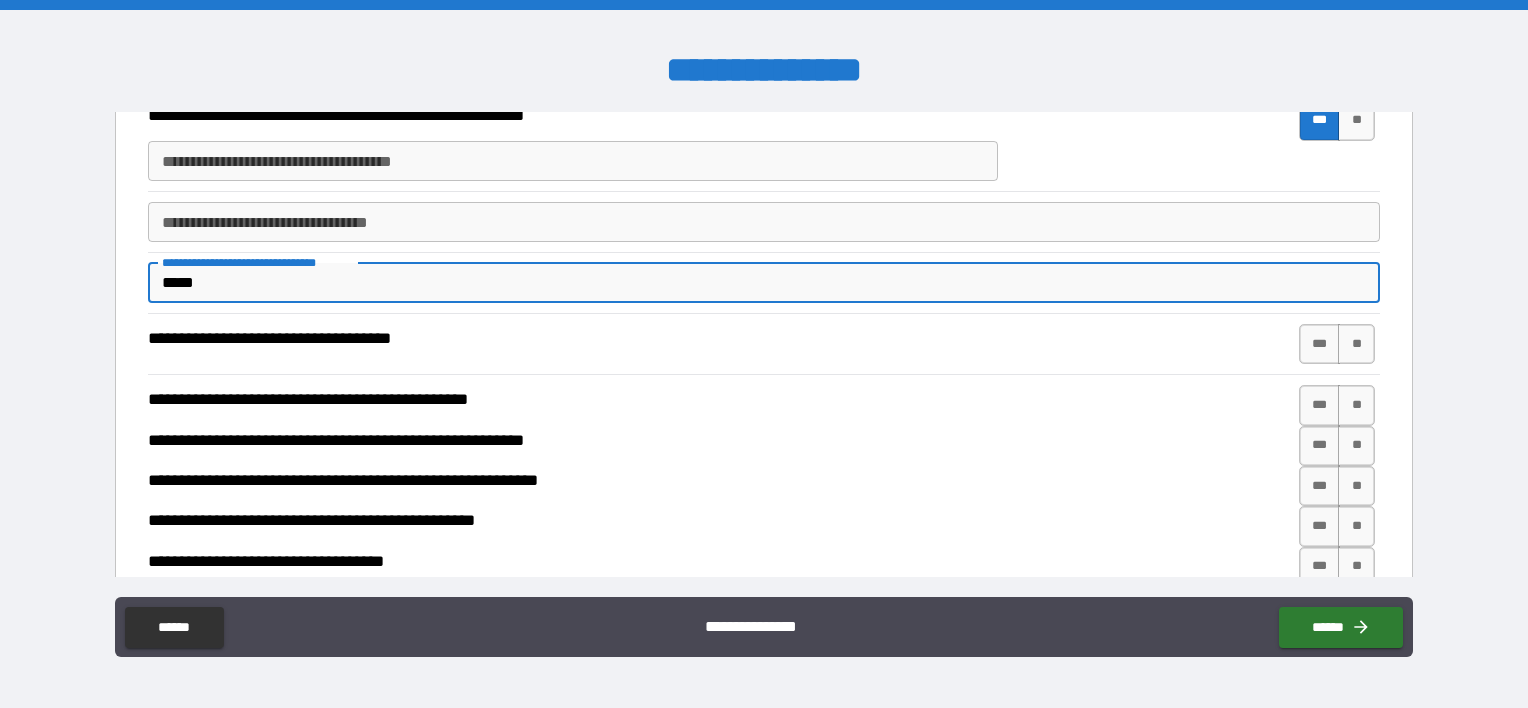 type on "*" 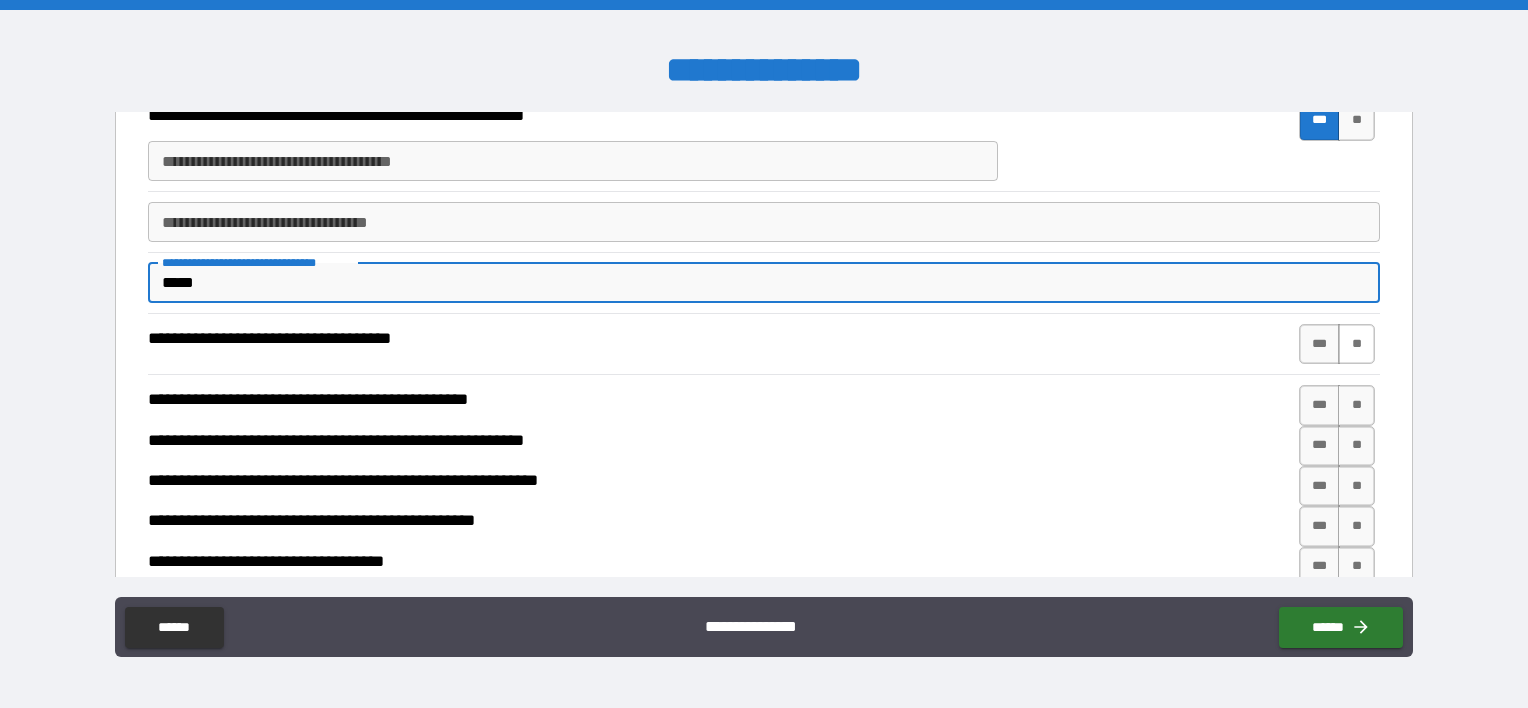 type on "*****" 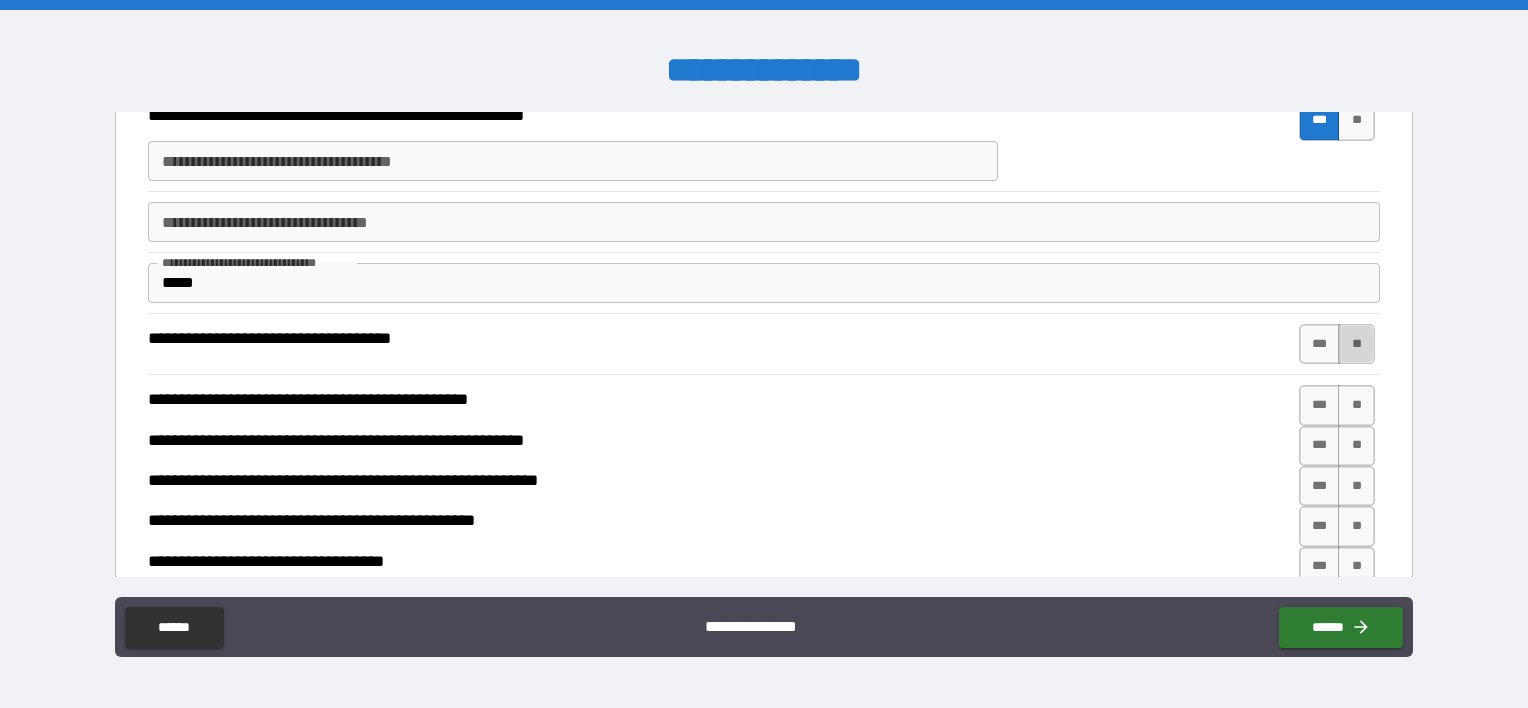click on "**" at bounding box center [1356, 344] 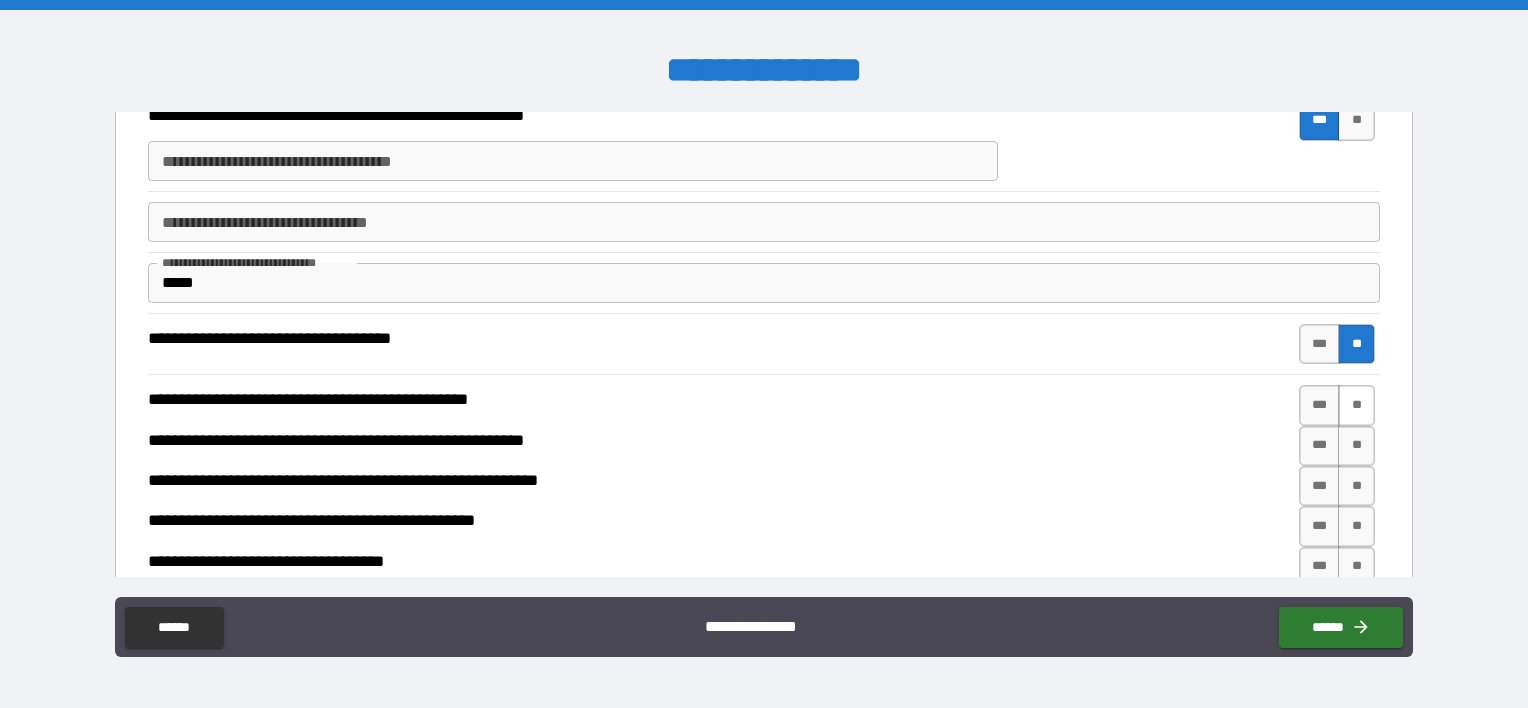 click on "**" at bounding box center [1356, 405] 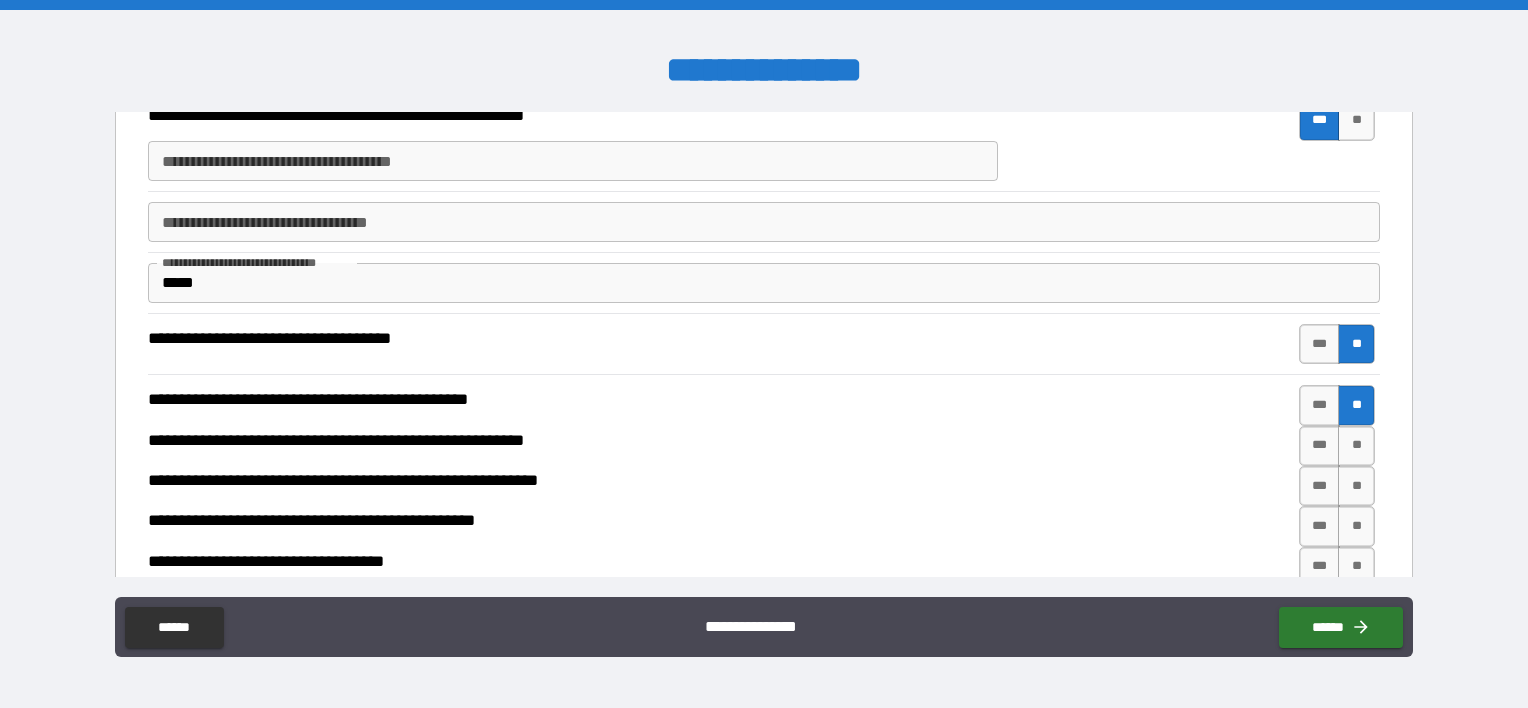 type on "*" 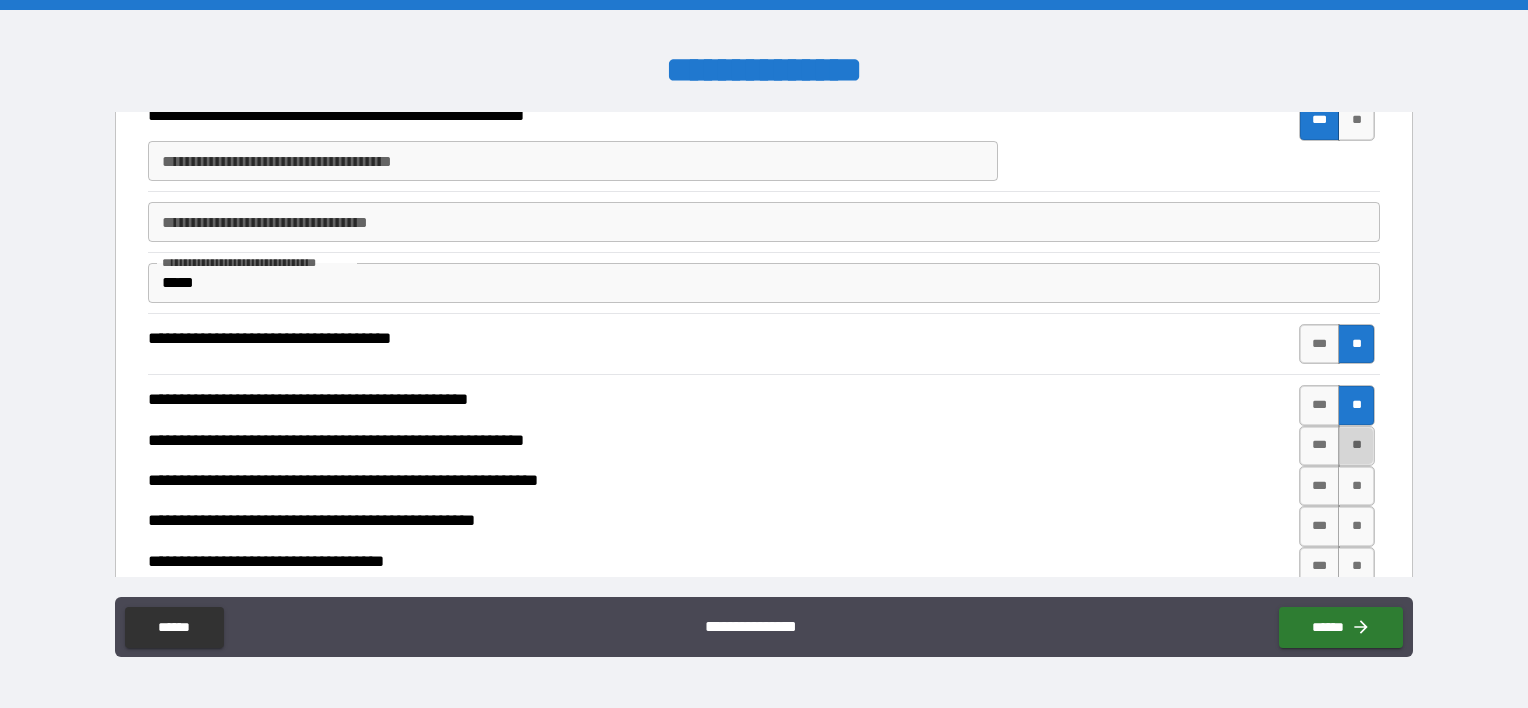 click on "**" at bounding box center [1356, 446] 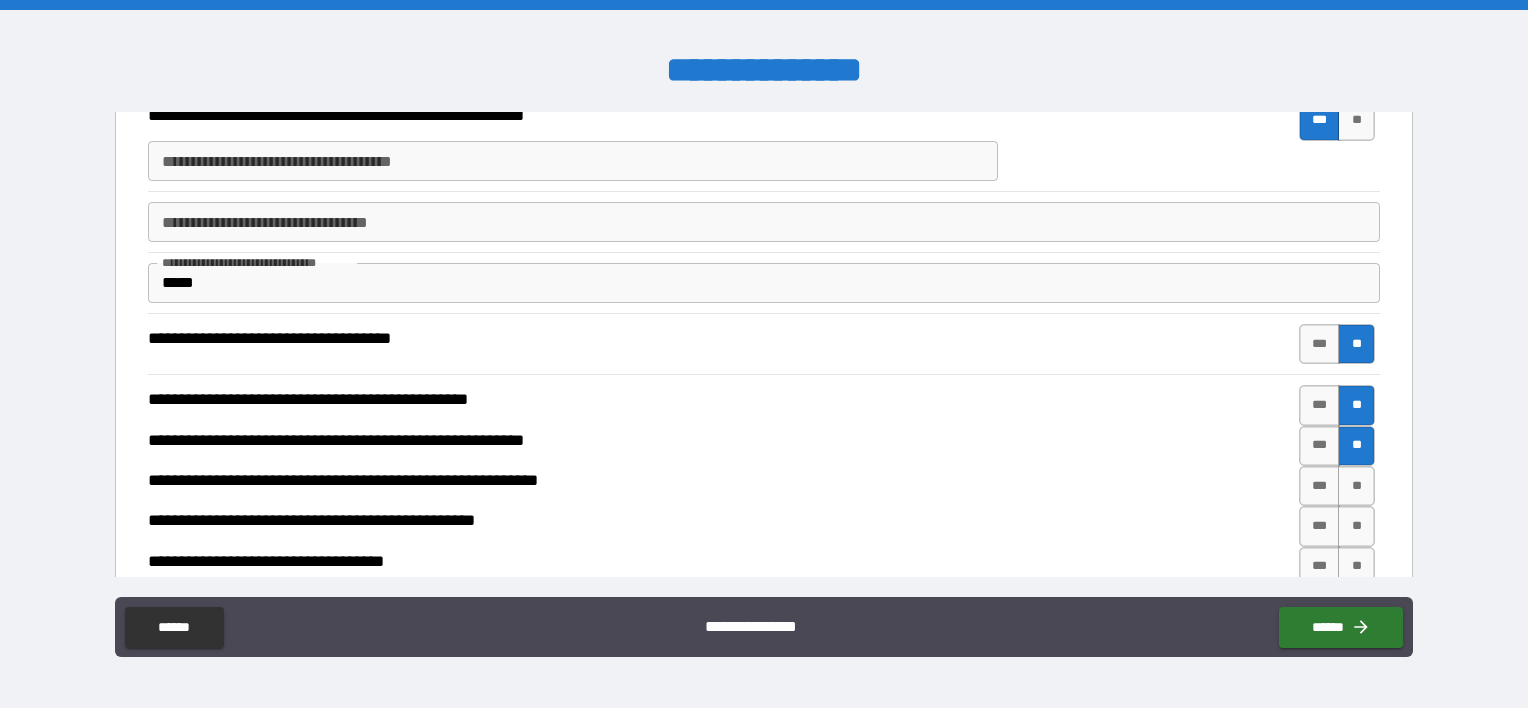 type on "*" 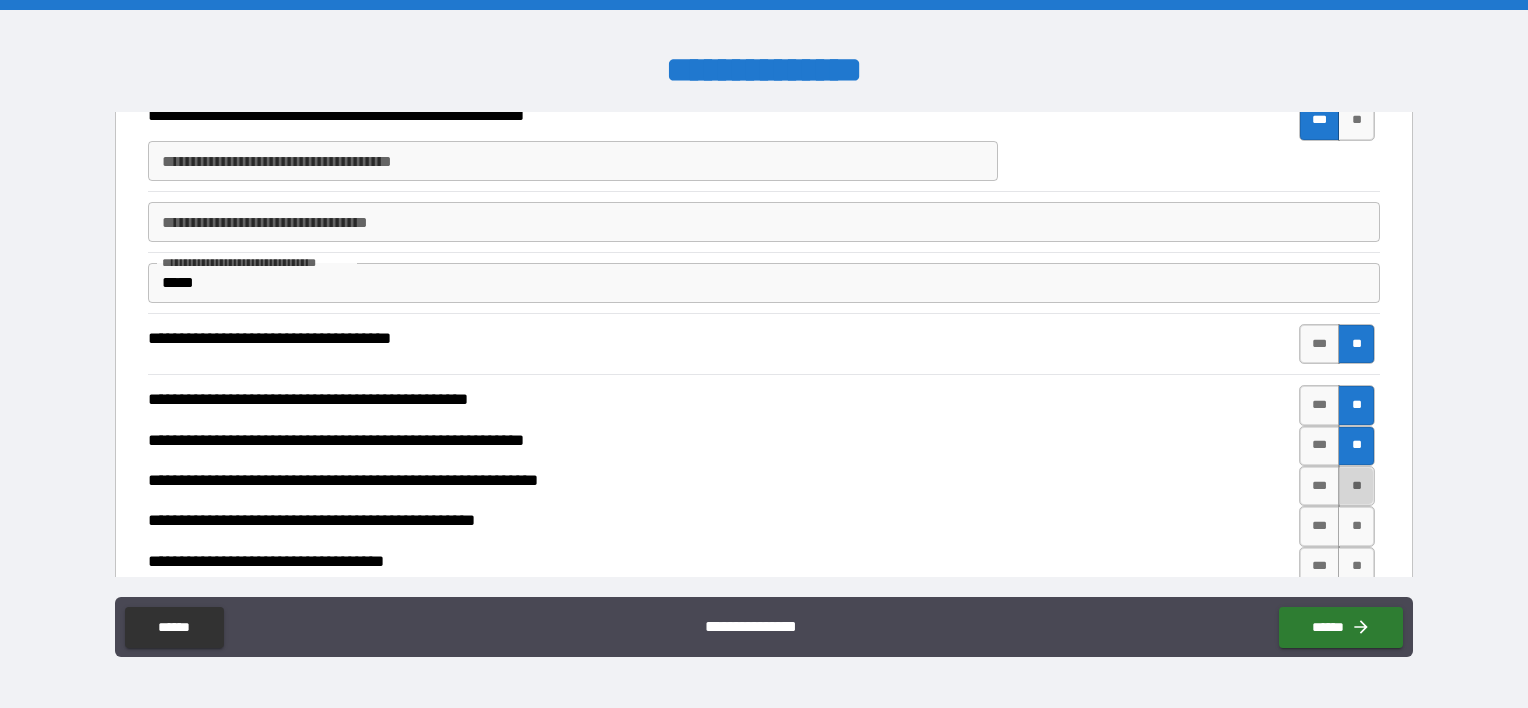 click on "**" at bounding box center (1356, 486) 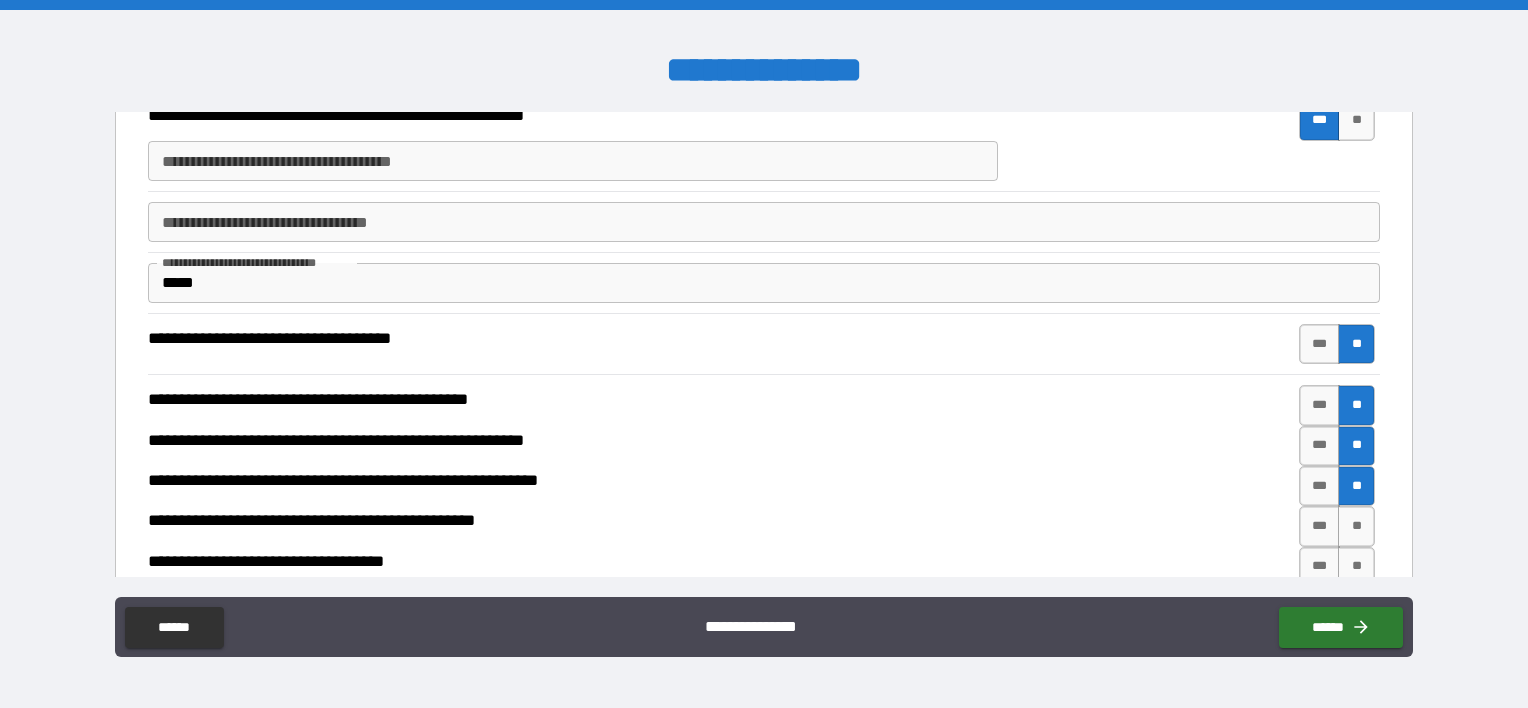 type on "*" 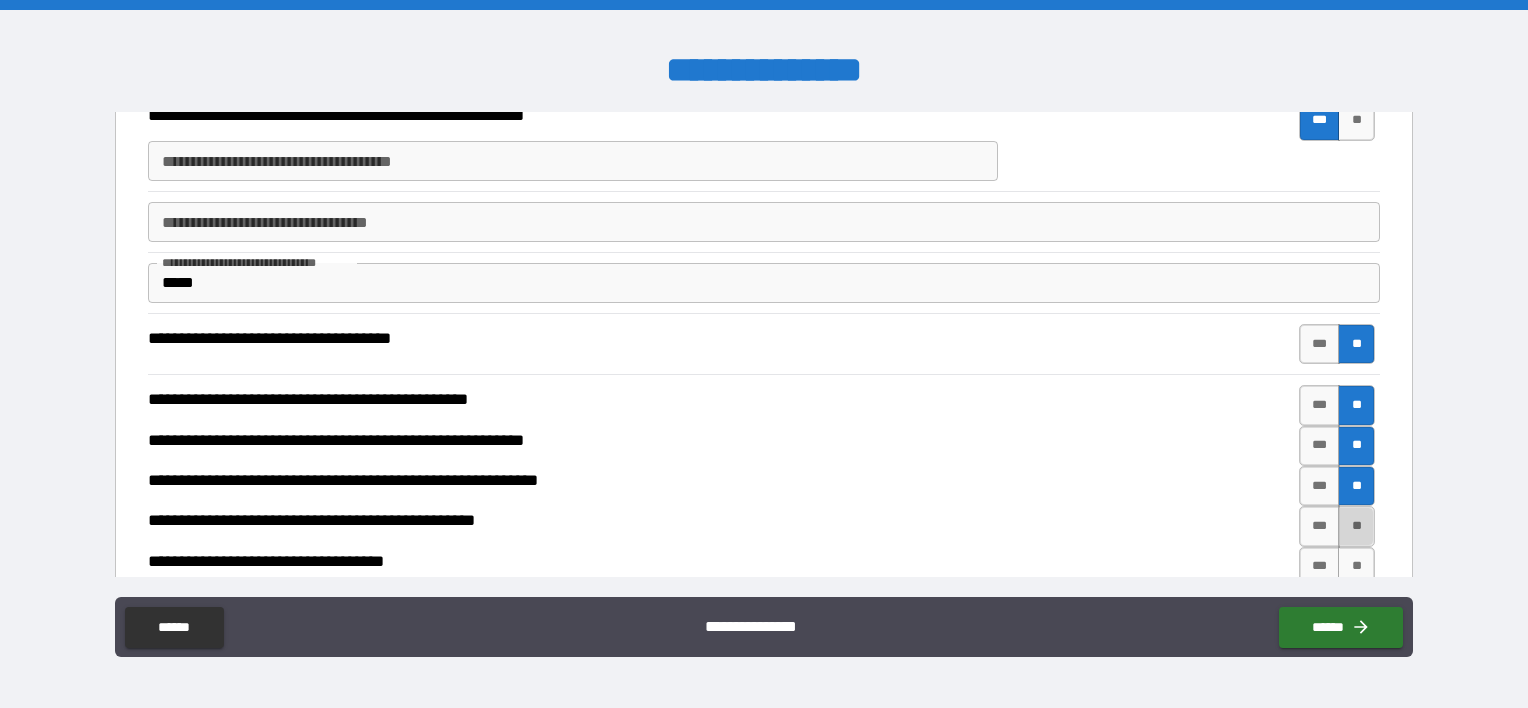 click on "**" at bounding box center [1356, 526] 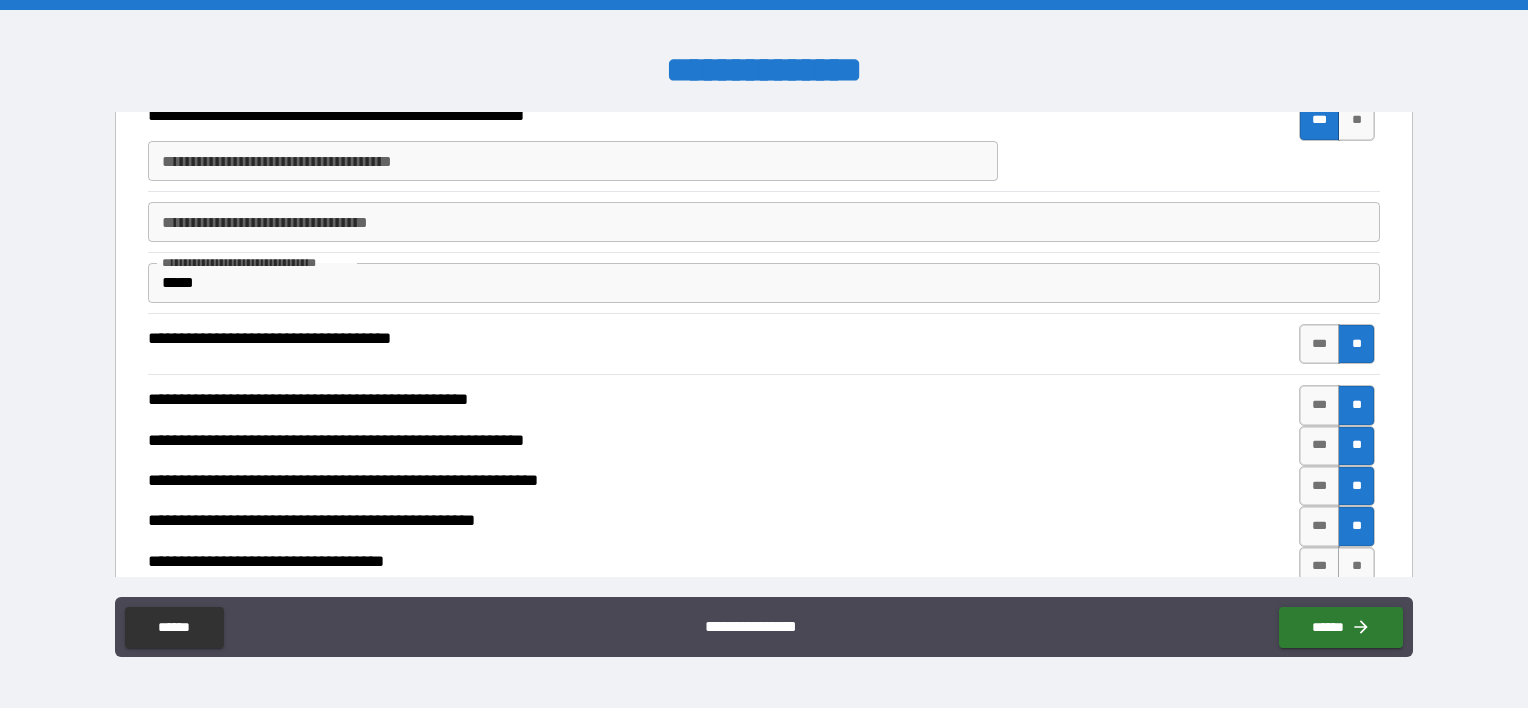 type on "*" 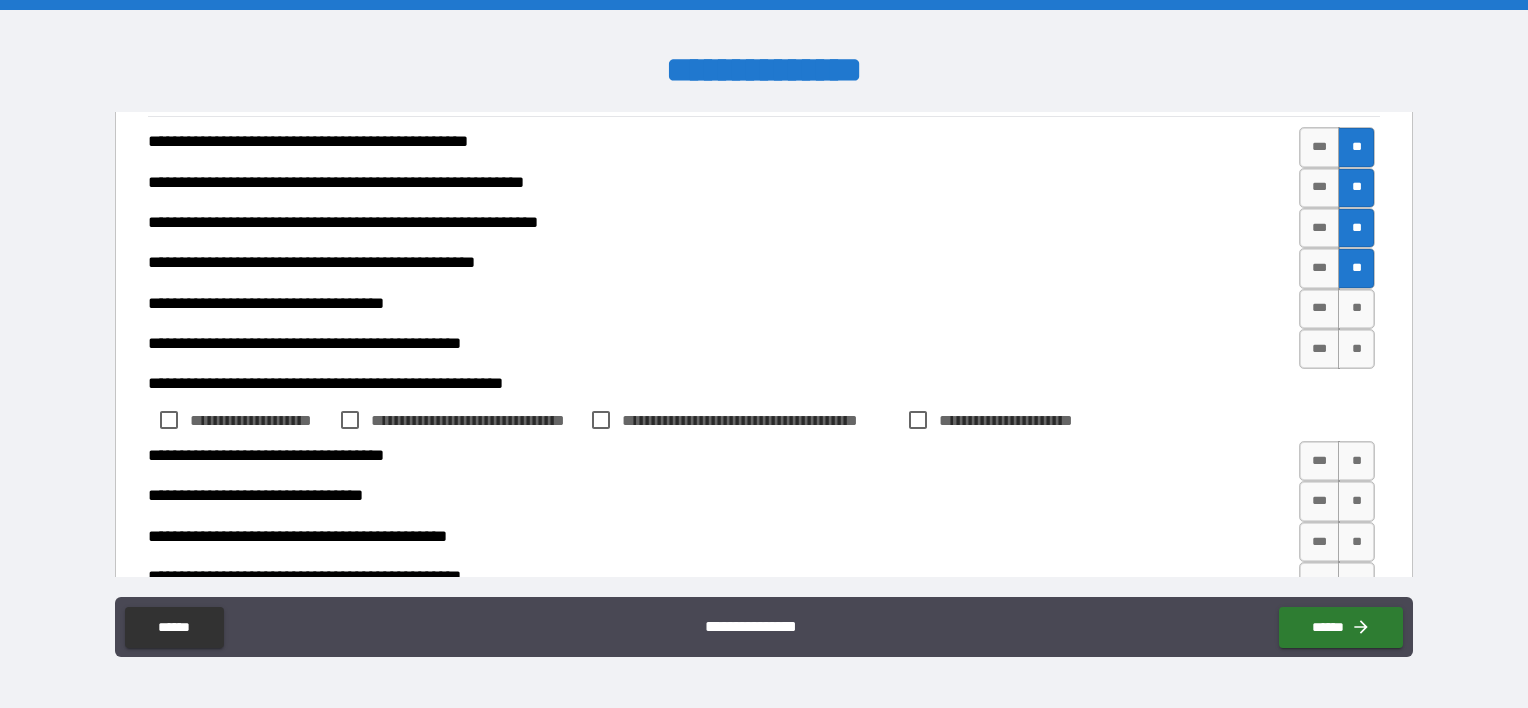 scroll, scrollTop: 612, scrollLeft: 0, axis: vertical 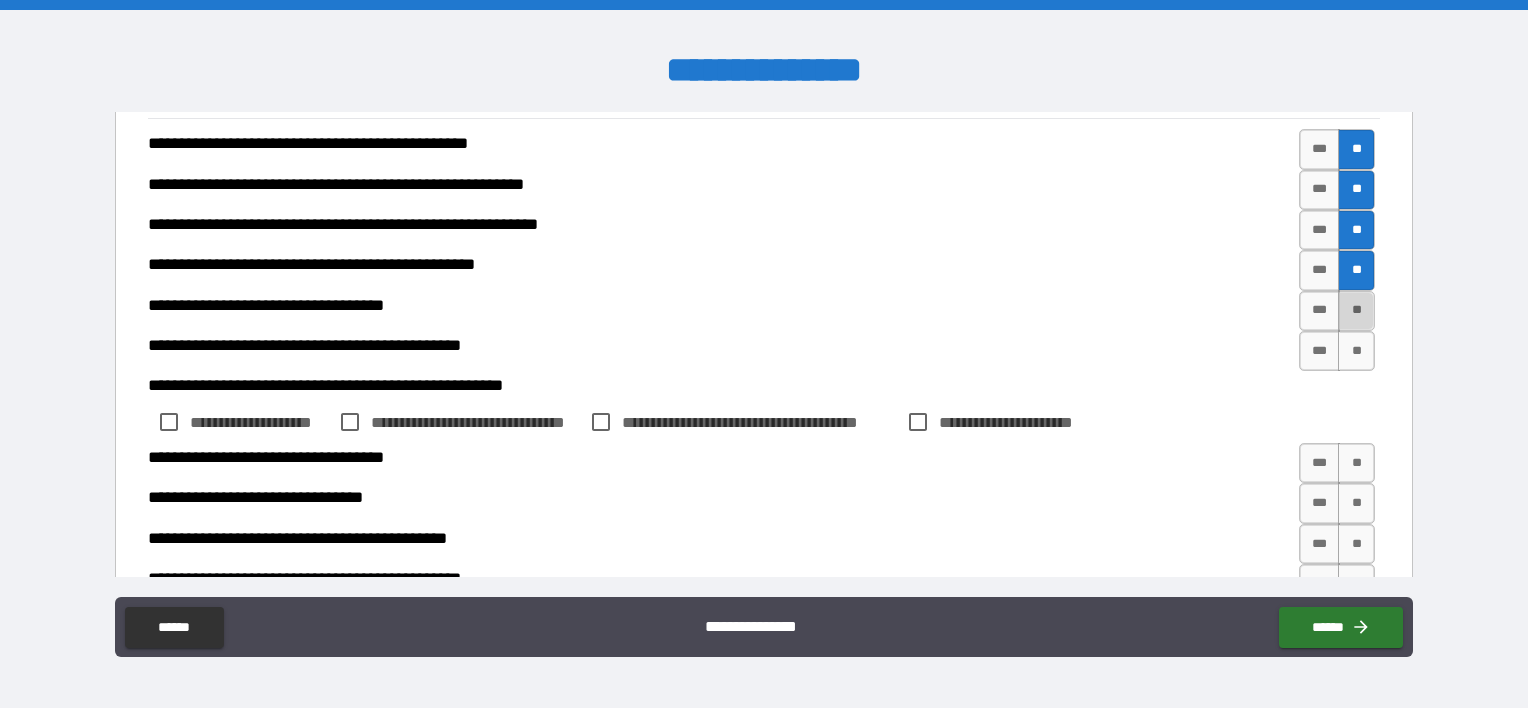 click on "**" at bounding box center (1356, 311) 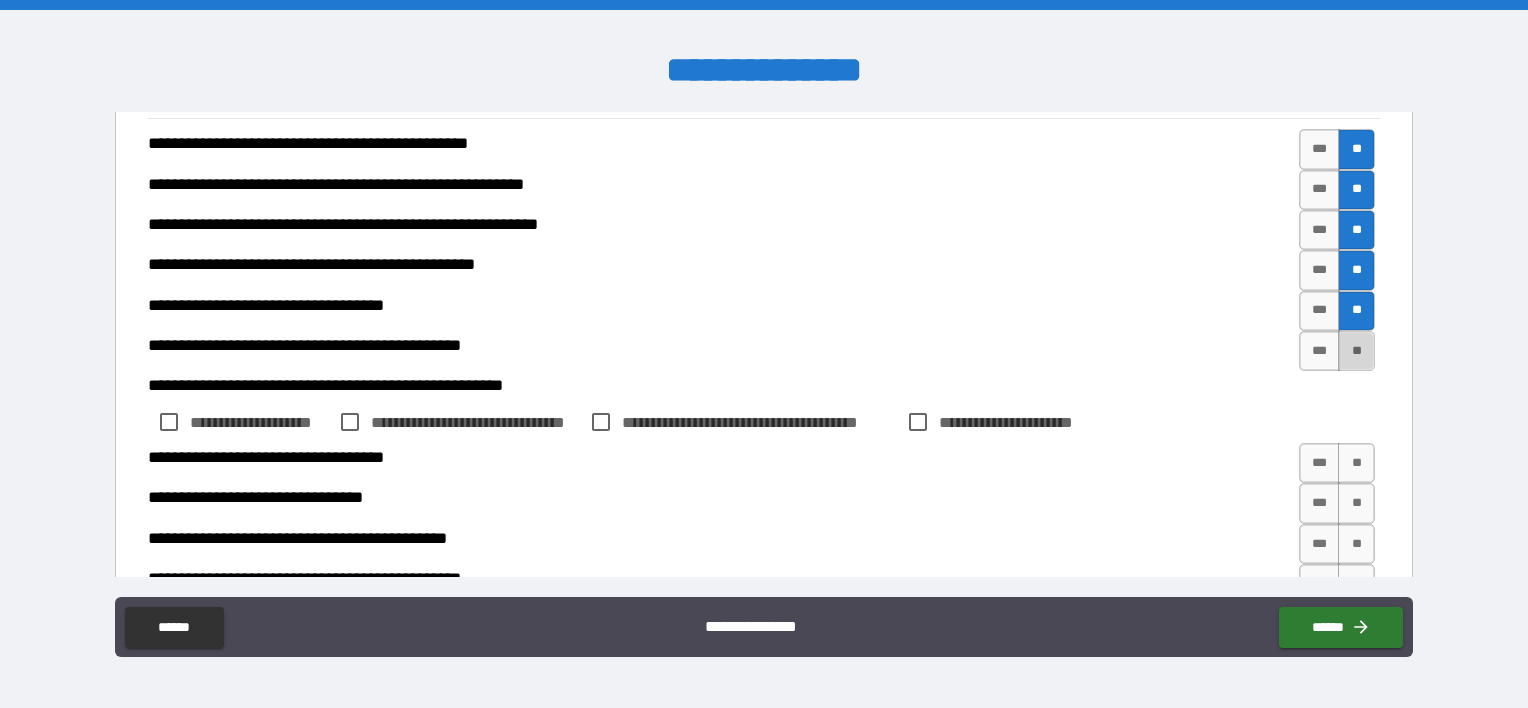 click on "**" at bounding box center [1356, 351] 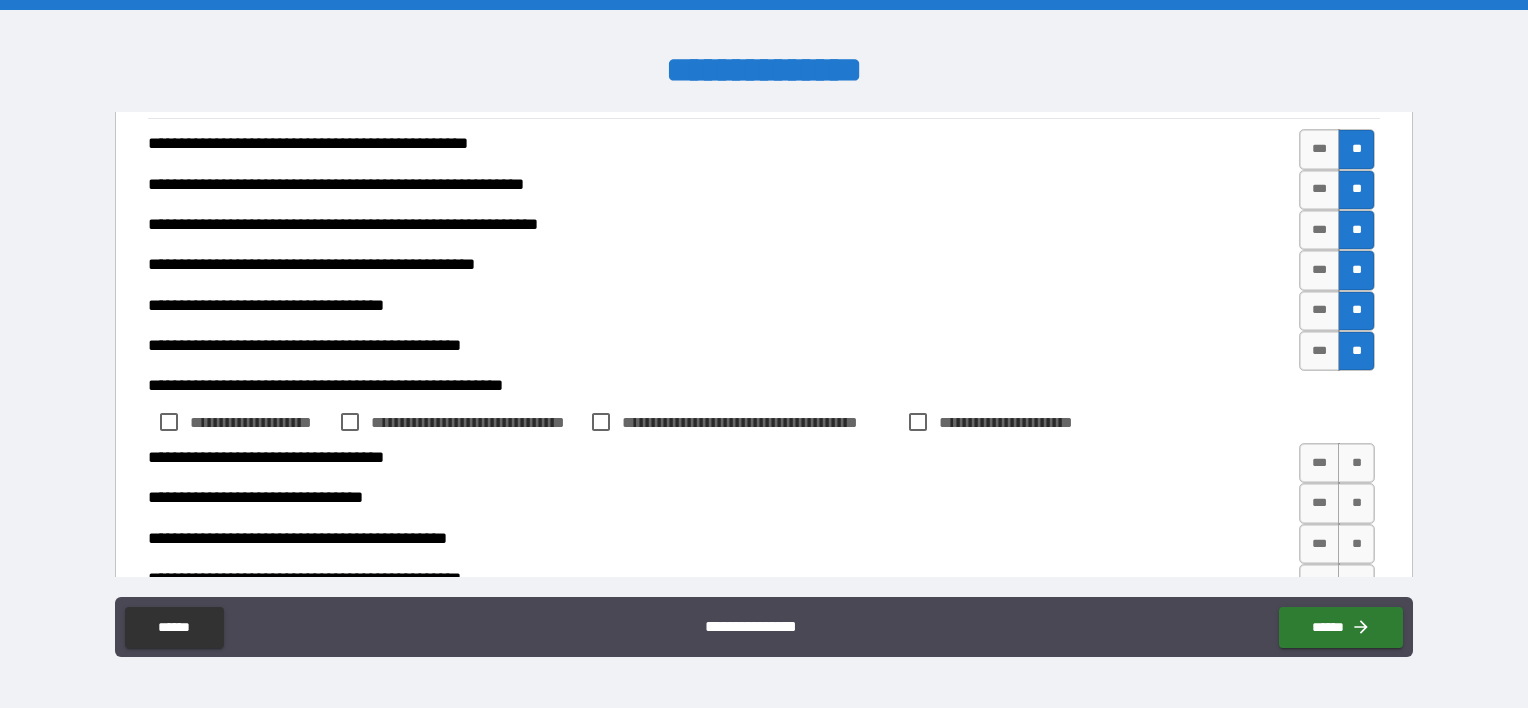 type on "*" 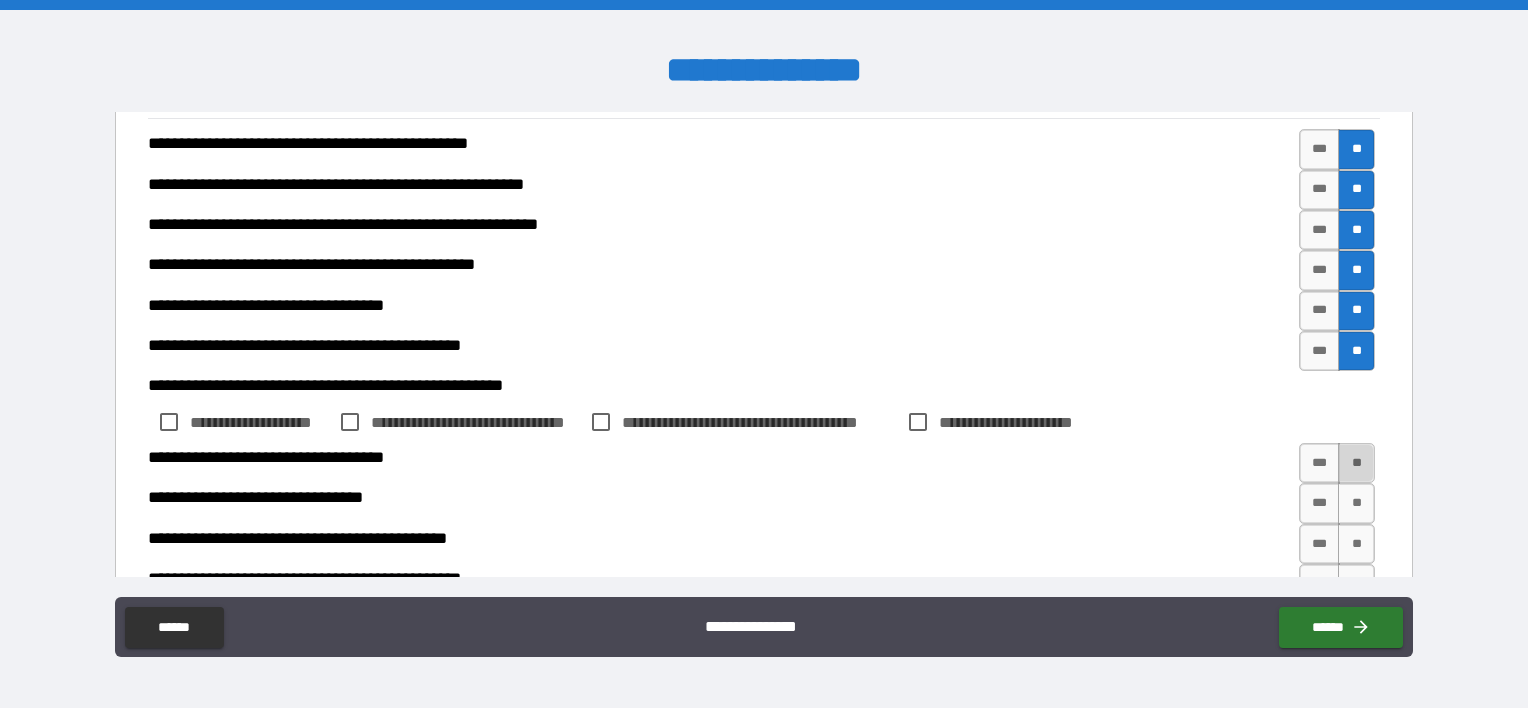 click on "**" at bounding box center [1356, 463] 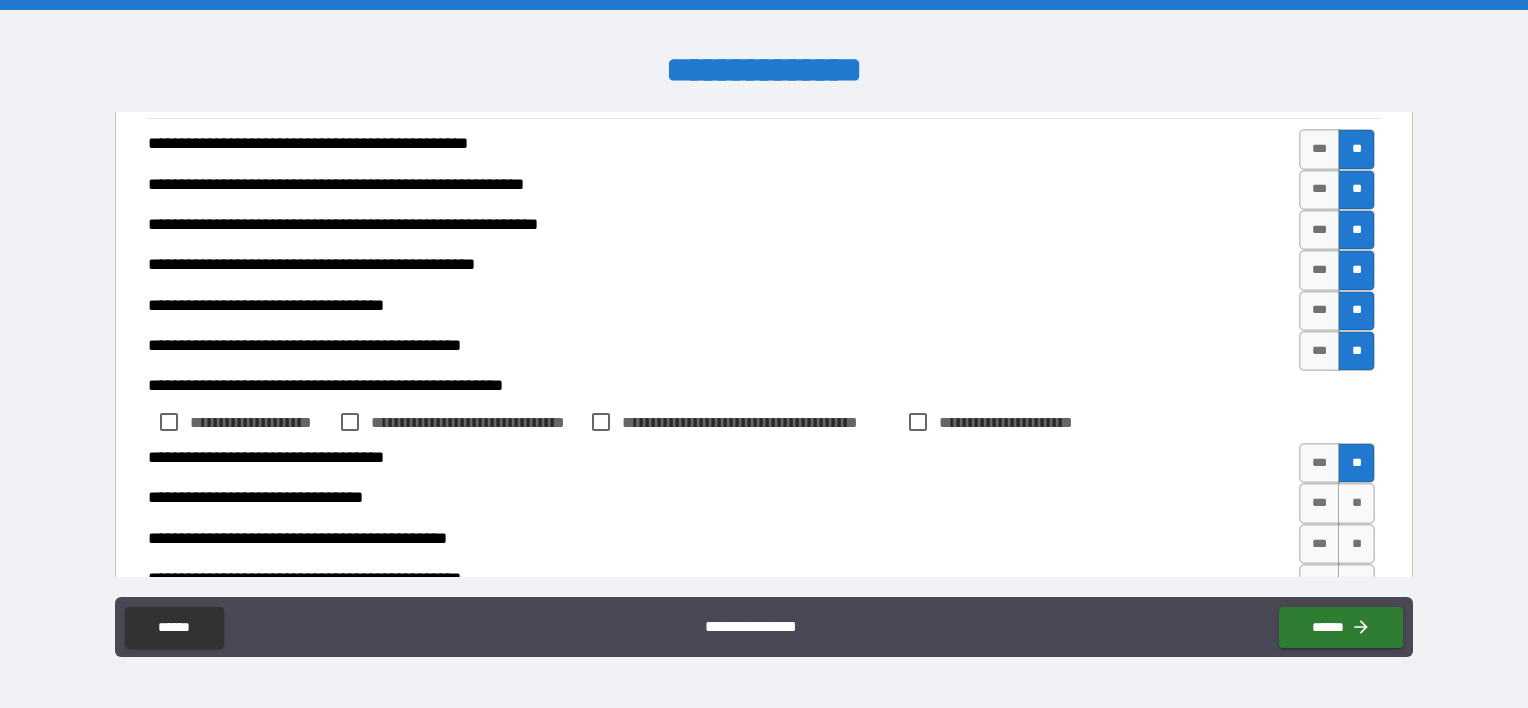 type on "*" 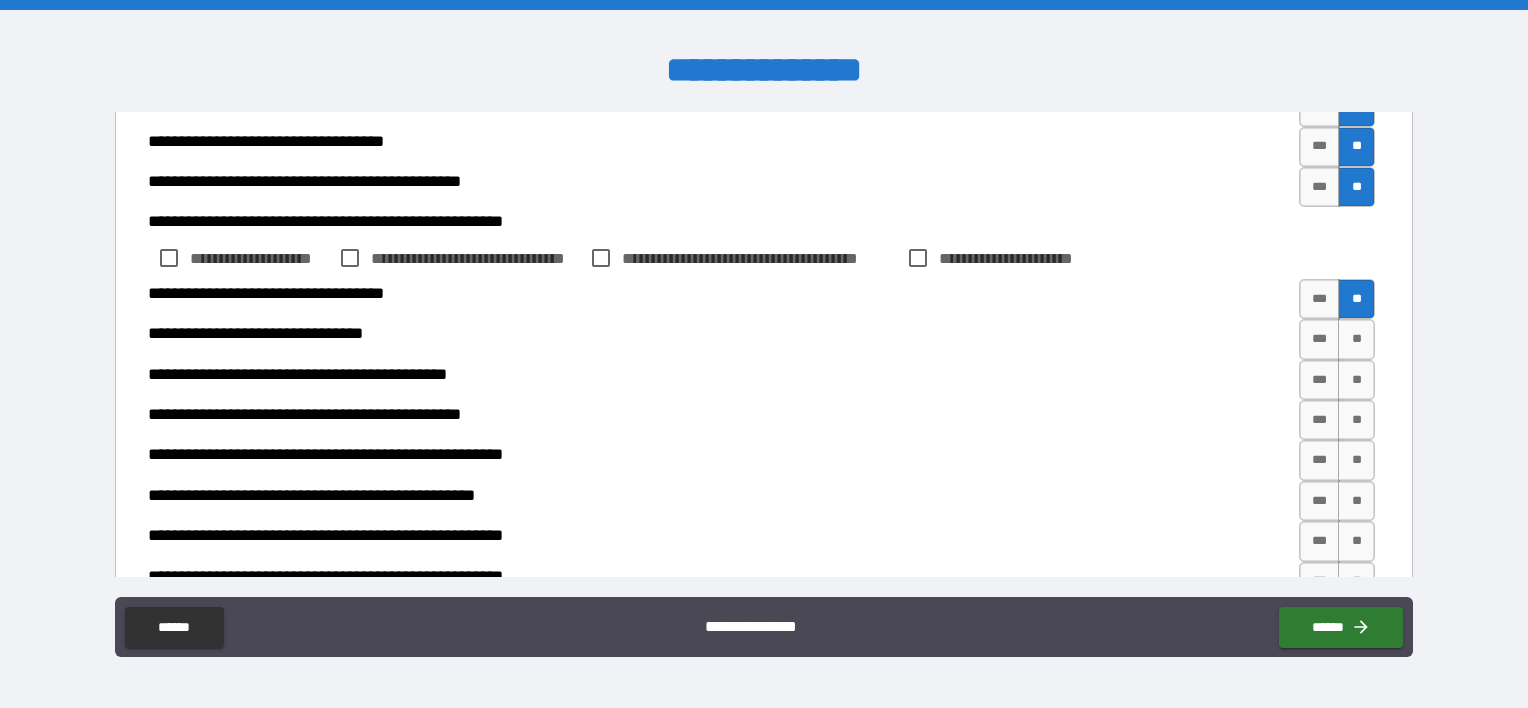 scroll, scrollTop: 776, scrollLeft: 0, axis: vertical 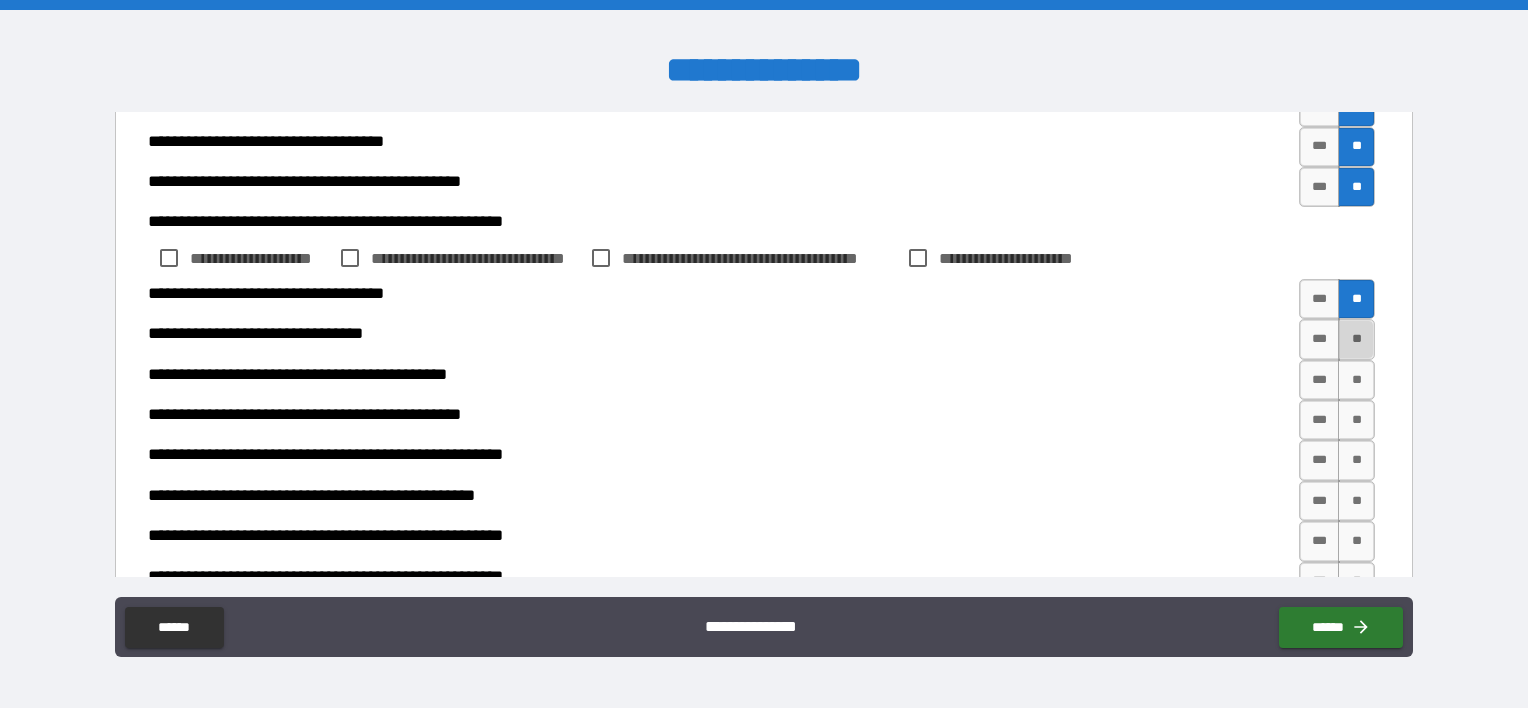 click on "**" at bounding box center (1356, 339) 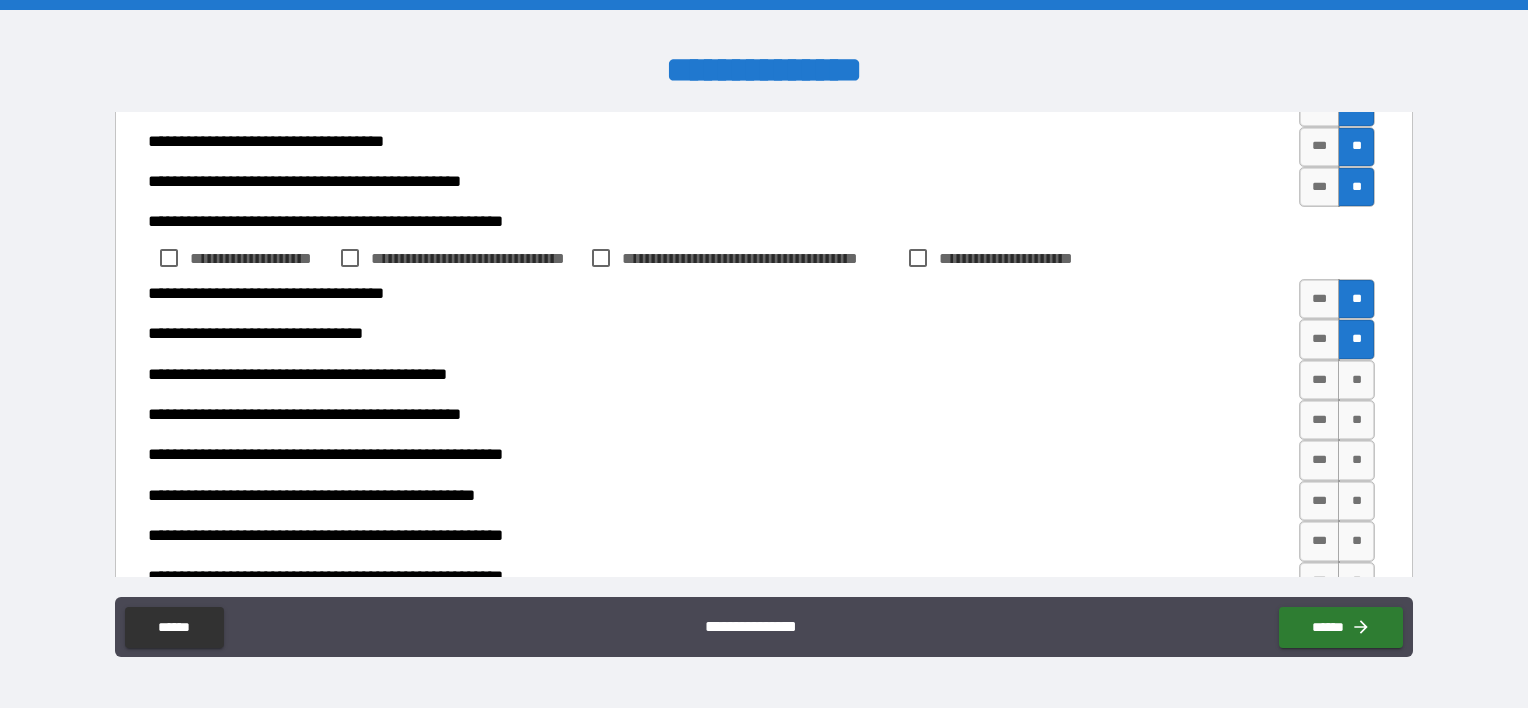 type on "*" 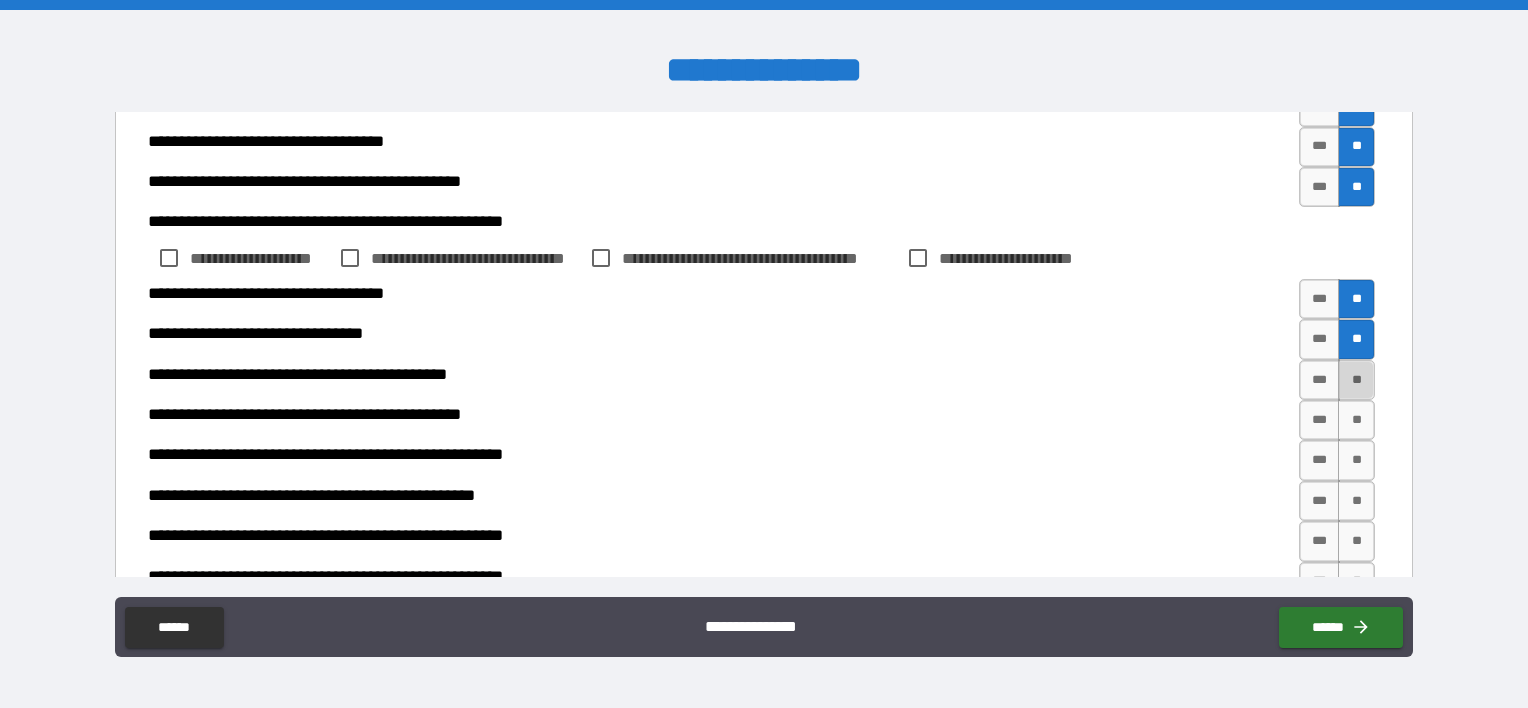 click on "**" at bounding box center (1356, 380) 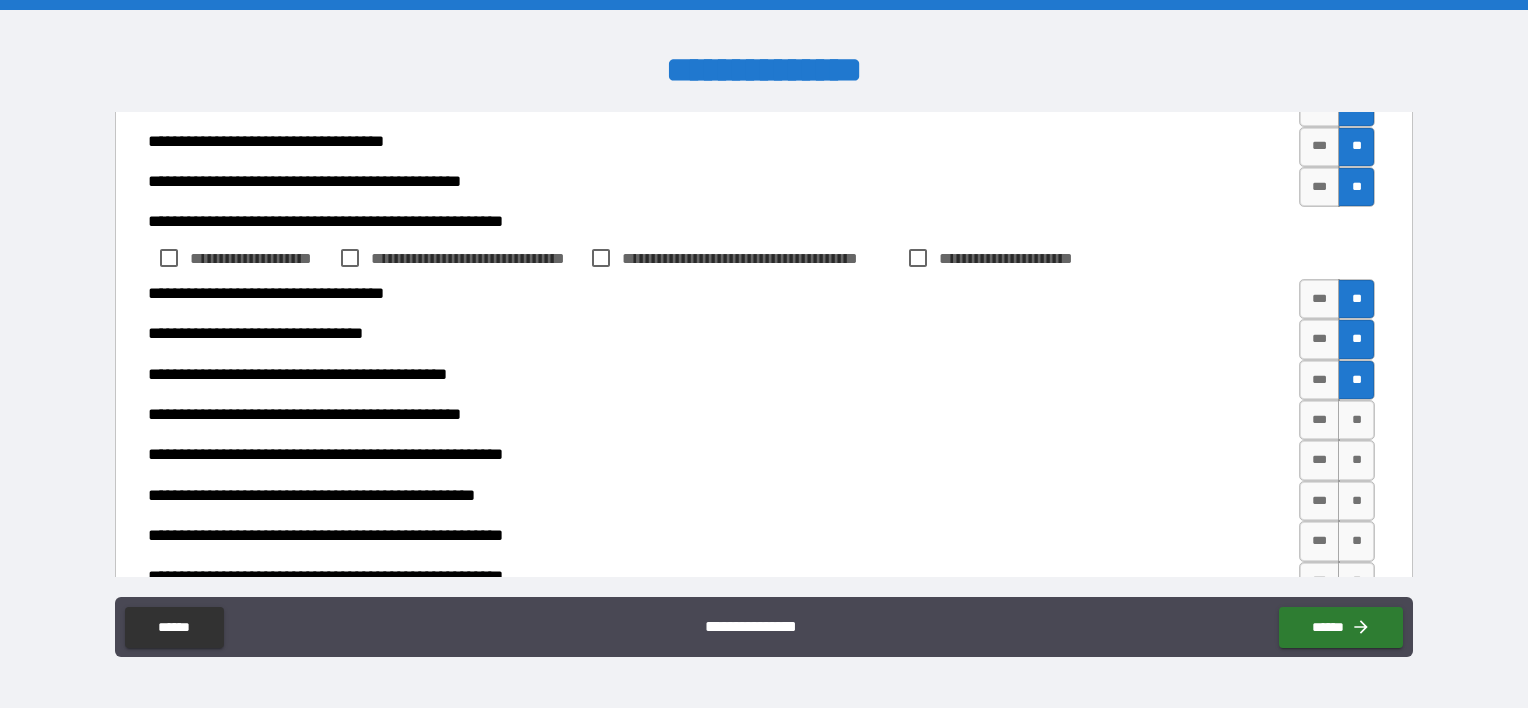 type on "*" 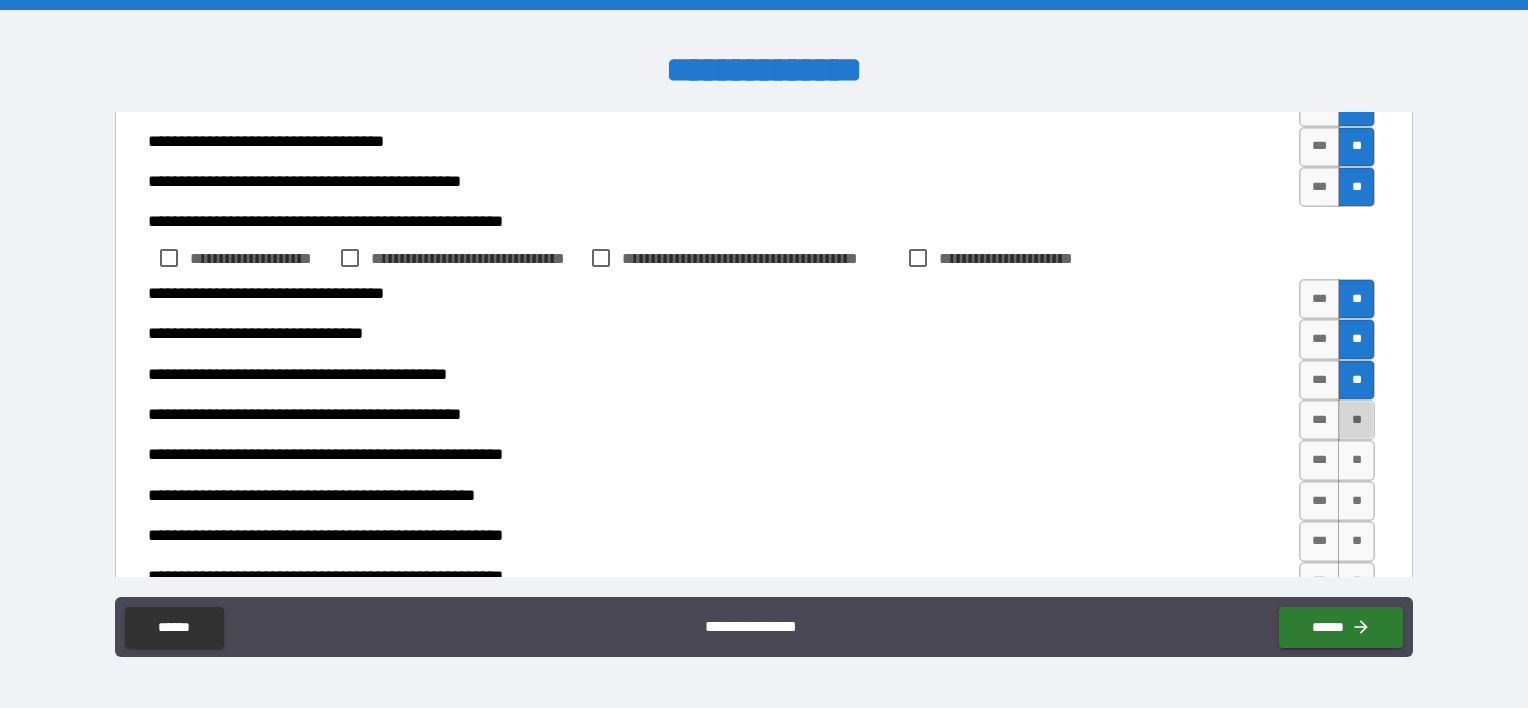 click on "**" at bounding box center (1356, 420) 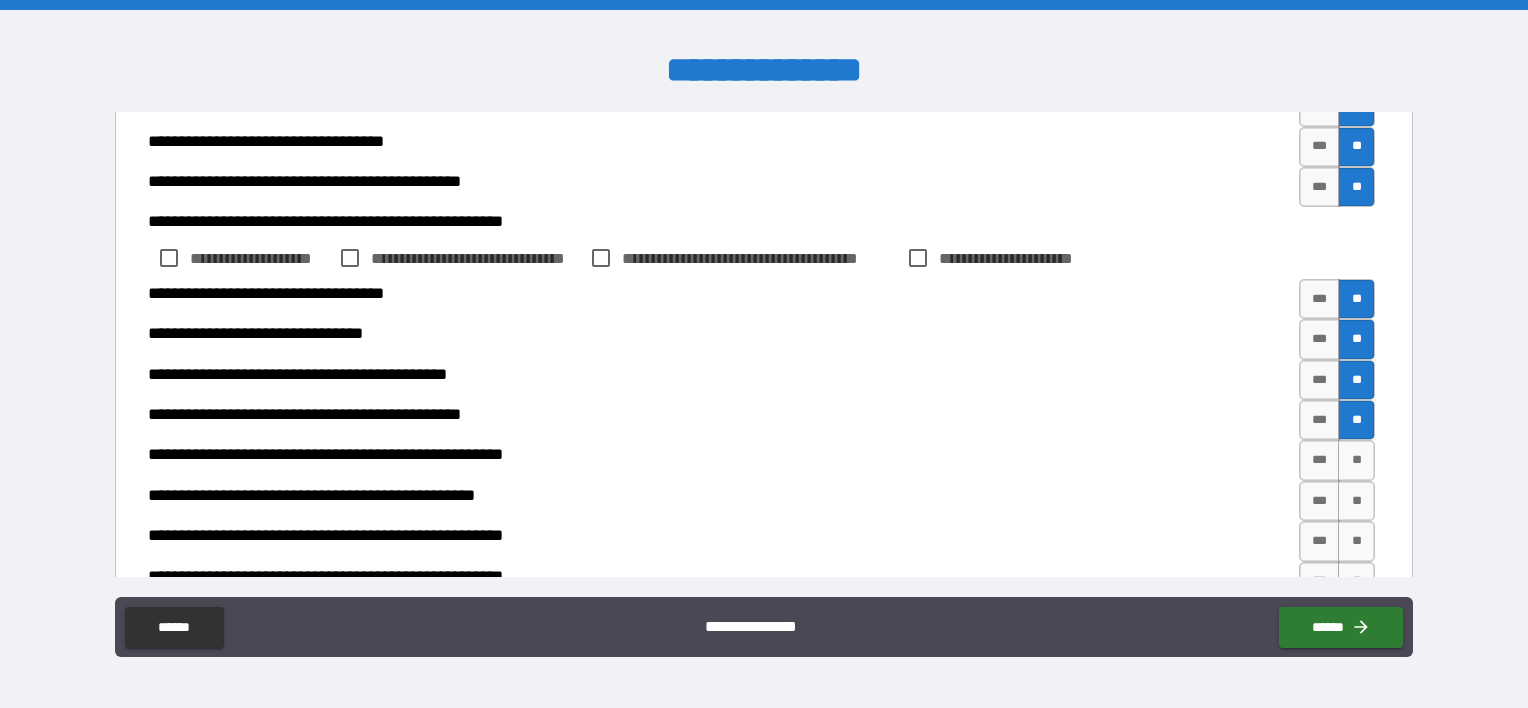 type on "*" 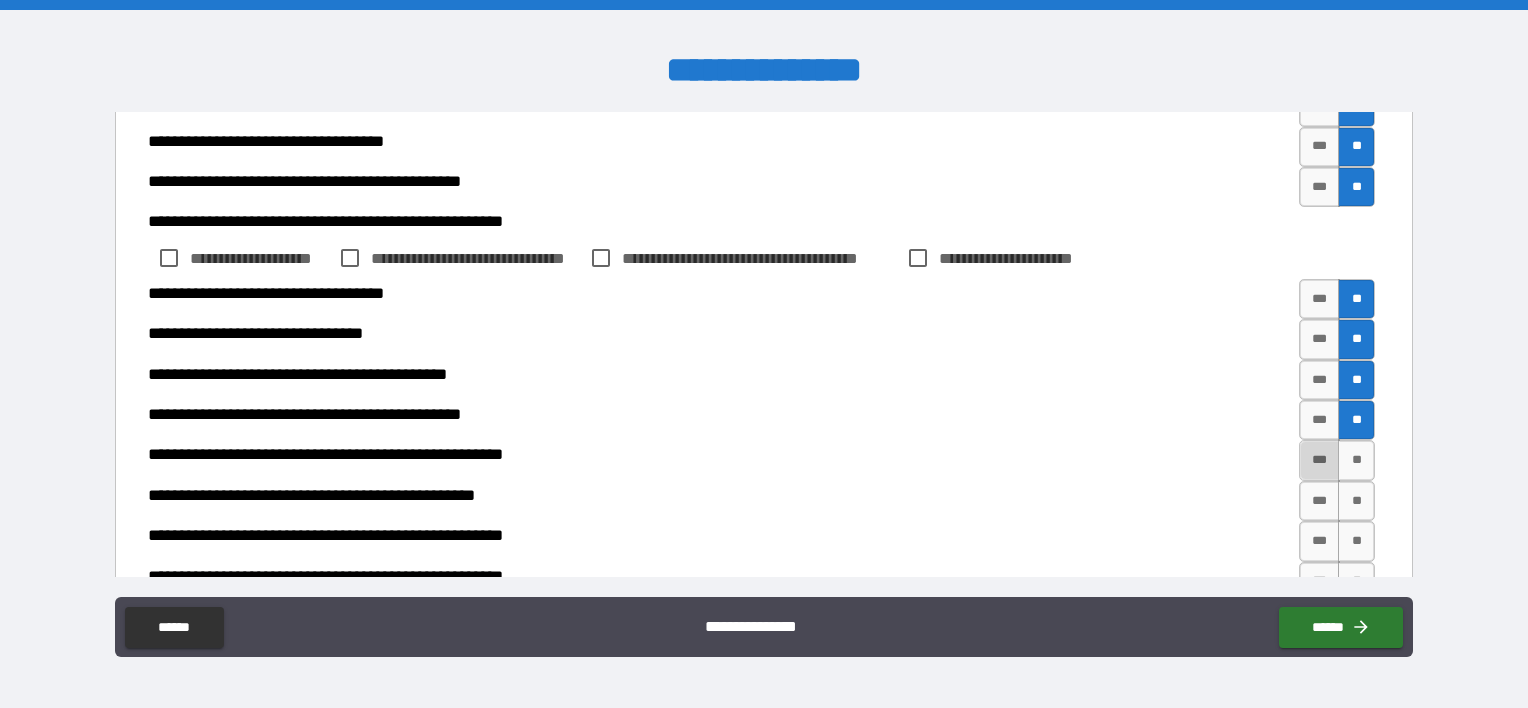 click on "***" at bounding box center (1320, 460) 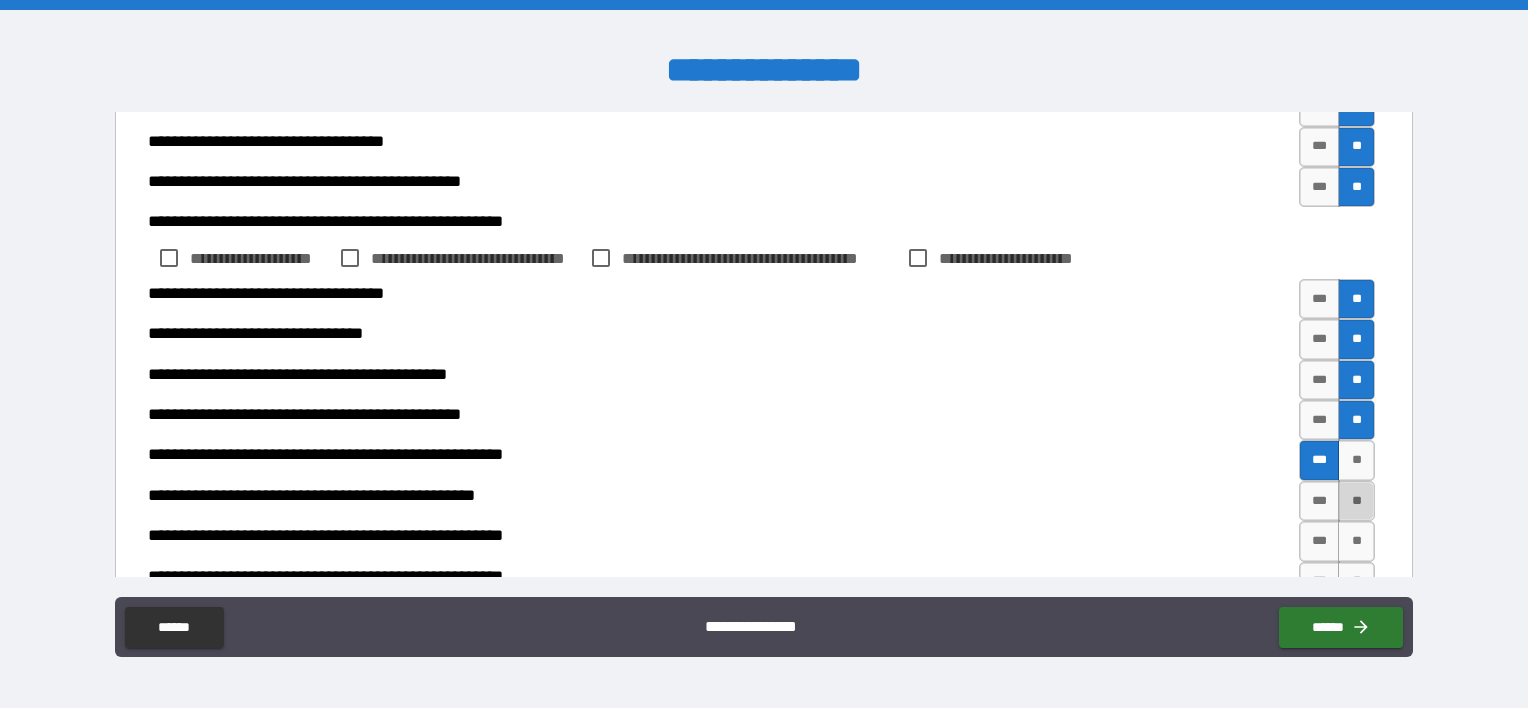 click on "**" at bounding box center (1356, 501) 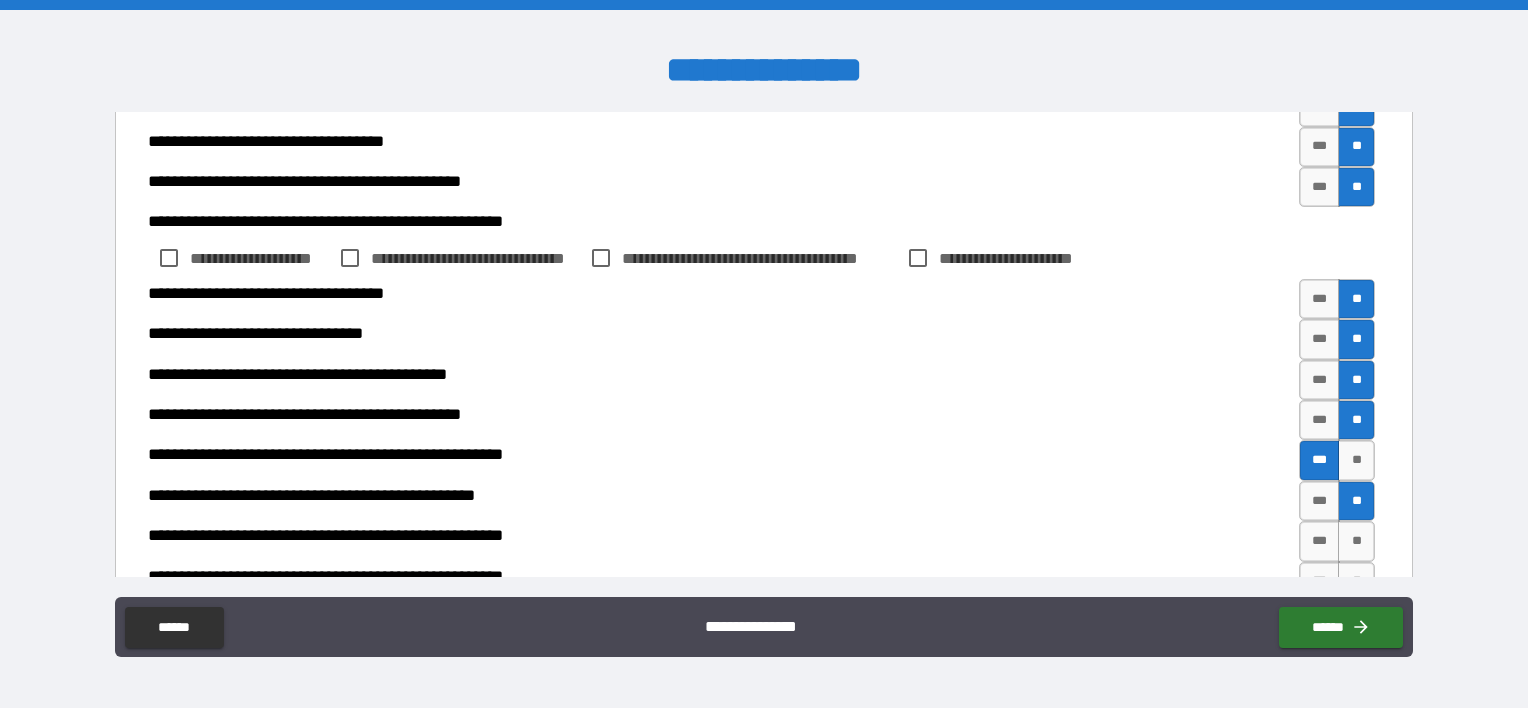 type on "*" 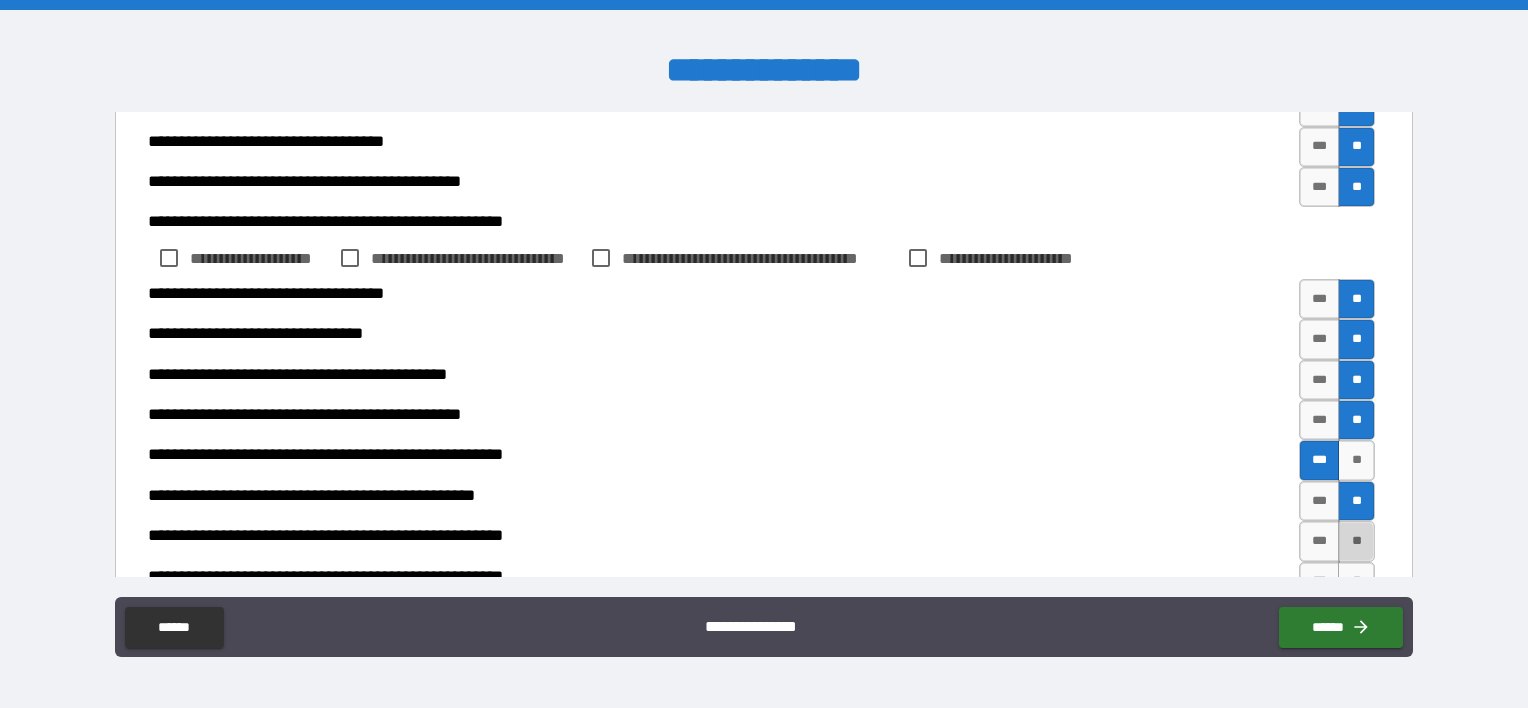 click on "**" at bounding box center [1356, 541] 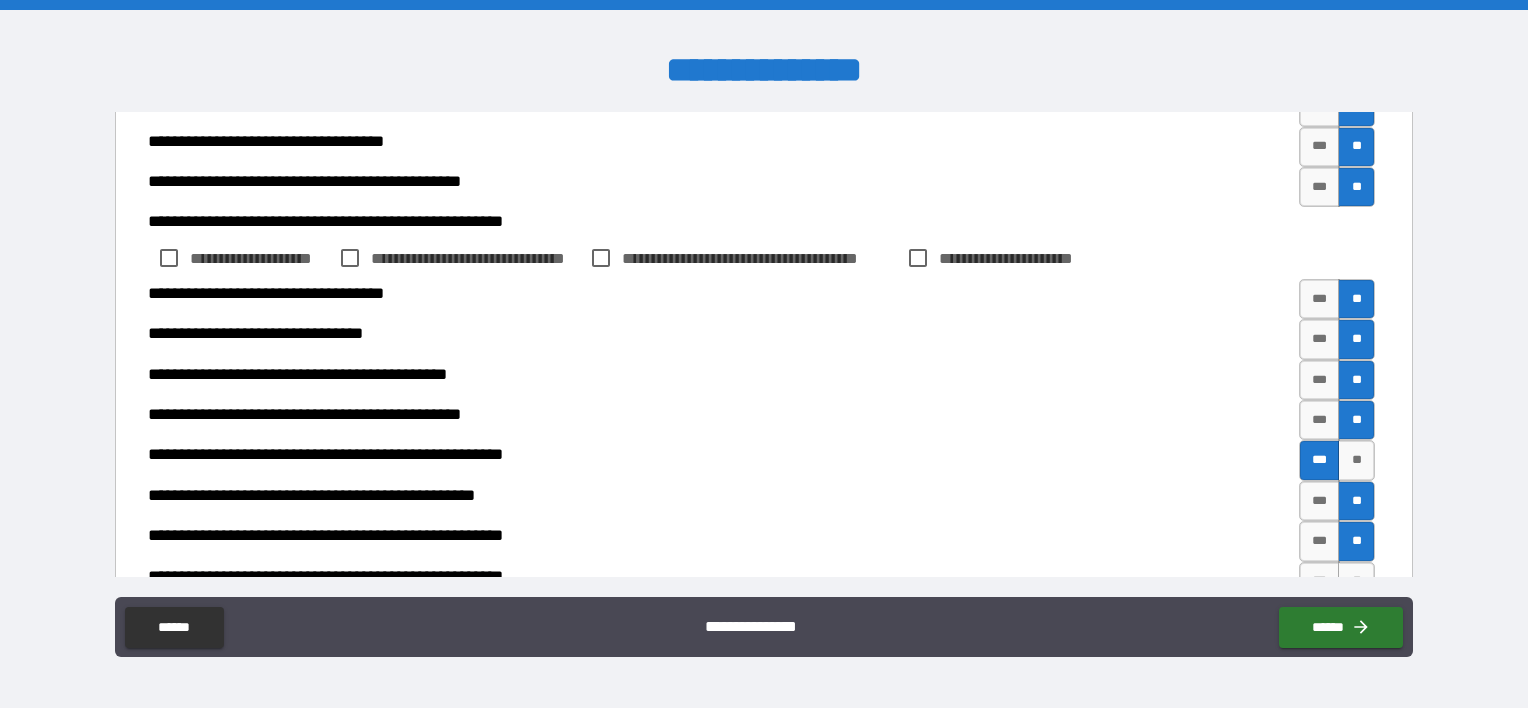 type on "*" 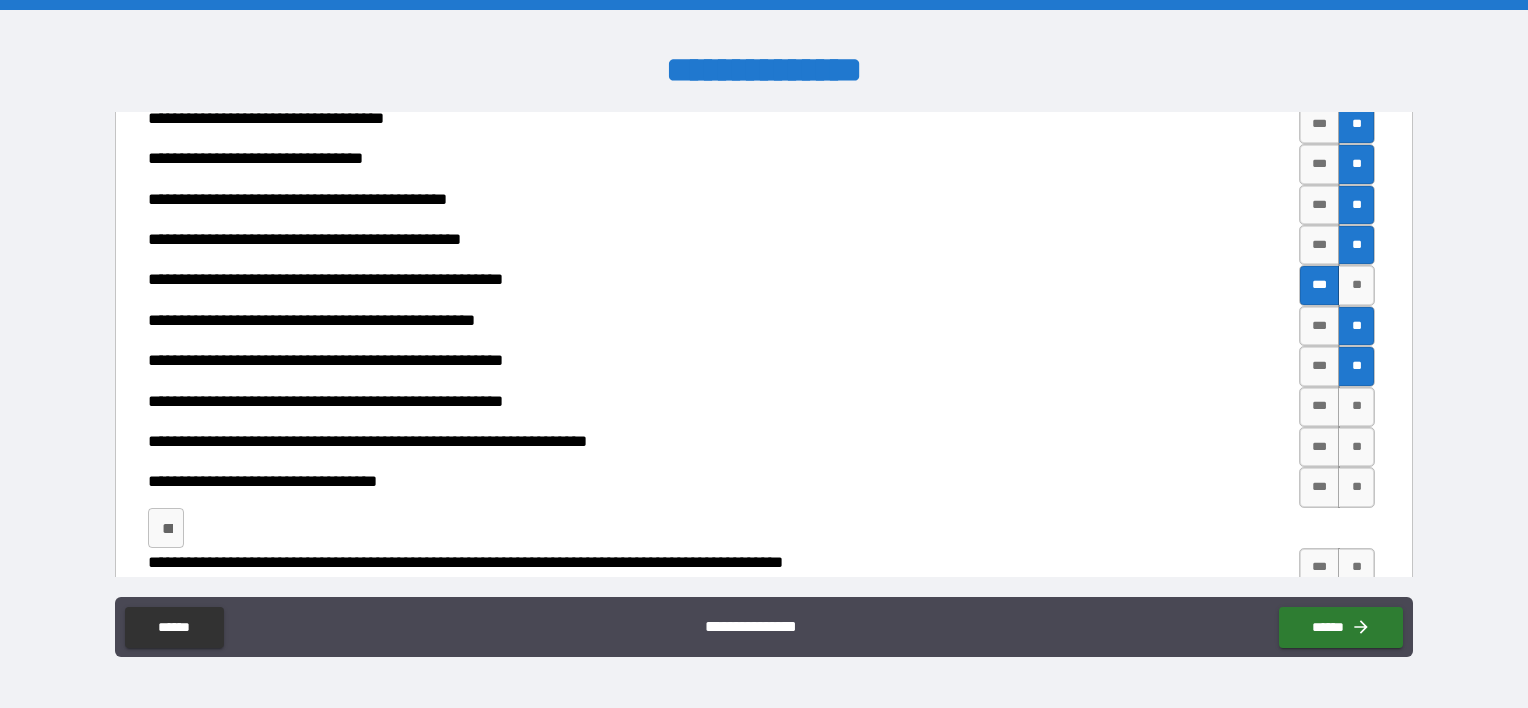 scroll, scrollTop: 952, scrollLeft: 0, axis: vertical 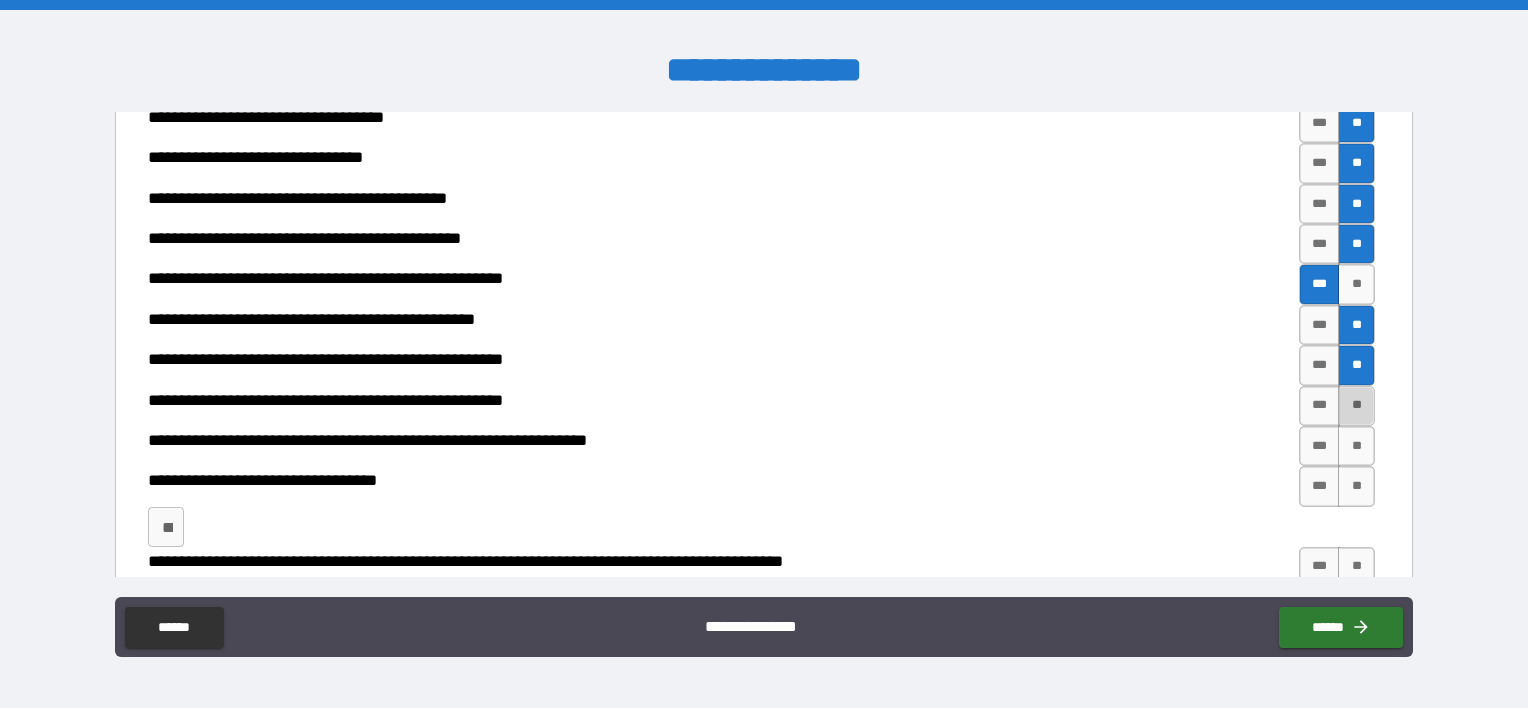 click on "**" at bounding box center [1356, 406] 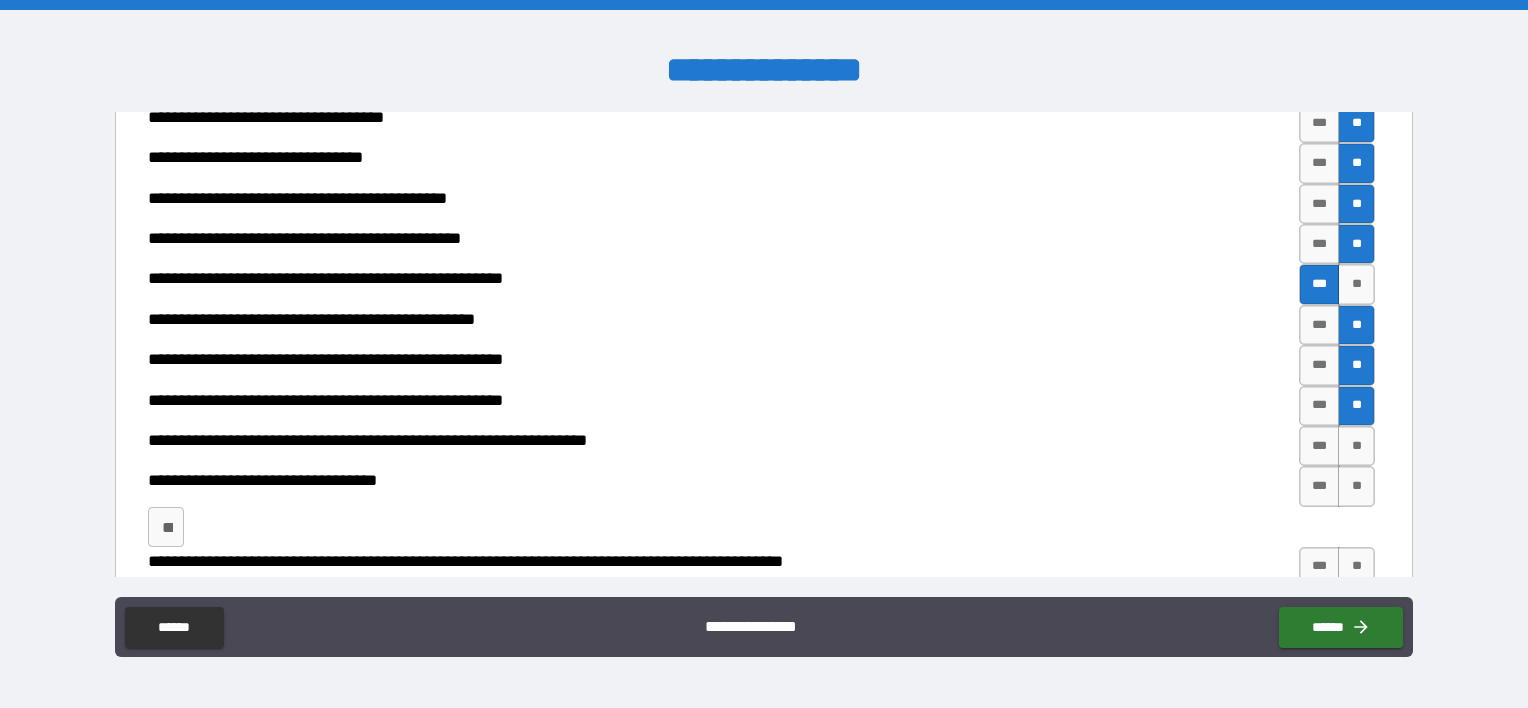 type on "*" 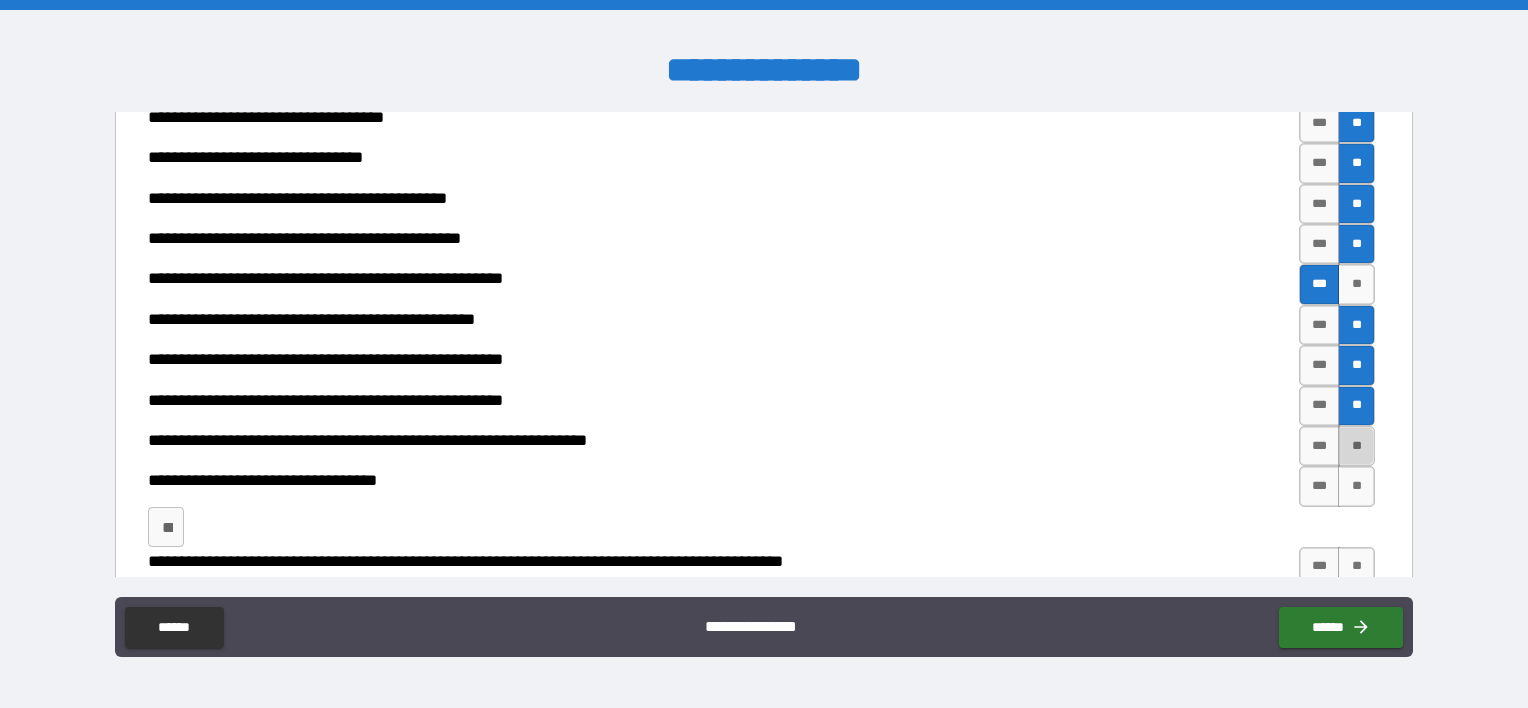 click on "**" at bounding box center [1356, 446] 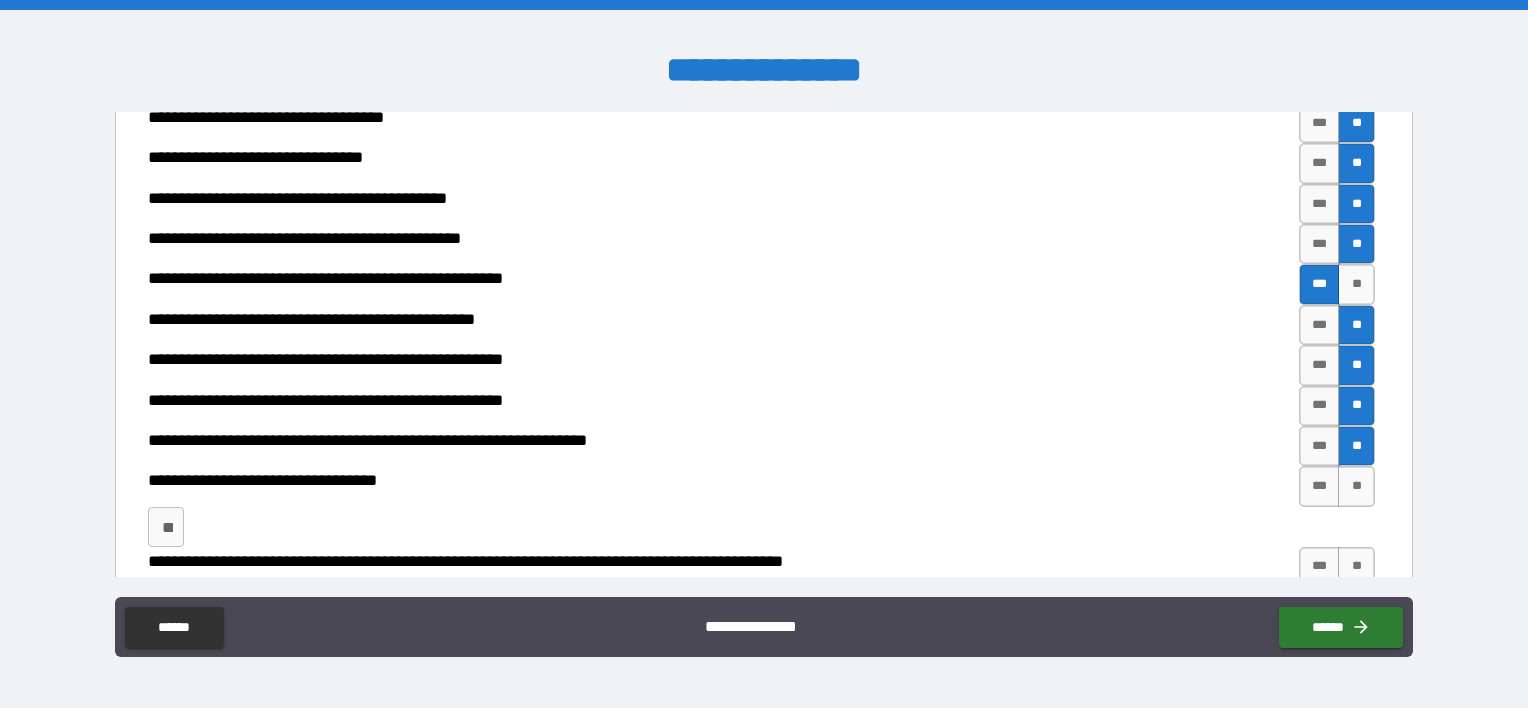 type on "*" 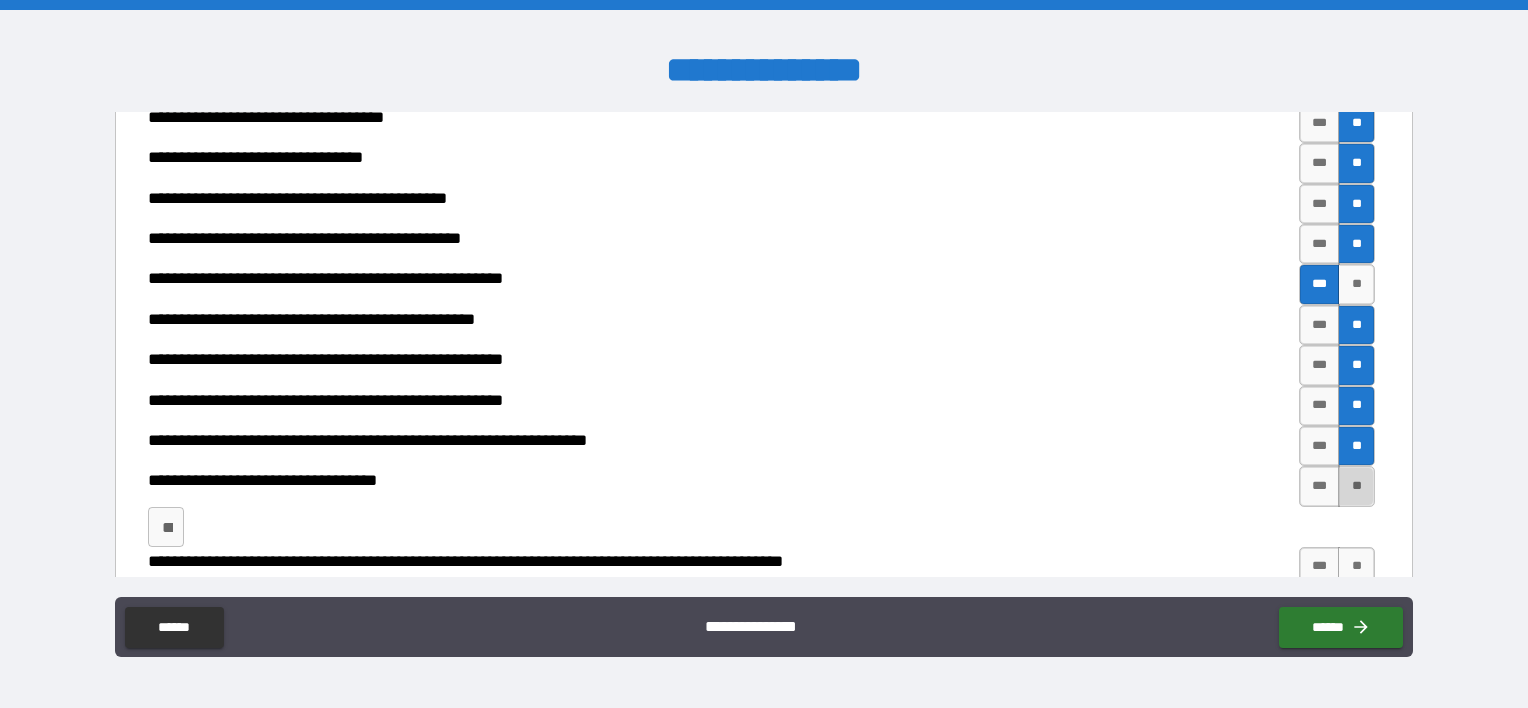 click on "**" at bounding box center (1356, 486) 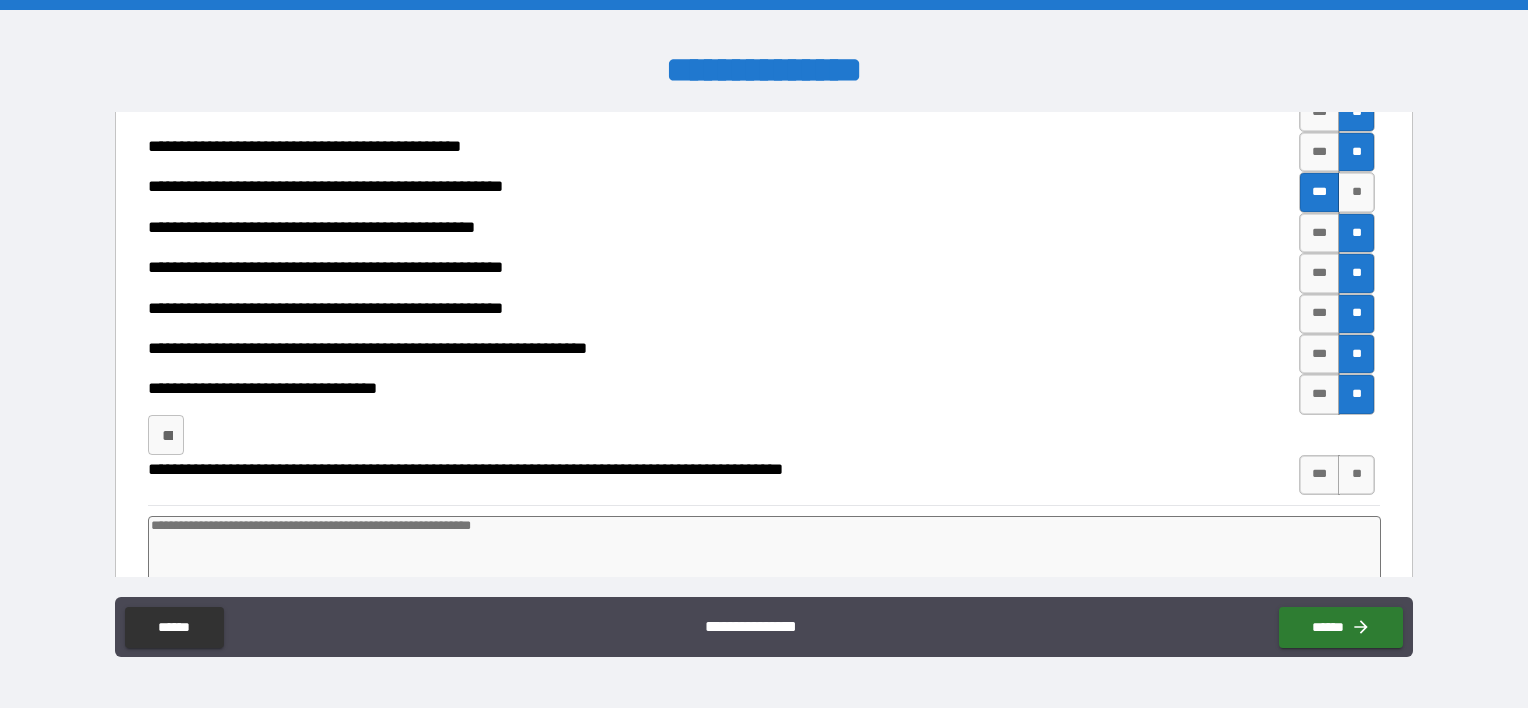 scroll, scrollTop: 1106, scrollLeft: 0, axis: vertical 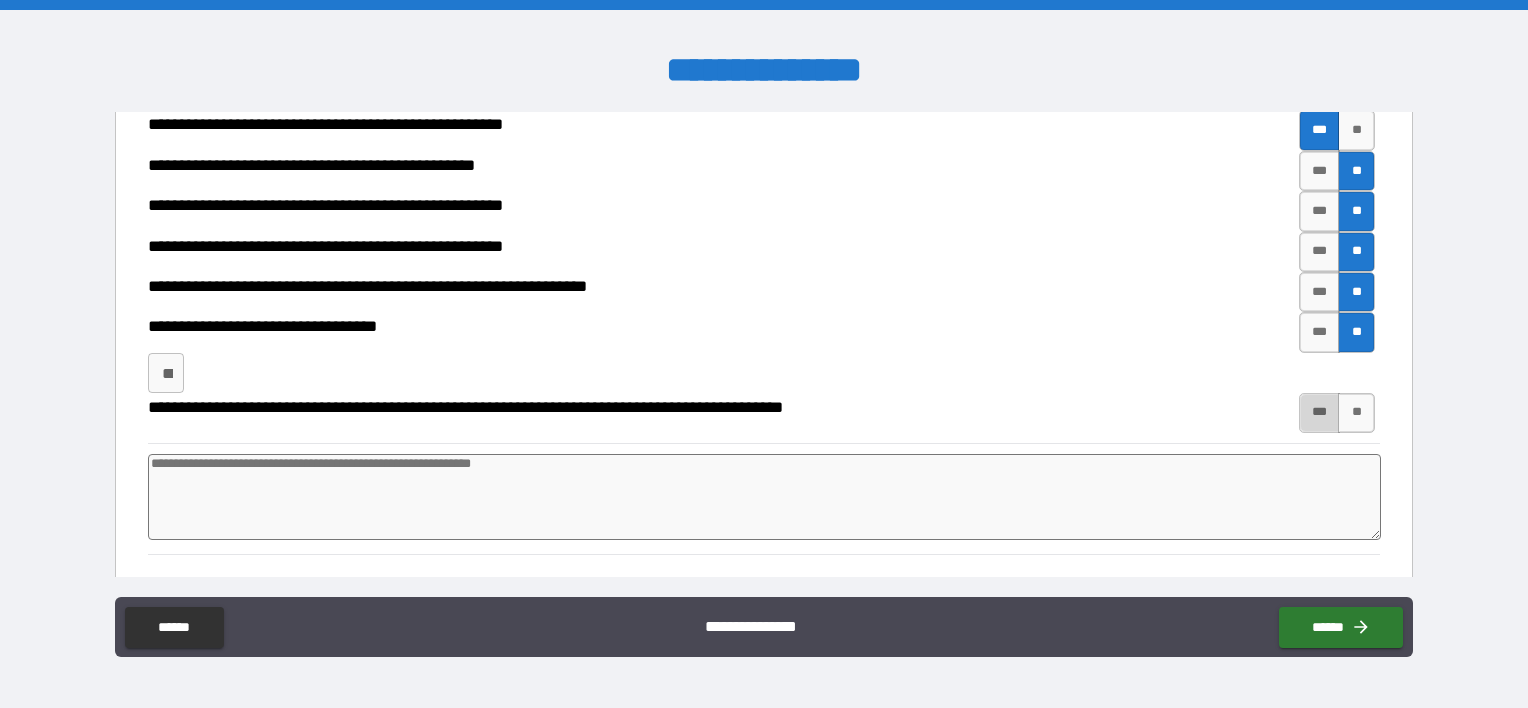 click on "***" at bounding box center [1320, 413] 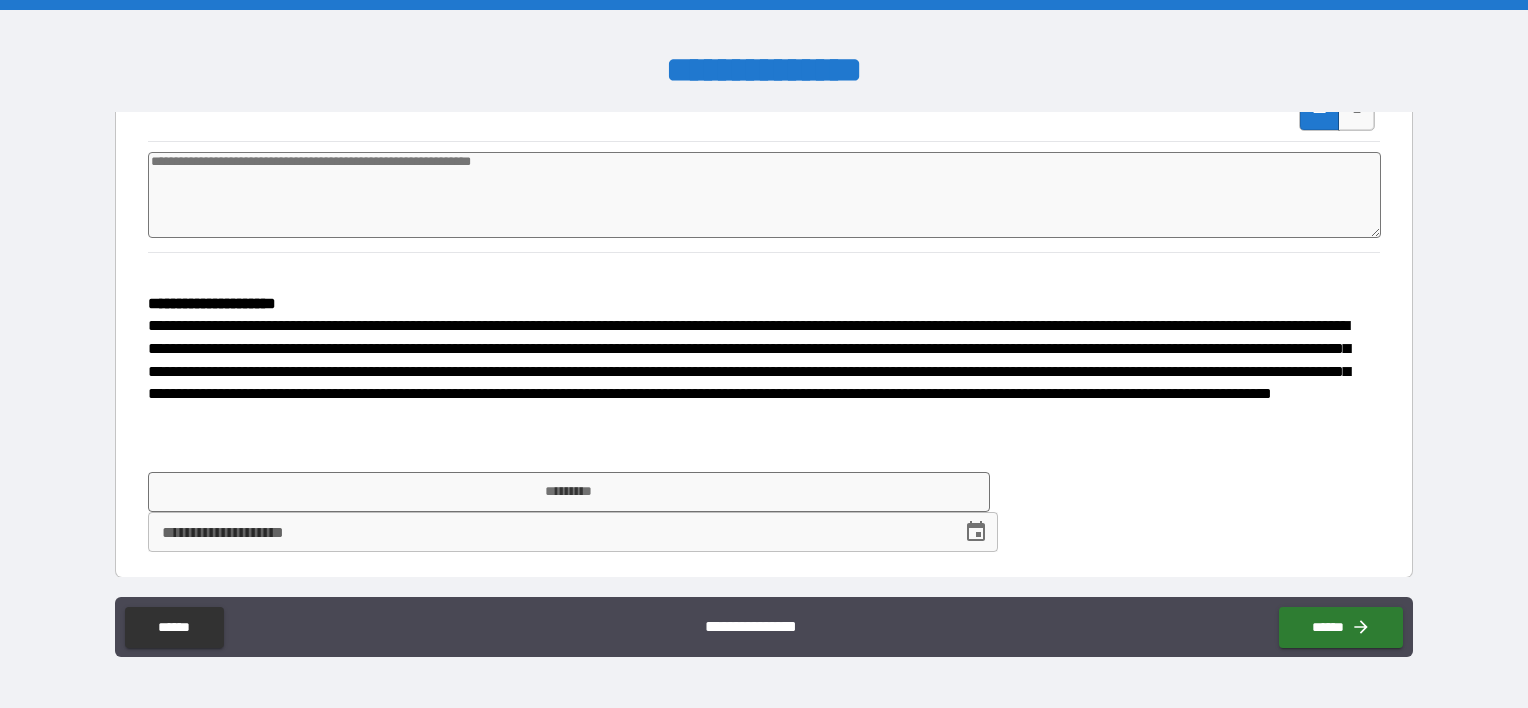scroll, scrollTop: 1408, scrollLeft: 0, axis: vertical 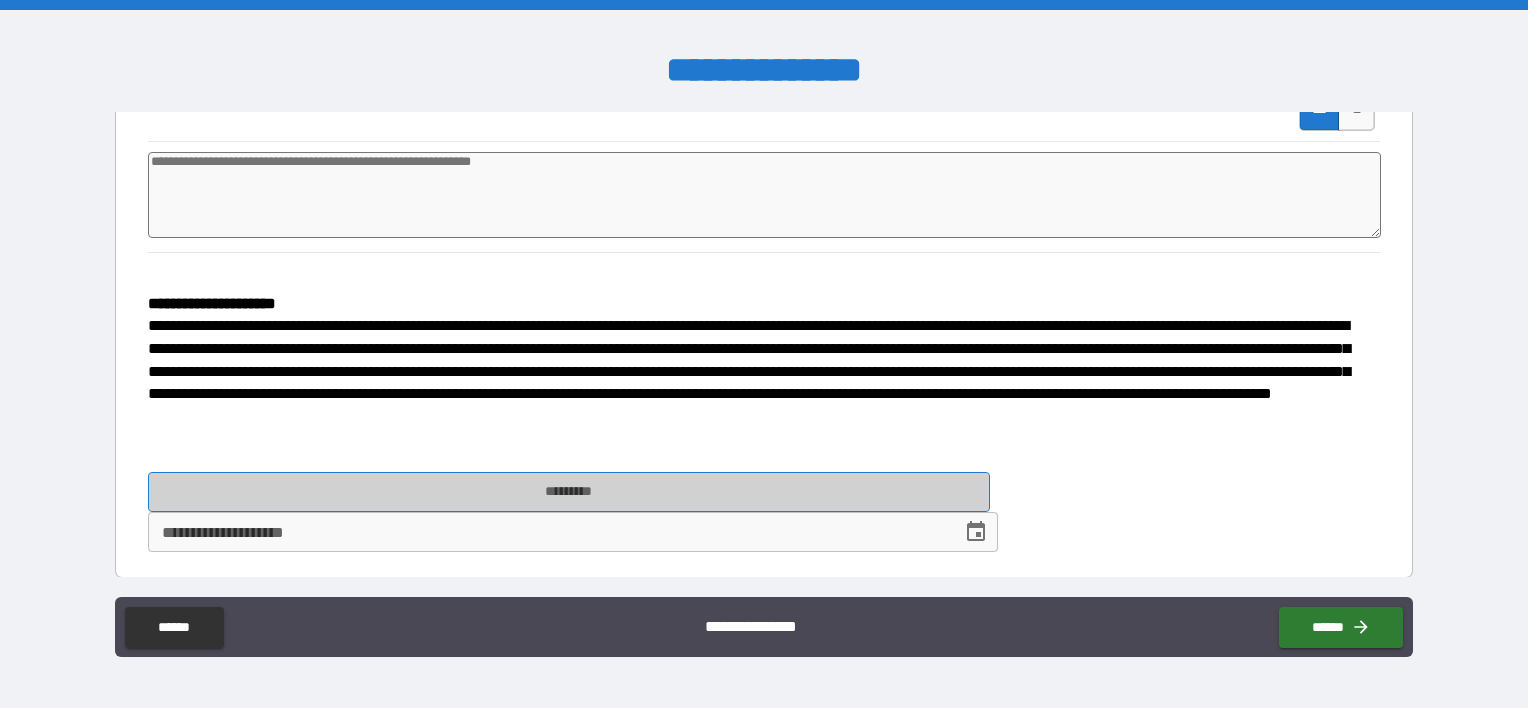 click on "*********" at bounding box center [569, 492] 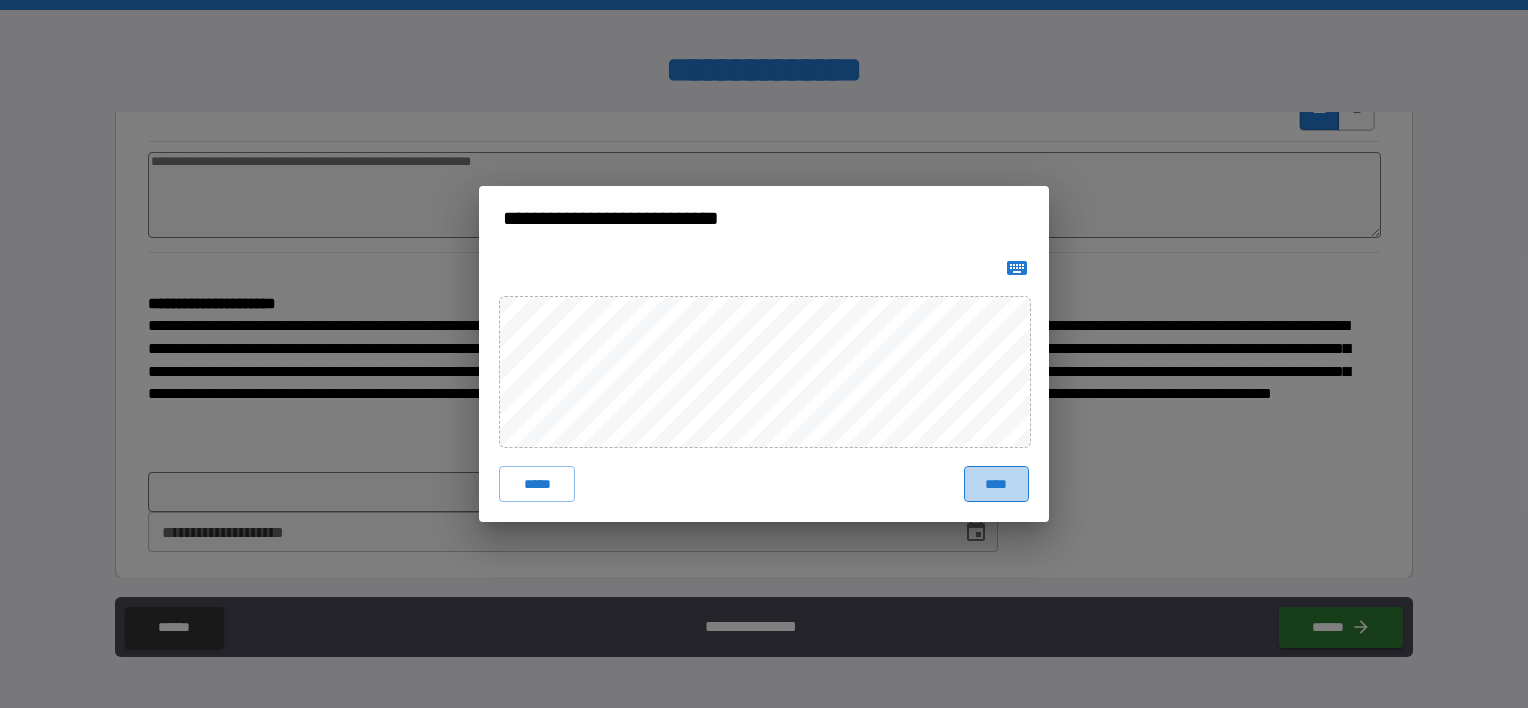 click on "****" at bounding box center (996, 484) 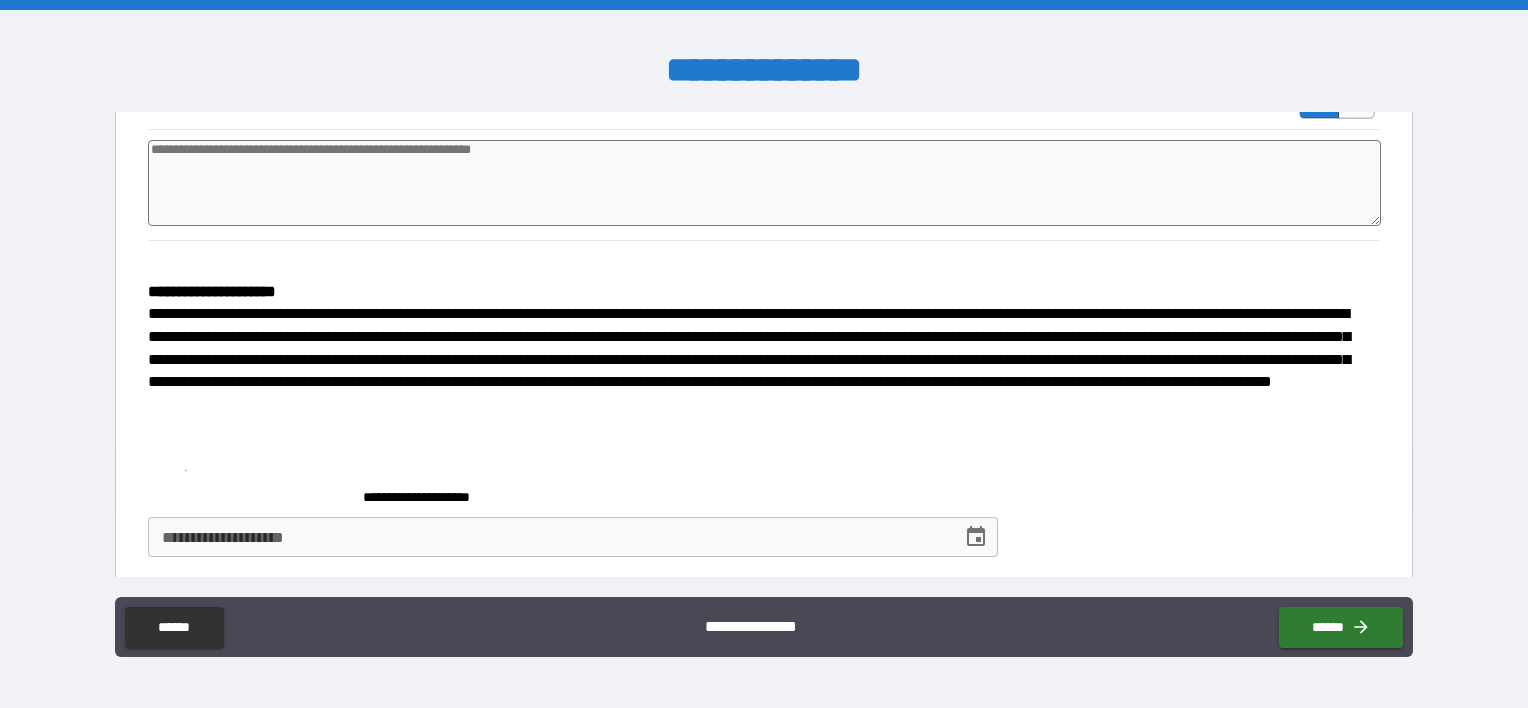 scroll, scrollTop: 1420, scrollLeft: 0, axis: vertical 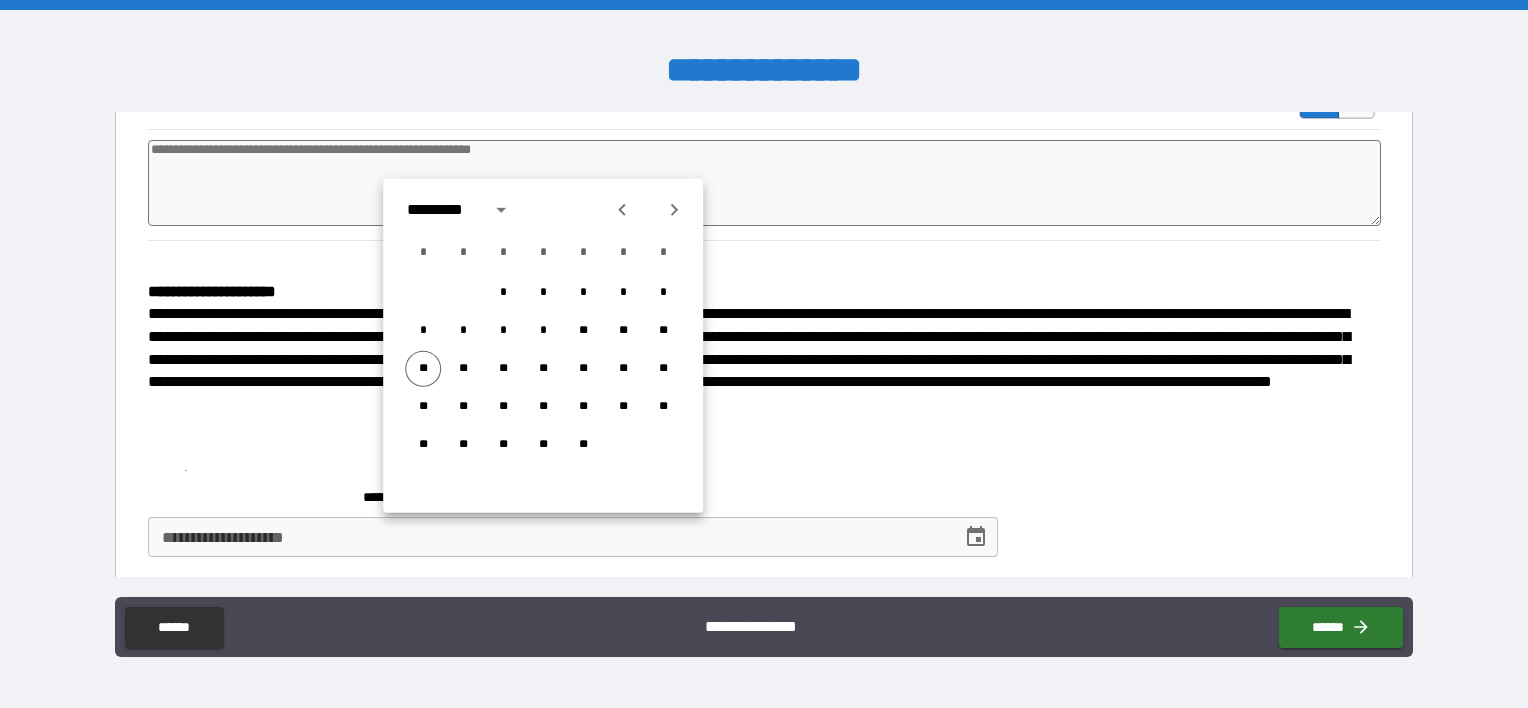 click on "**********" at bounding box center (764, 508) 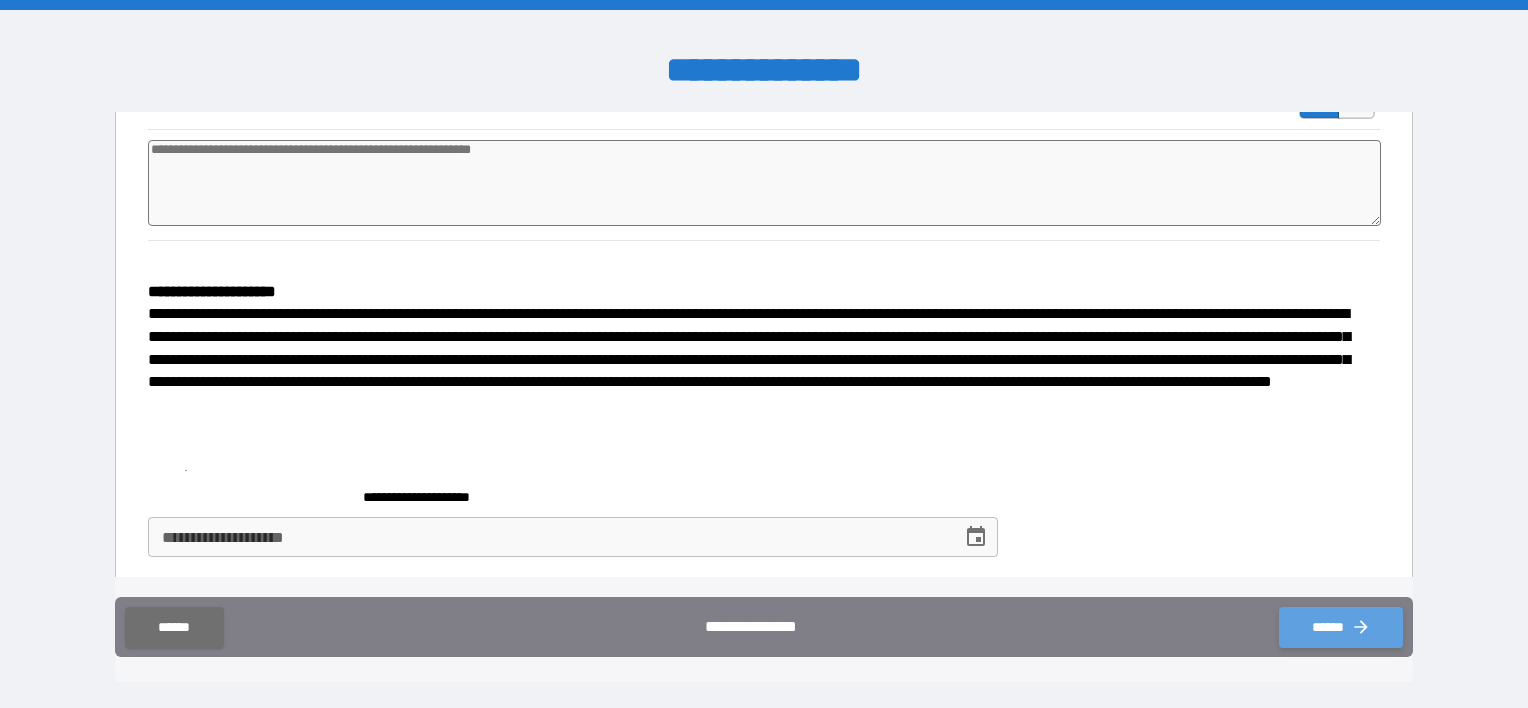 click on "******" at bounding box center [1341, 627] 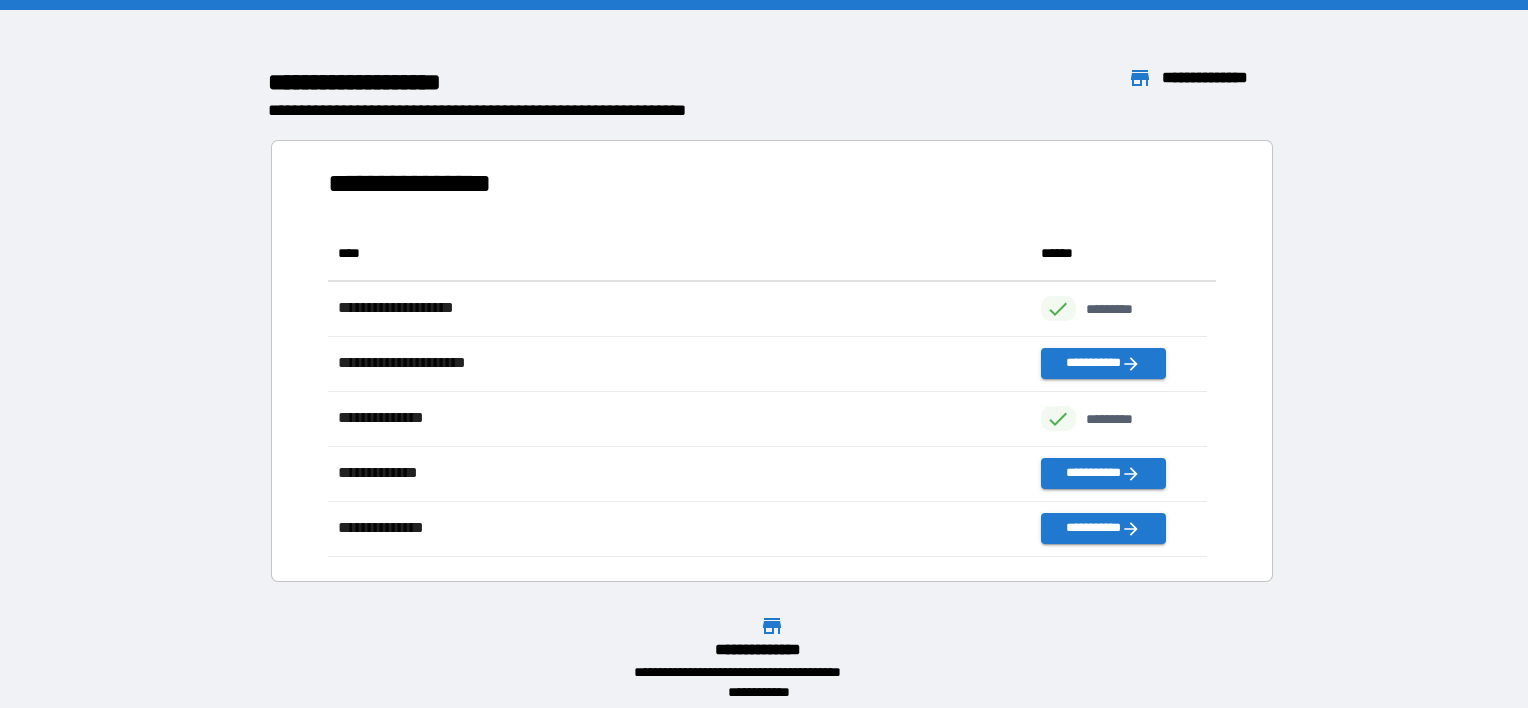 scroll, scrollTop: 16, scrollLeft: 16, axis: both 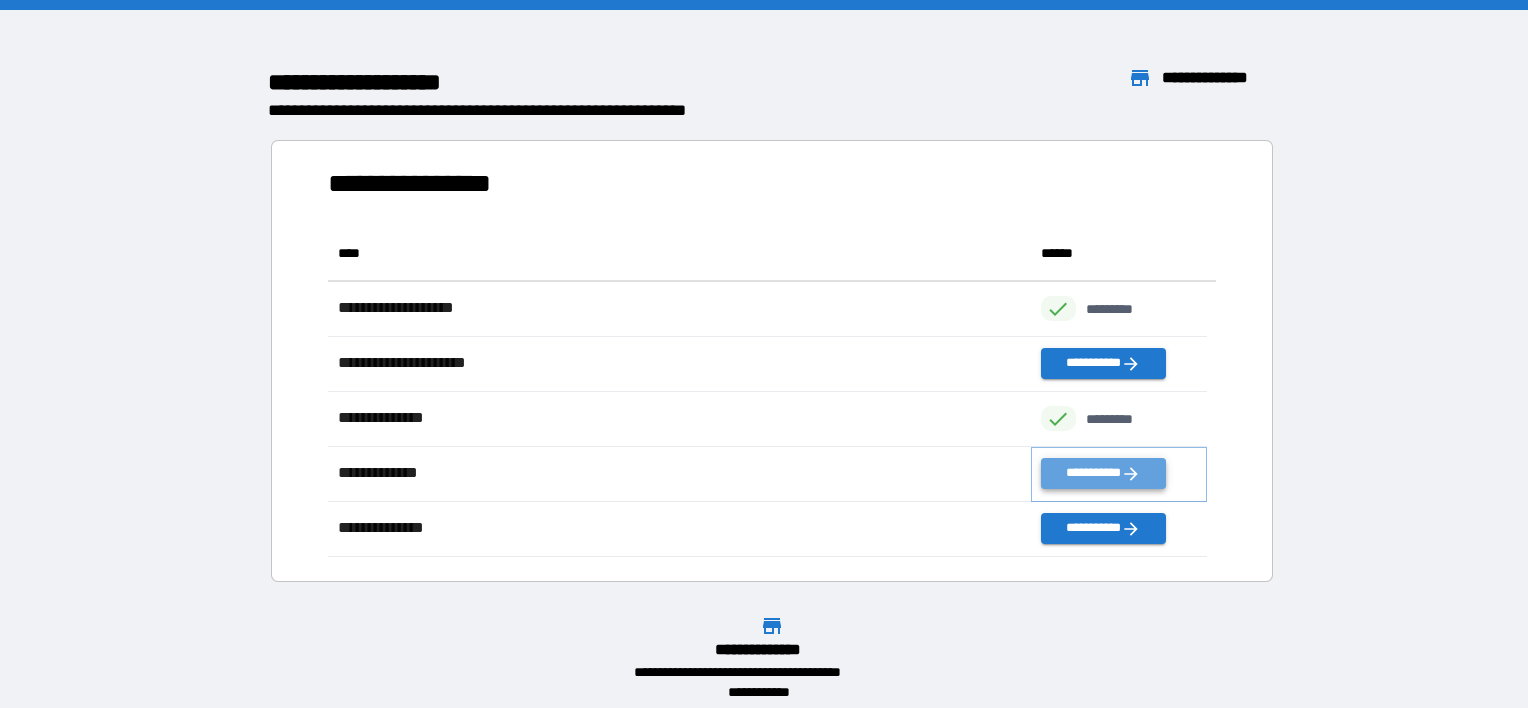 click on "**********" at bounding box center (1103, 473) 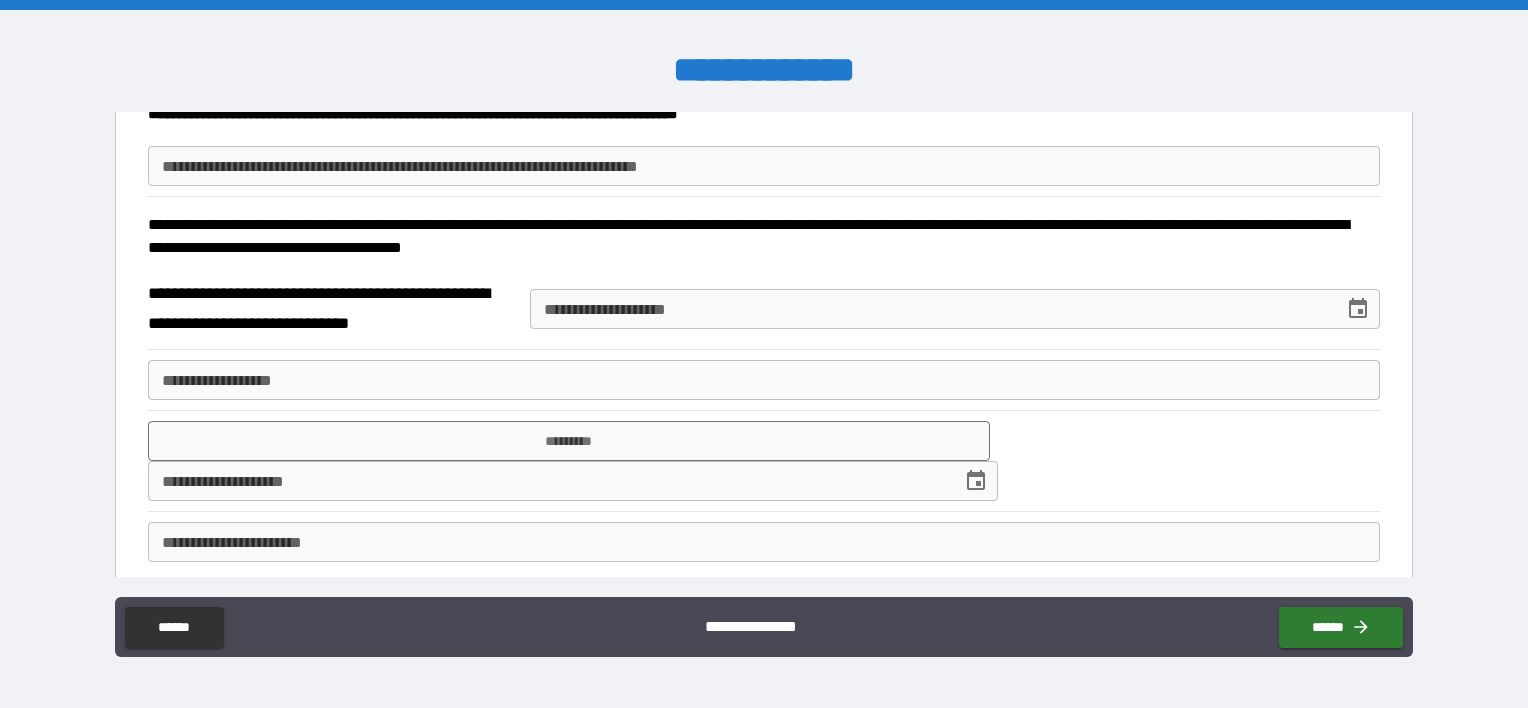 scroll, scrollTop: 366, scrollLeft: 0, axis: vertical 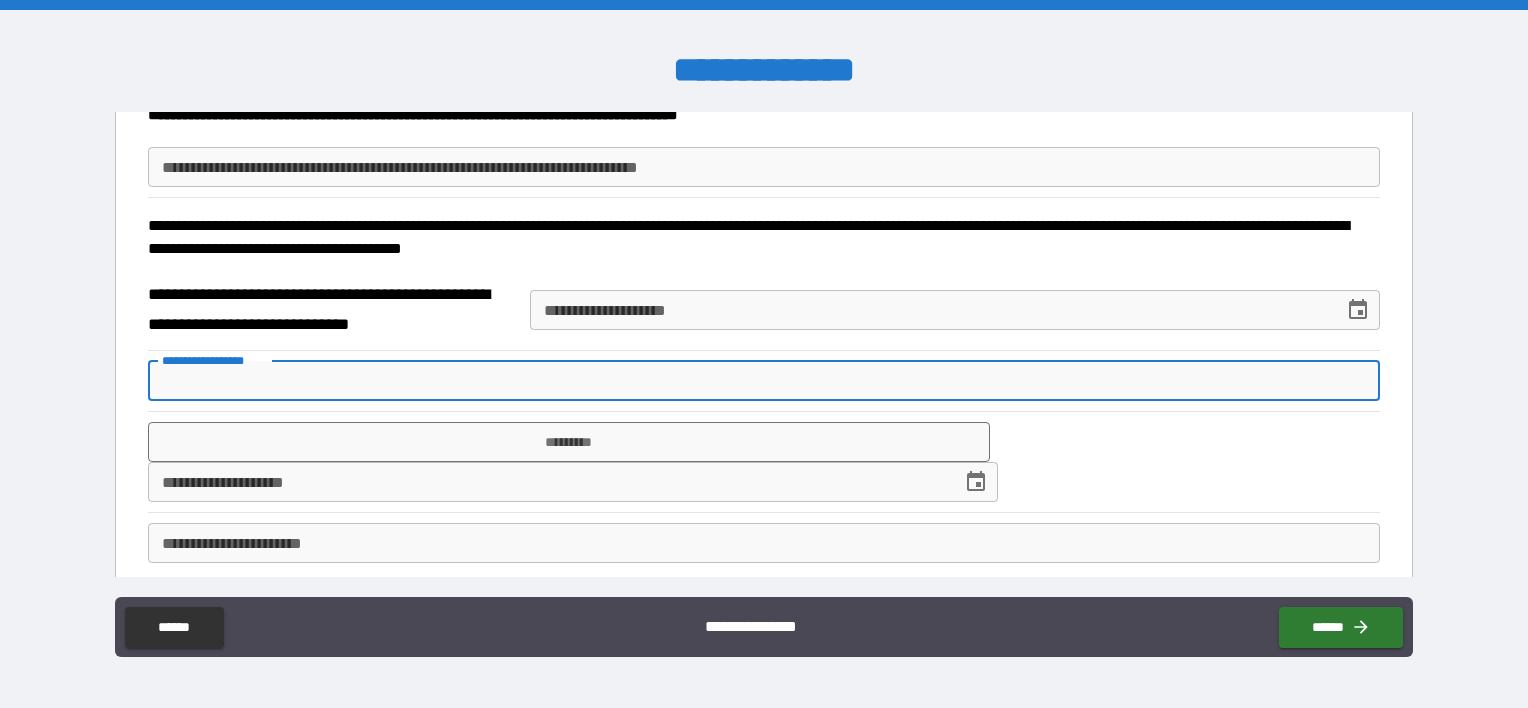 click on "**********" at bounding box center (764, 381) 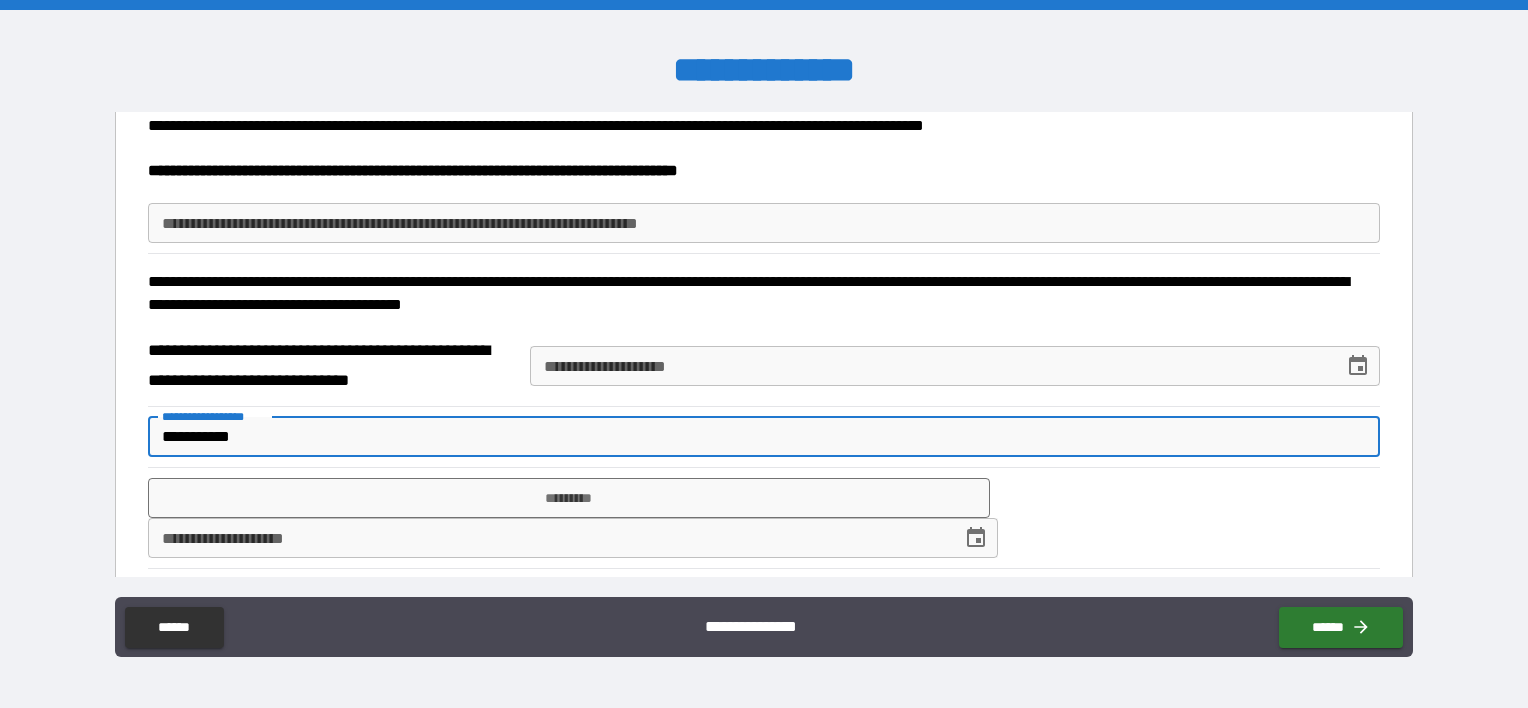 scroll, scrollTop: 306, scrollLeft: 0, axis: vertical 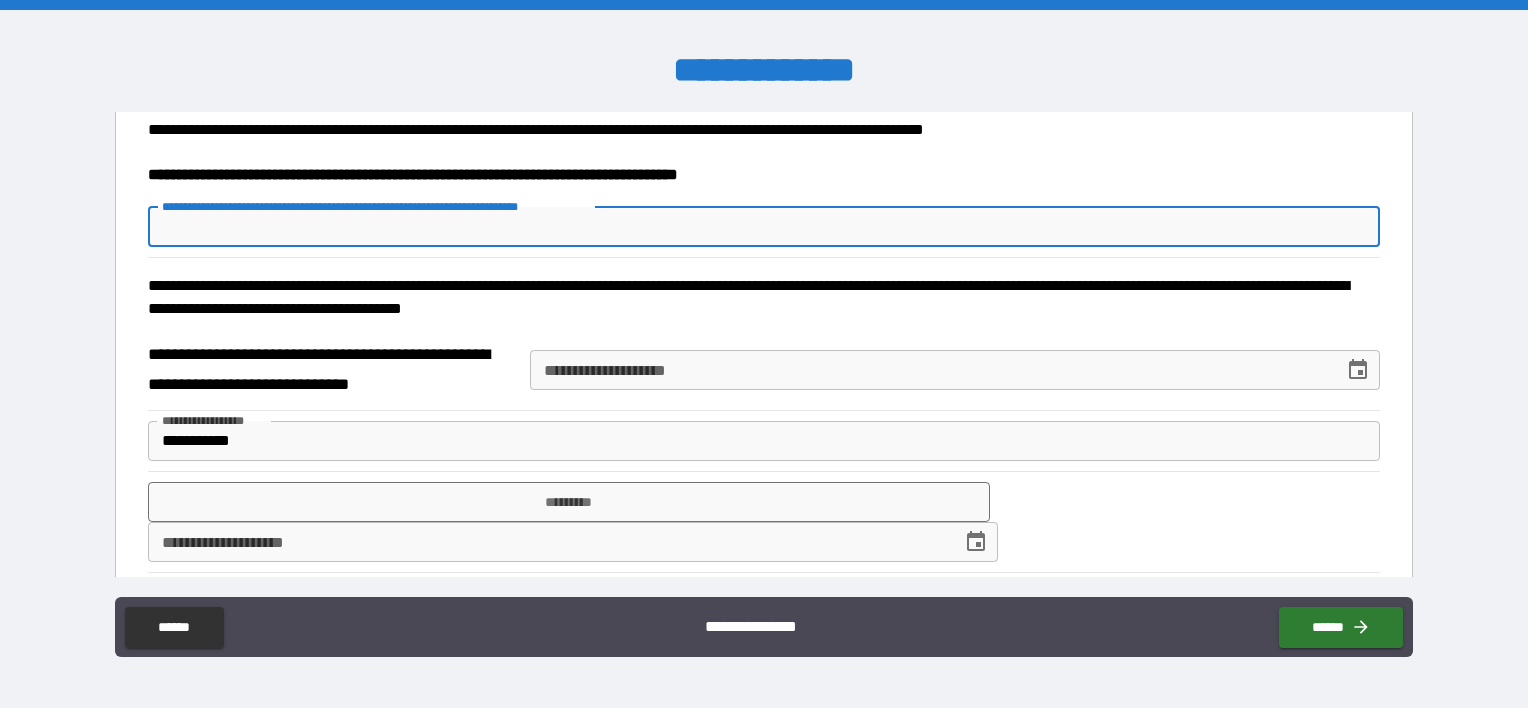 click on "**********" at bounding box center (764, 227) 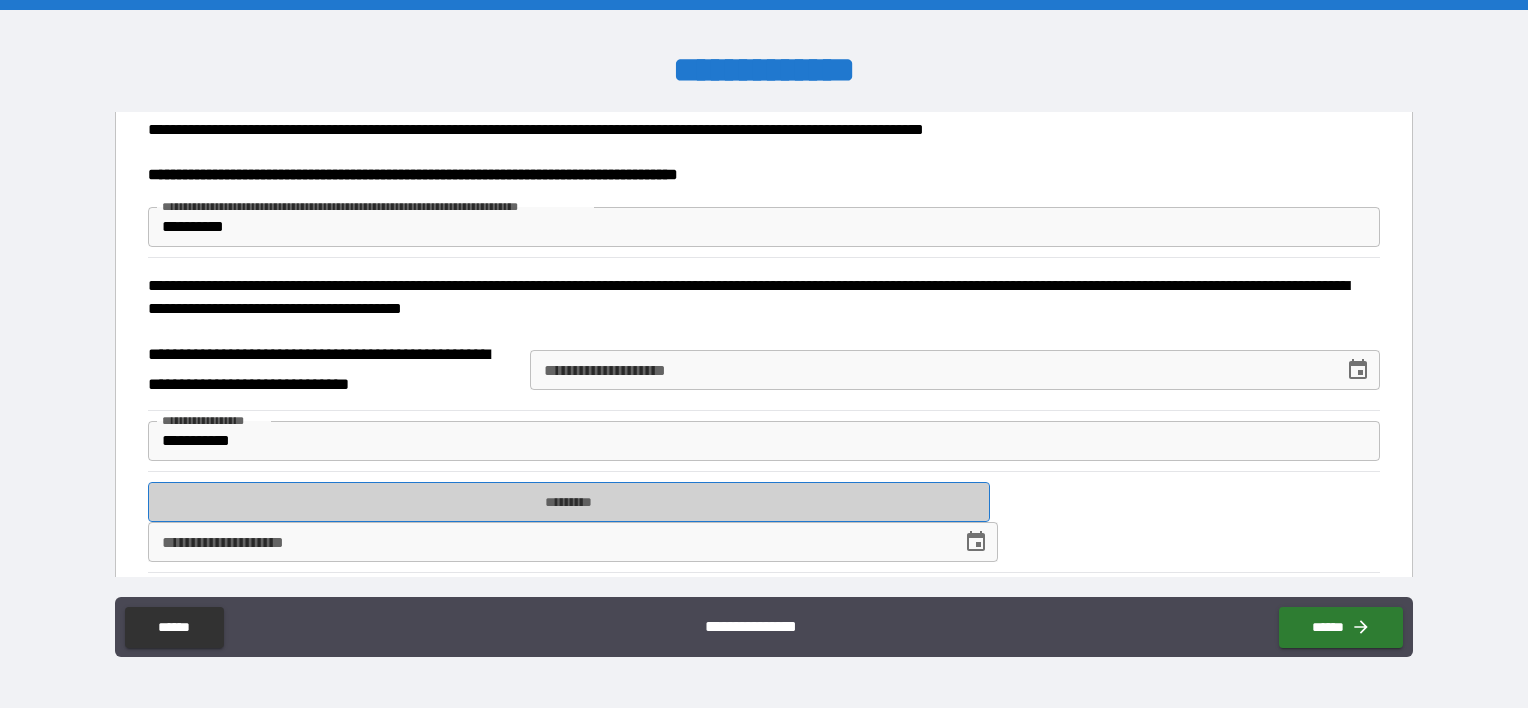 click on "*********" at bounding box center (569, 502) 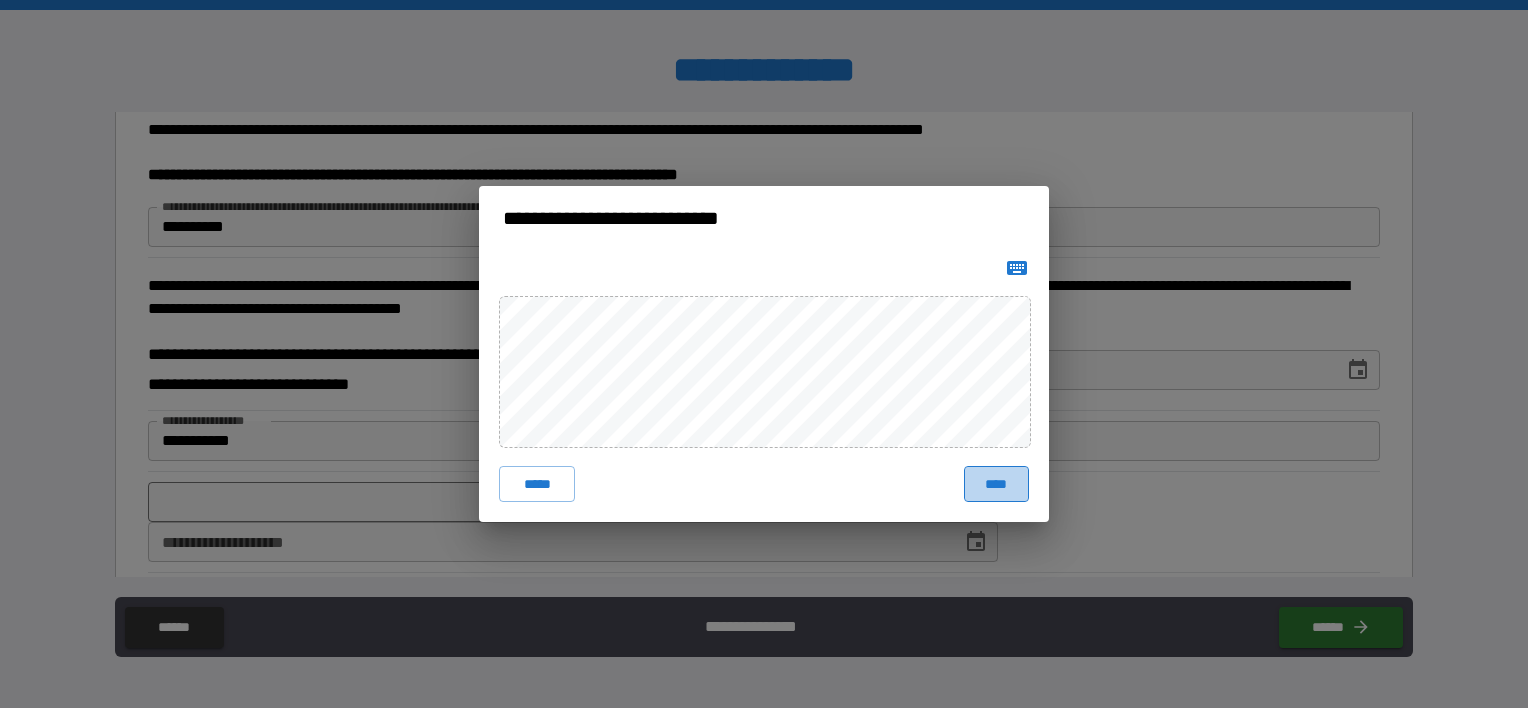 click on "****" at bounding box center (996, 484) 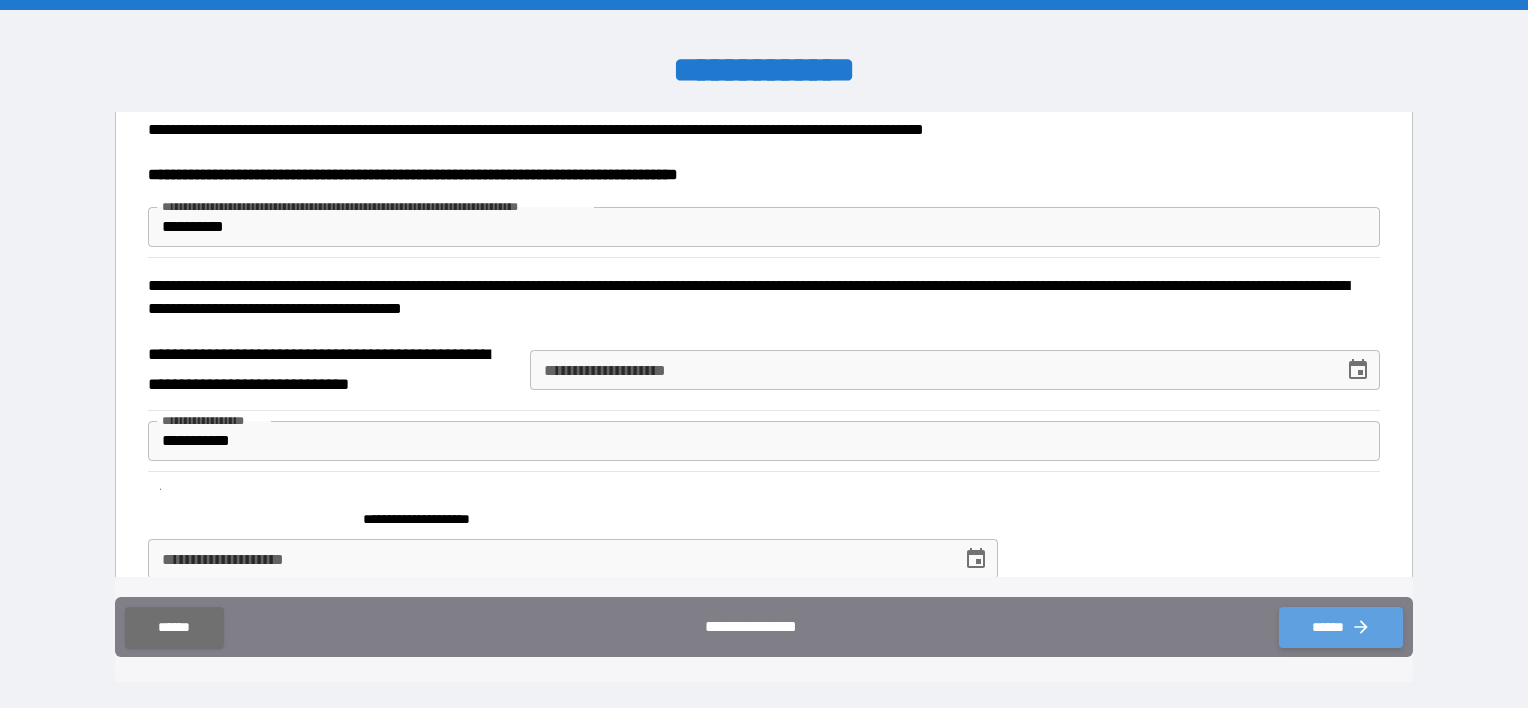 click on "******" at bounding box center [1341, 627] 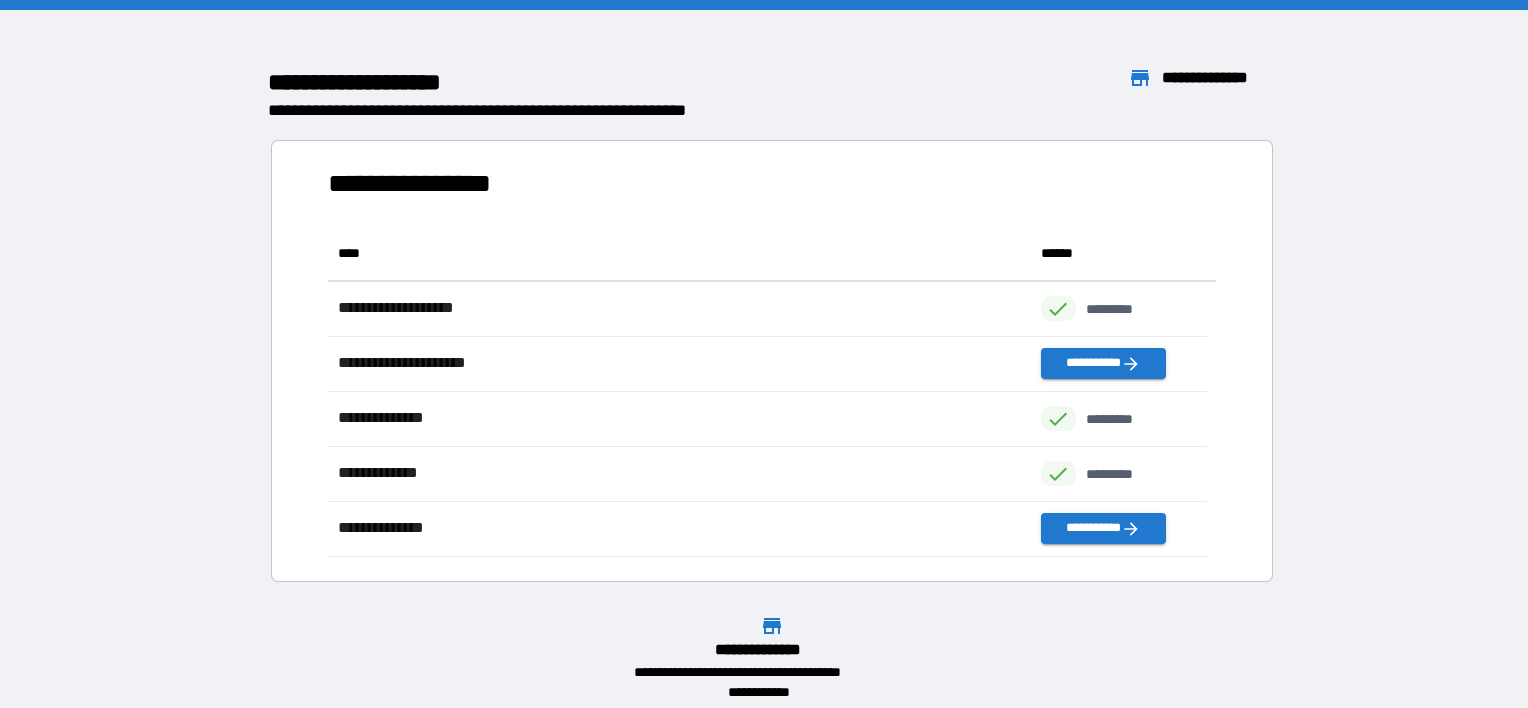 scroll, scrollTop: 16, scrollLeft: 16, axis: both 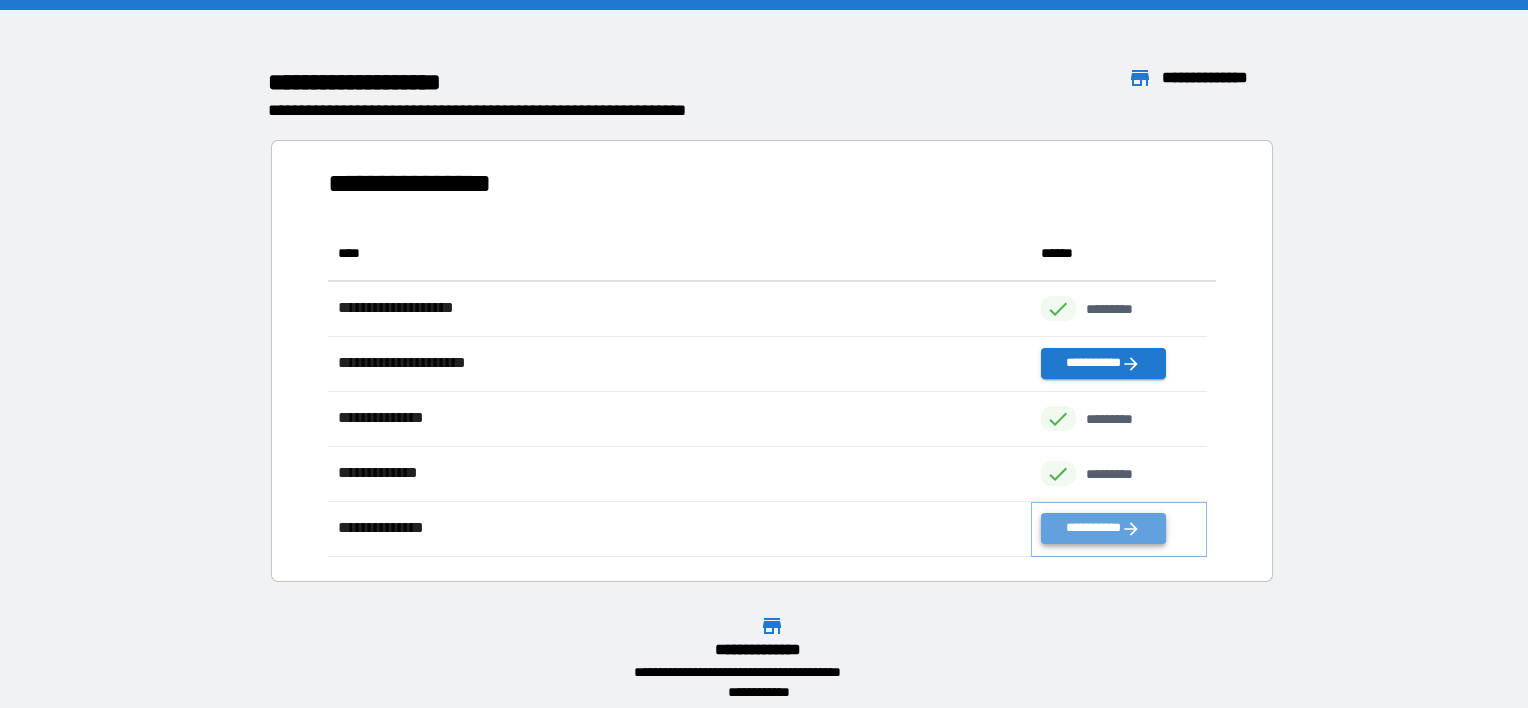 click on "**********" at bounding box center (1103, 528) 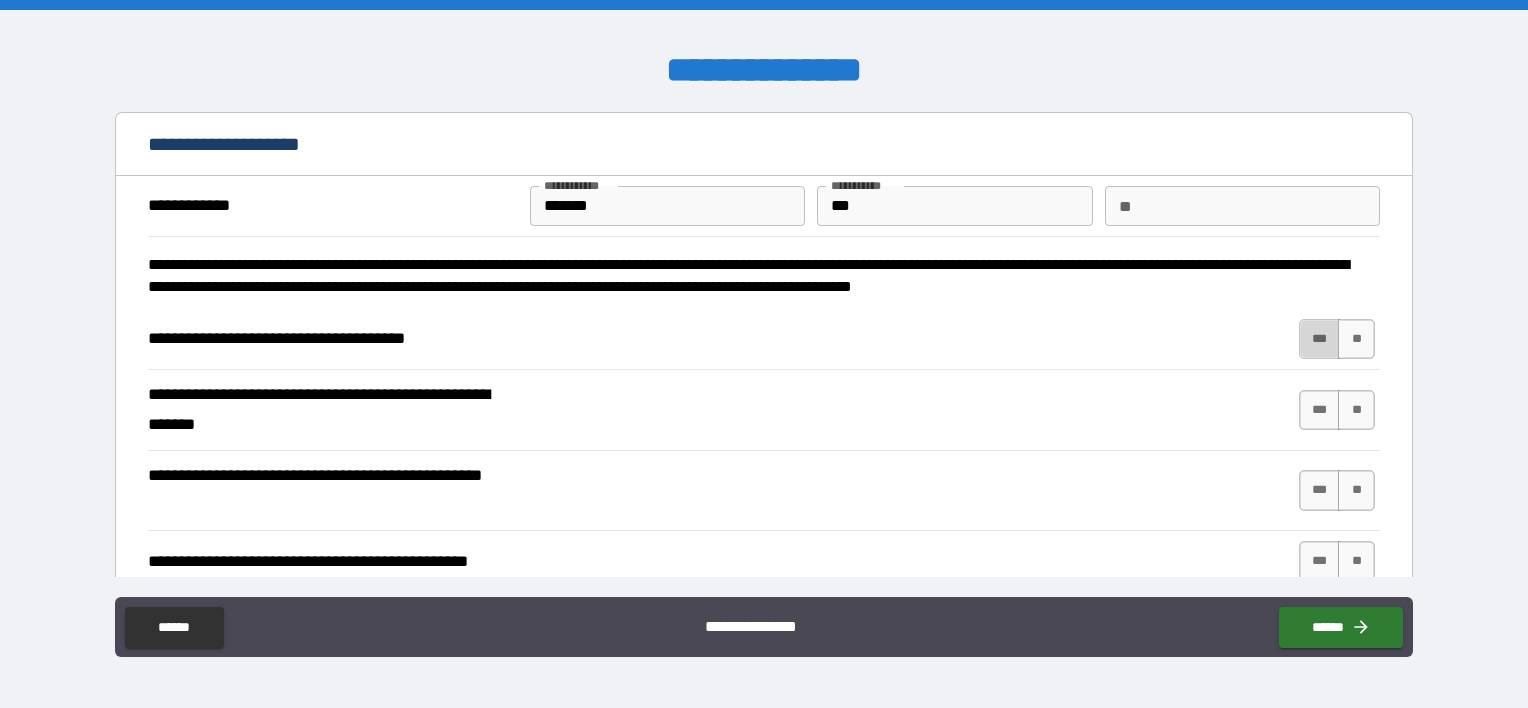 click on "***" at bounding box center [1320, 339] 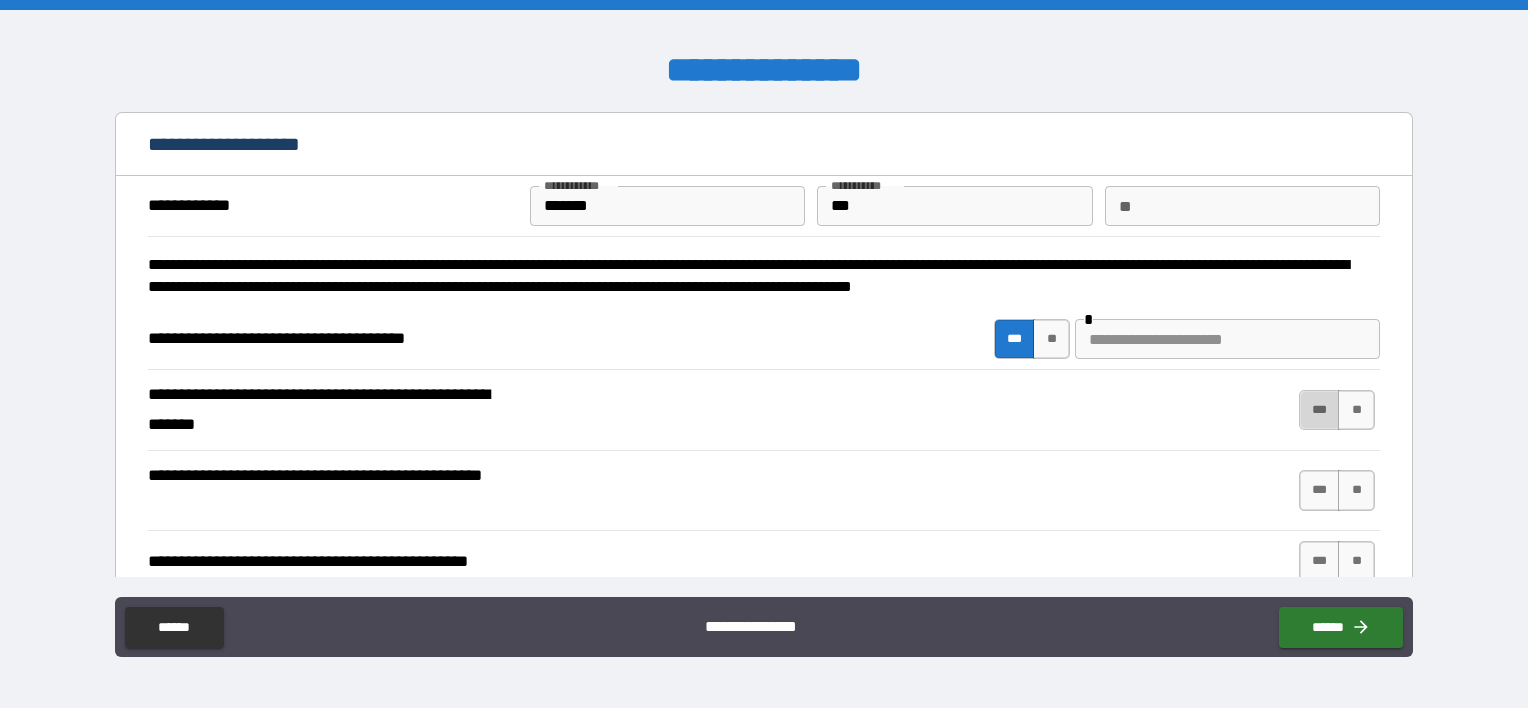 click on "***" at bounding box center (1320, 410) 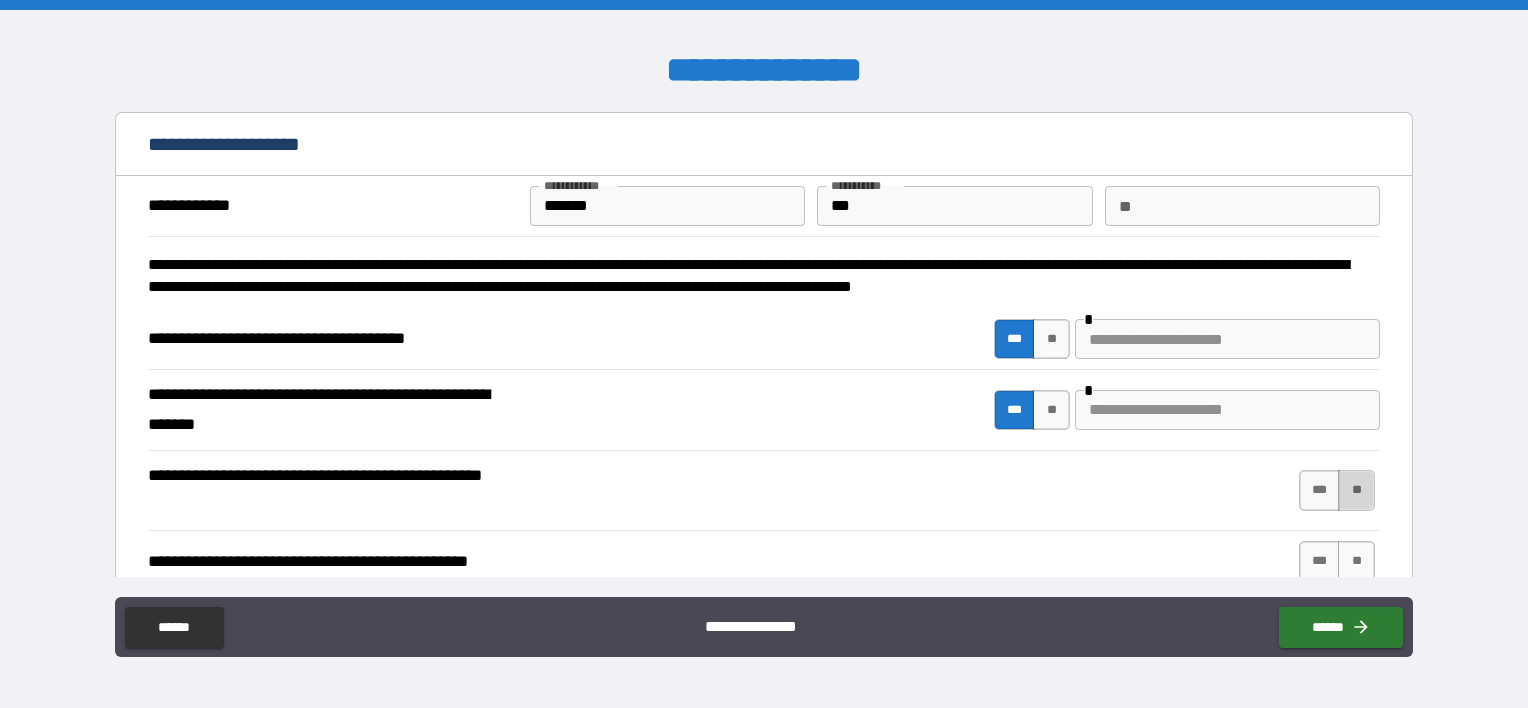 click on "**" at bounding box center [1356, 490] 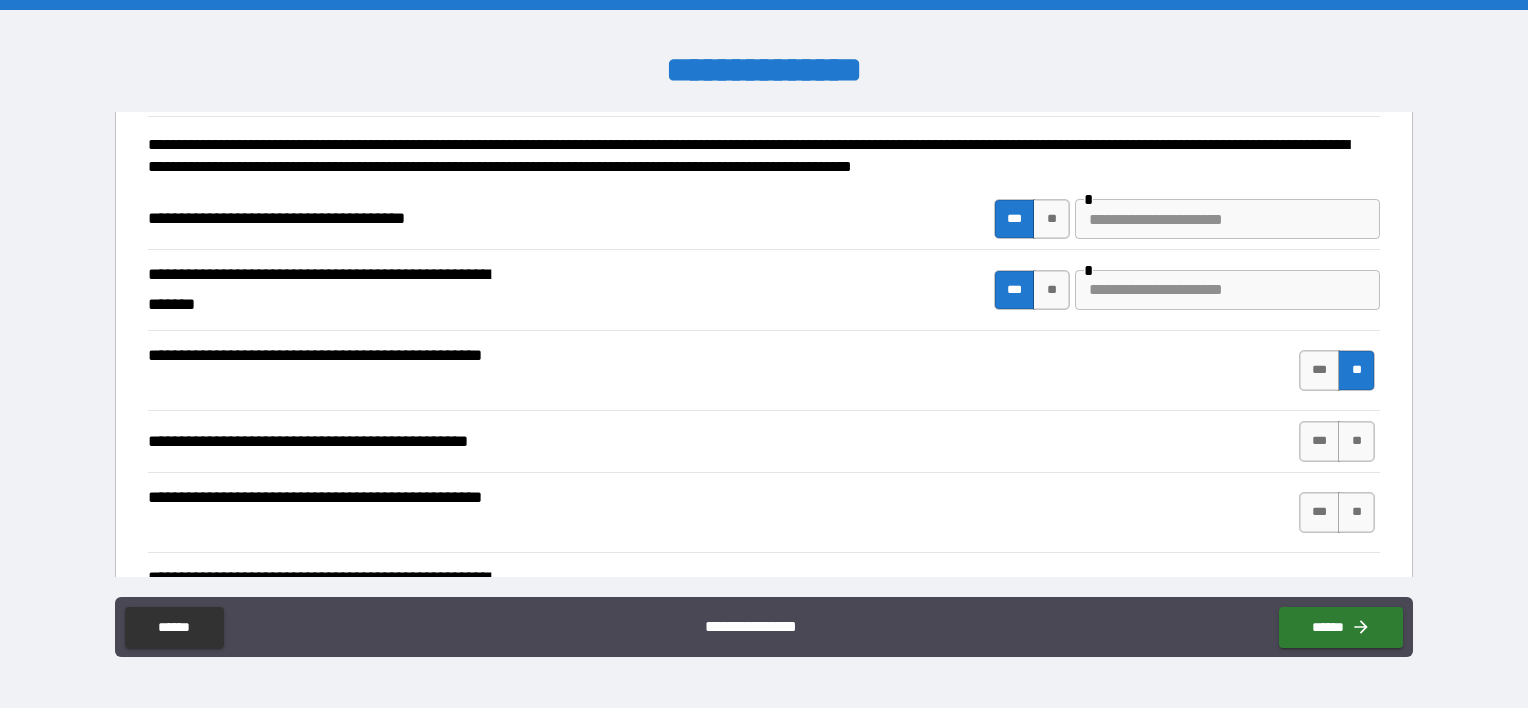 scroll, scrollTop: 259, scrollLeft: 0, axis: vertical 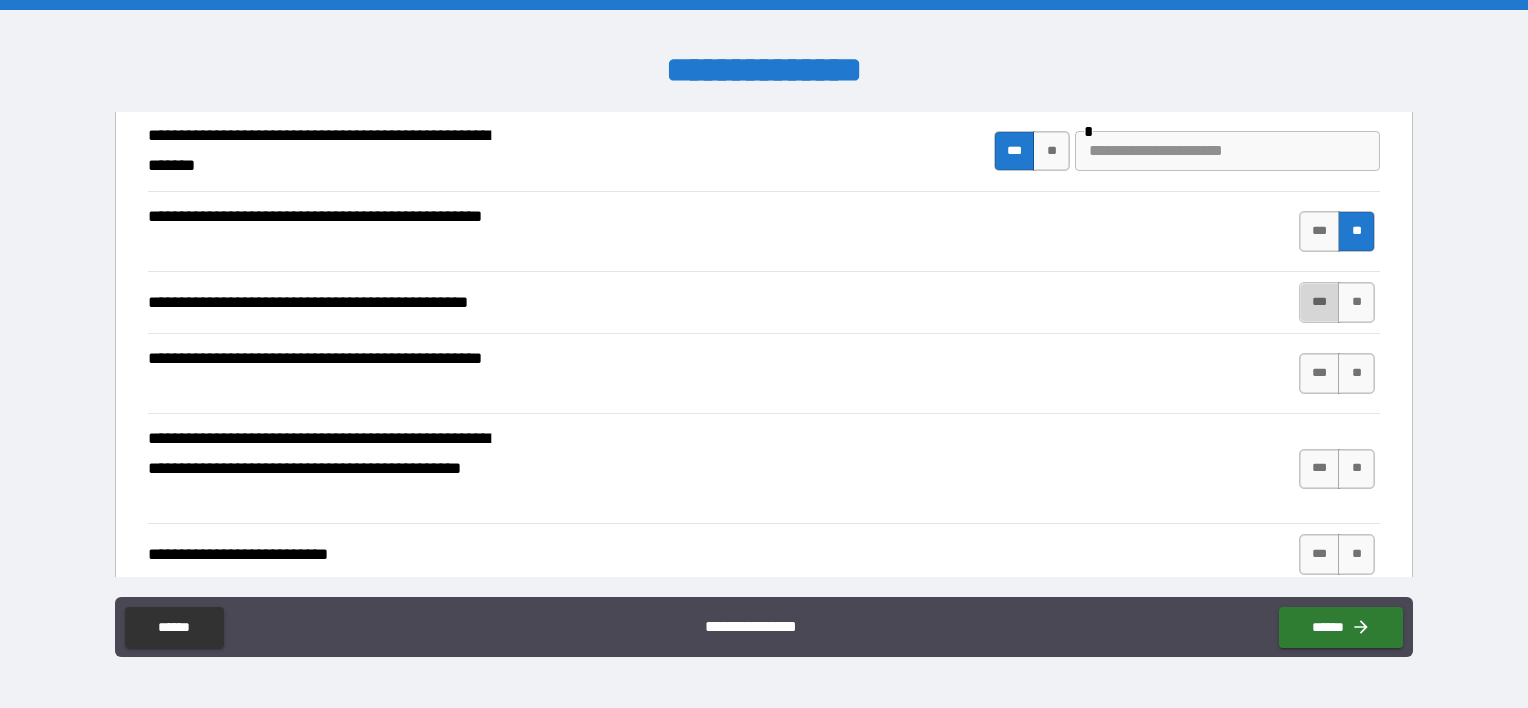 click on "***" at bounding box center (1320, 302) 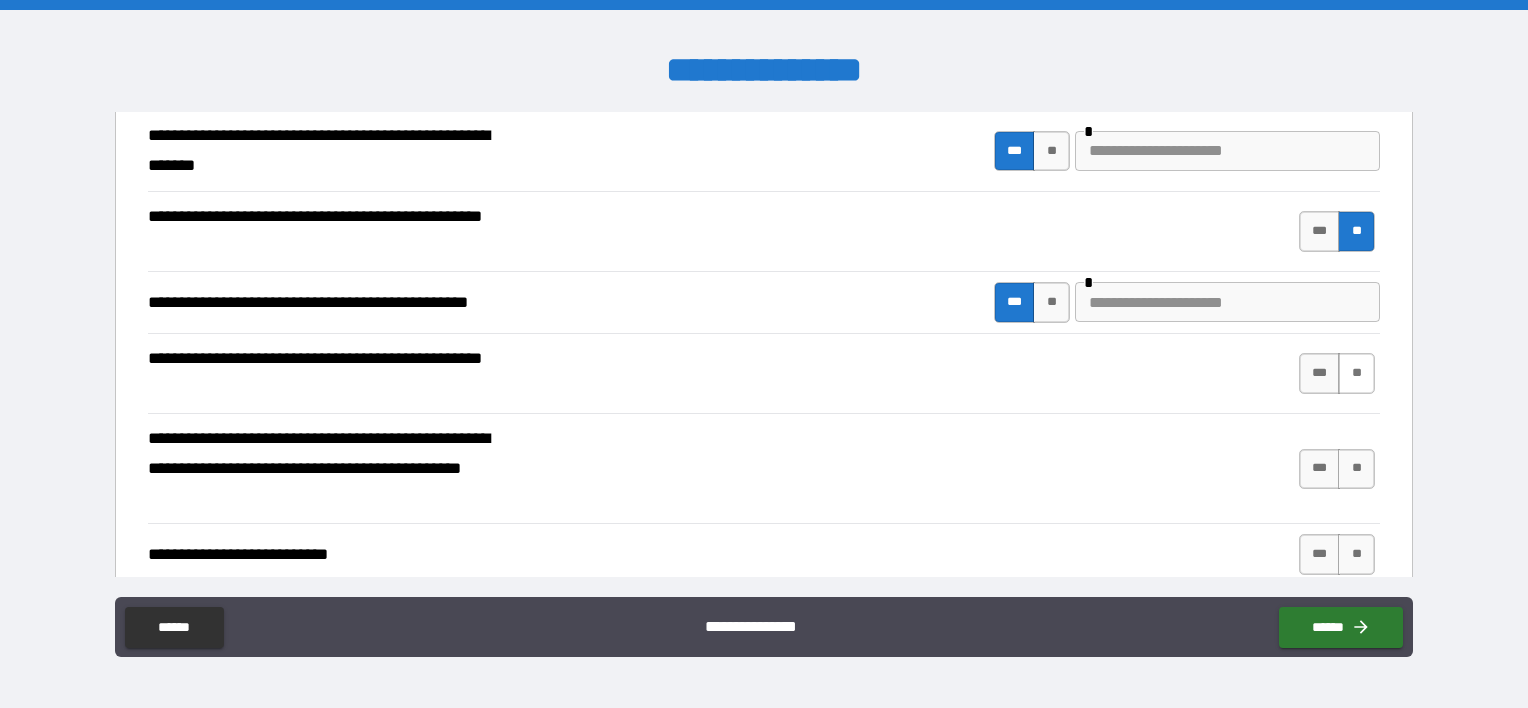 click on "**" at bounding box center [1356, 373] 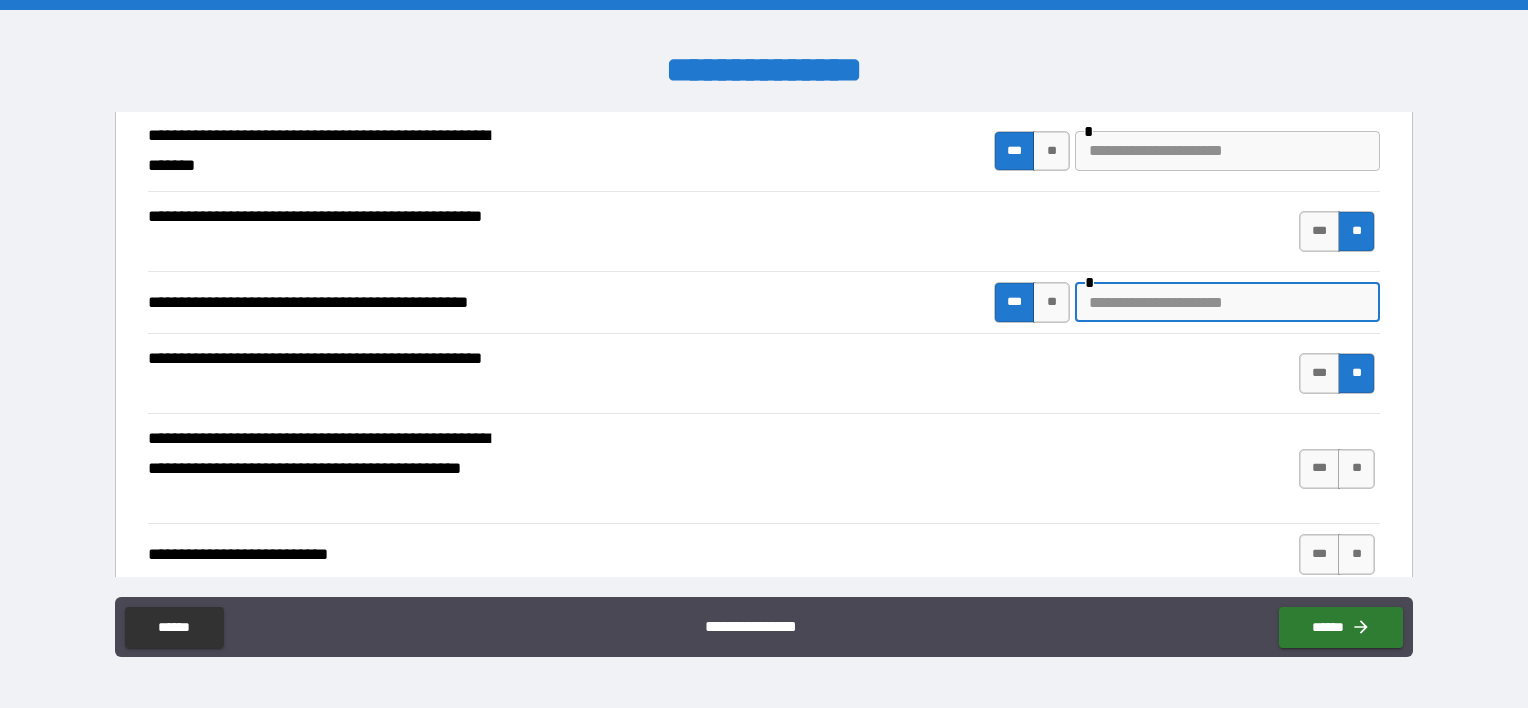 click at bounding box center (1227, 302) 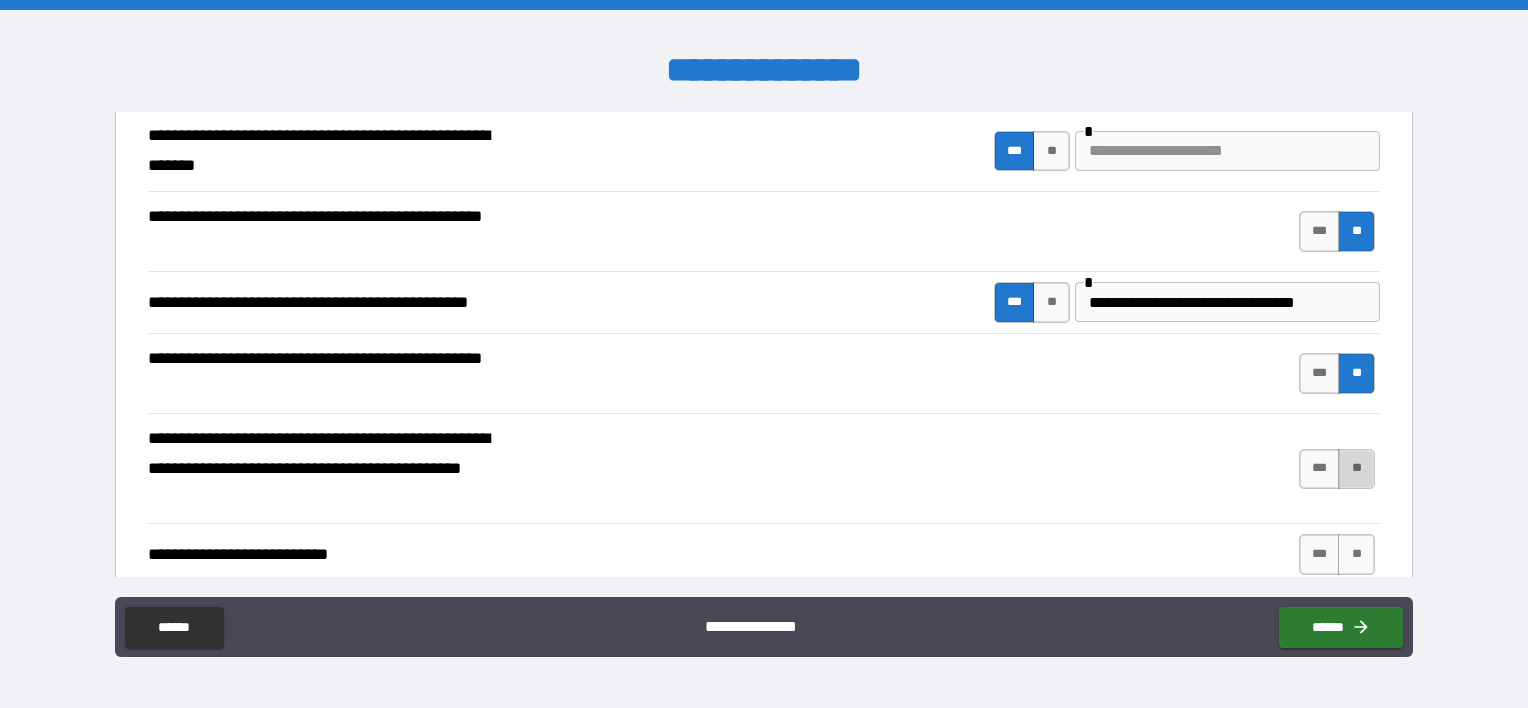 click on "**" at bounding box center [1356, 469] 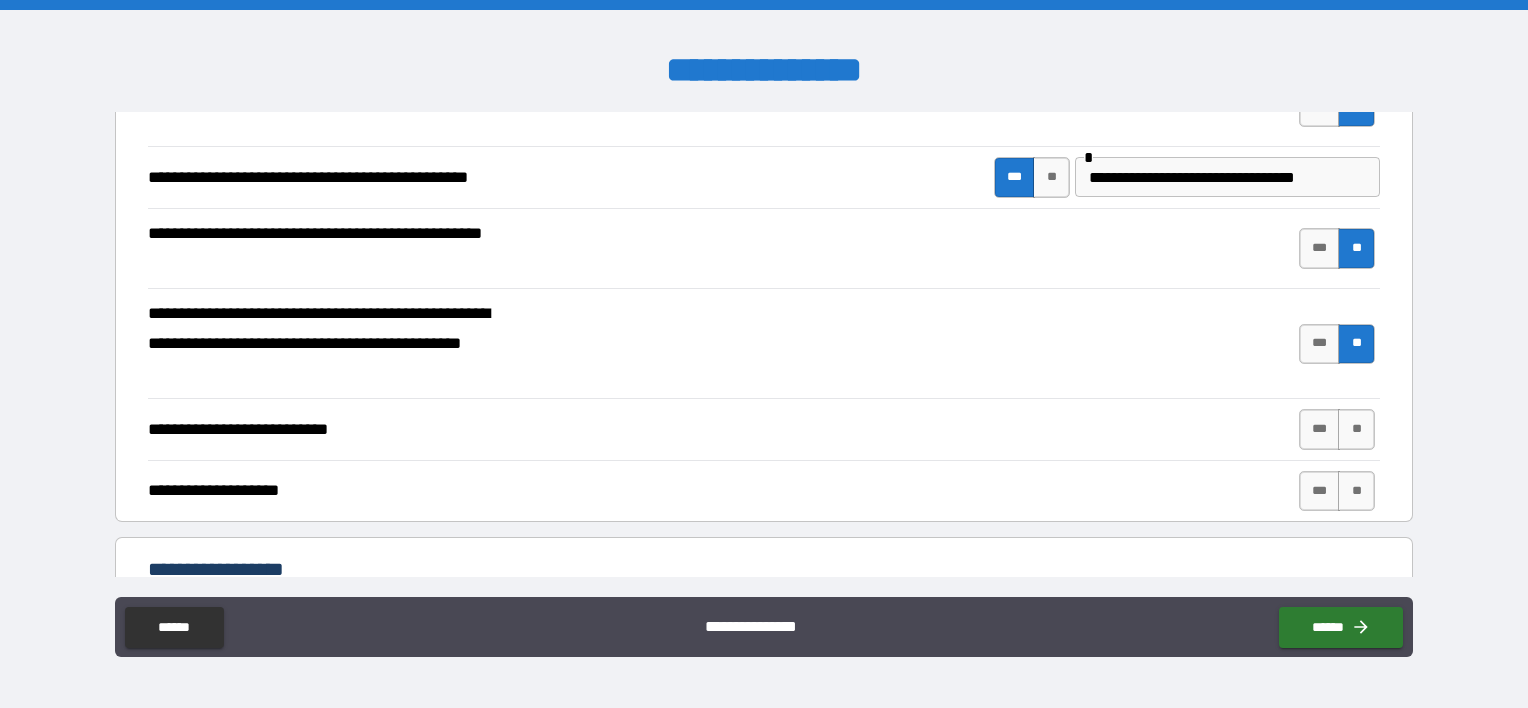 scroll, scrollTop: 442, scrollLeft: 0, axis: vertical 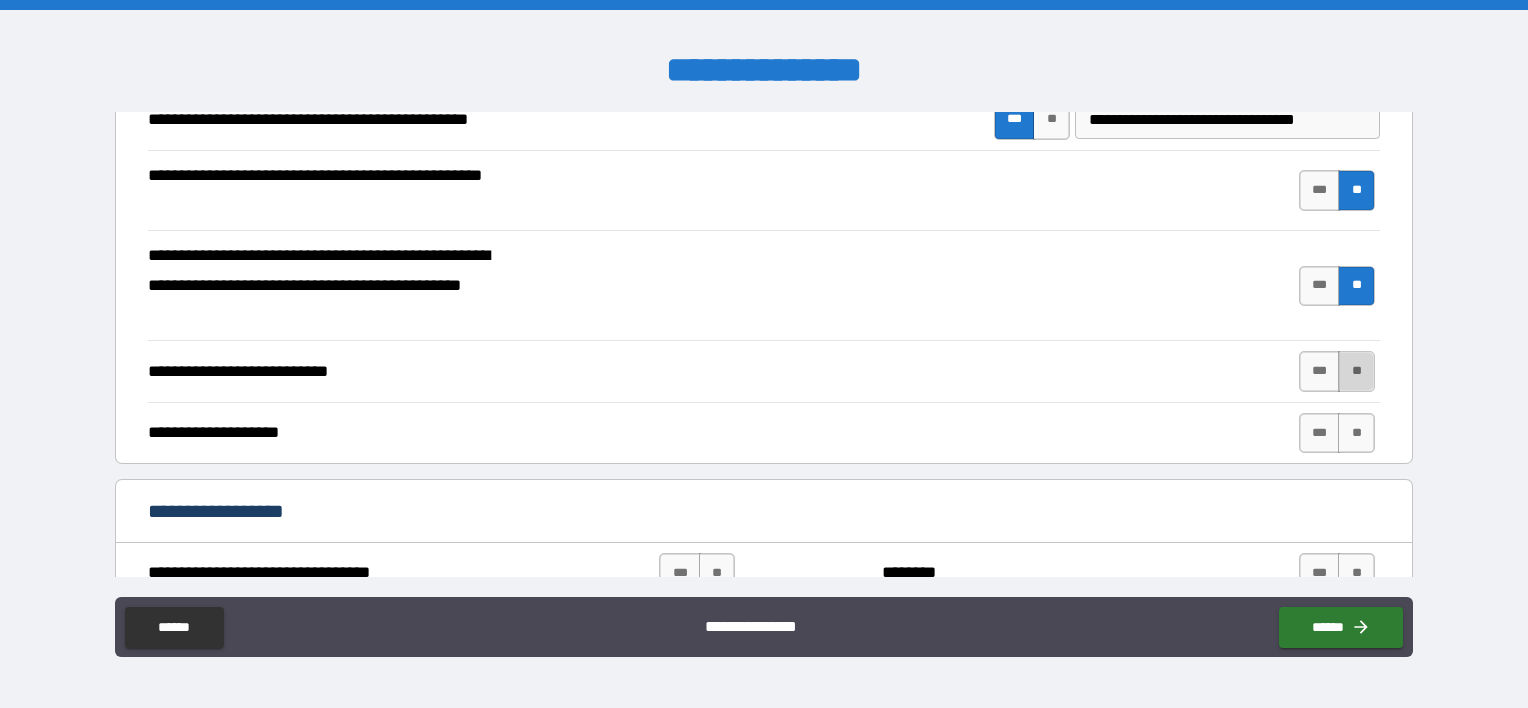 click on "**" at bounding box center [1356, 371] 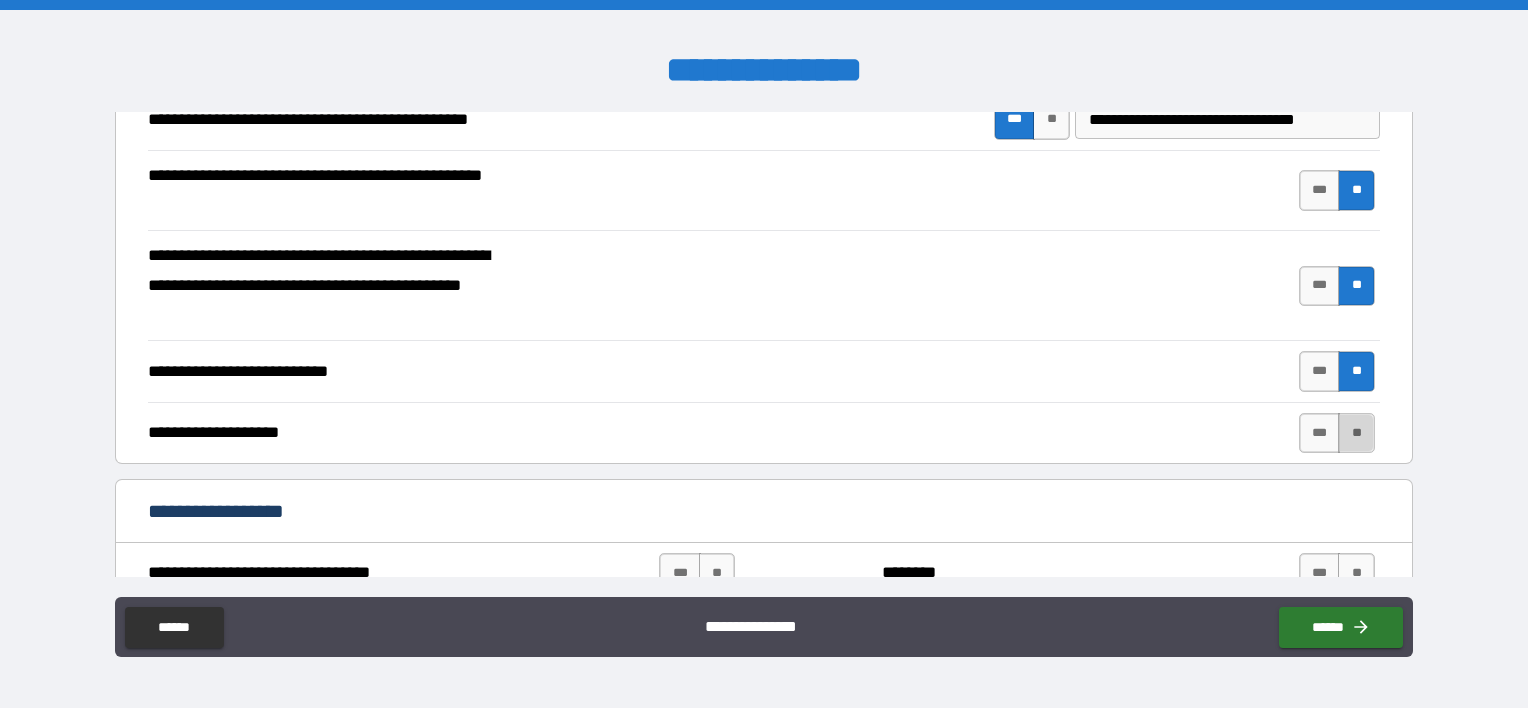 click on "**" at bounding box center (1356, 433) 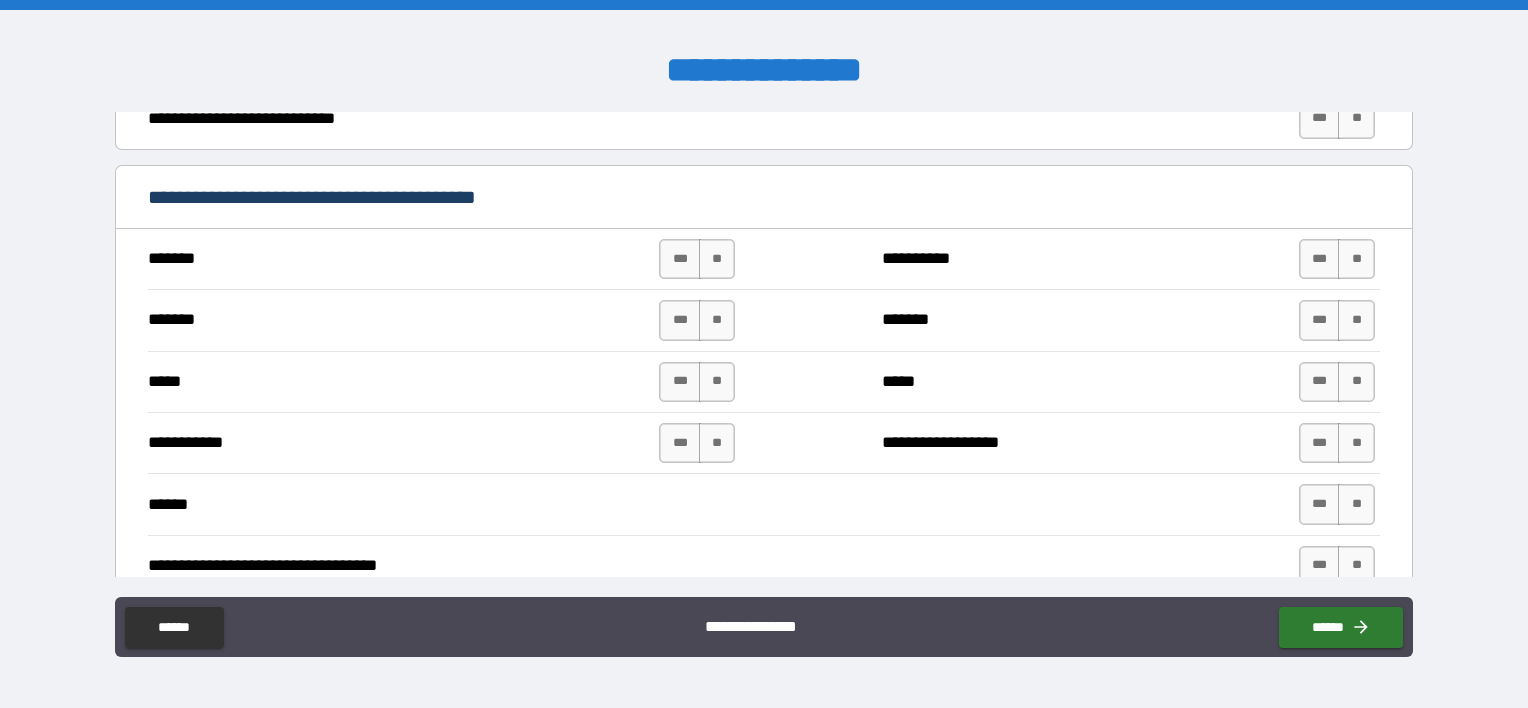 scroll, scrollTop: 956, scrollLeft: 0, axis: vertical 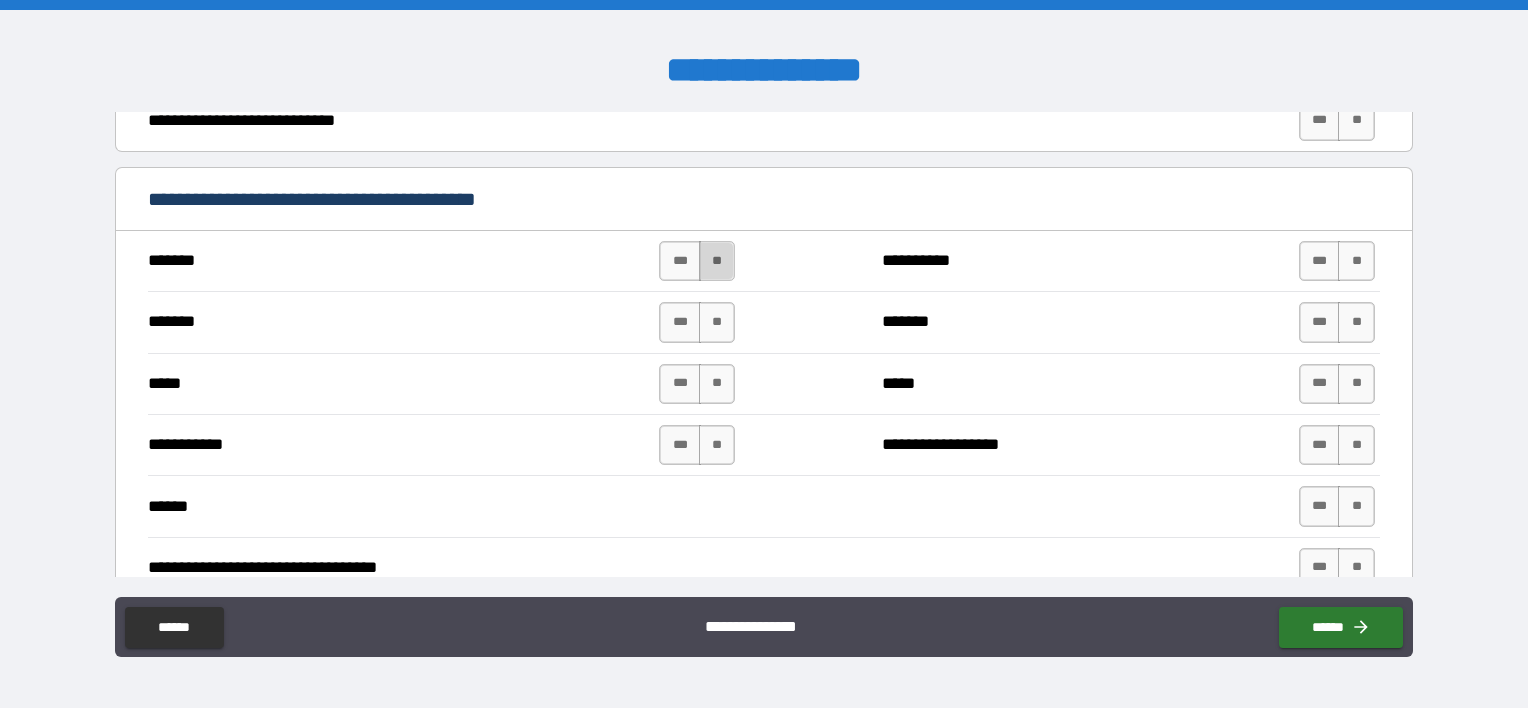 click on "**" at bounding box center (717, 261) 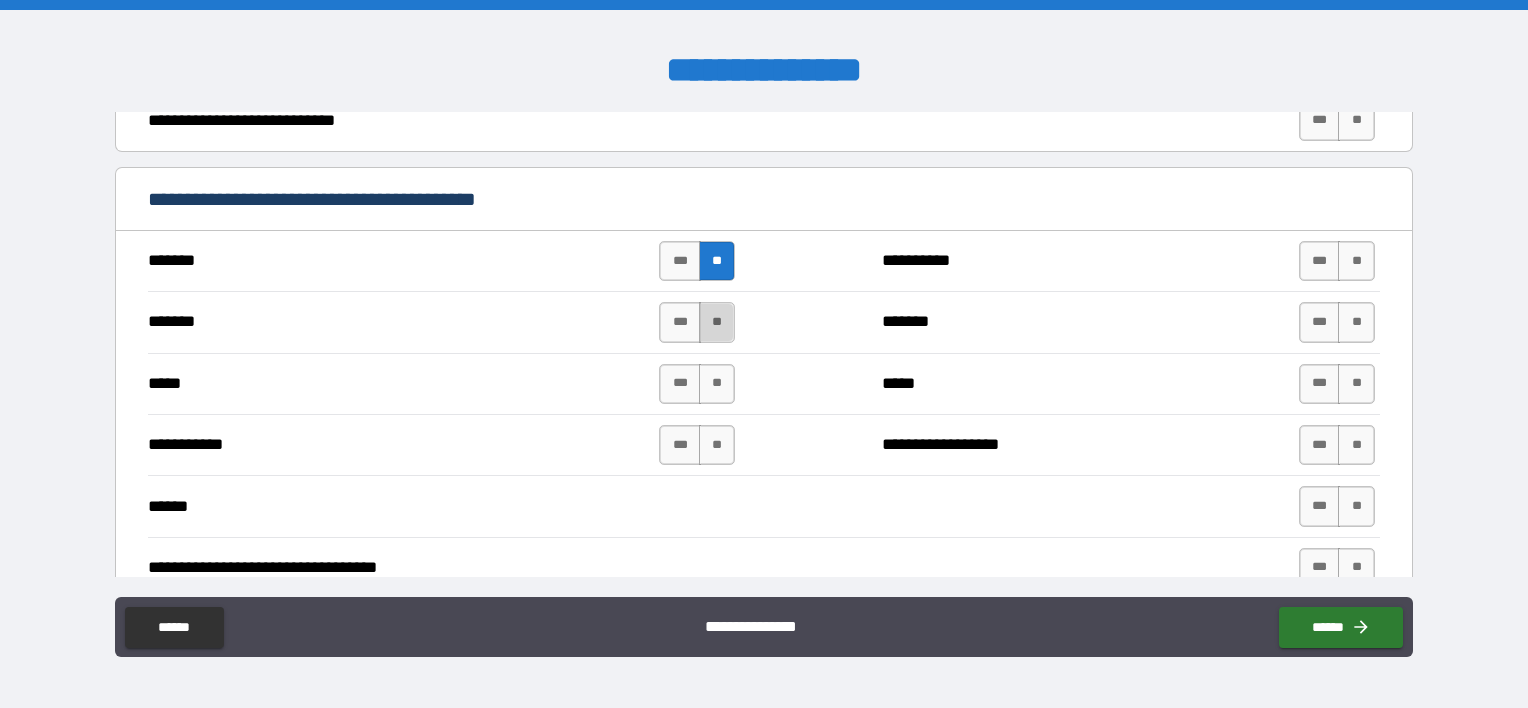 click on "**" at bounding box center [717, 322] 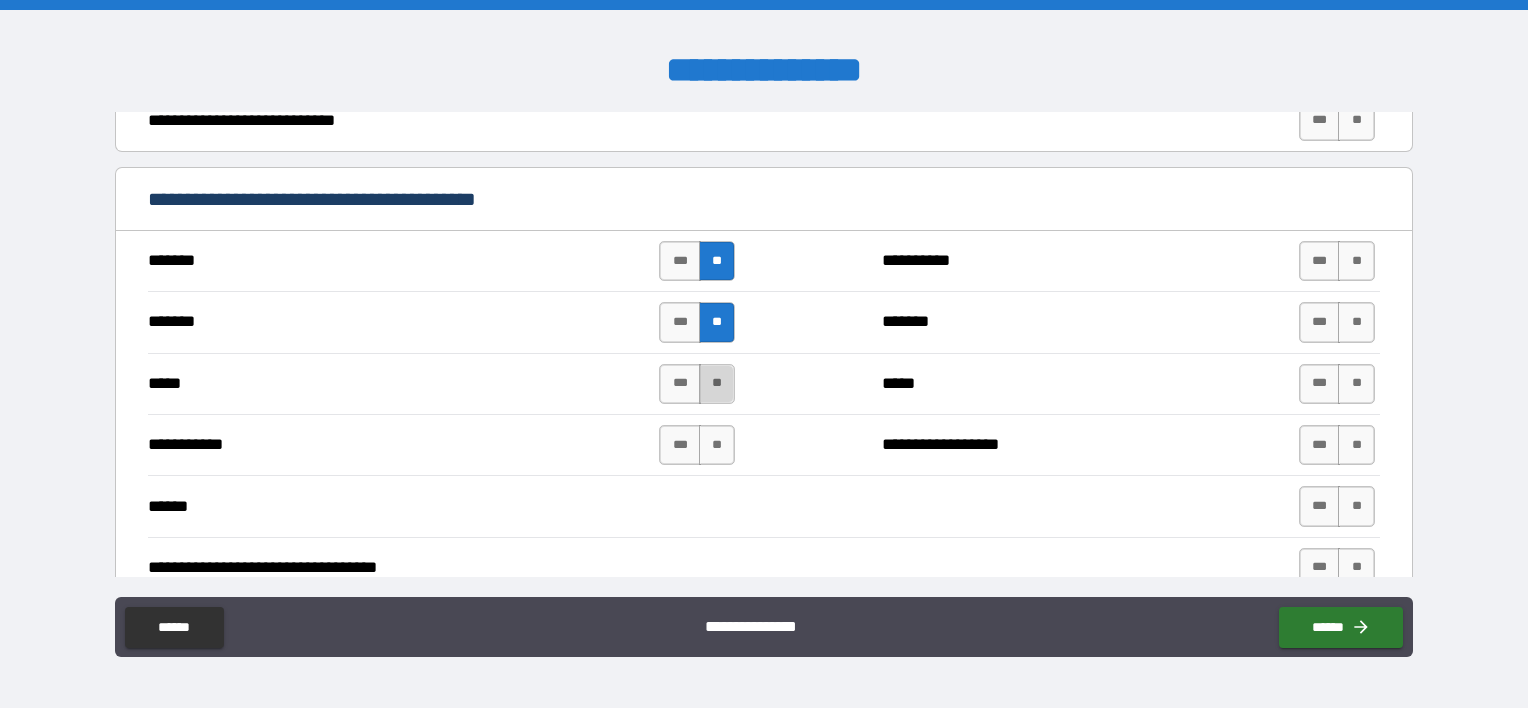 click on "**" at bounding box center (717, 384) 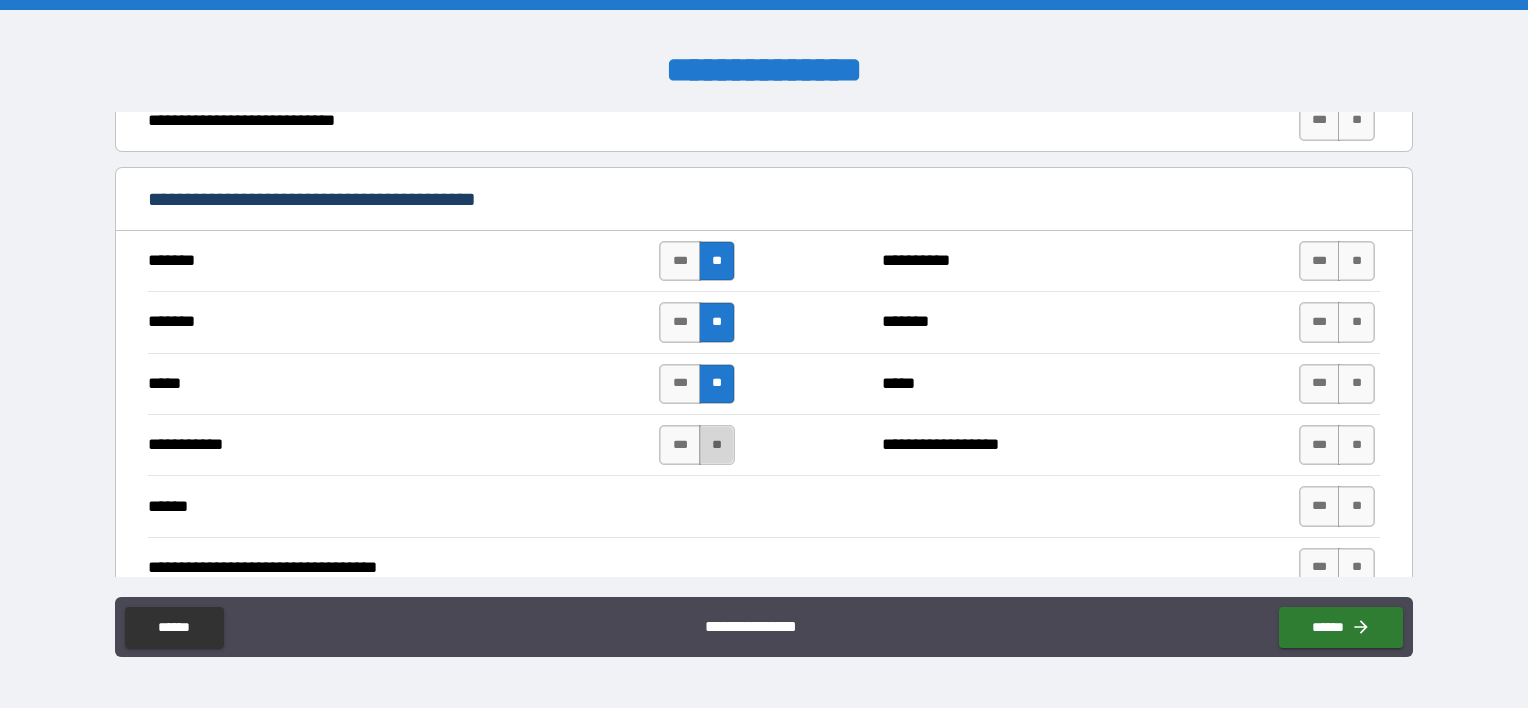click on "**" at bounding box center [717, 445] 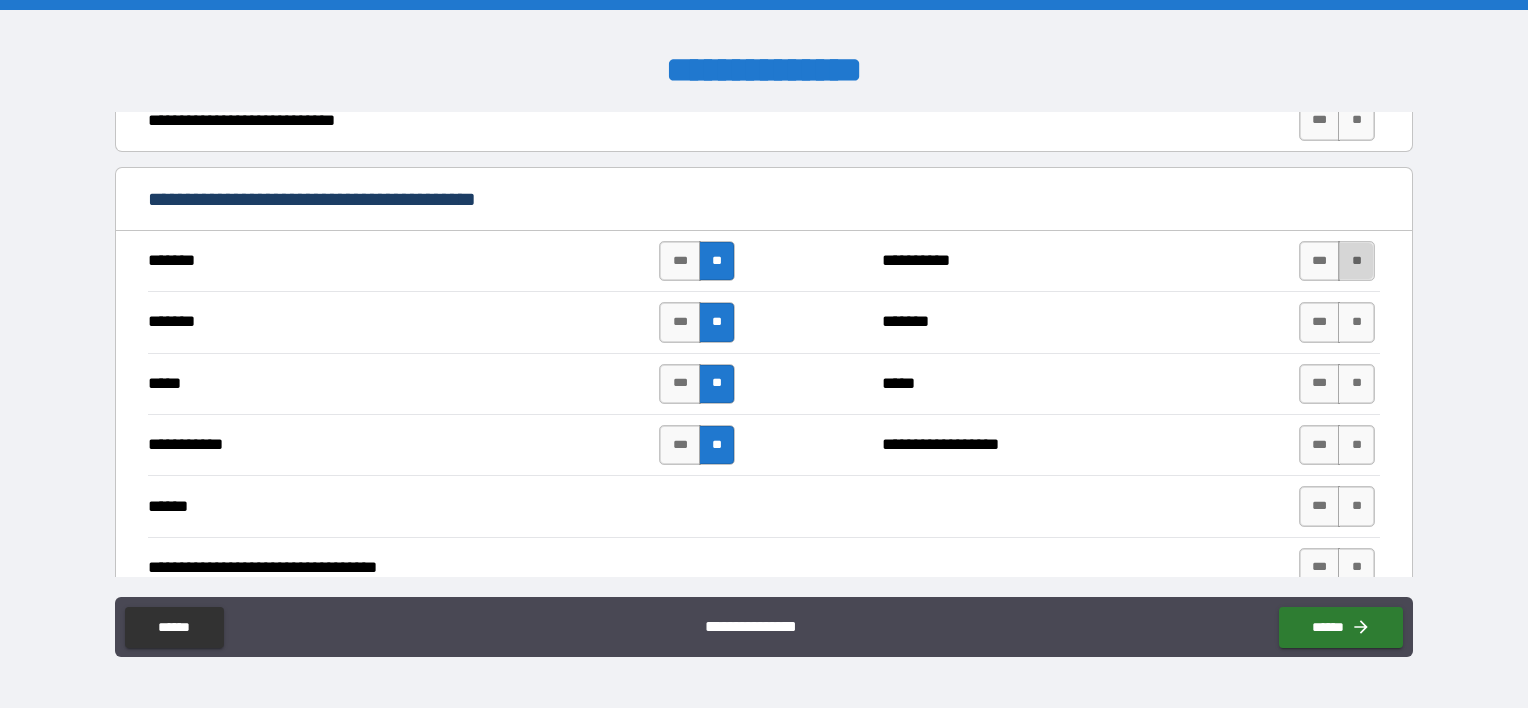 click on "**" at bounding box center (1356, 261) 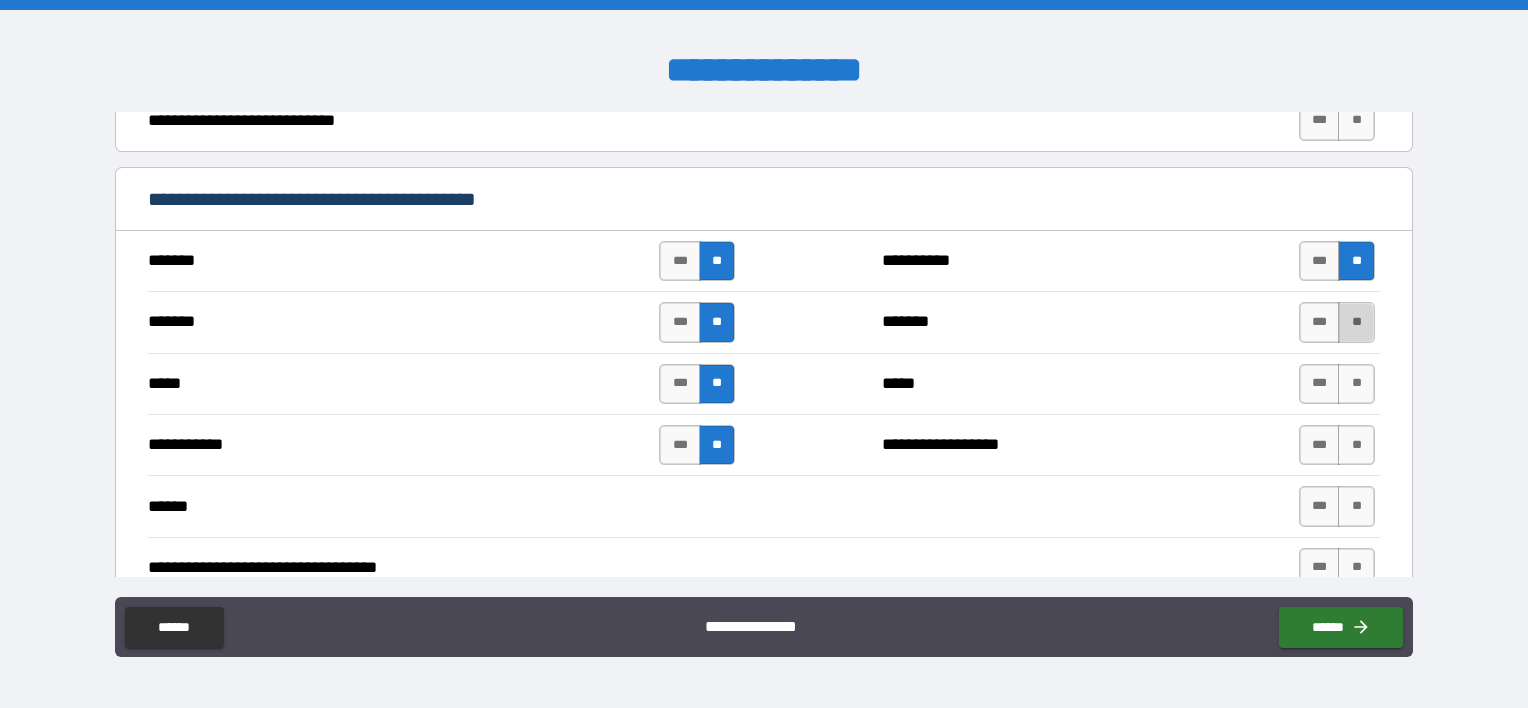 click on "**" at bounding box center (1356, 322) 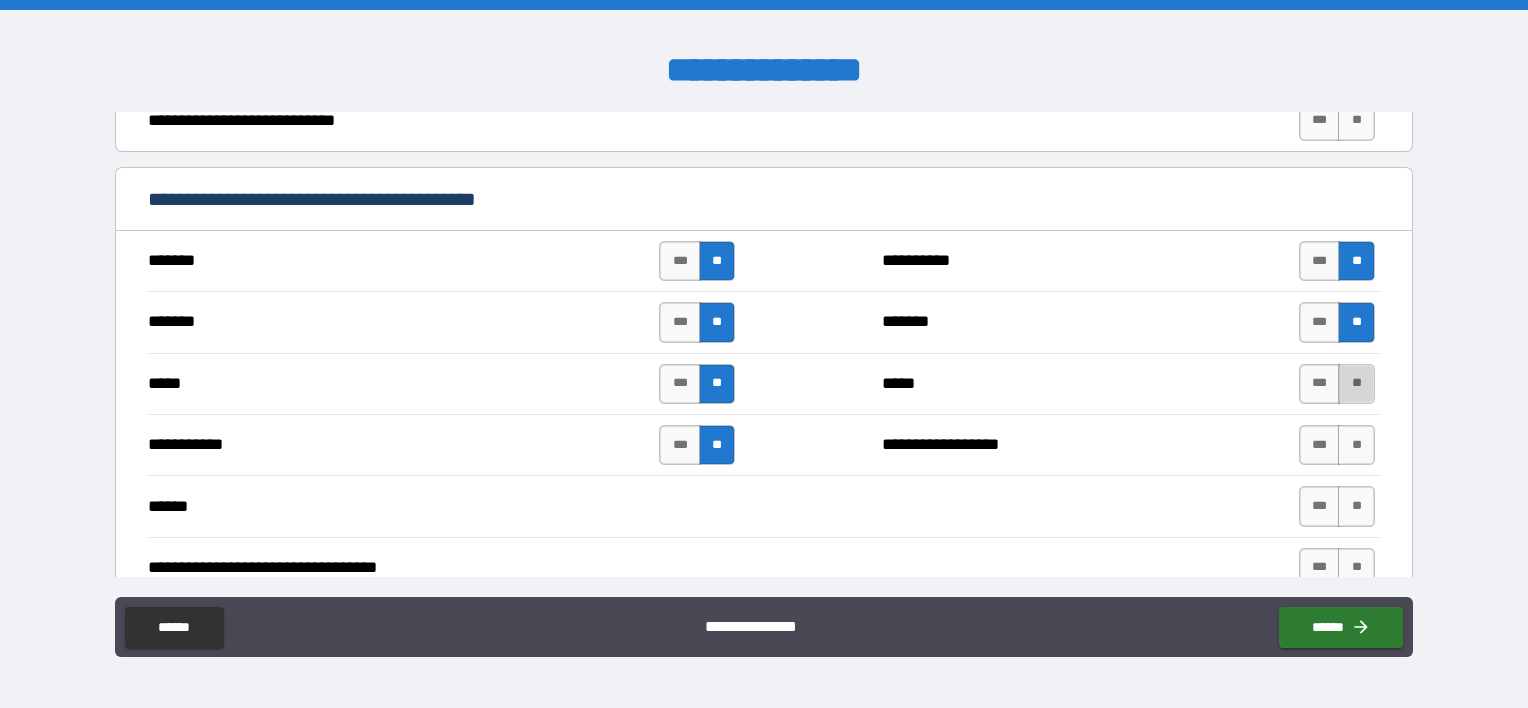 click on "**" at bounding box center [1356, 384] 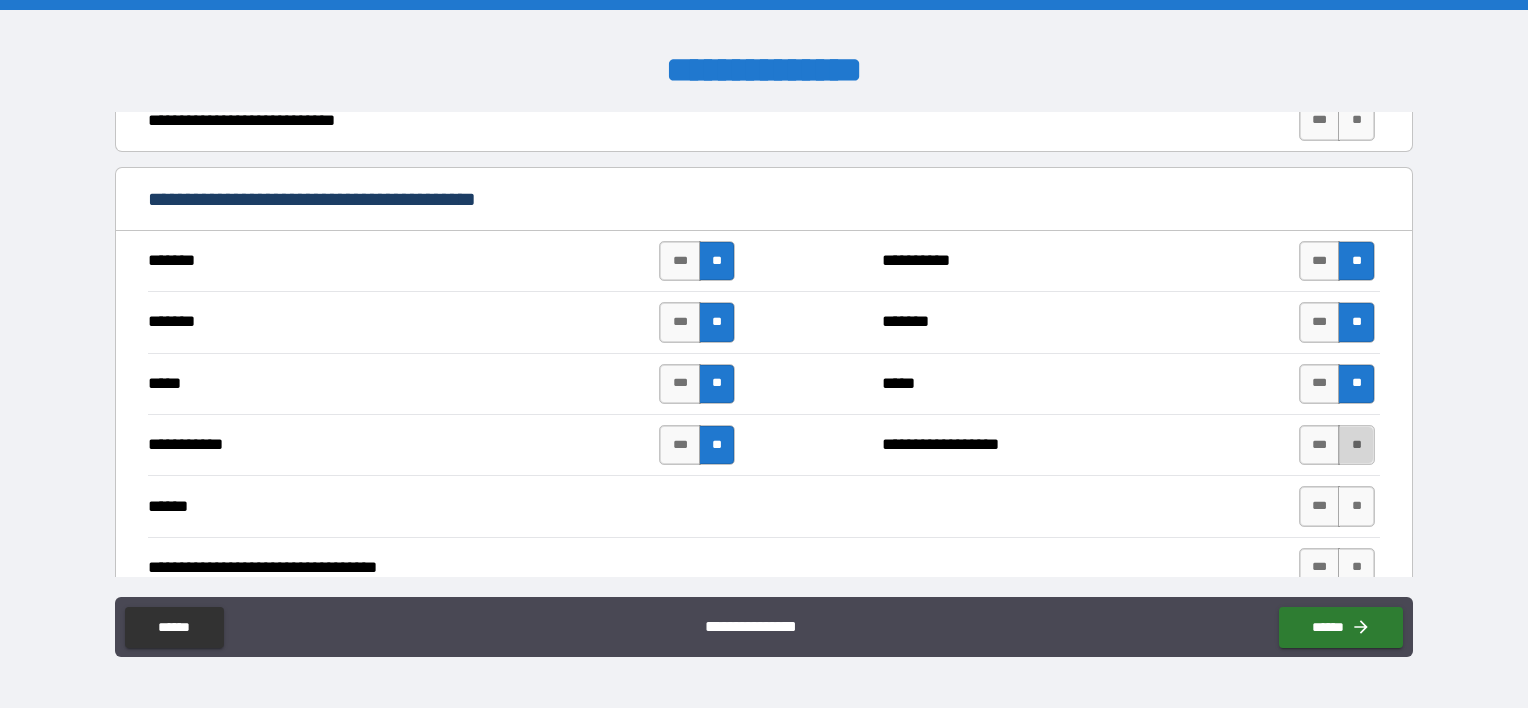 click on "**" at bounding box center [1356, 445] 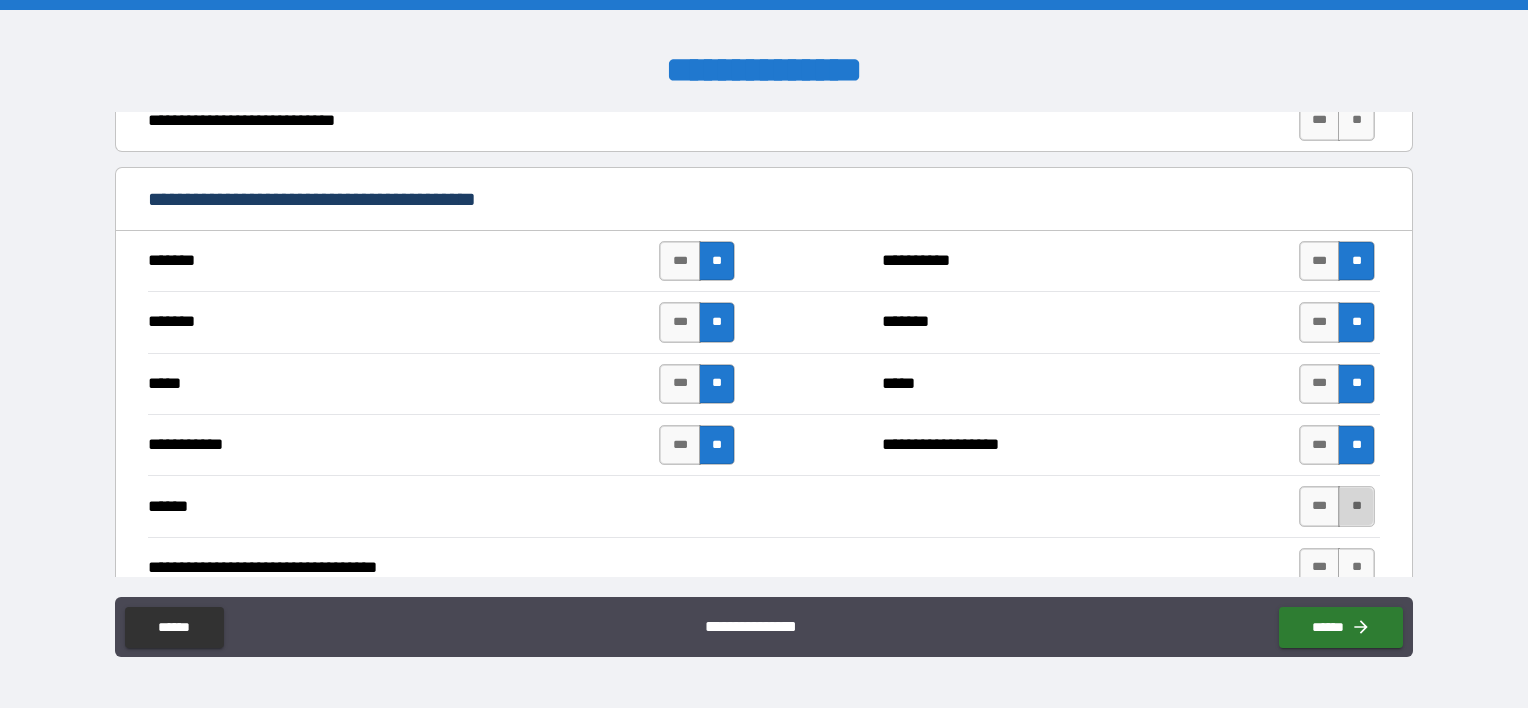 click on "**" at bounding box center (1356, 506) 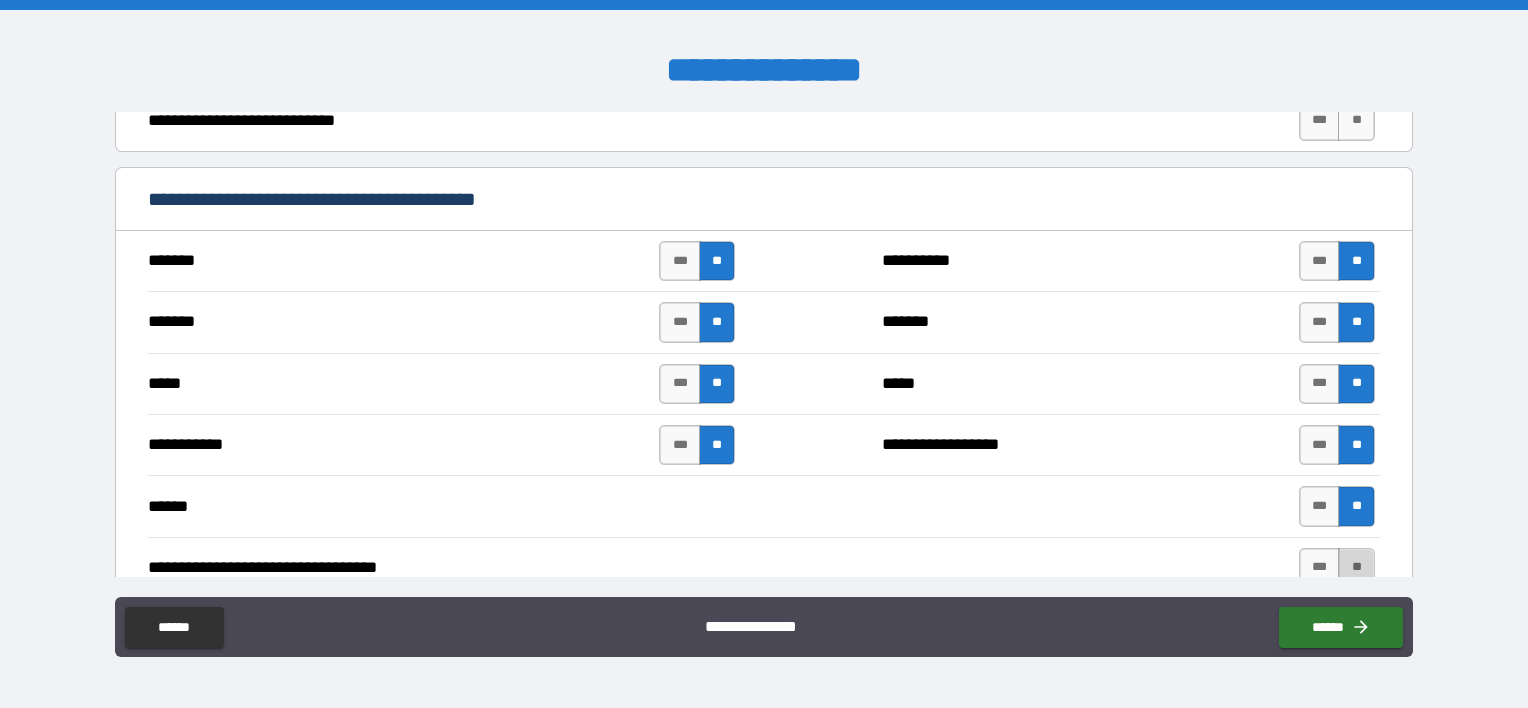 click on "**" at bounding box center [1356, 568] 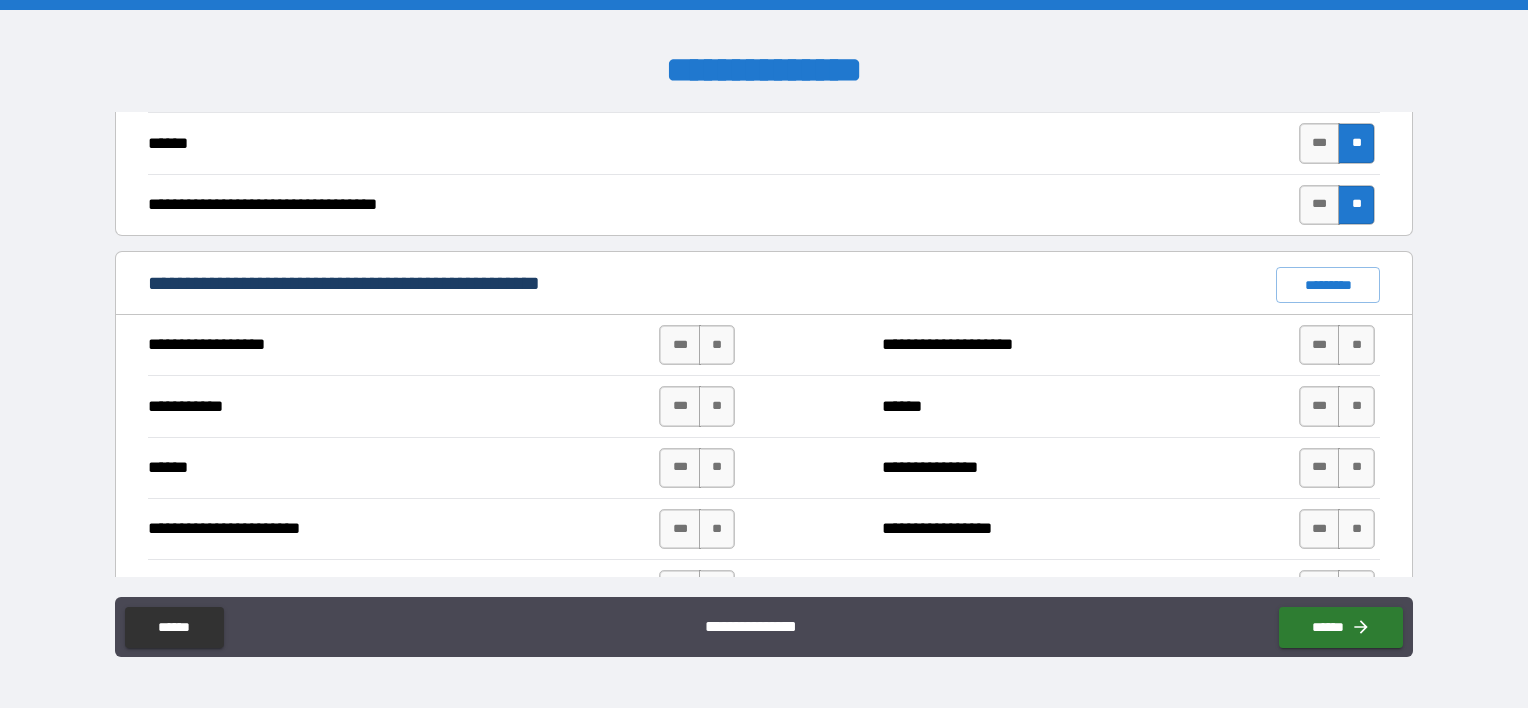 scroll, scrollTop: 1404, scrollLeft: 0, axis: vertical 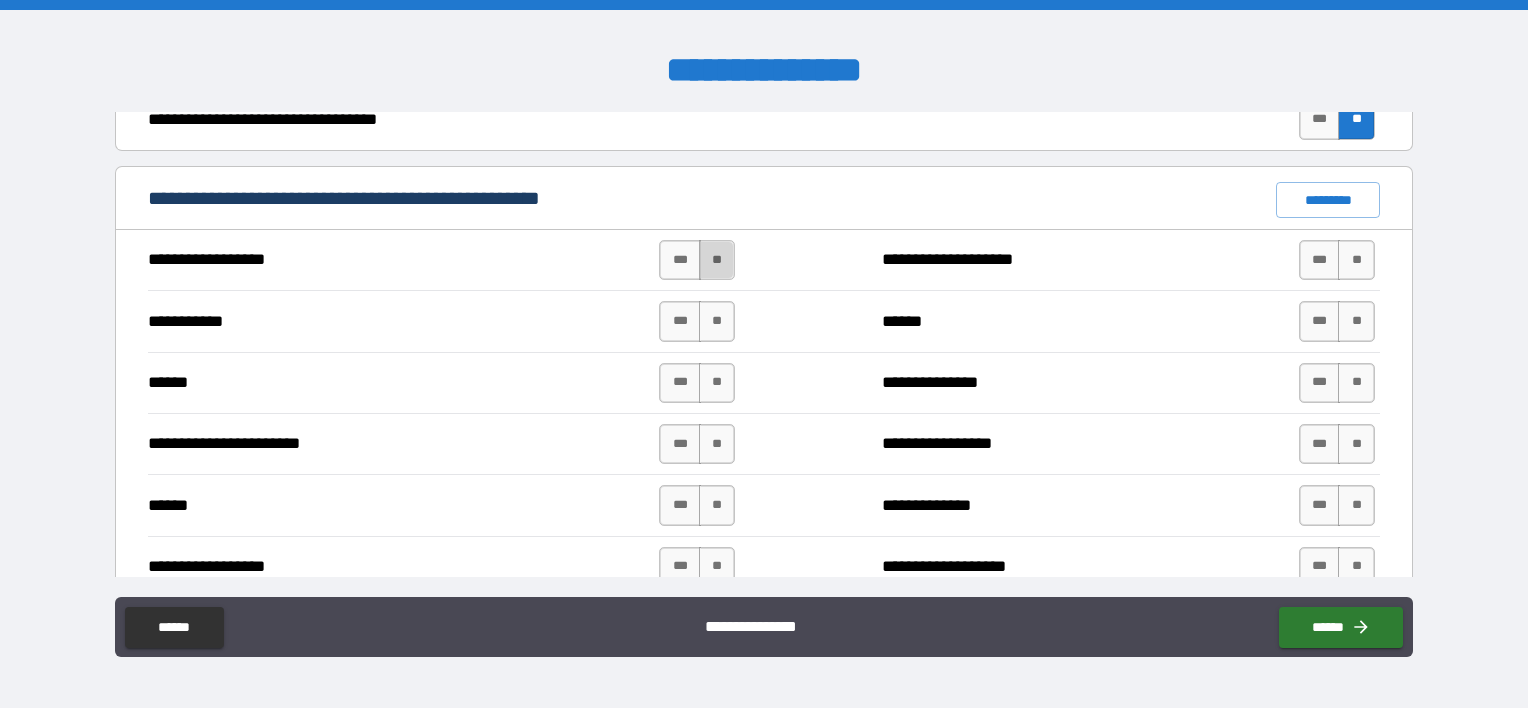 click on "**" at bounding box center [717, 260] 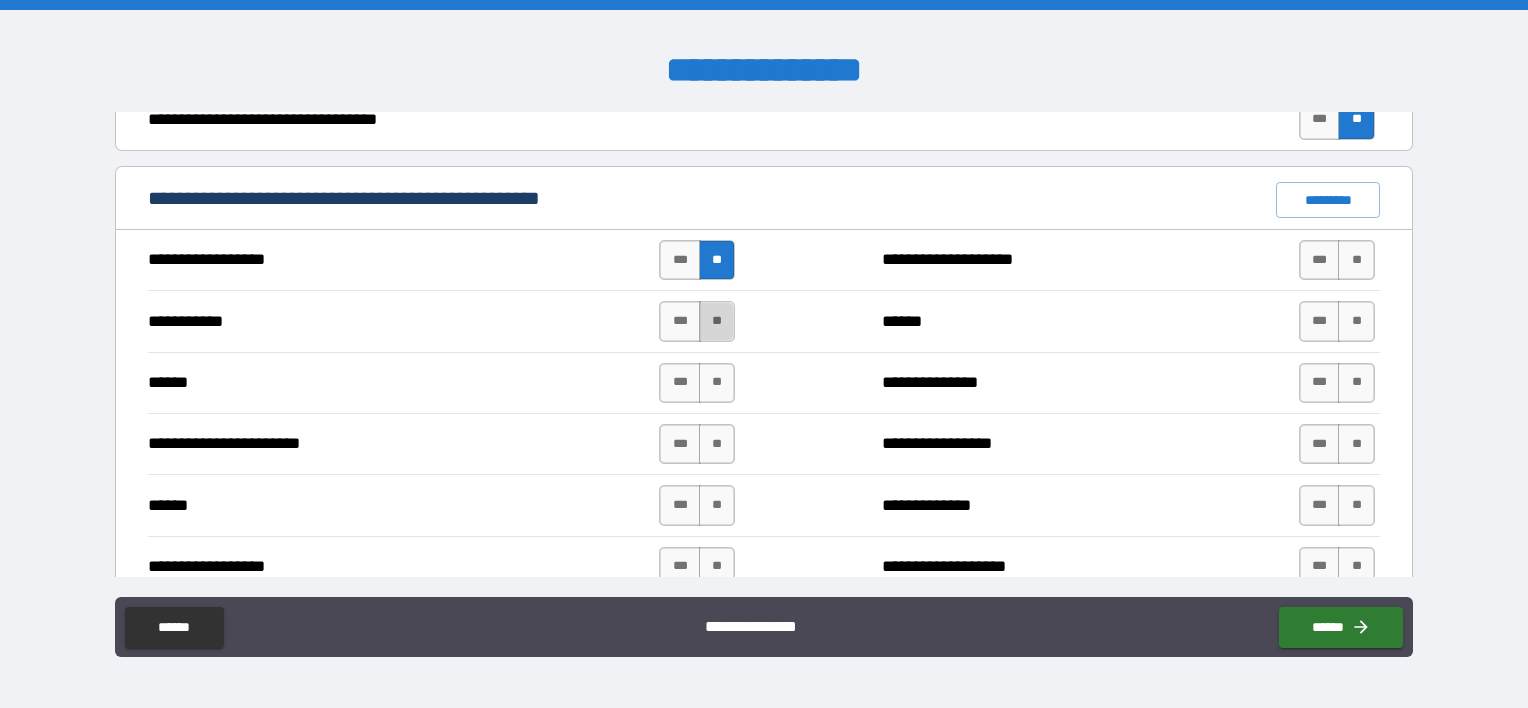 click on "**" at bounding box center [717, 321] 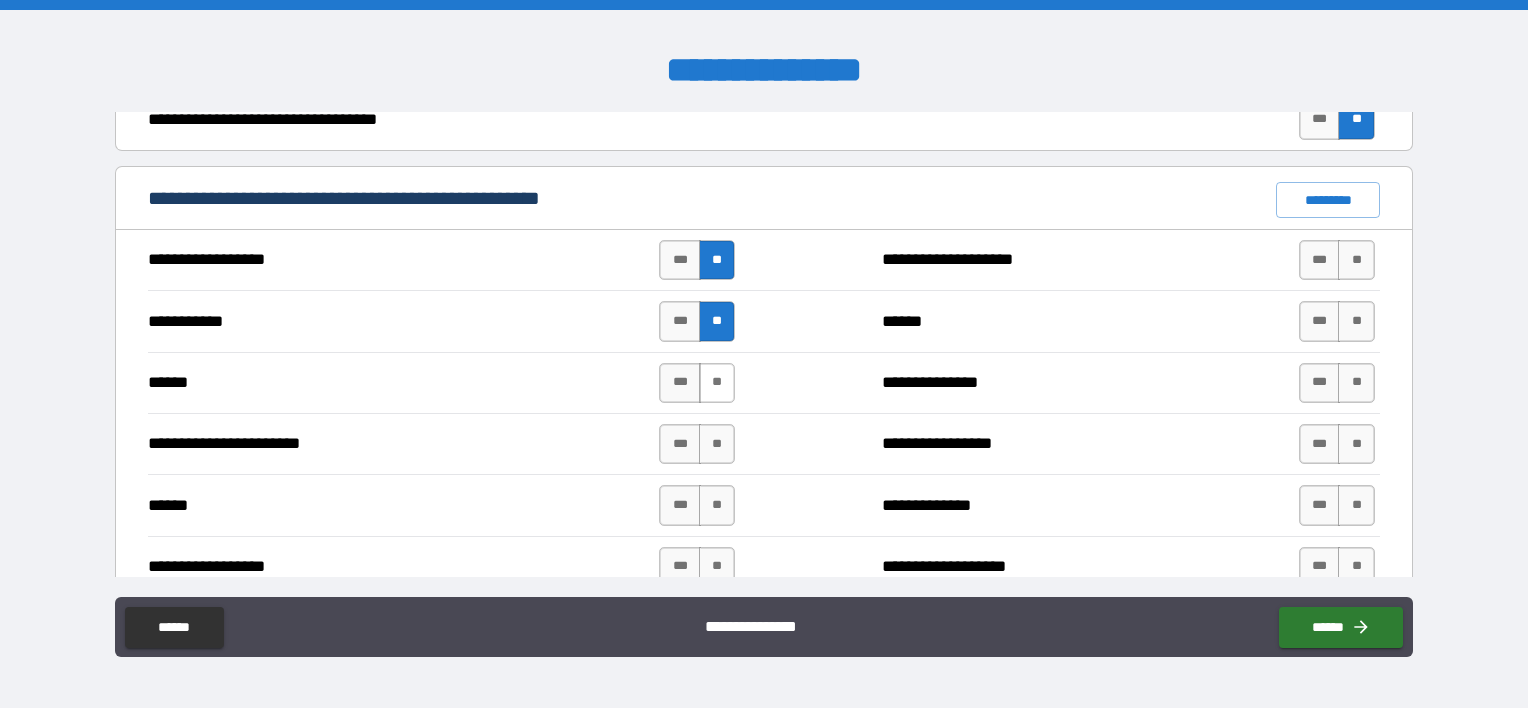click on "**" at bounding box center [717, 383] 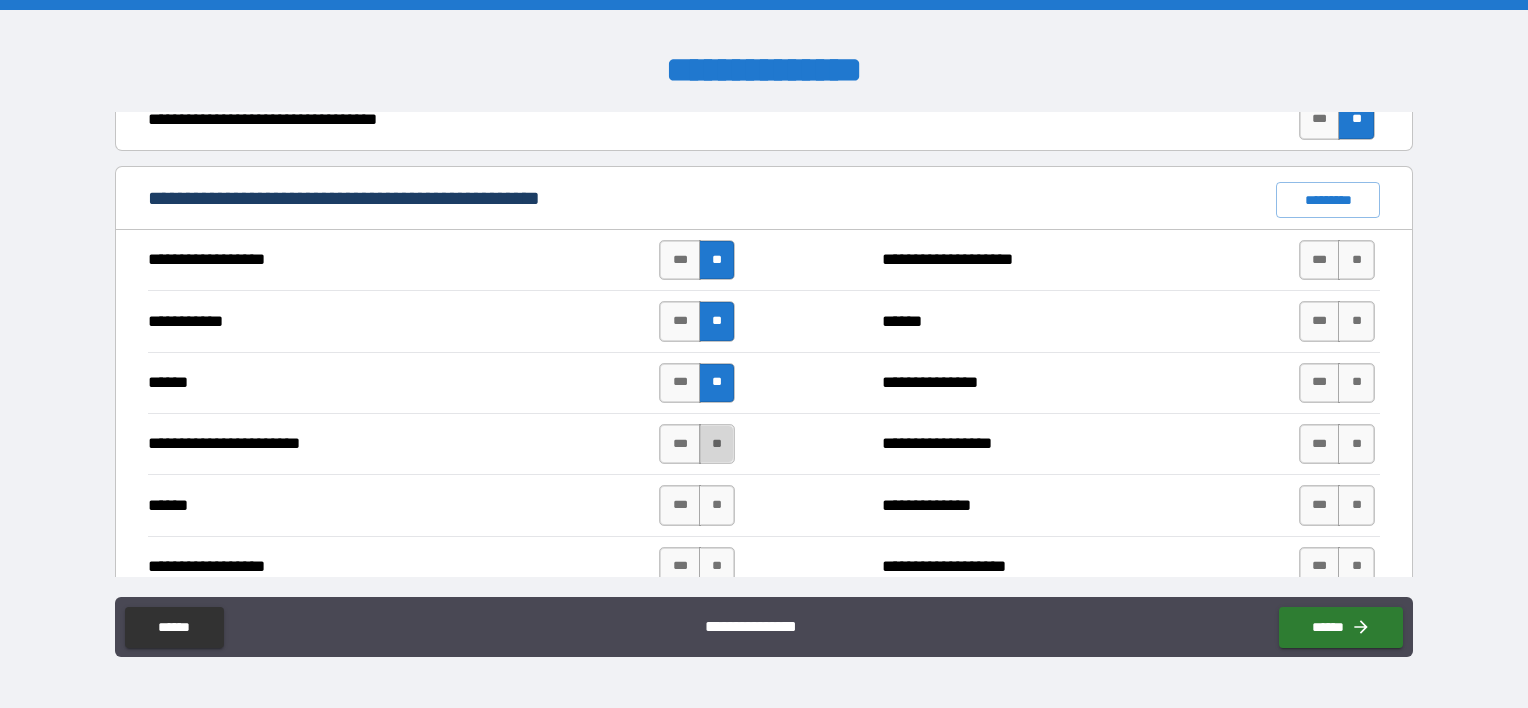 click on "**" at bounding box center (717, 444) 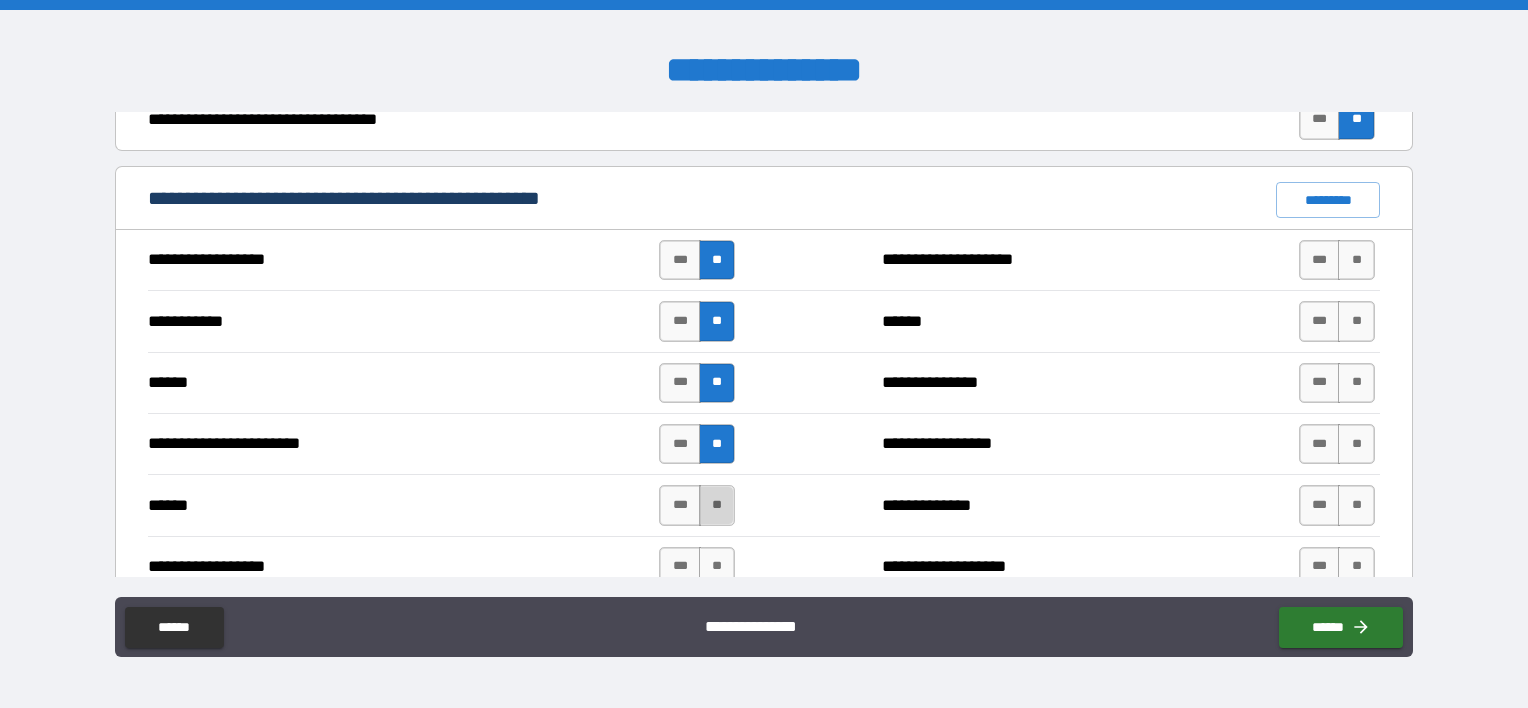 click on "**" at bounding box center (717, 505) 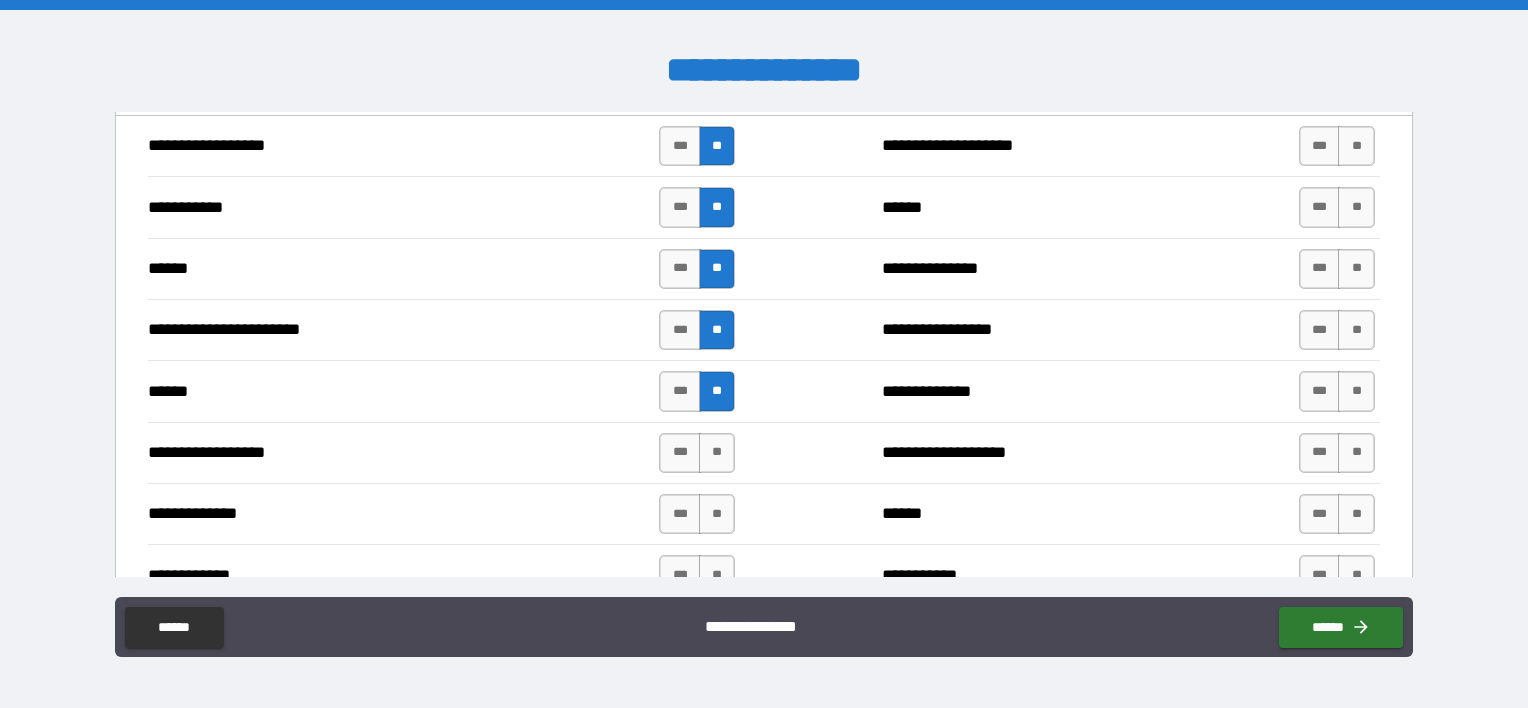 scroll, scrollTop: 1692, scrollLeft: 0, axis: vertical 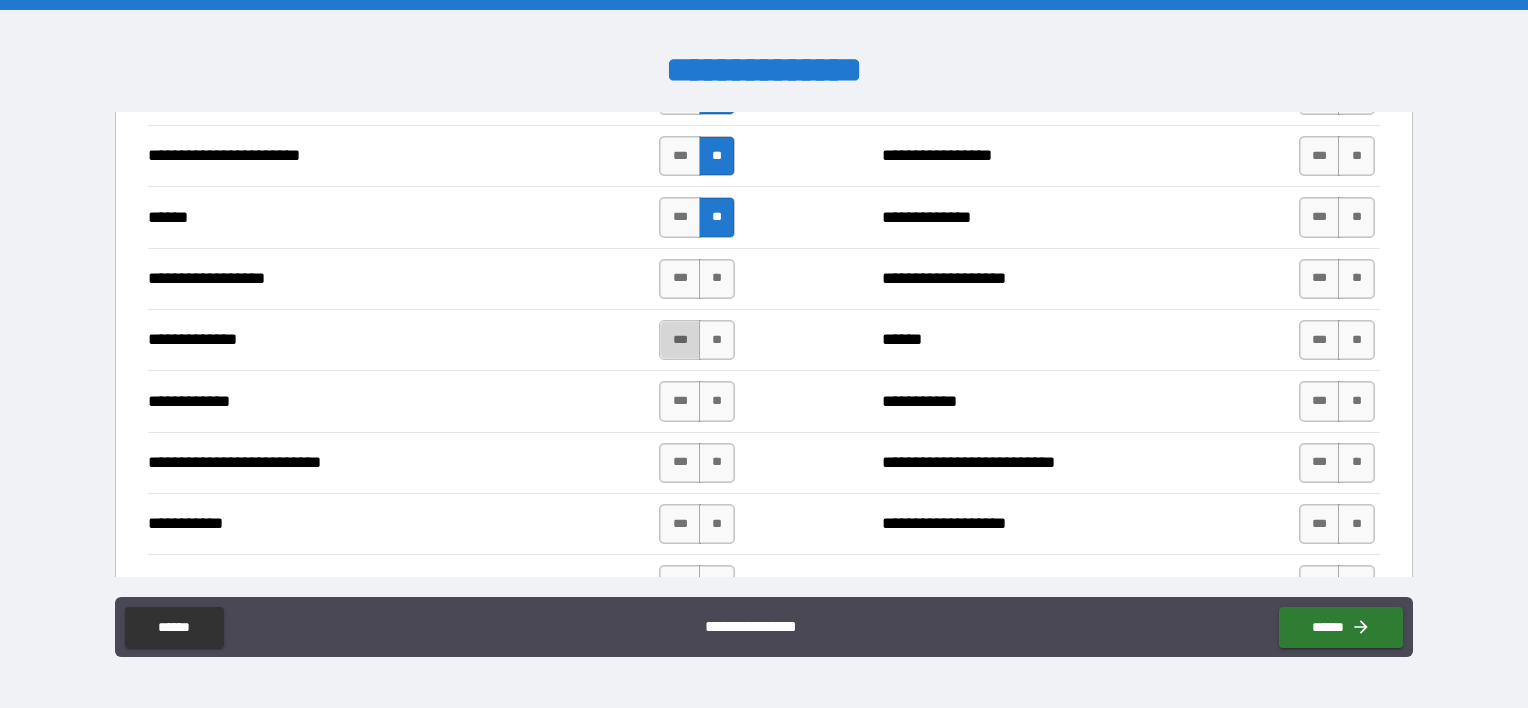 click on "***" at bounding box center [680, 340] 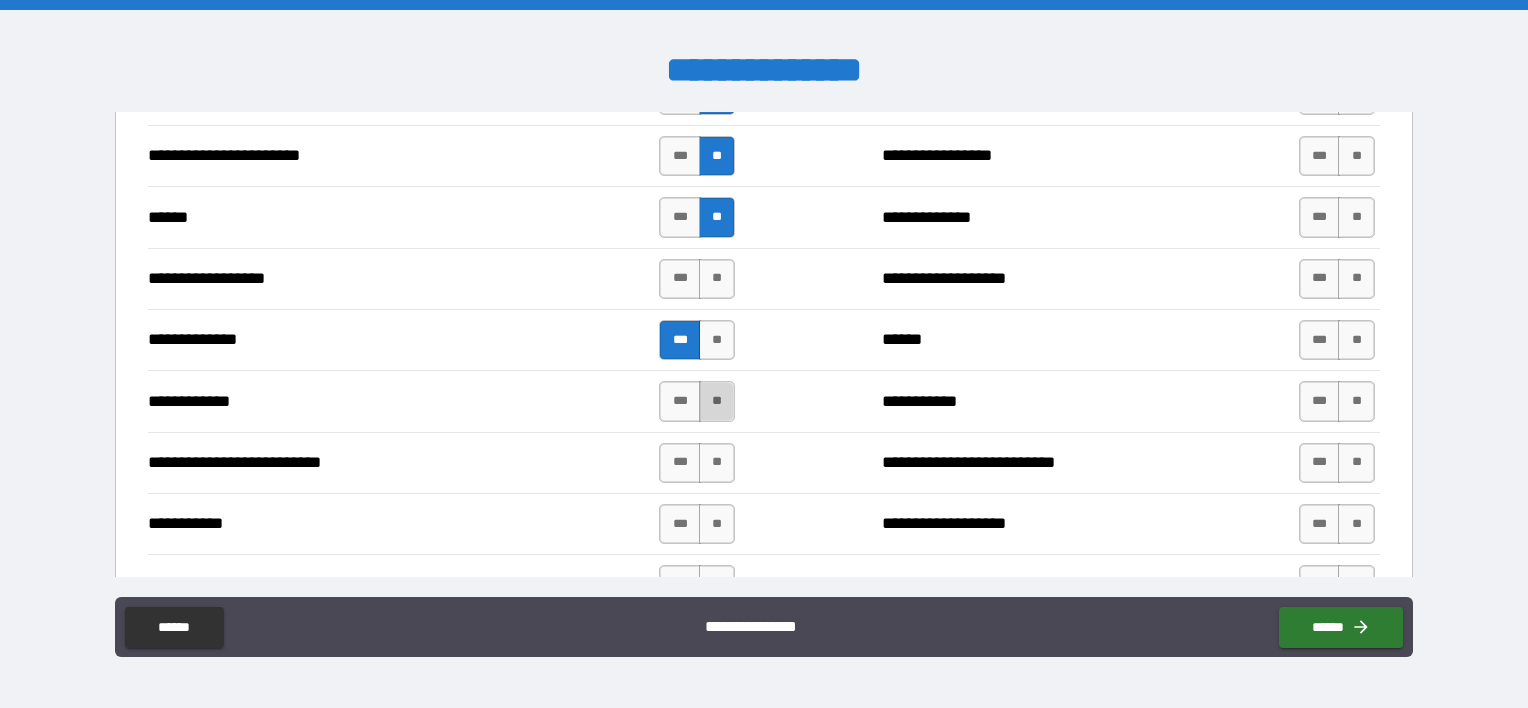 click on "**" at bounding box center (717, 401) 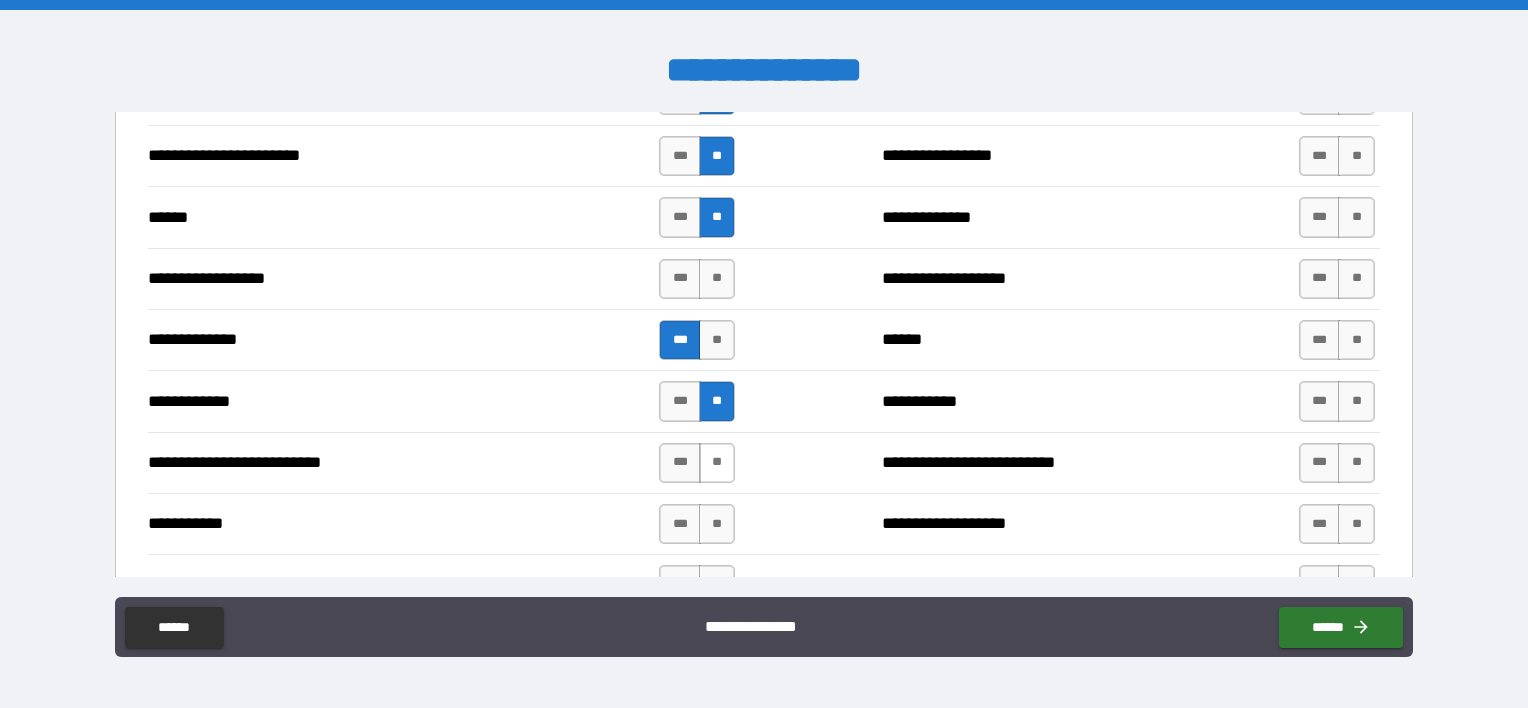 click on "**" at bounding box center (717, 463) 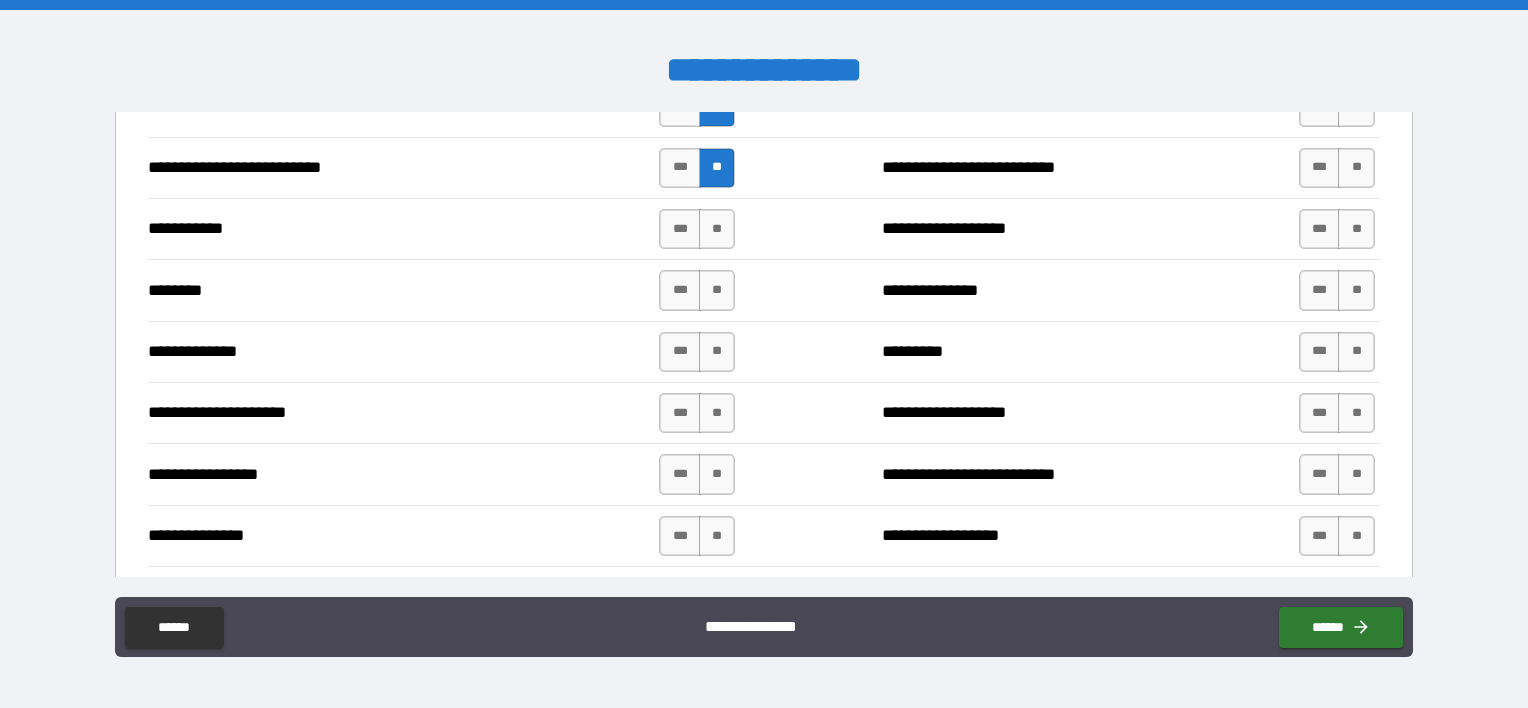 scroll, scrollTop: 1984, scrollLeft: 0, axis: vertical 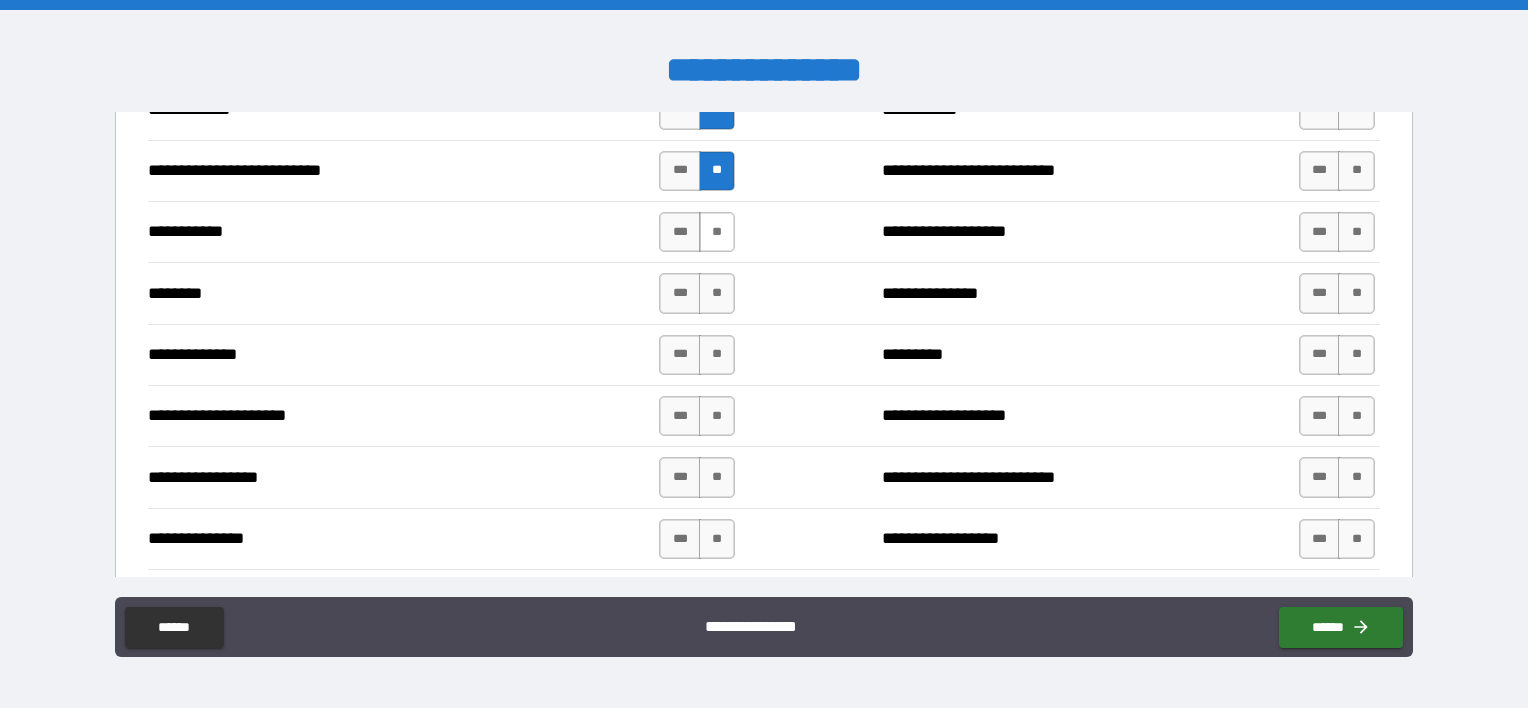 click on "**" at bounding box center [717, 232] 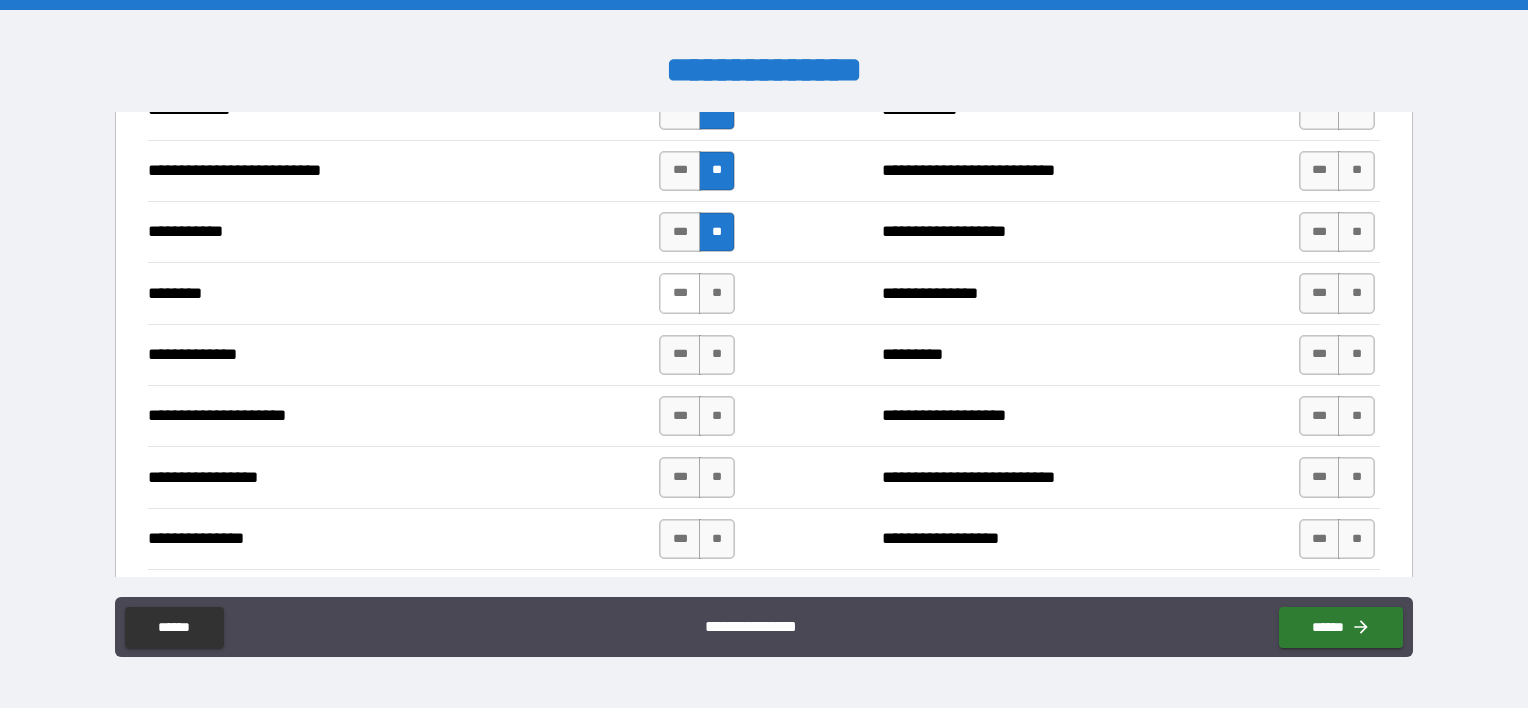 click on "***" at bounding box center (680, 293) 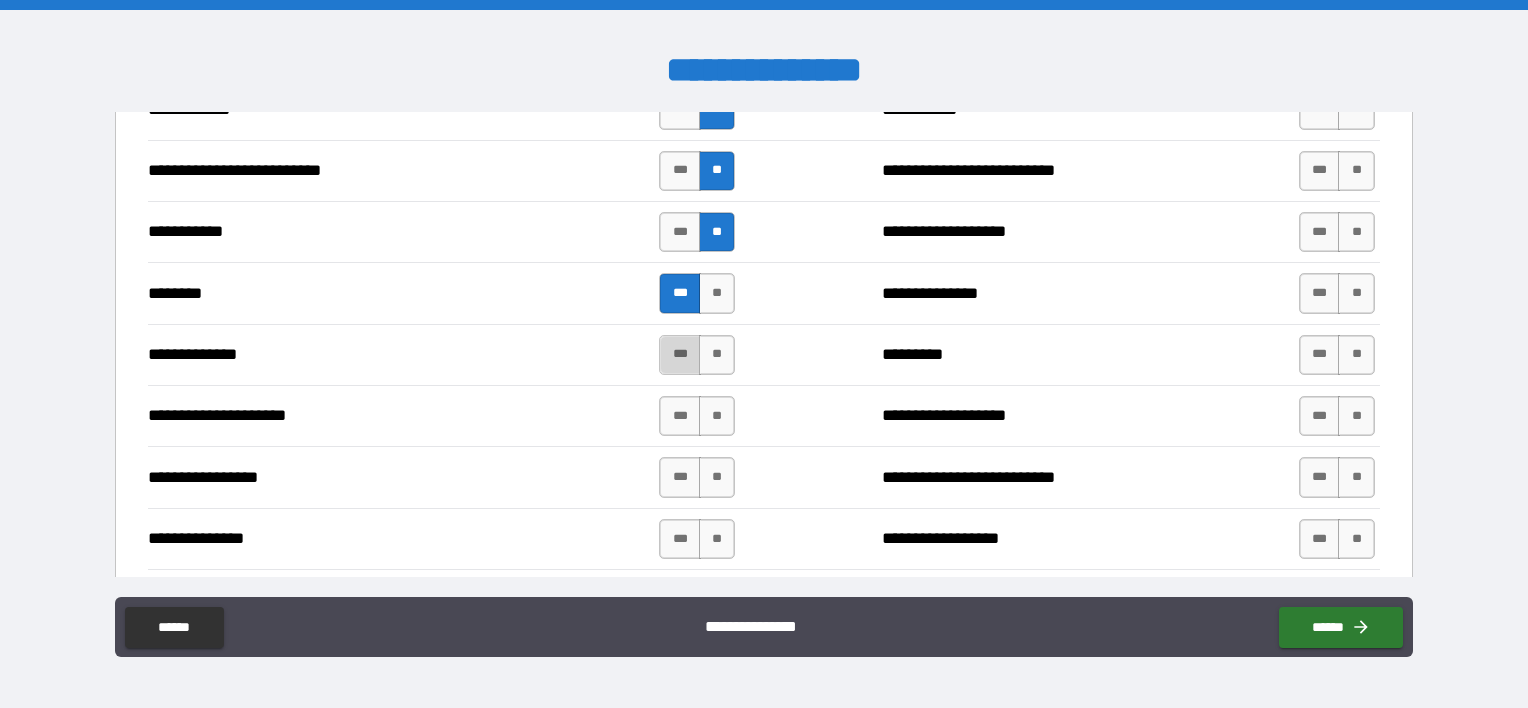 click on "***" at bounding box center (680, 355) 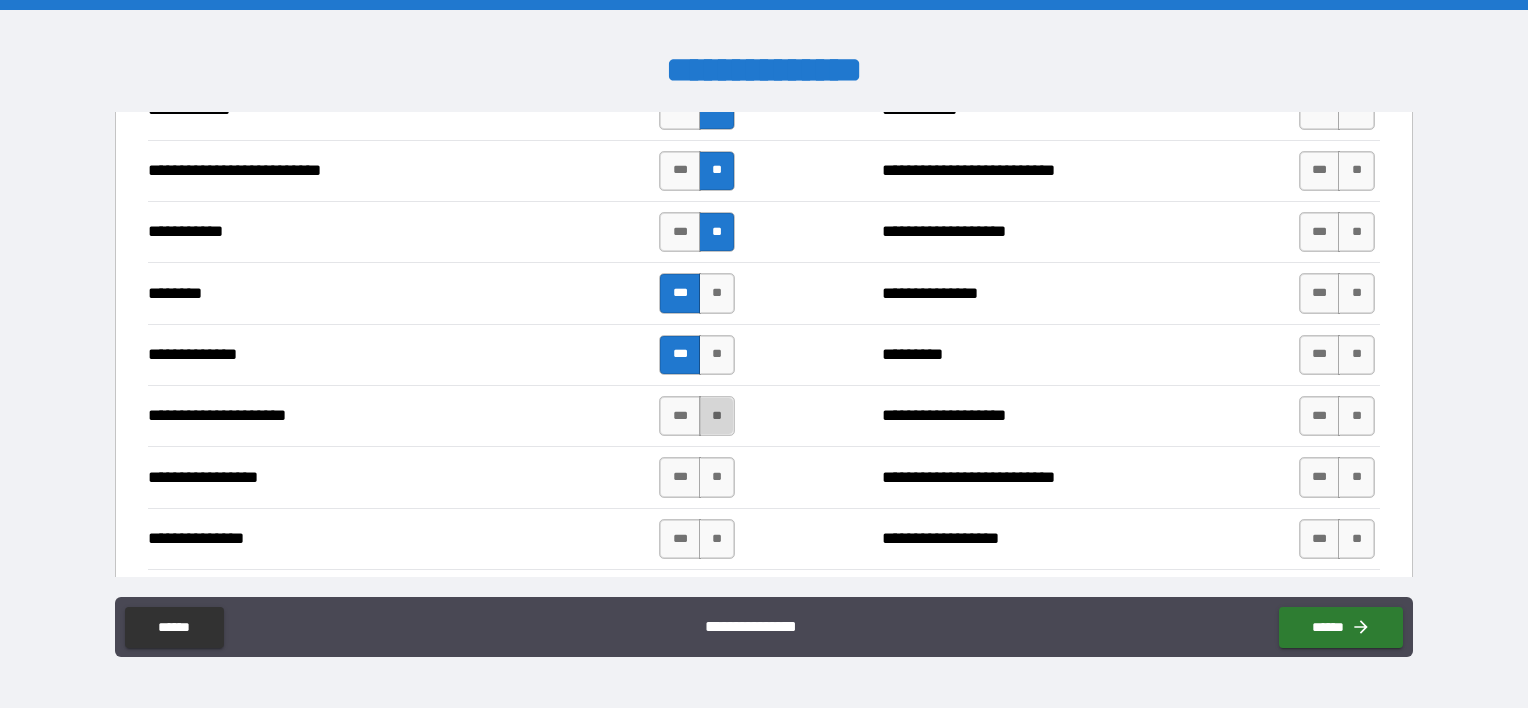 click on "**" at bounding box center (717, 416) 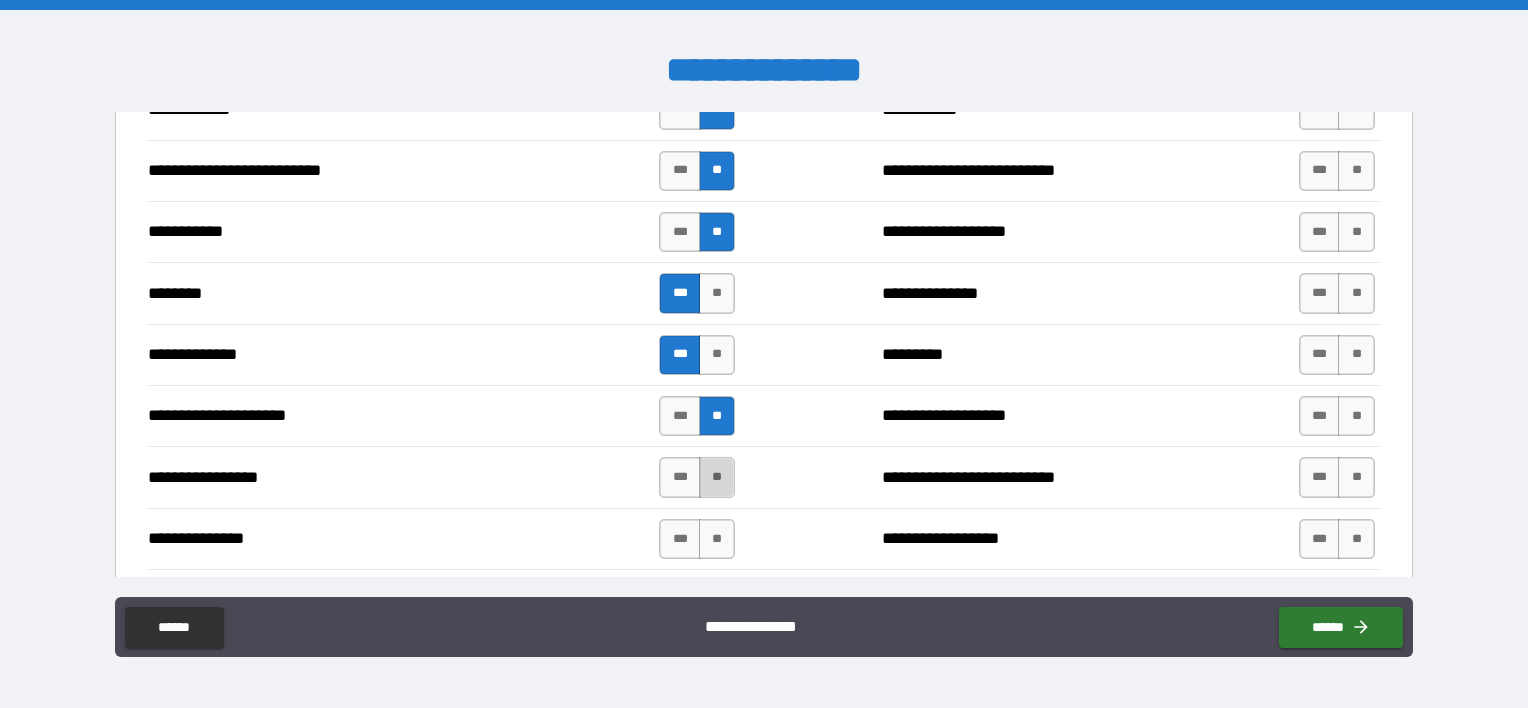 click on "**" at bounding box center [717, 477] 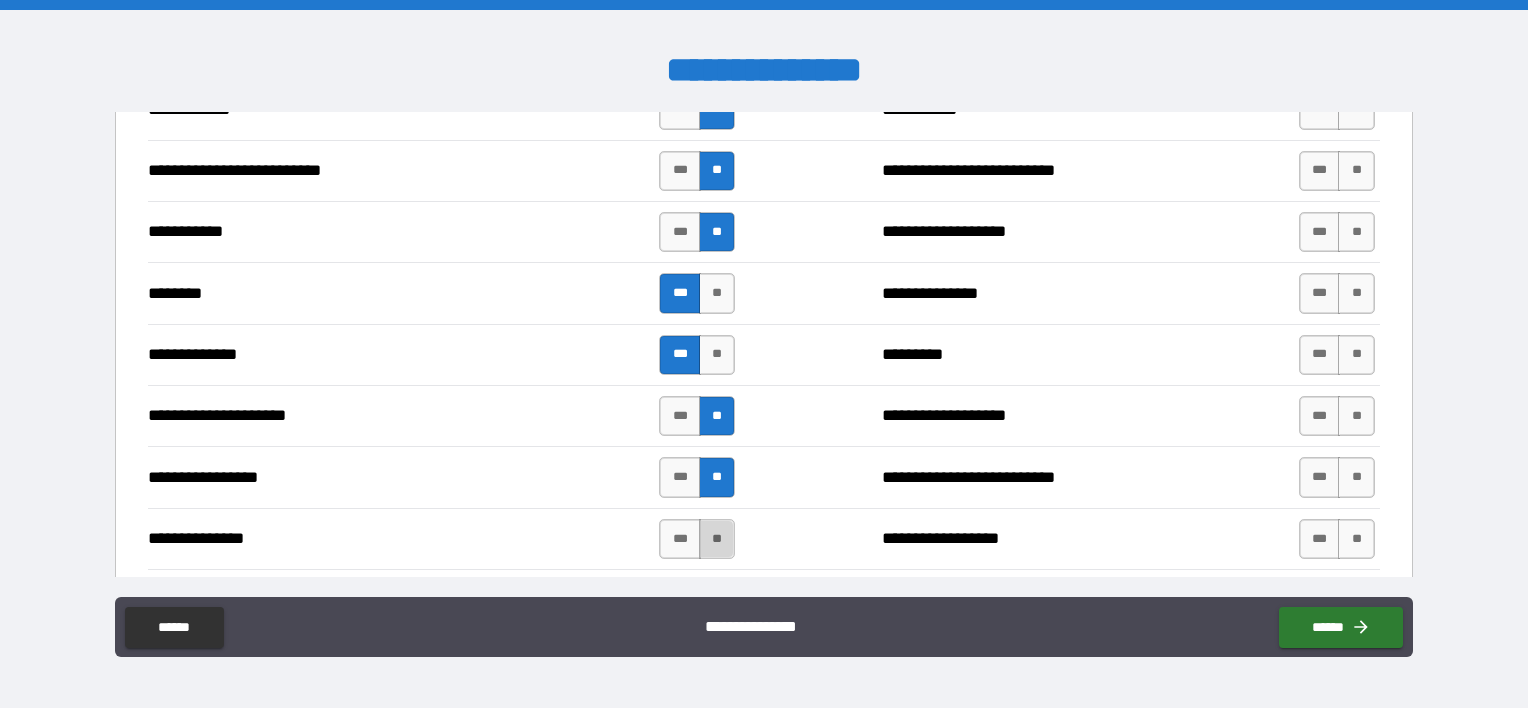click on "**" at bounding box center [717, 539] 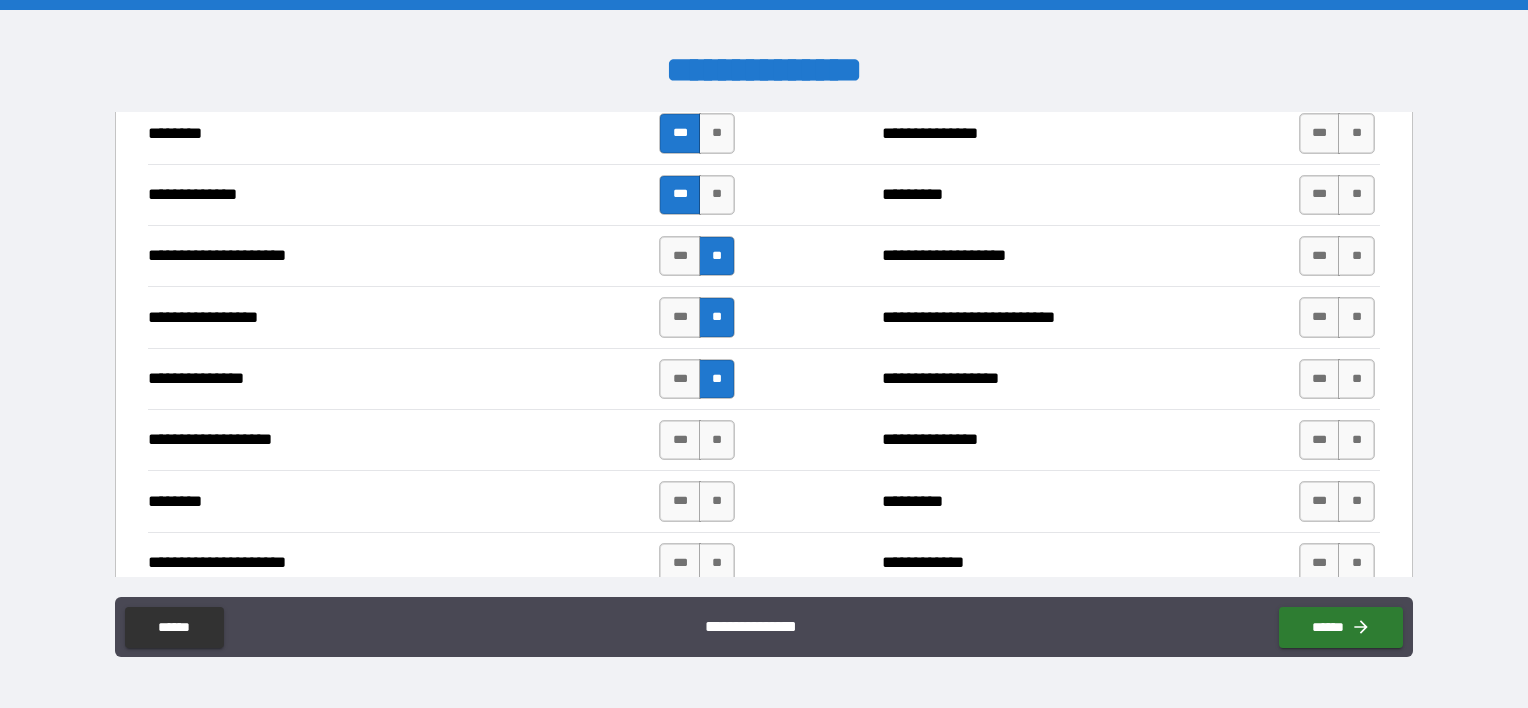 scroll, scrollTop: 2299, scrollLeft: 0, axis: vertical 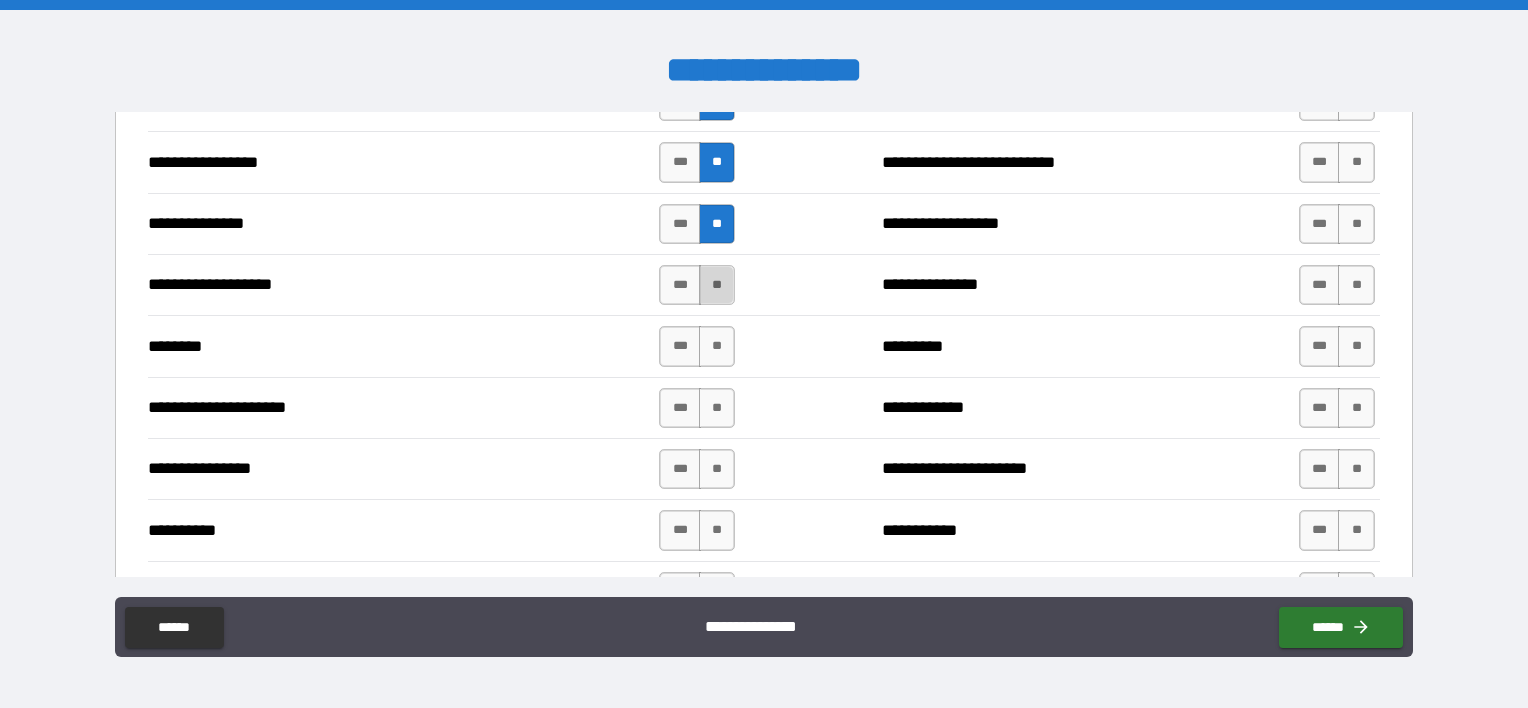 click on "**" at bounding box center (717, 285) 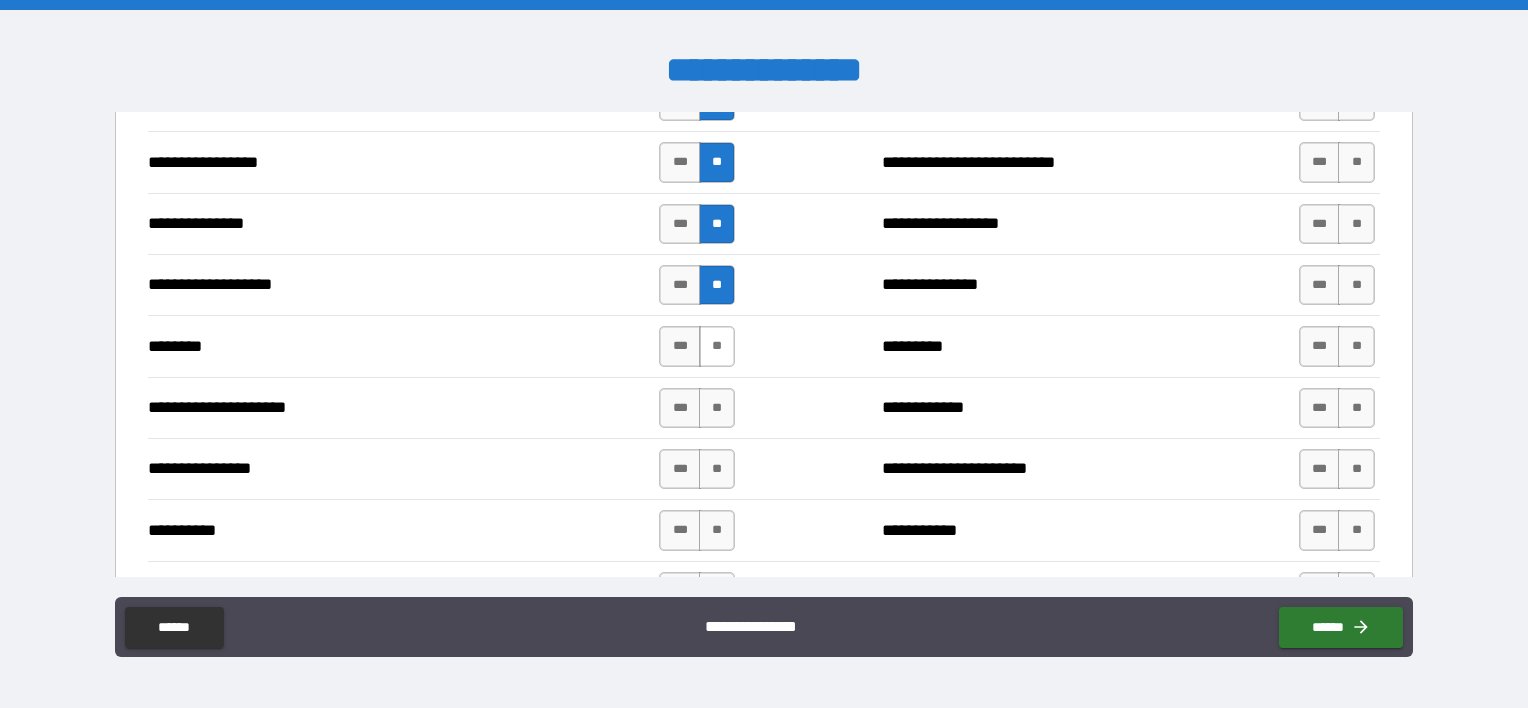 click on "**" at bounding box center [717, 346] 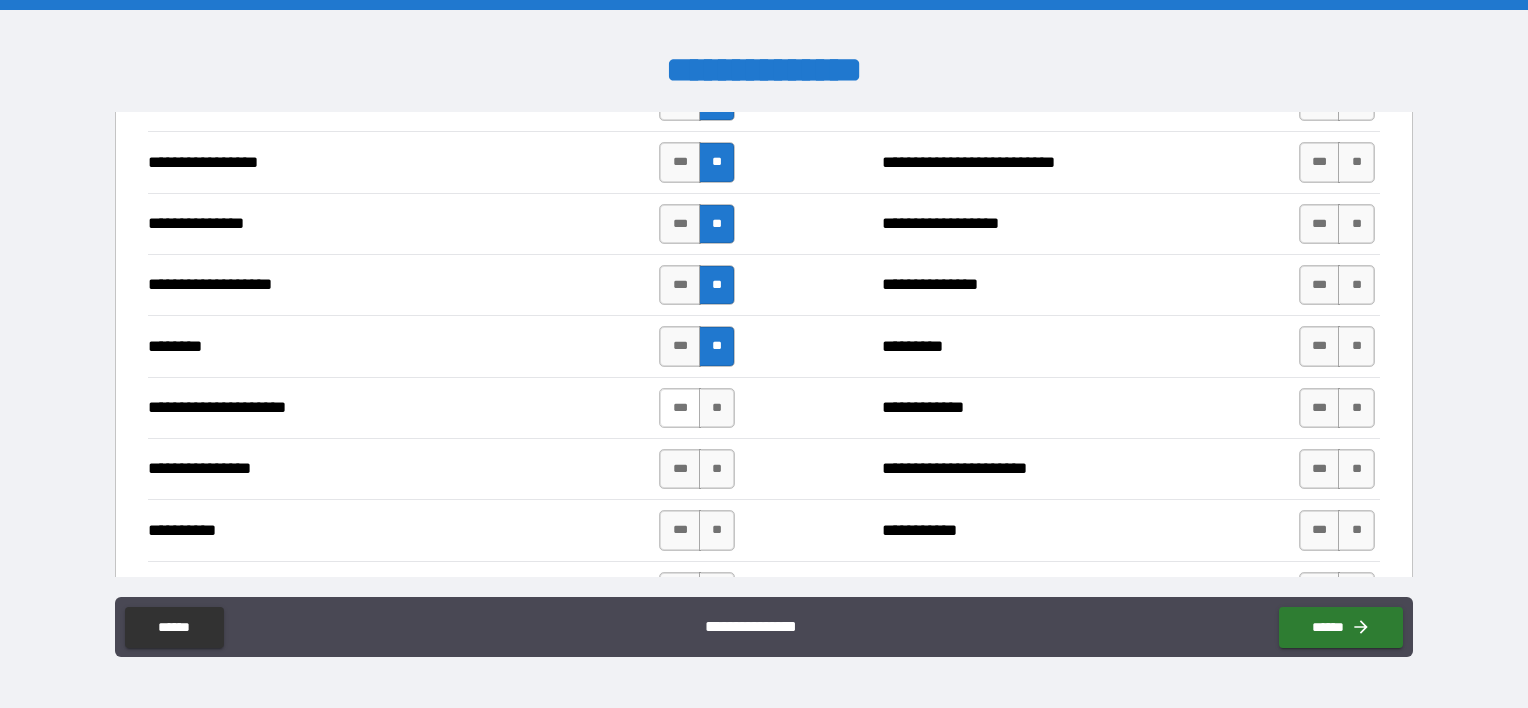 click on "***" at bounding box center (680, 408) 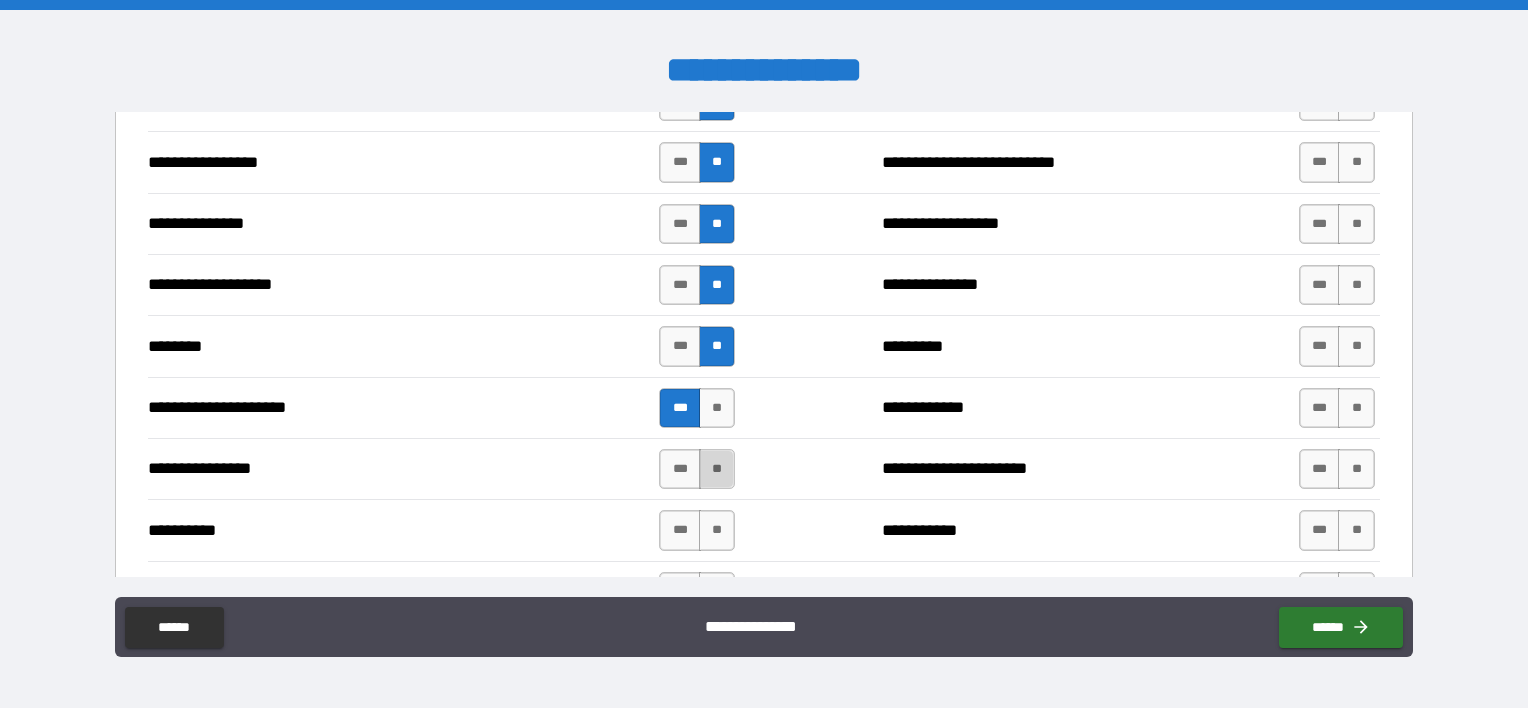 click on "**" at bounding box center (717, 469) 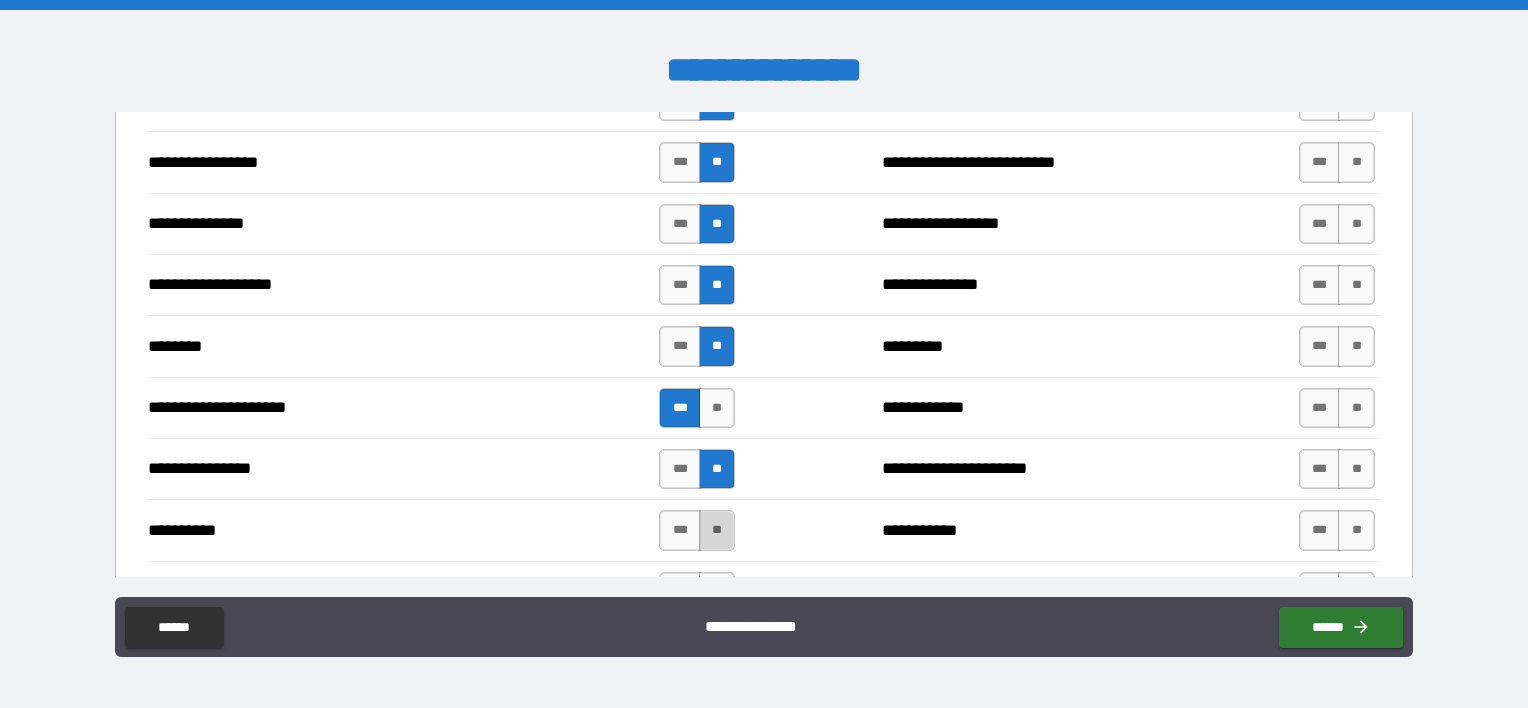 click on "**" at bounding box center [717, 530] 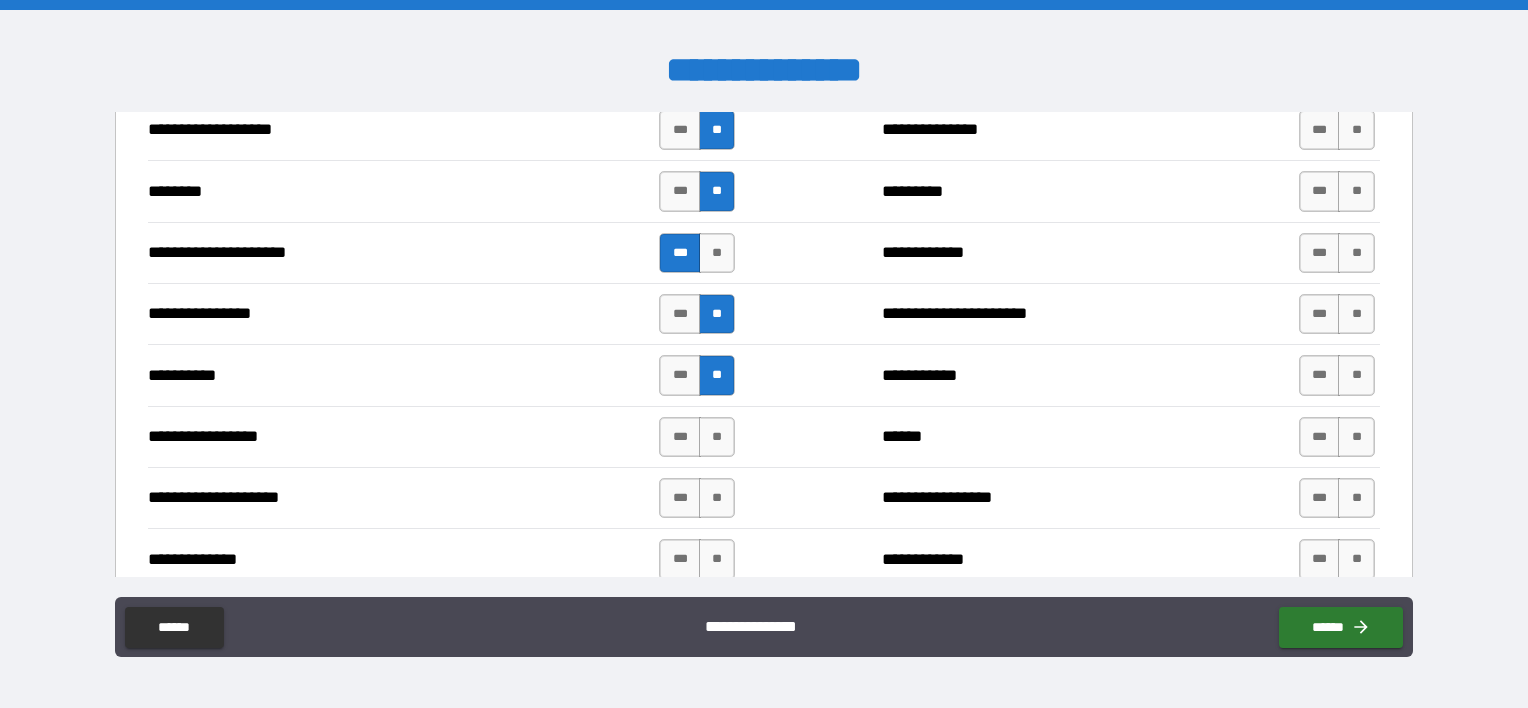 scroll, scrollTop: 2455, scrollLeft: 0, axis: vertical 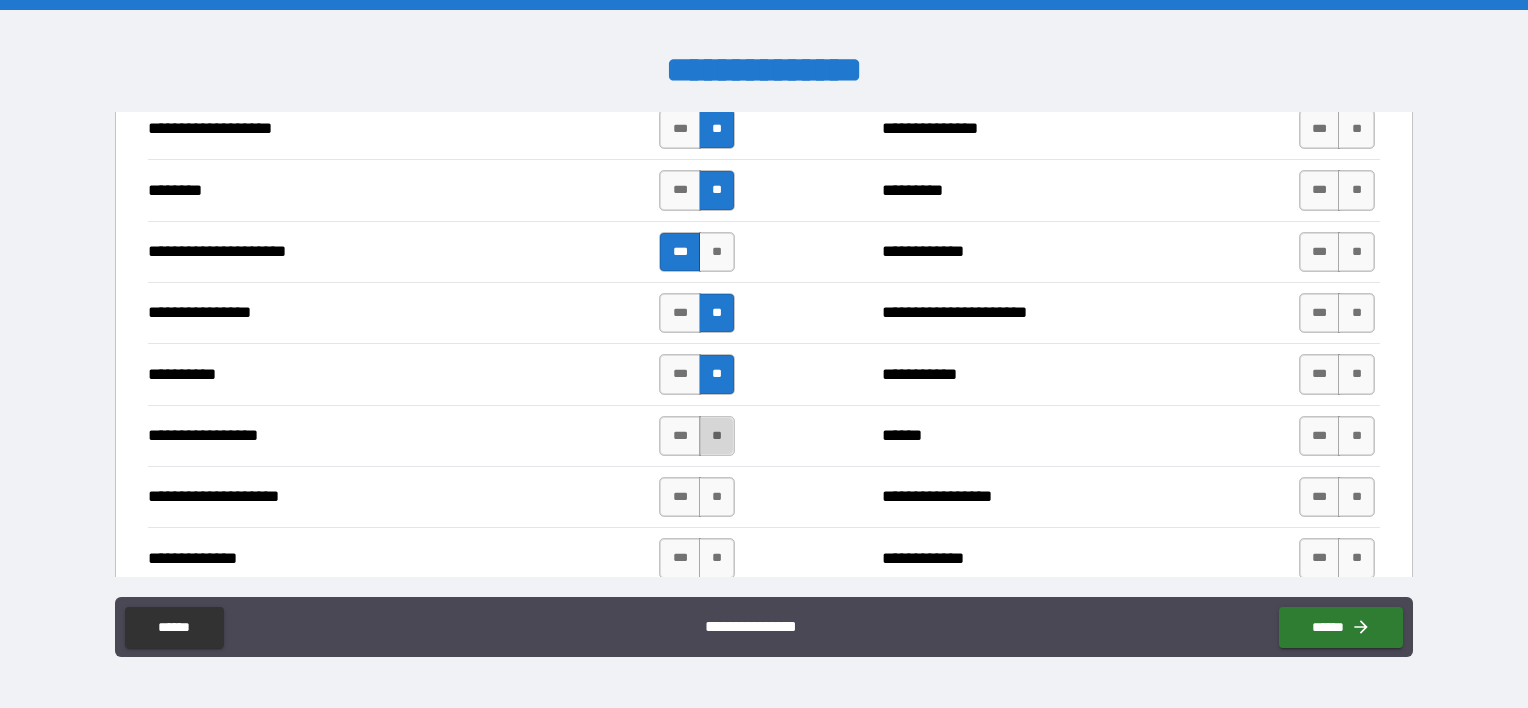 click on "**" at bounding box center (717, 436) 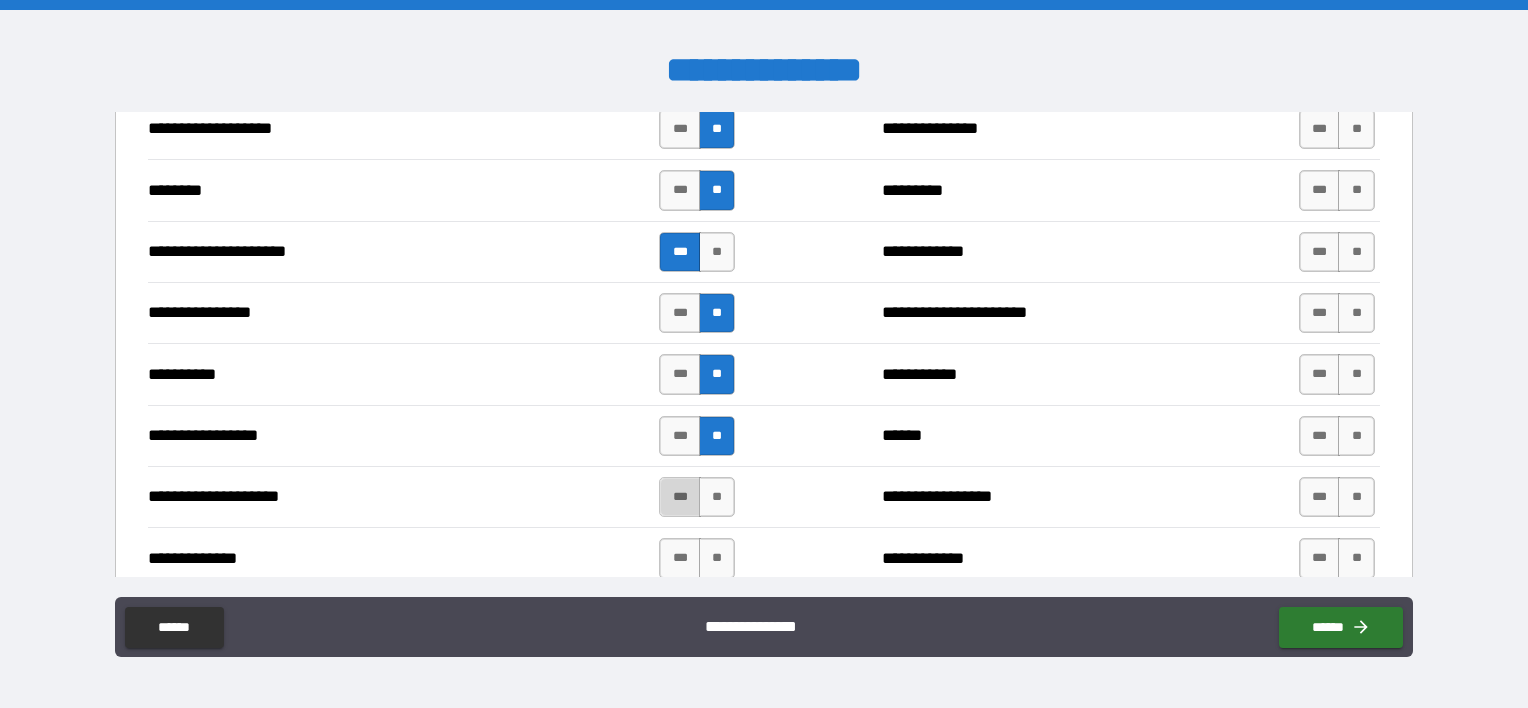 click on "***" at bounding box center [680, 497] 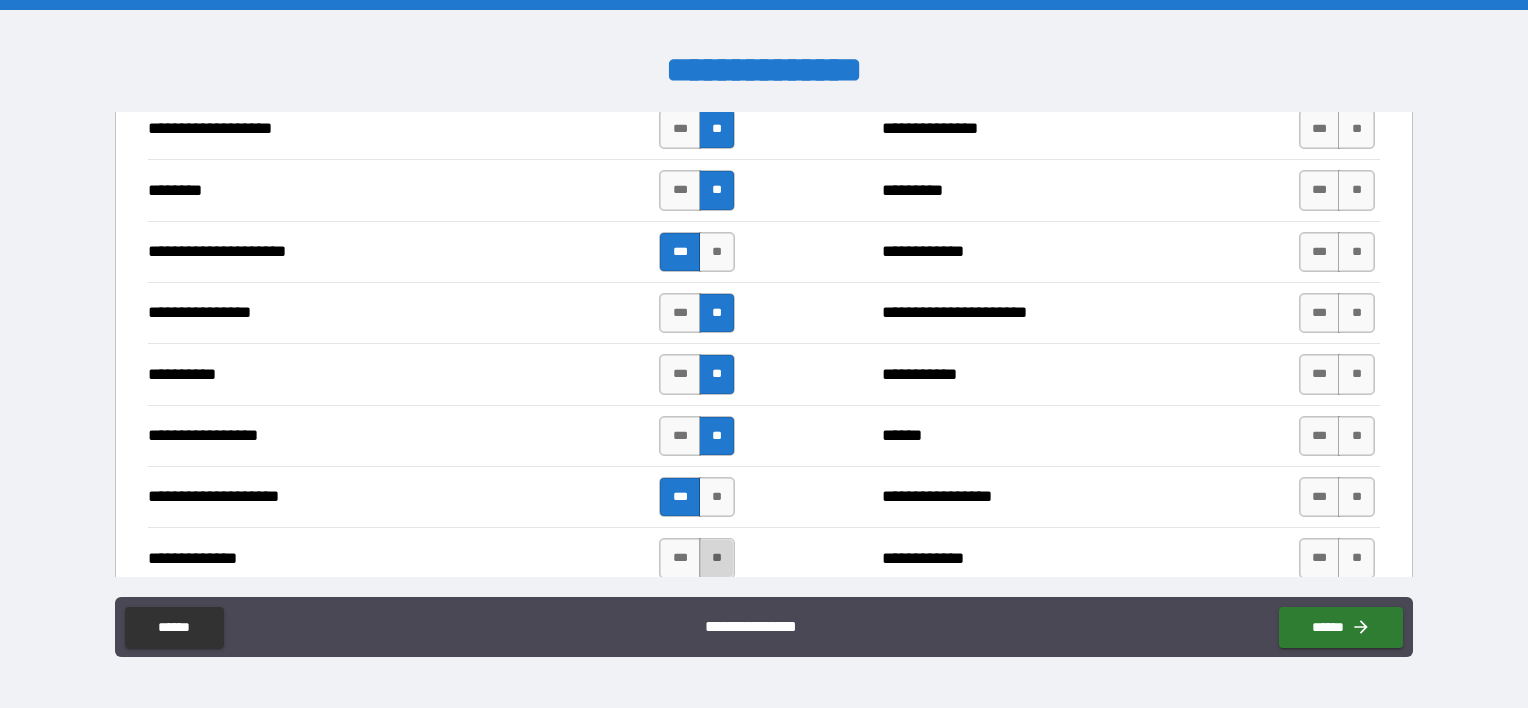 click on "**" at bounding box center (717, 558) 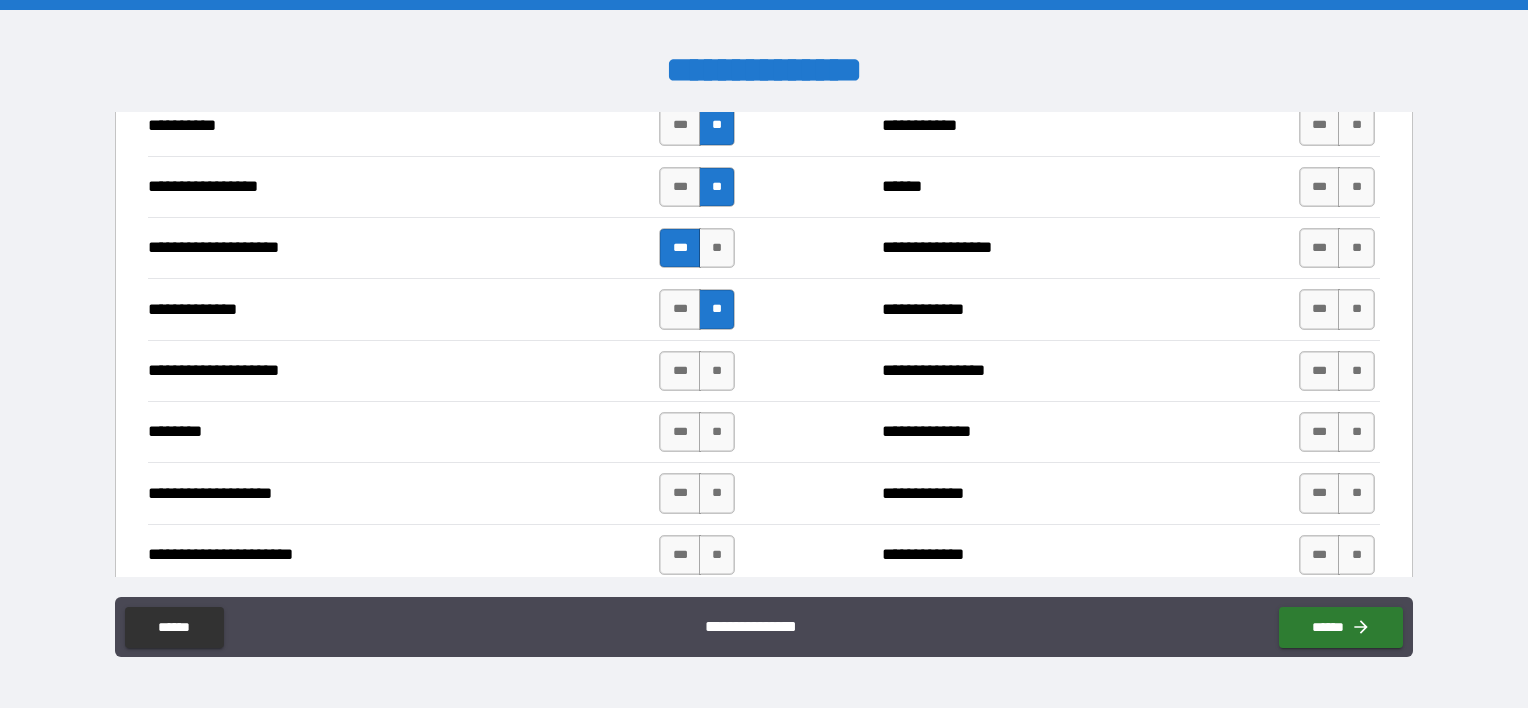 scroll, scrollTop: 2704, scrollLeft: 0, axis: vertical 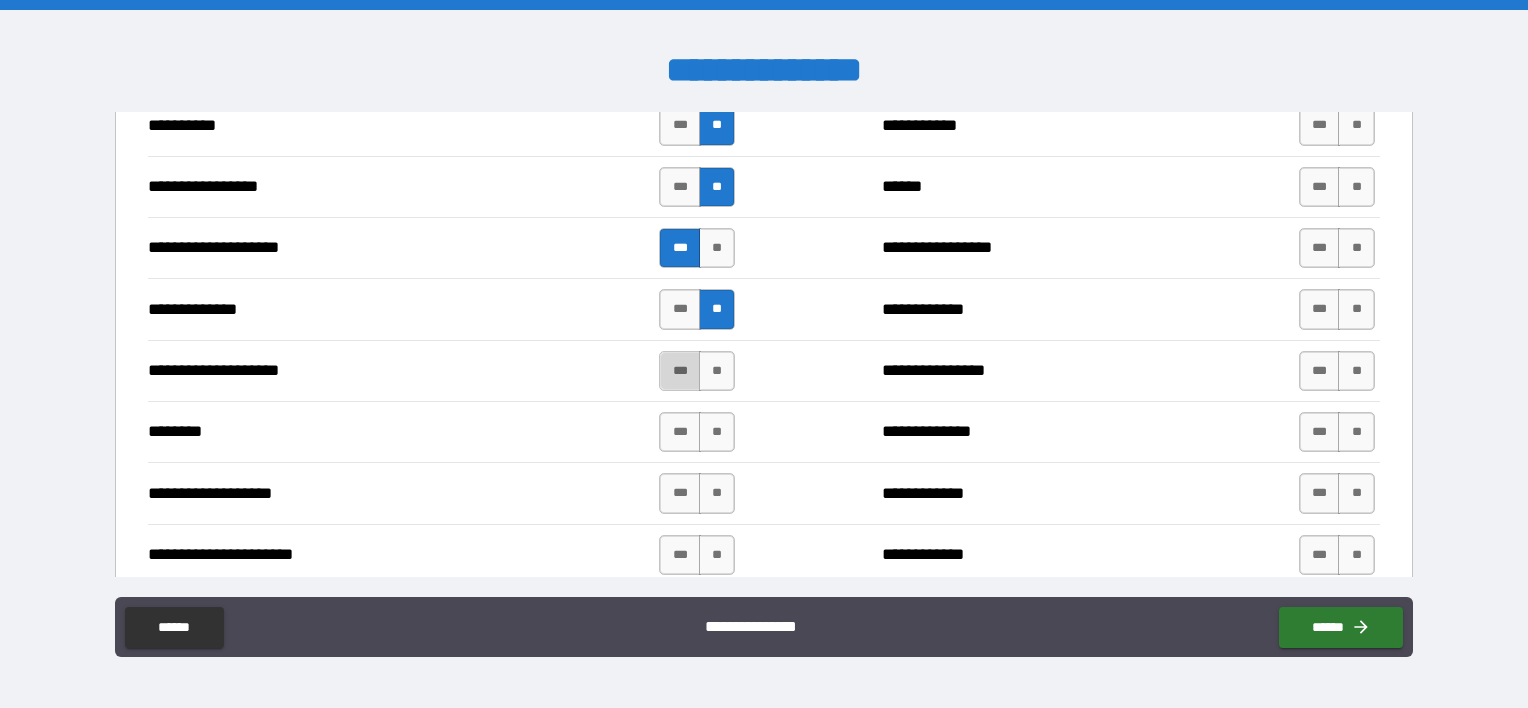 click on "***" at bounding box center (680, 371) 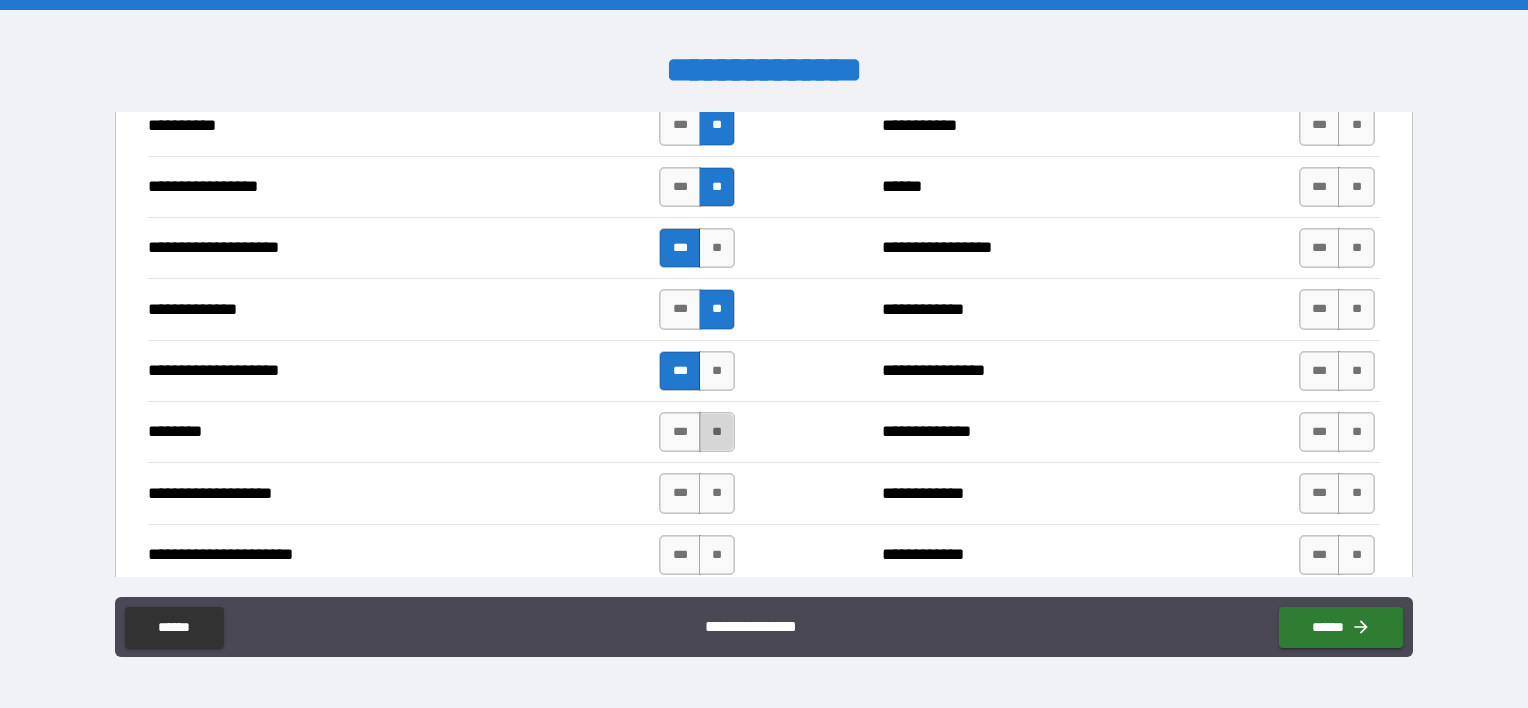 click on "**" at bounding box center (717, 432) 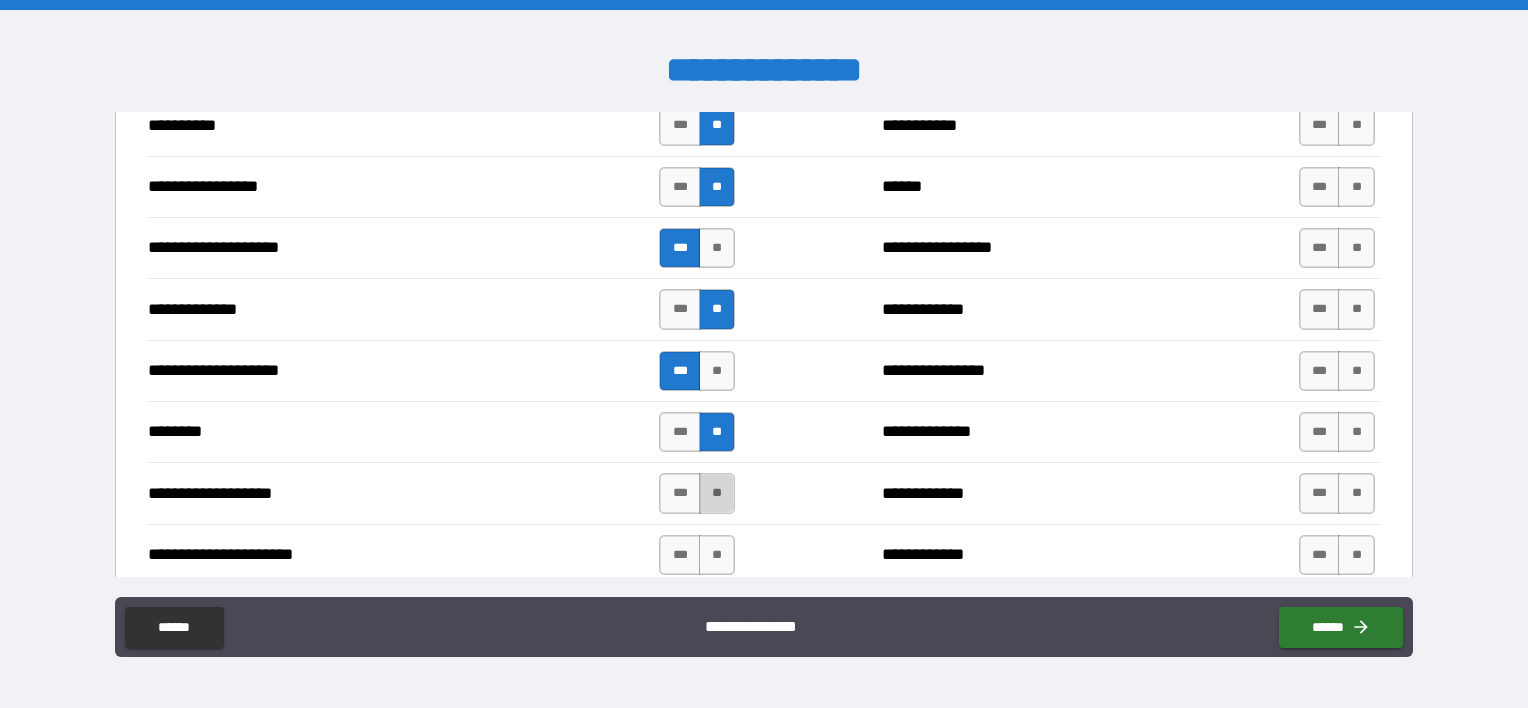 click on "**" at bounding box center [717, 493] 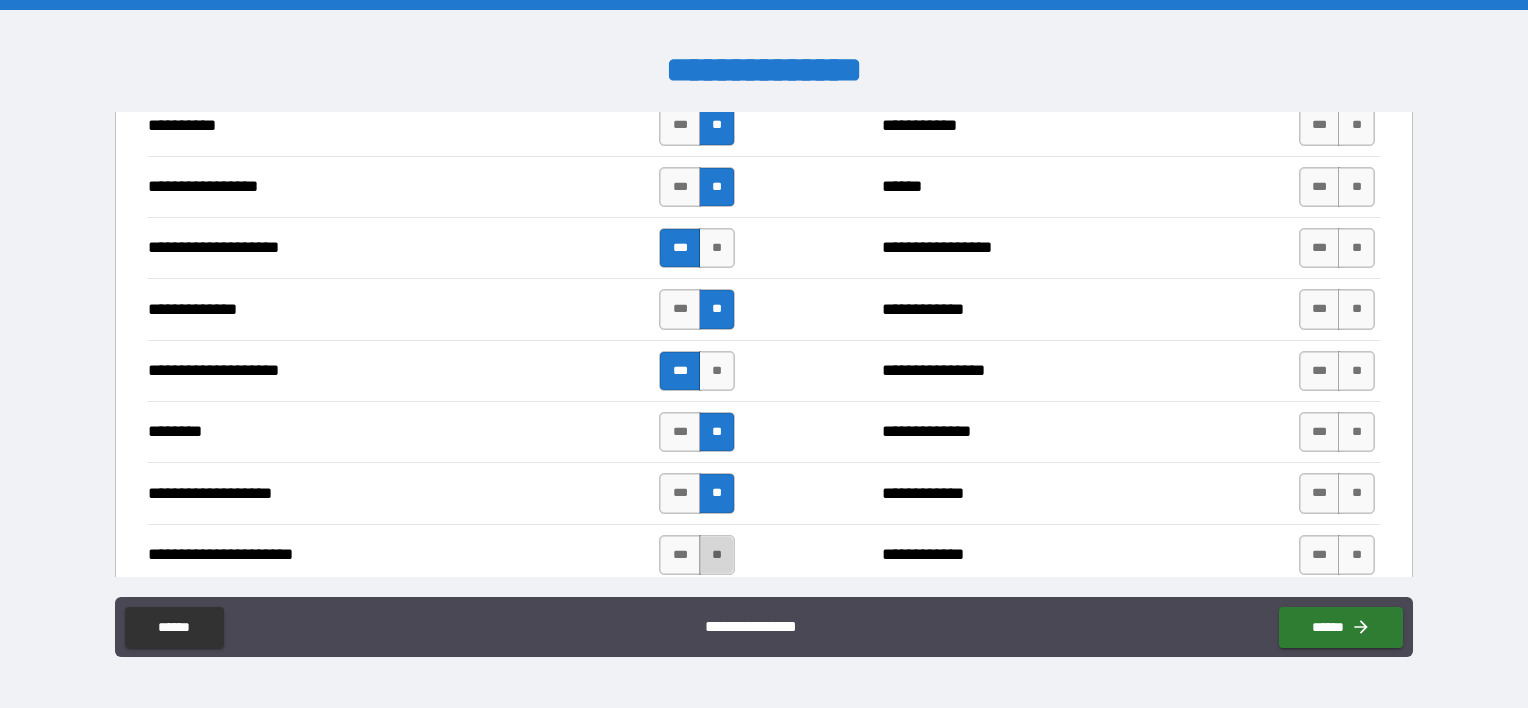 click on "**" at bounding box center [717, 555] 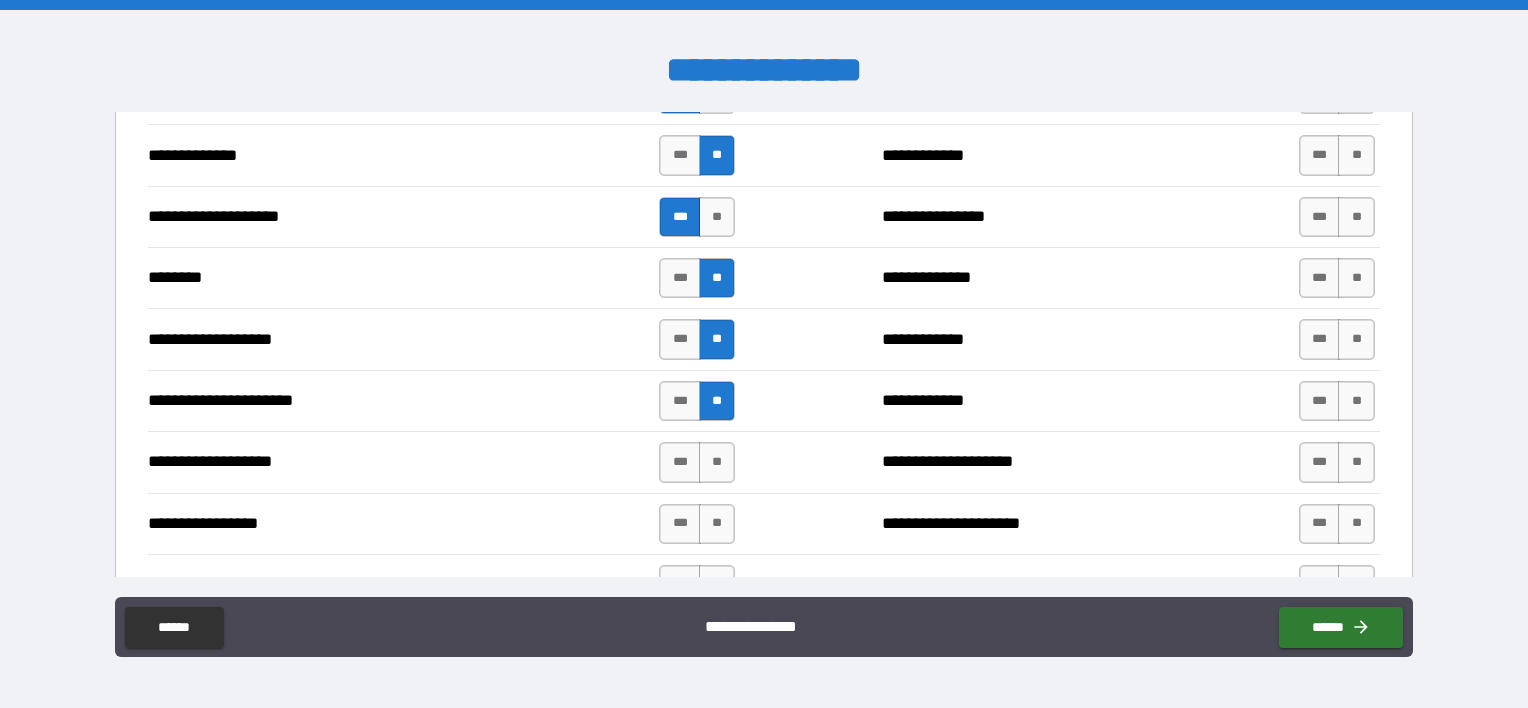 scroll, scrollTop: 3026, scrollLeft: 0, axis: vertical 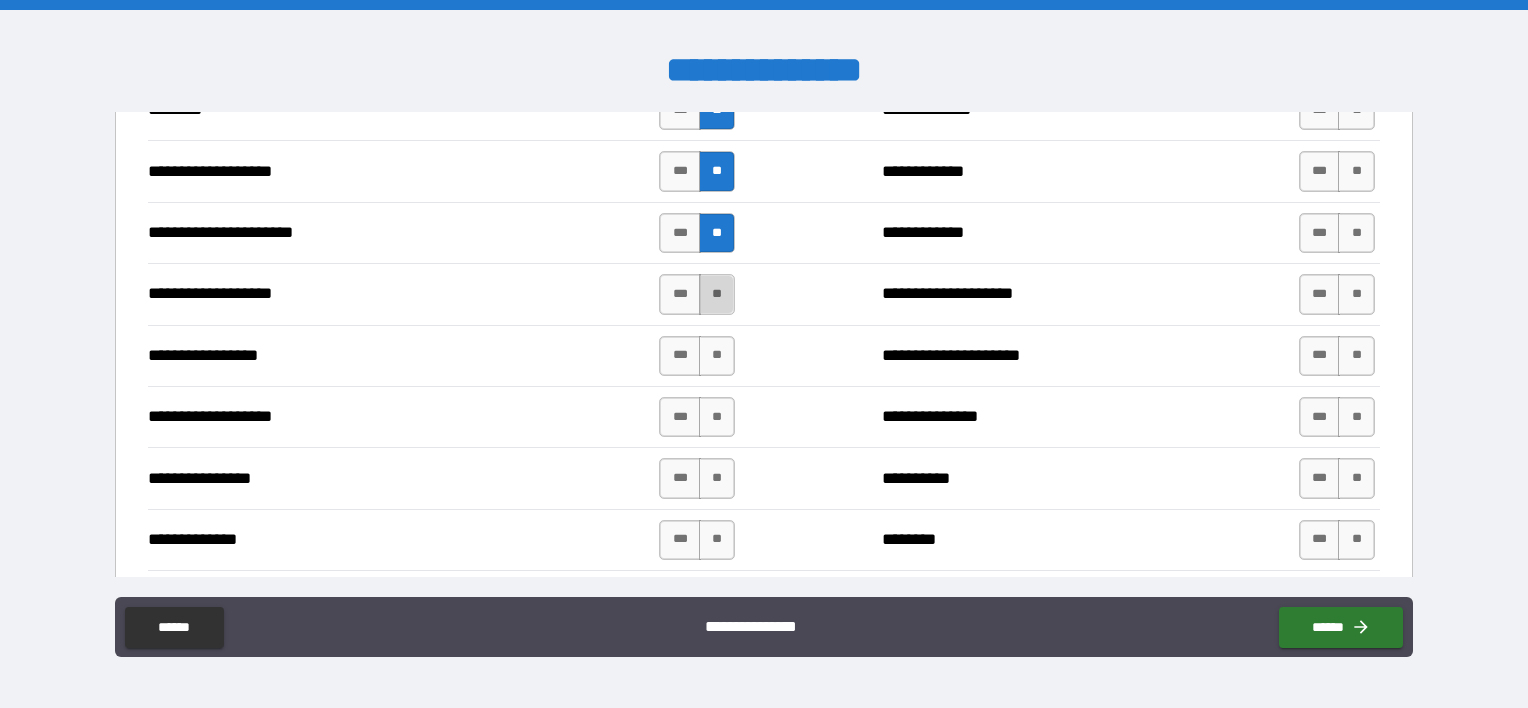 click on "**" at bounding box center (717, 294) 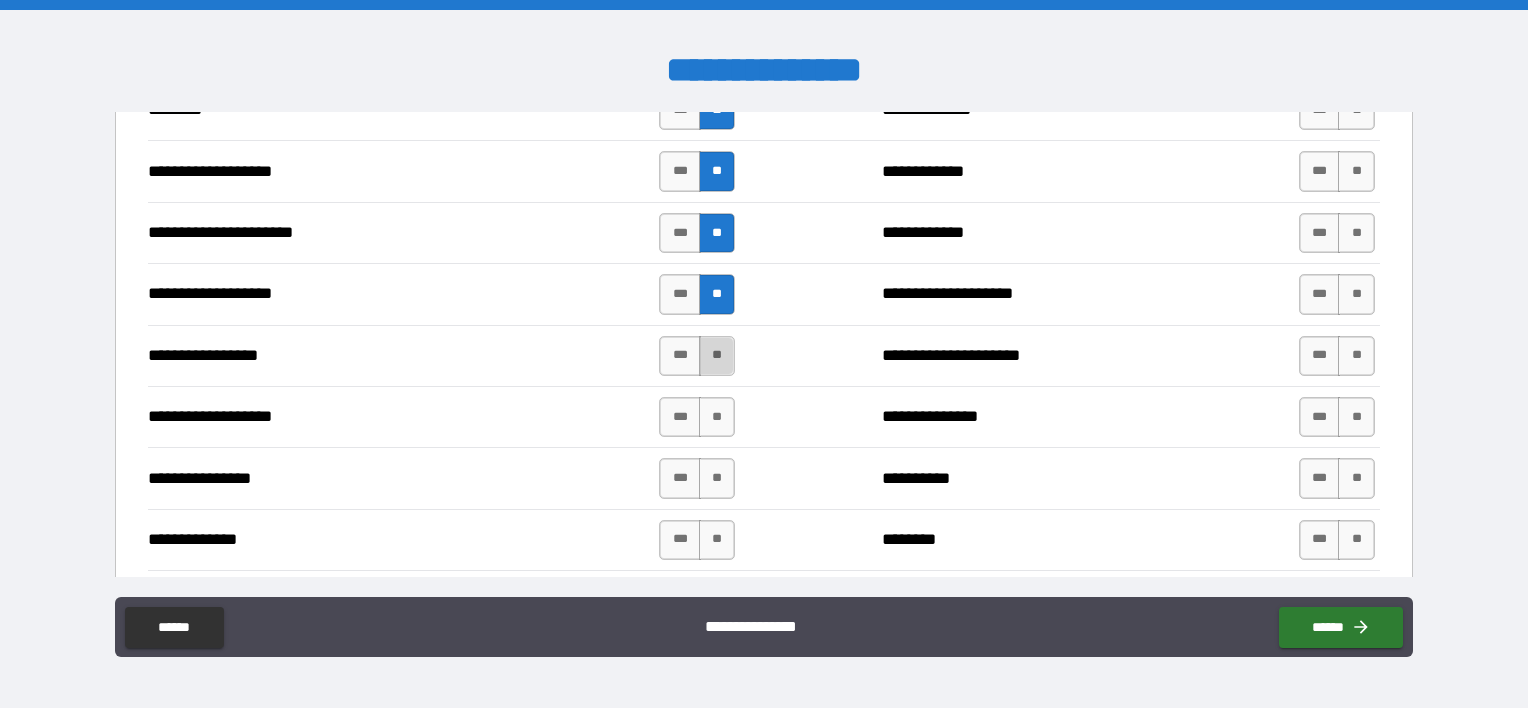 click on "**" at bounding box center [717, 356] 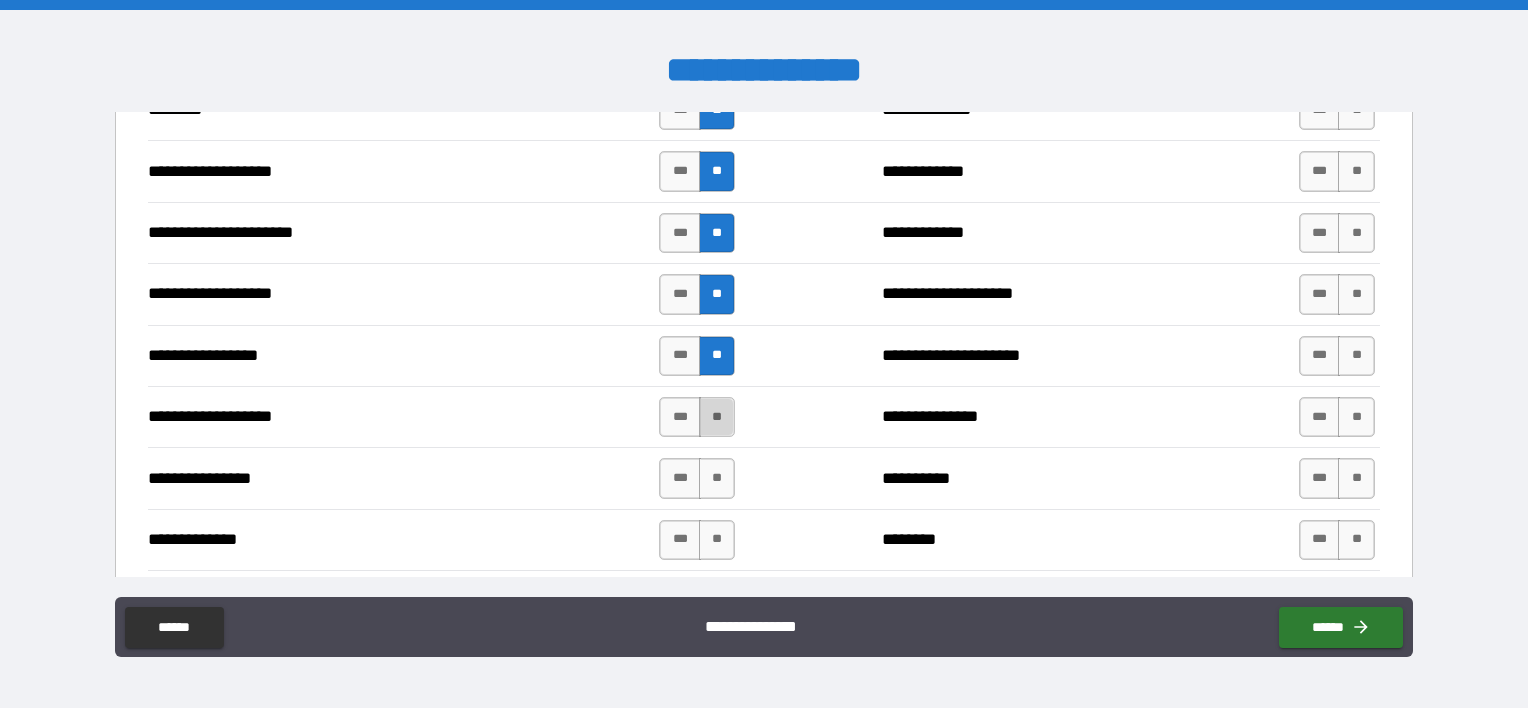 click on "**" at bounding box center (717, 417) 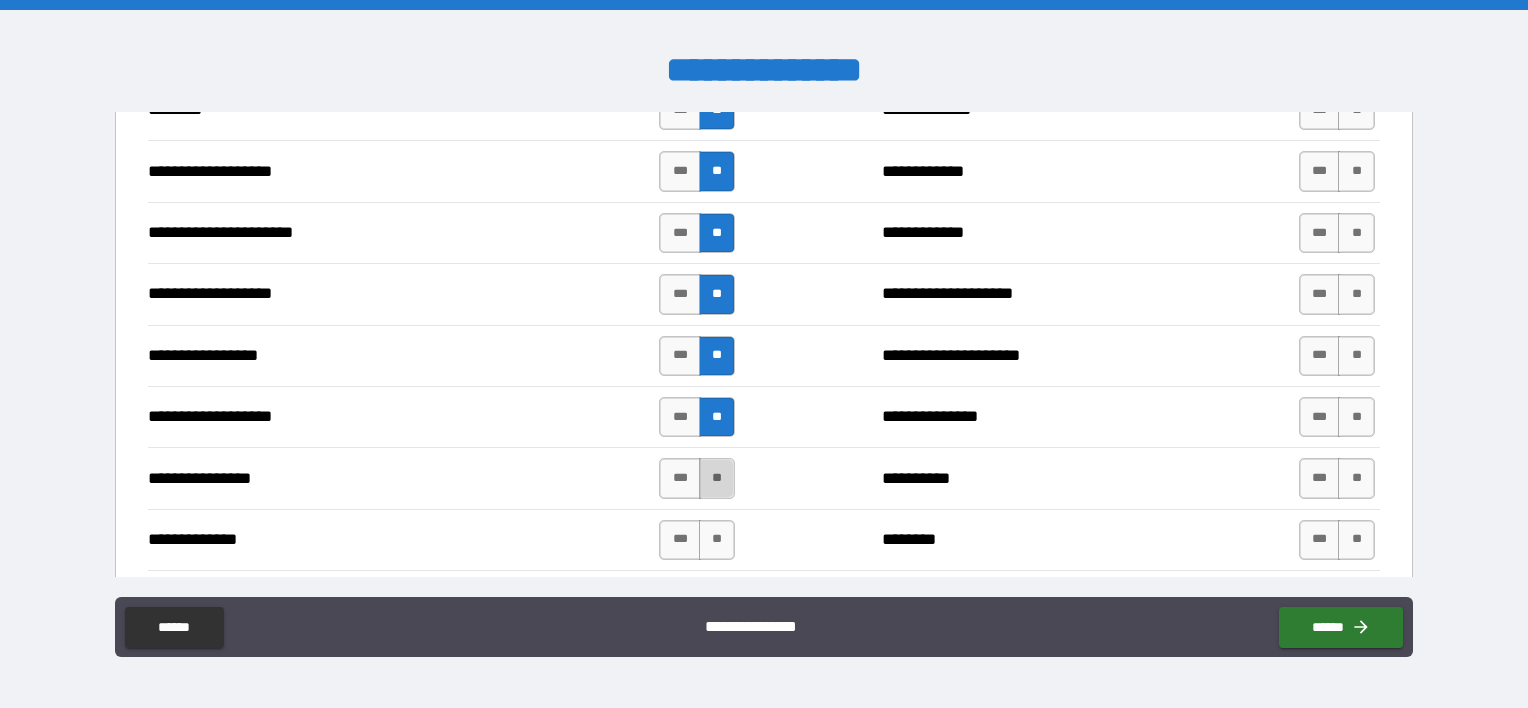 click on "**" at bounding box center (717, 478) 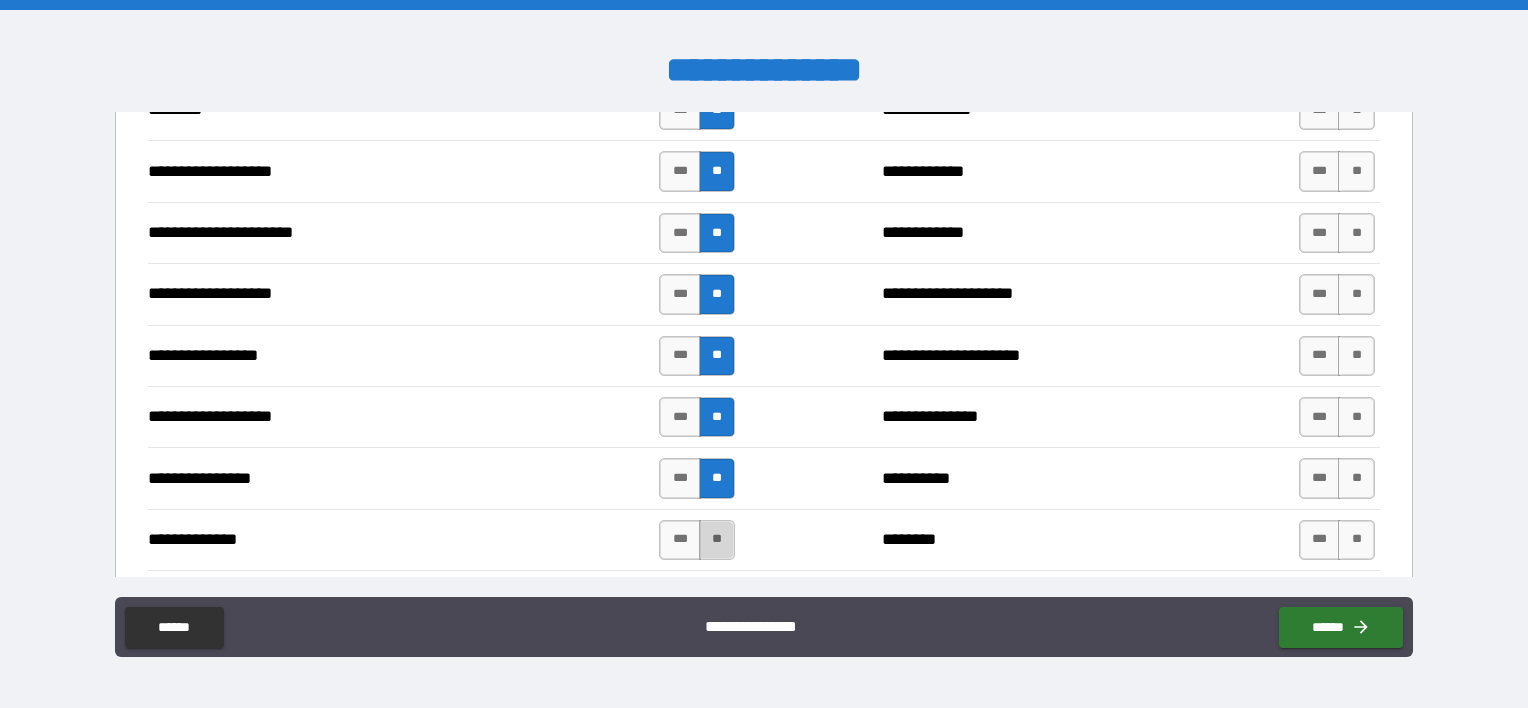 click on "**" at bounding box center (717, 540) 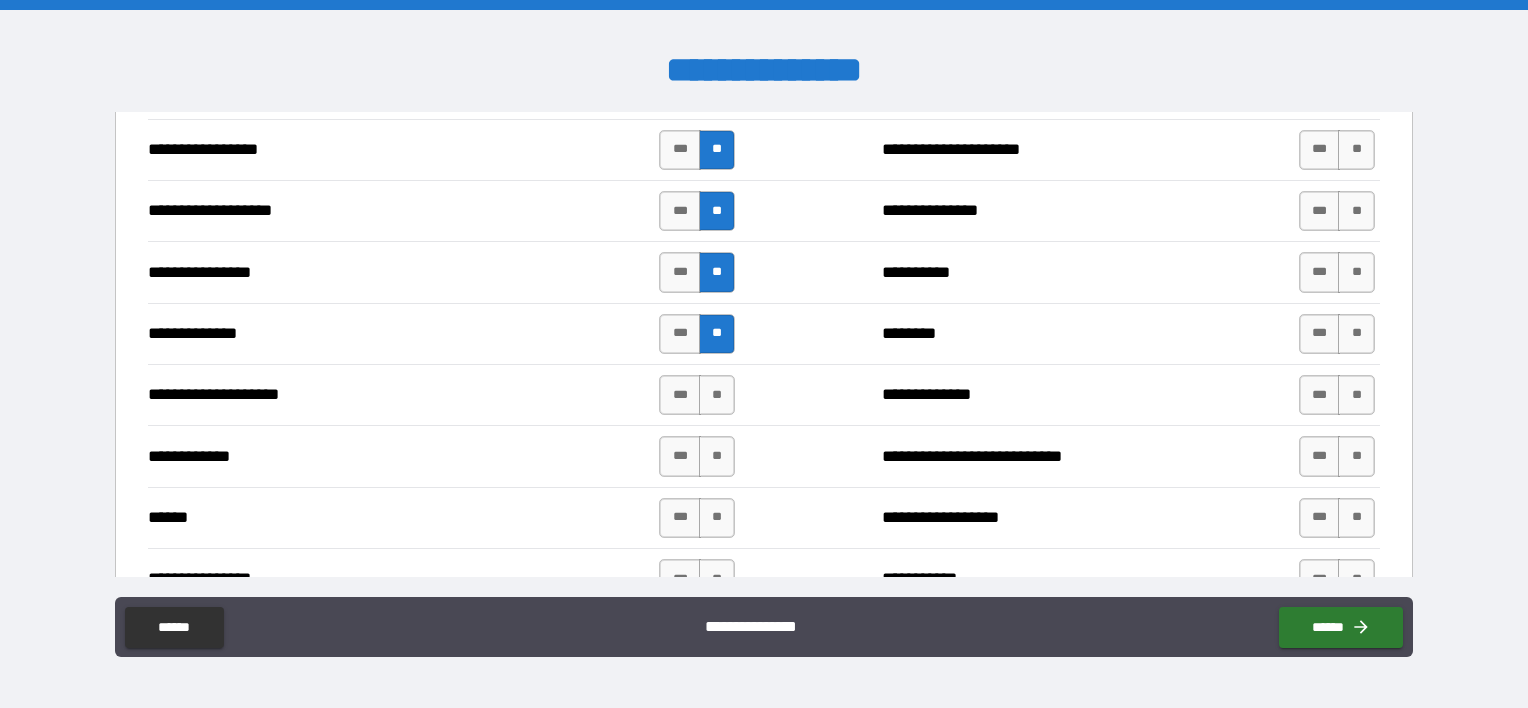 scroll, scrollTop: 3380, scrollLeft: 0, axis: vertical 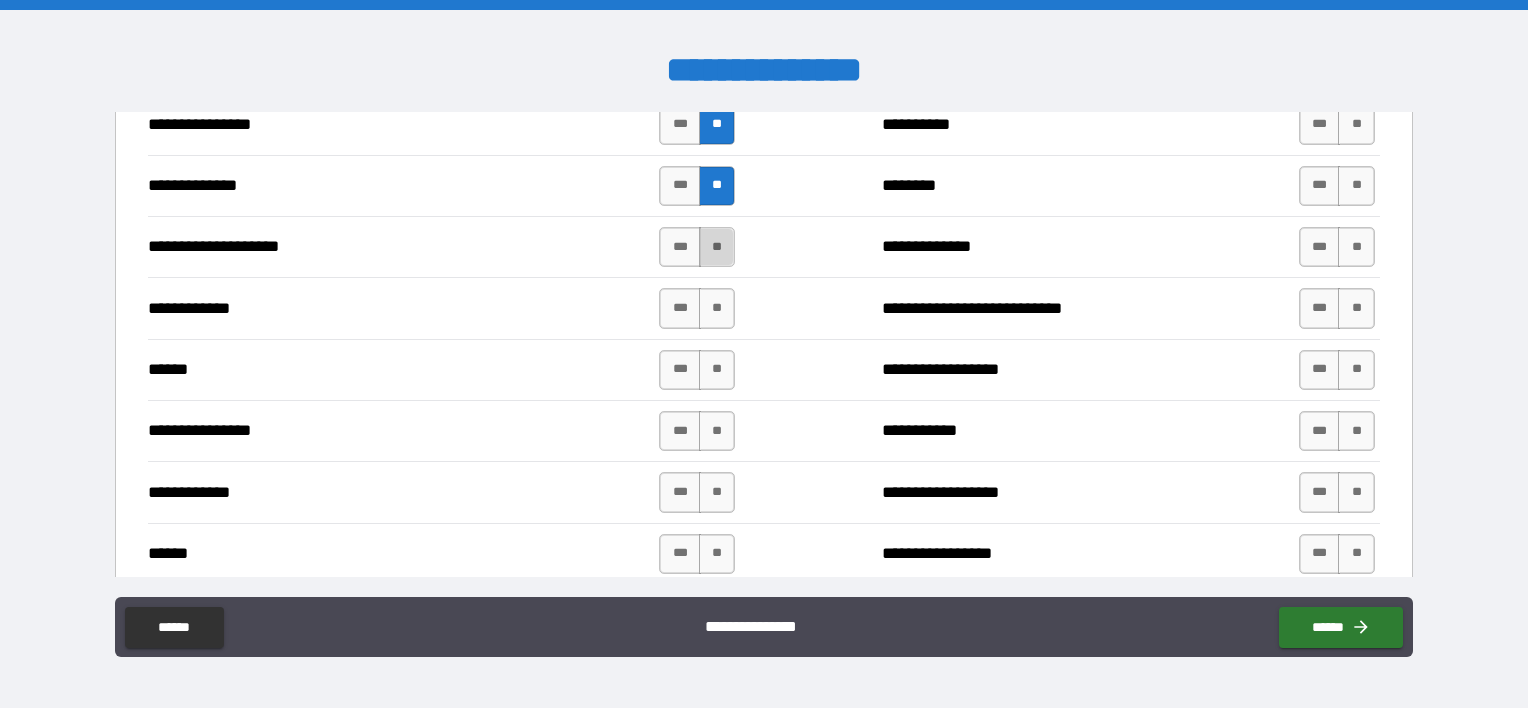click on "**" at bounding box center [717, 247] 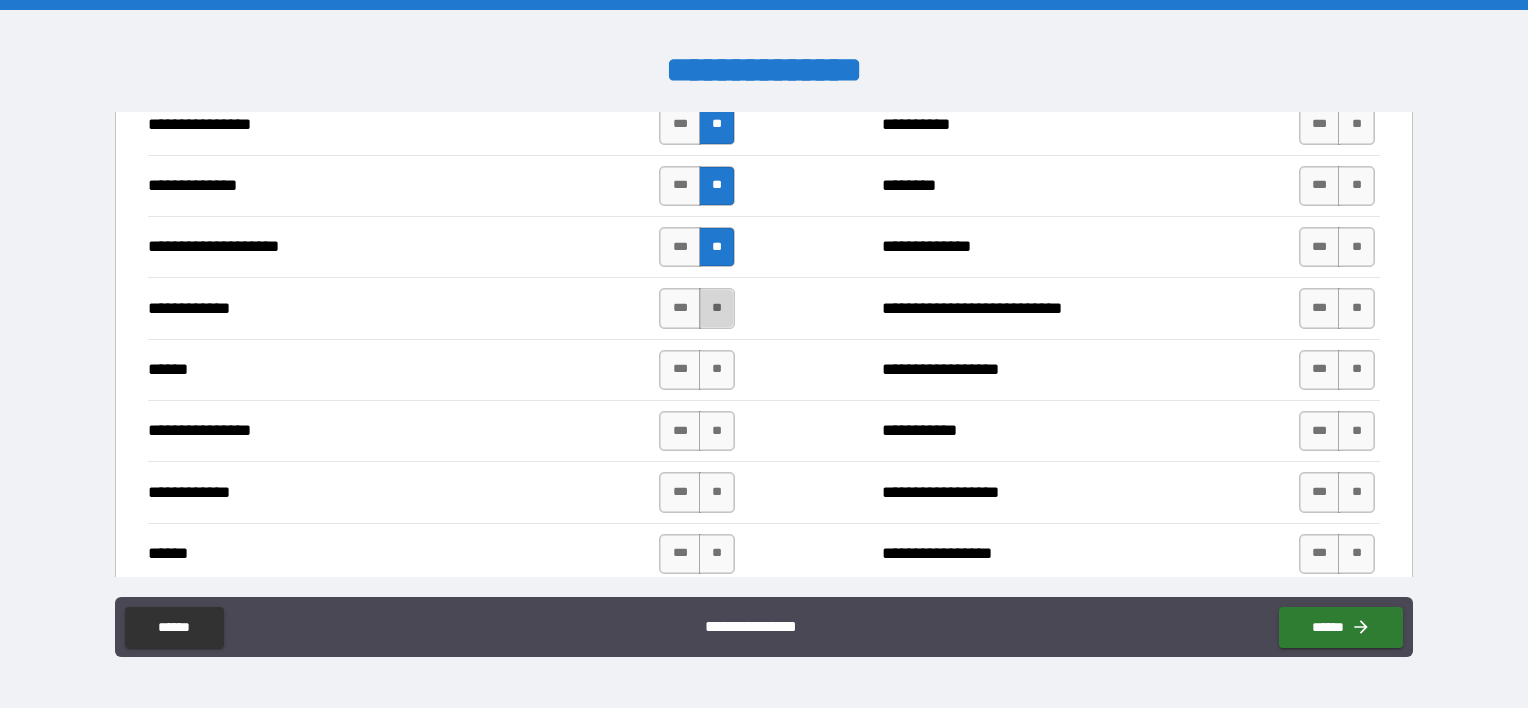 click on "**" at bounding box center [717, 308] 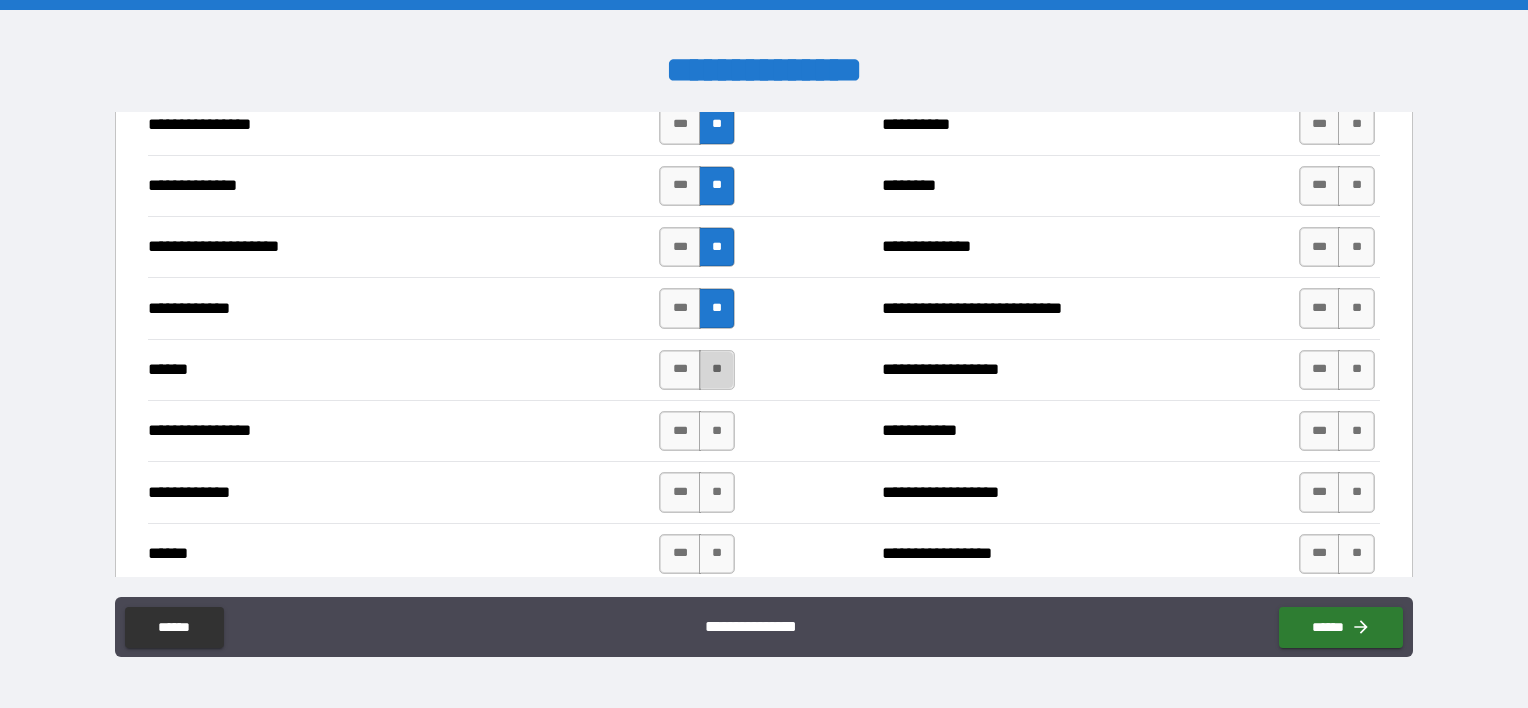 click on "**" at bounding box center [717, 370] 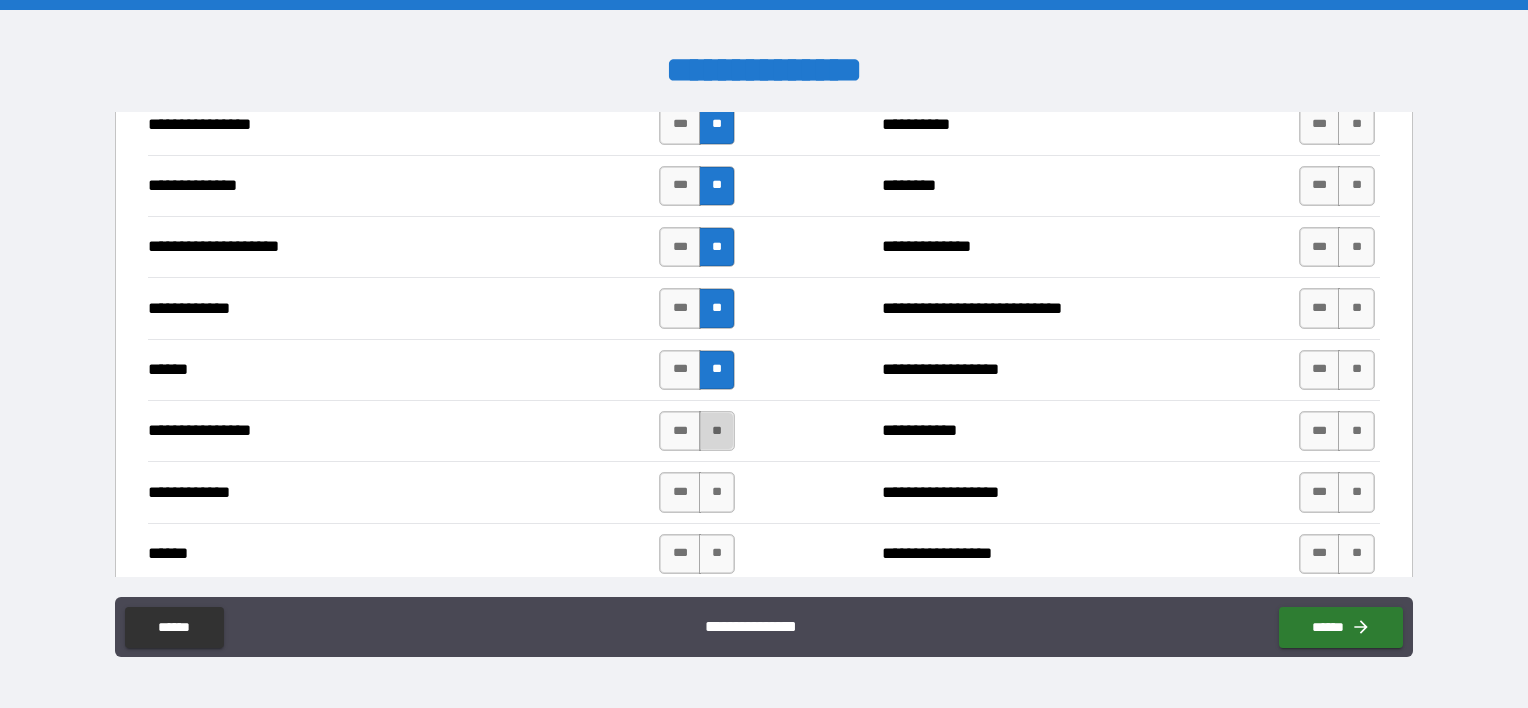 click on "**" at bounding box center [717, 431] 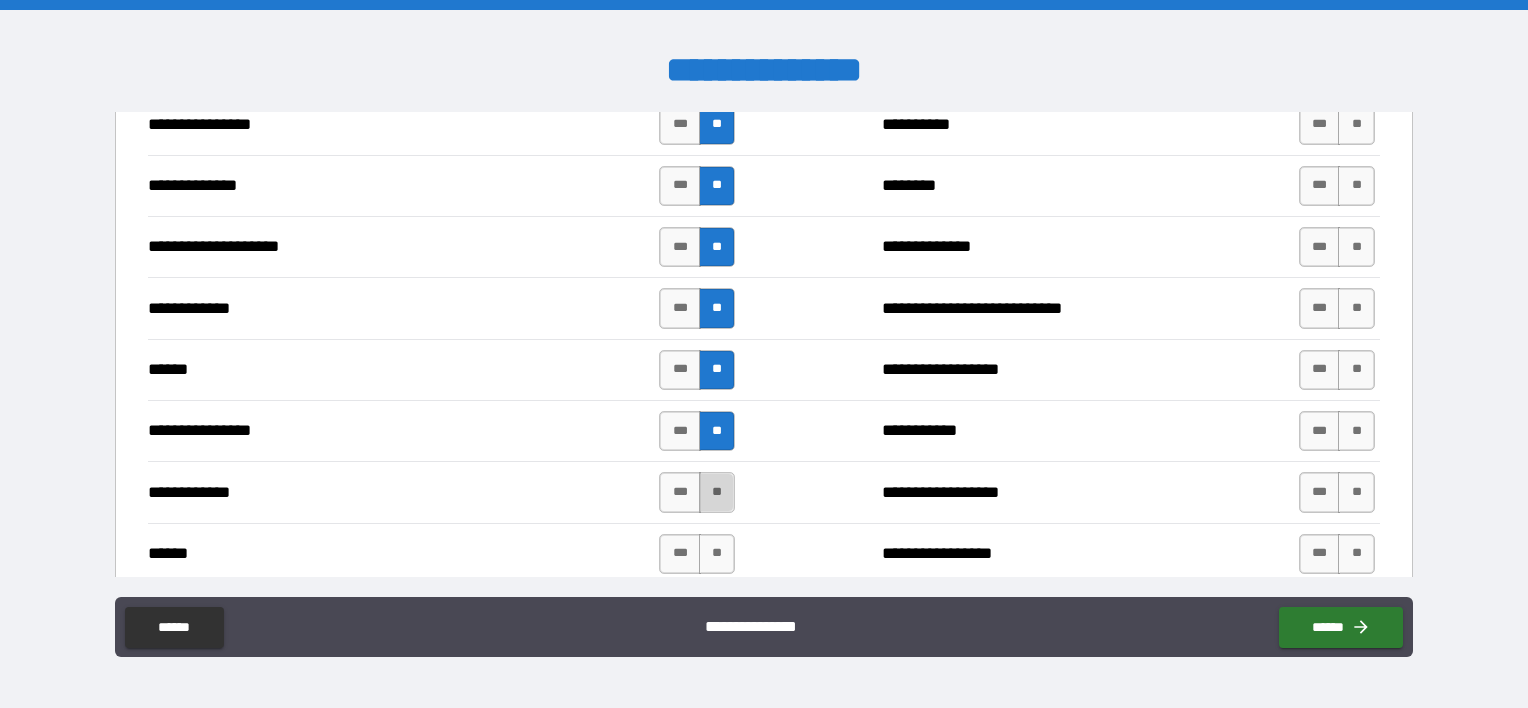 click on "**" at bounding box center (717, 492) 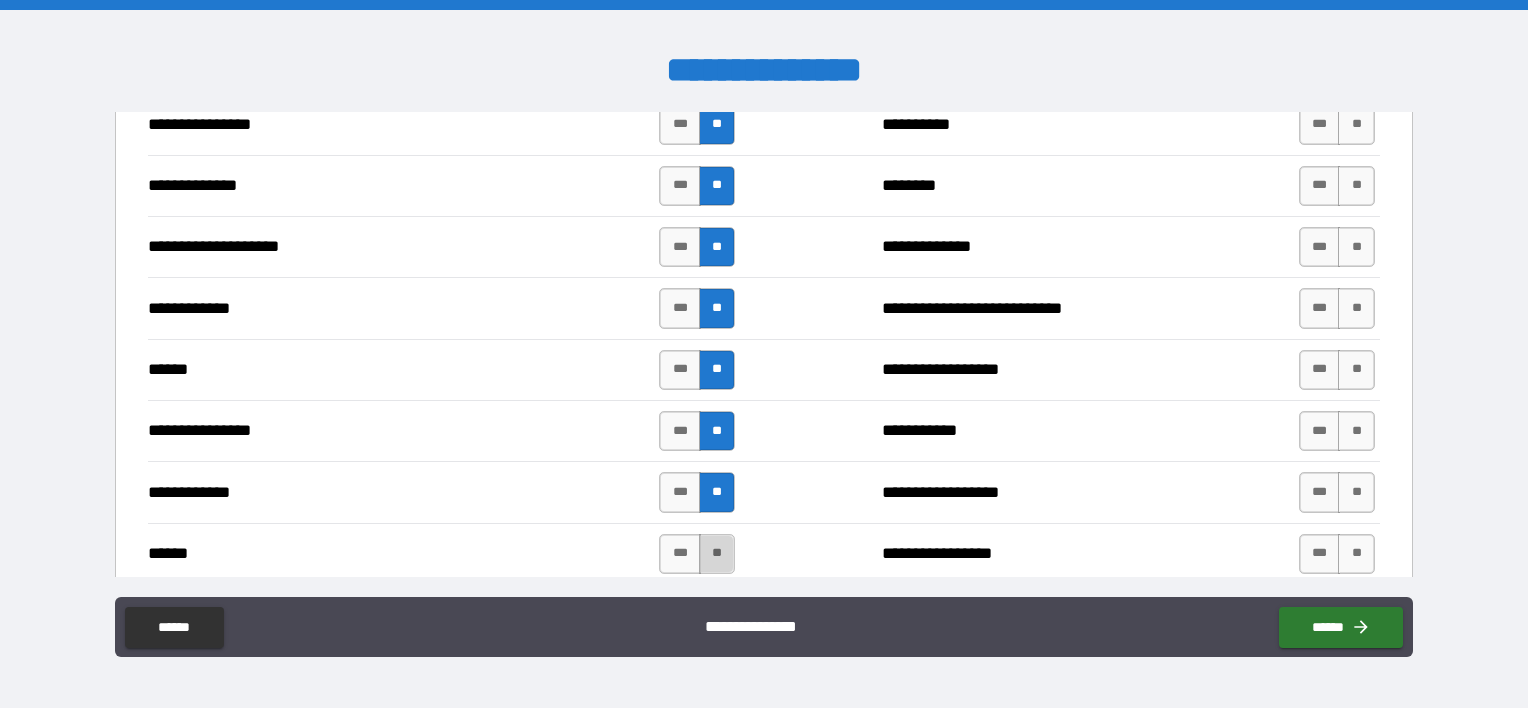 click on "**" at bounding box center [717, 554] 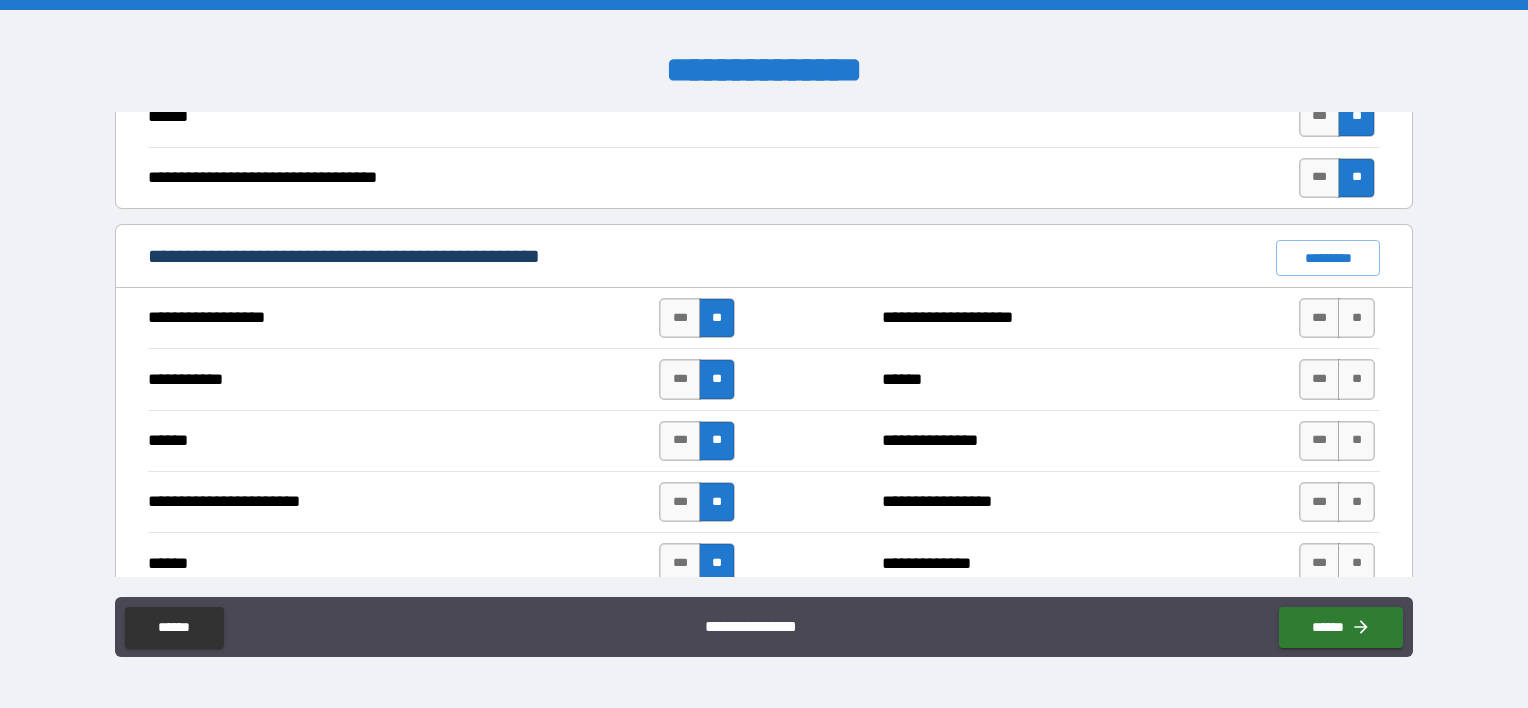 scroll, scrollTop: 1343, scrollLeft: 0, axis: vertical 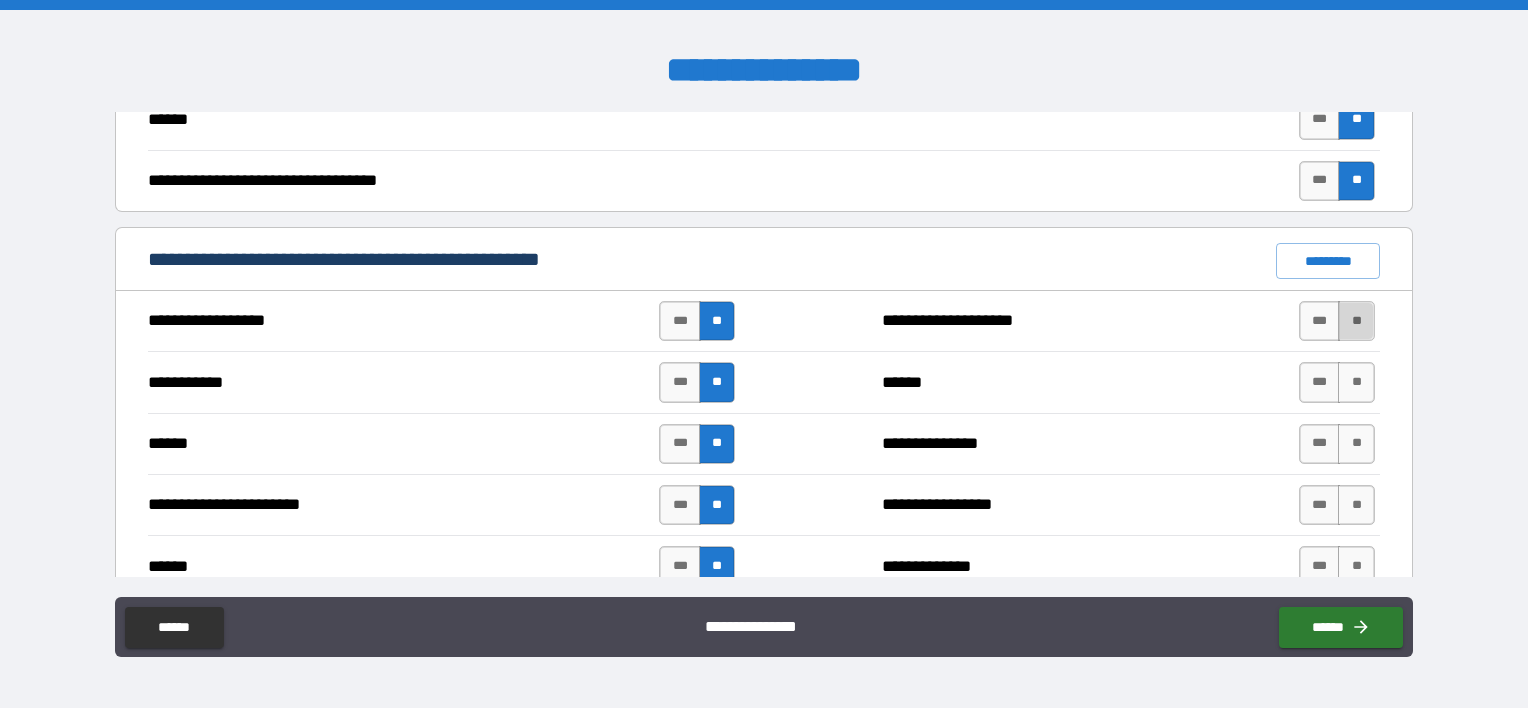 click on "**" at bounding box center [1356, 321] 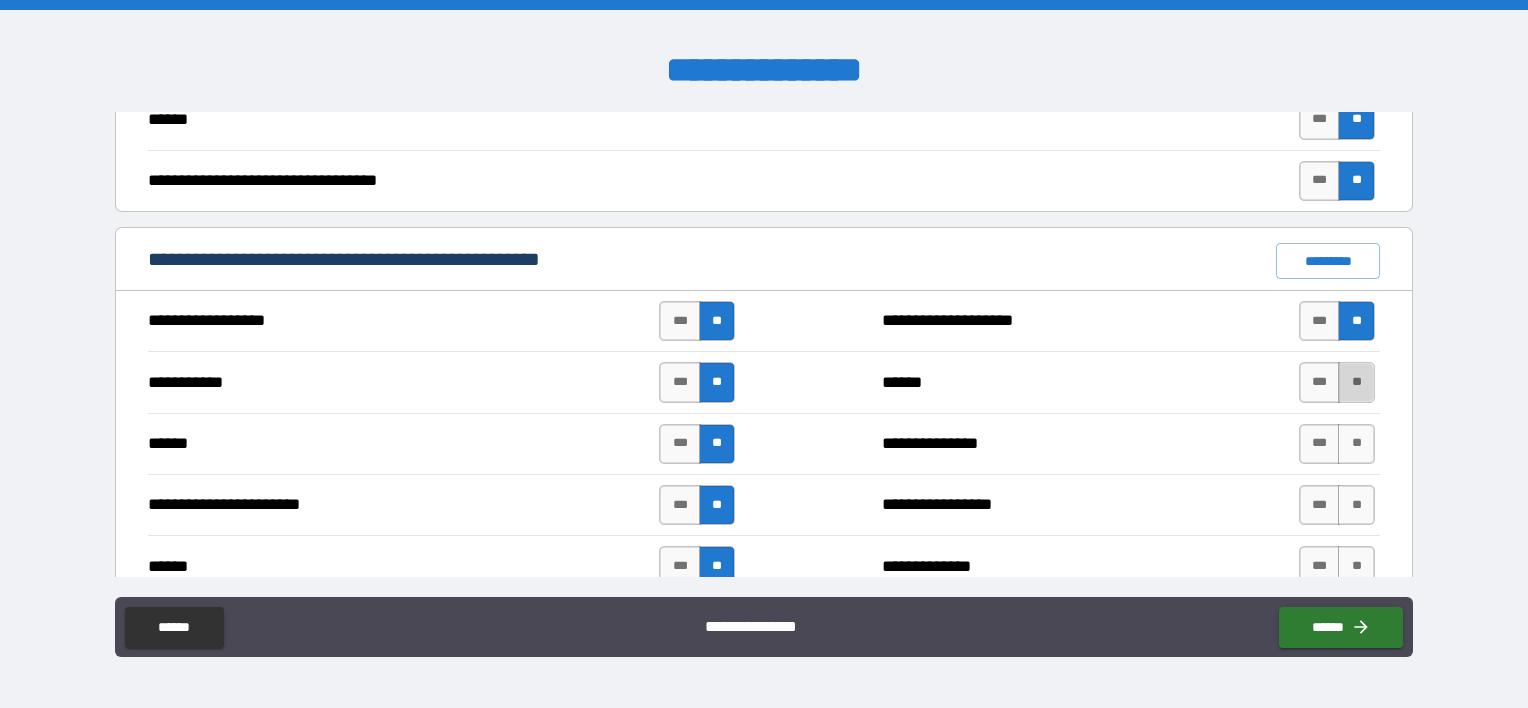 click on "**" at bounding box center [1356, 382] 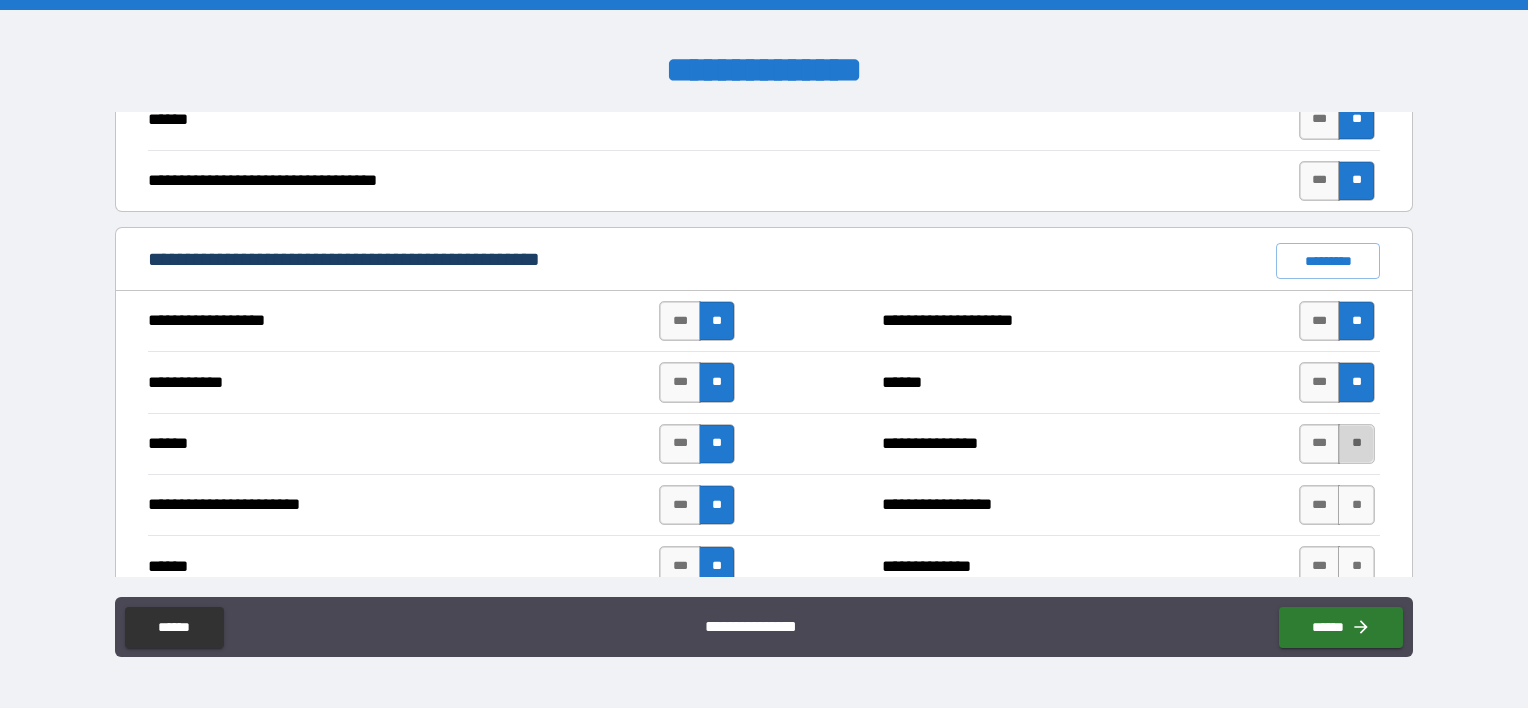 click on "**" at bounding box center (1356, 444) 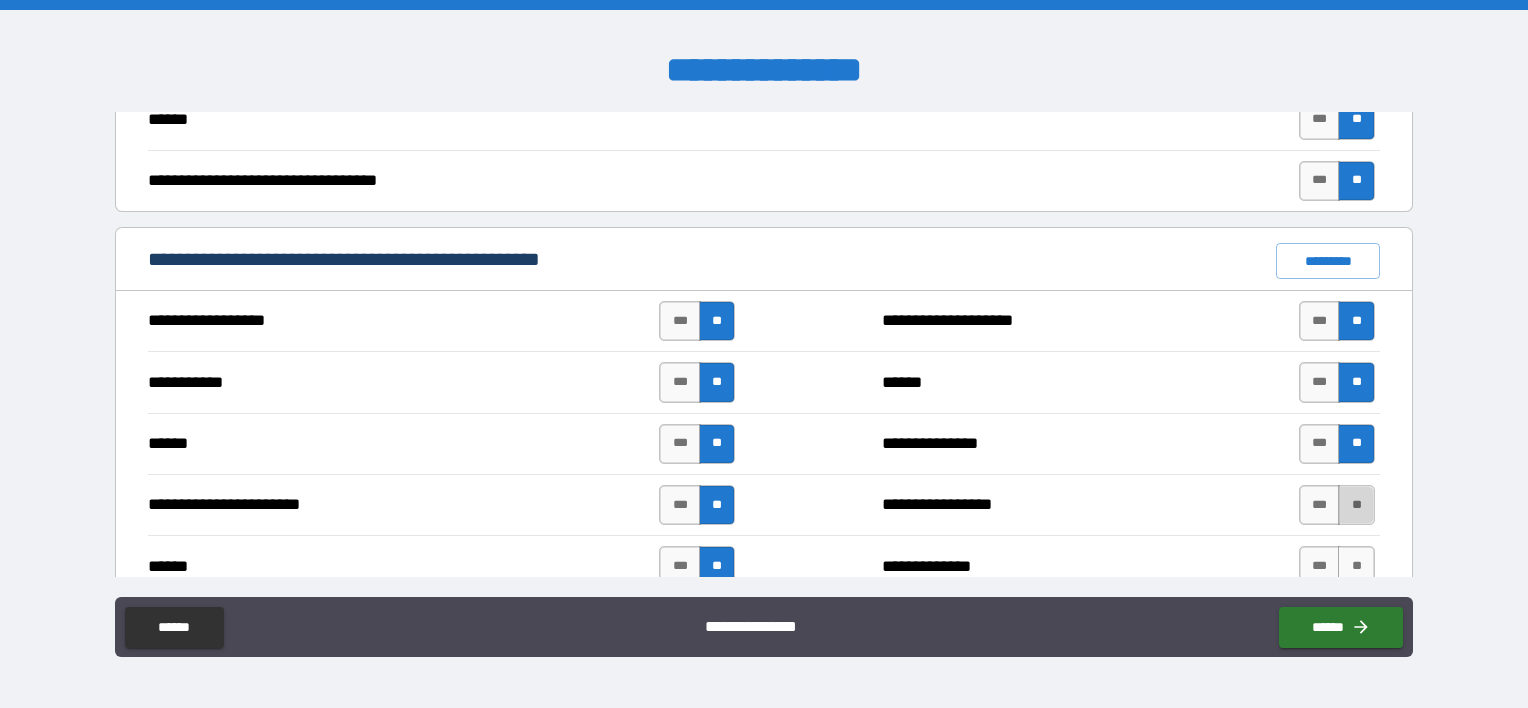 click on "**" at bounding box center [1356, 505] 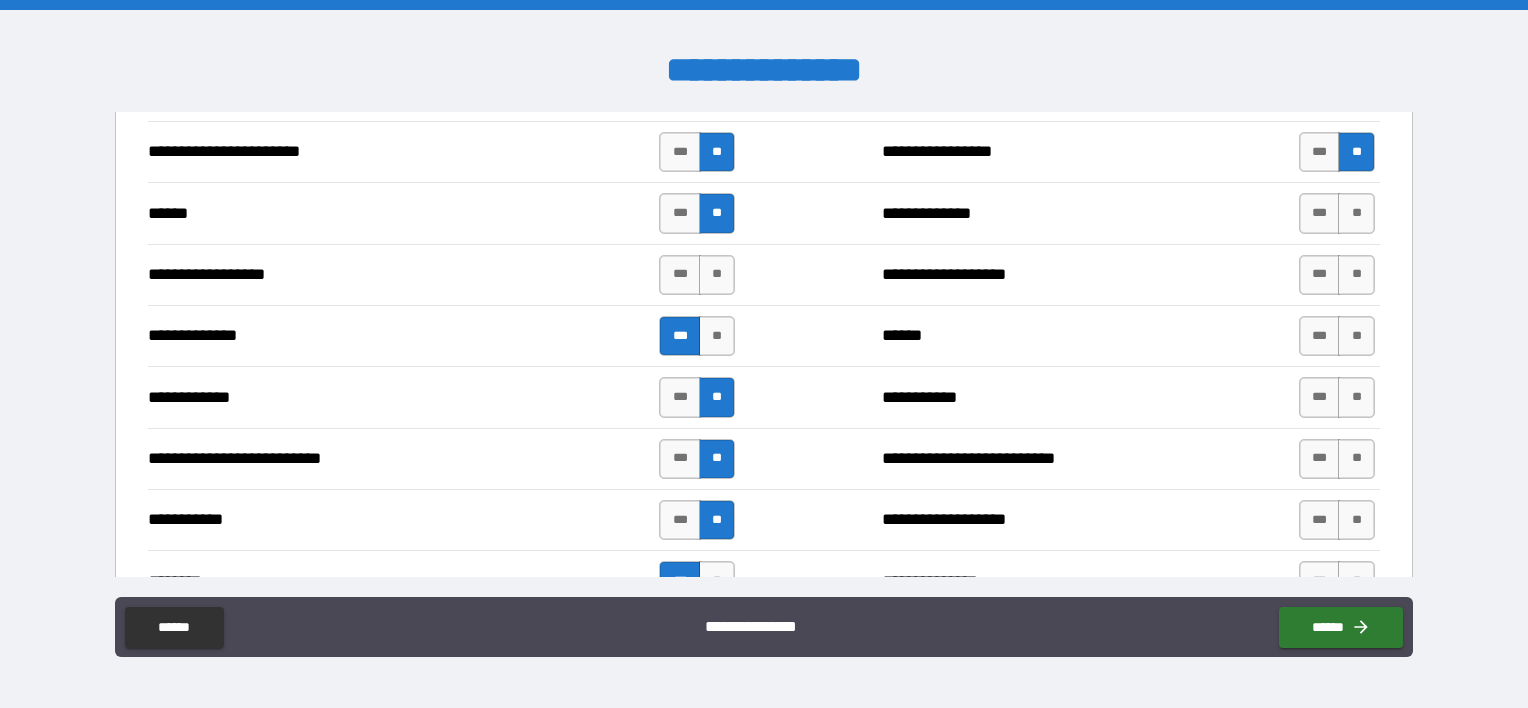 scroll, scrollTop: 1700, scrollLeft: 0, axis: vertical 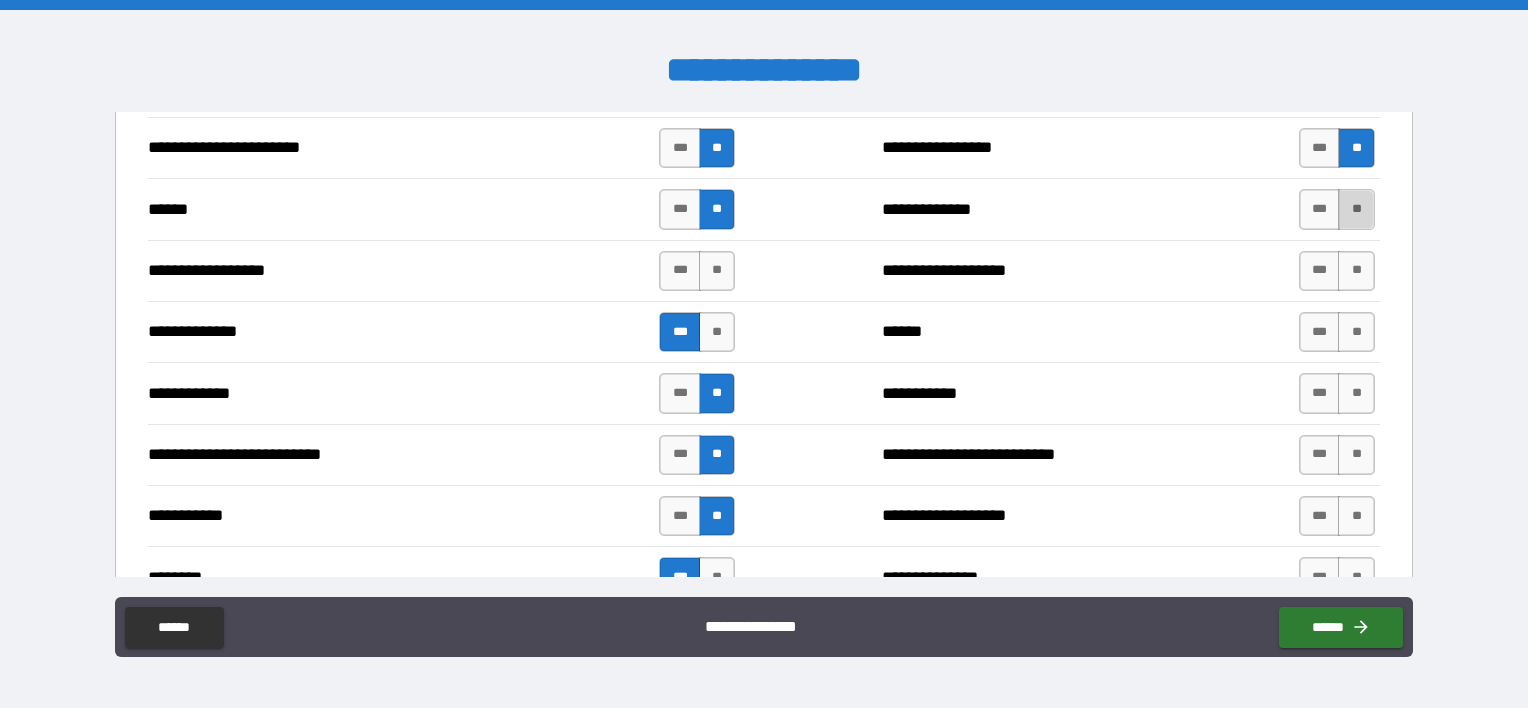 click on "**" at bounding box center (1356, 209) 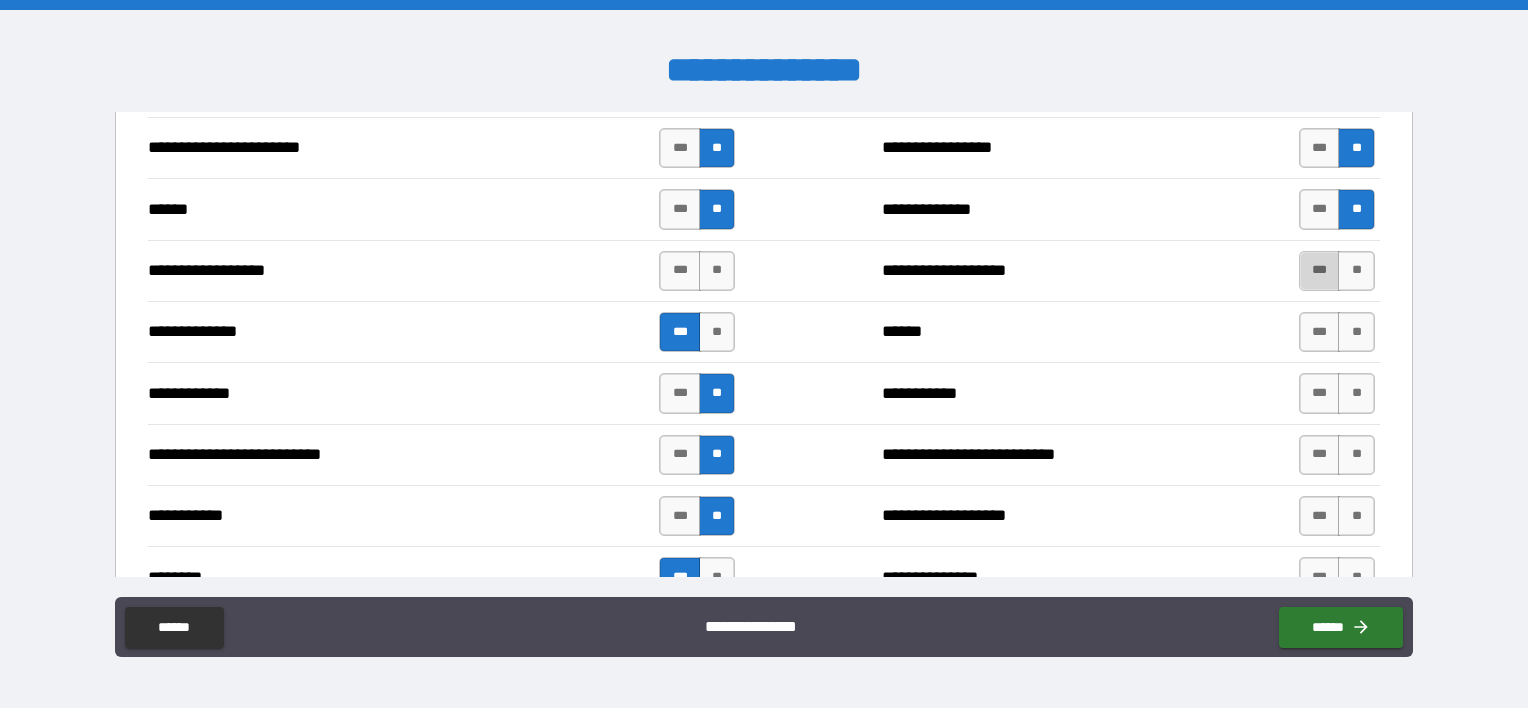 click on "***" at bounding box center (1320, 271) 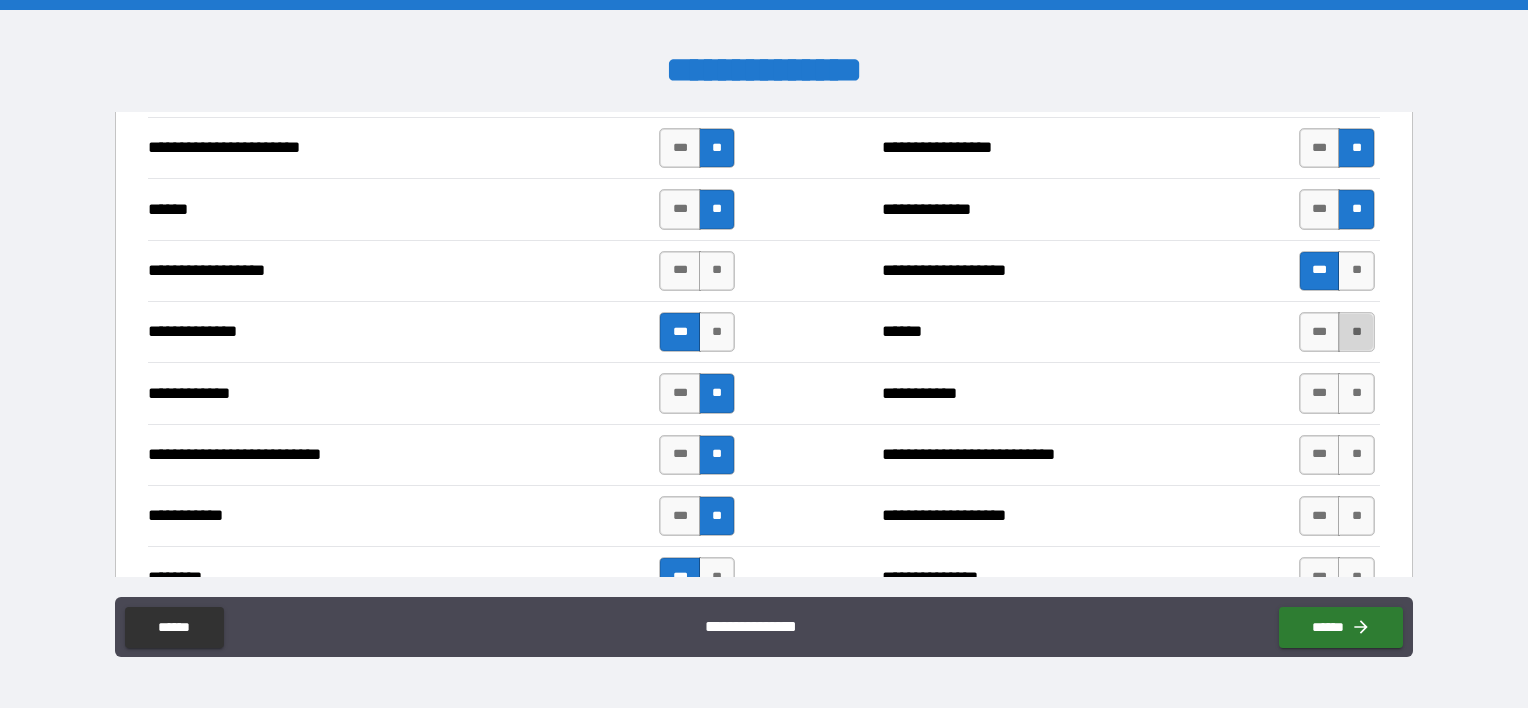 click on "**" at bounding box center [1356, 332] 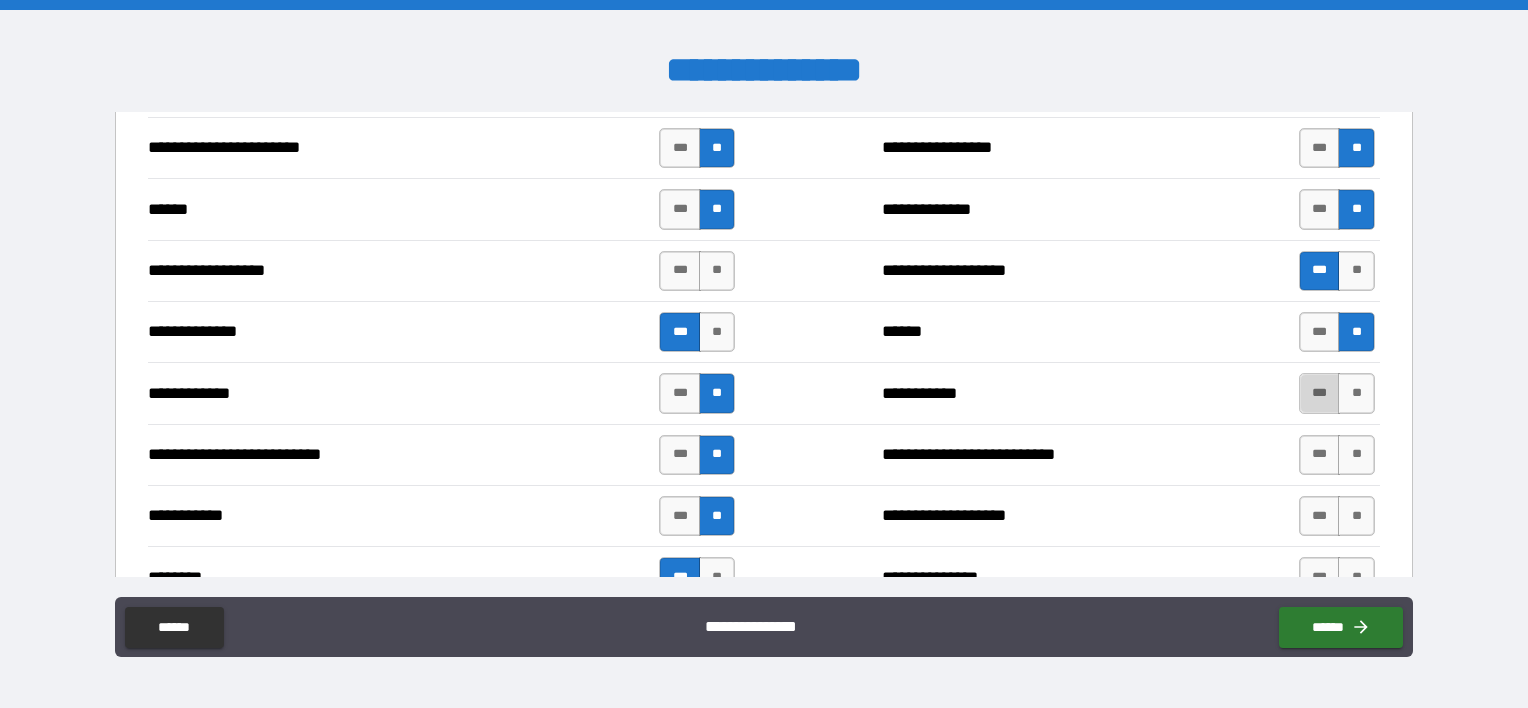click on "***" at bounding box center (1320, 393) 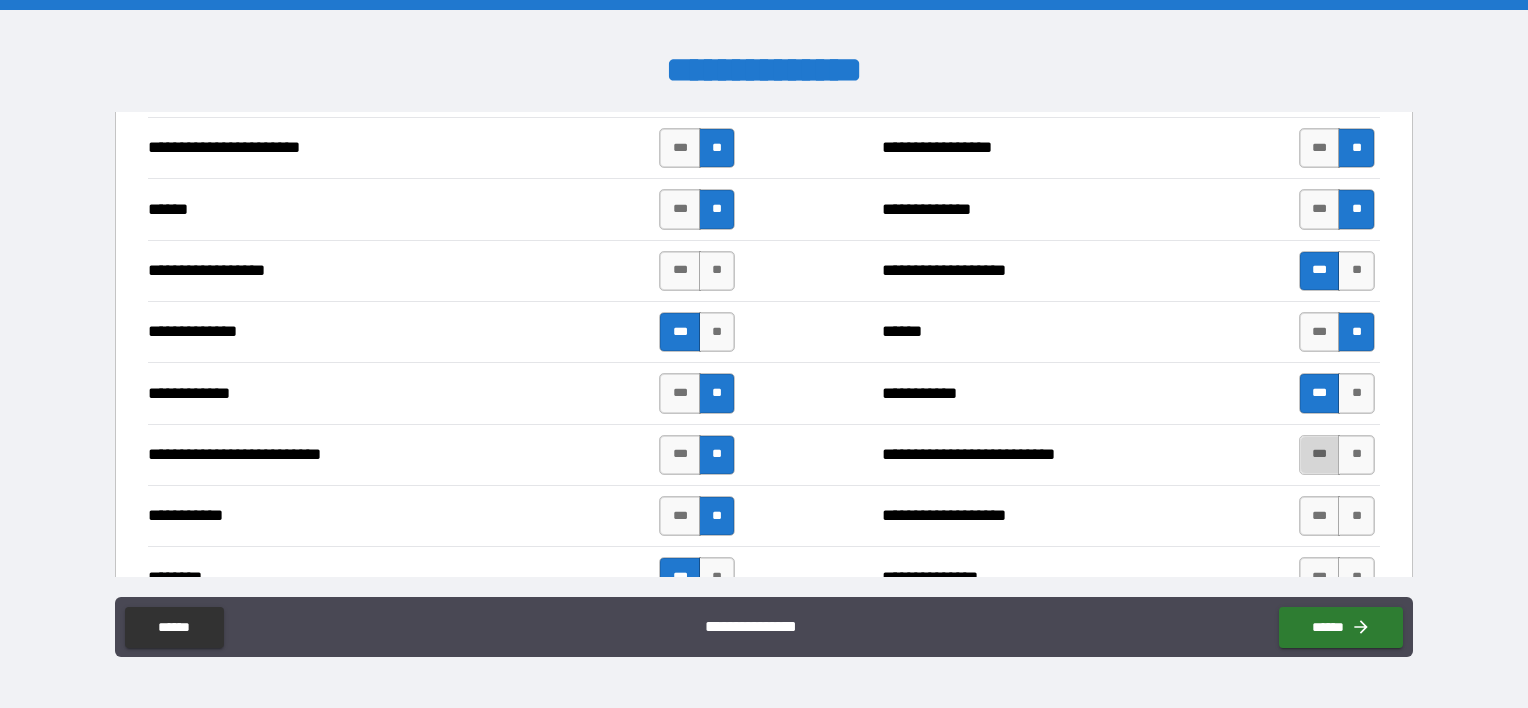 click on "***" at bounding box center (1320, 455) 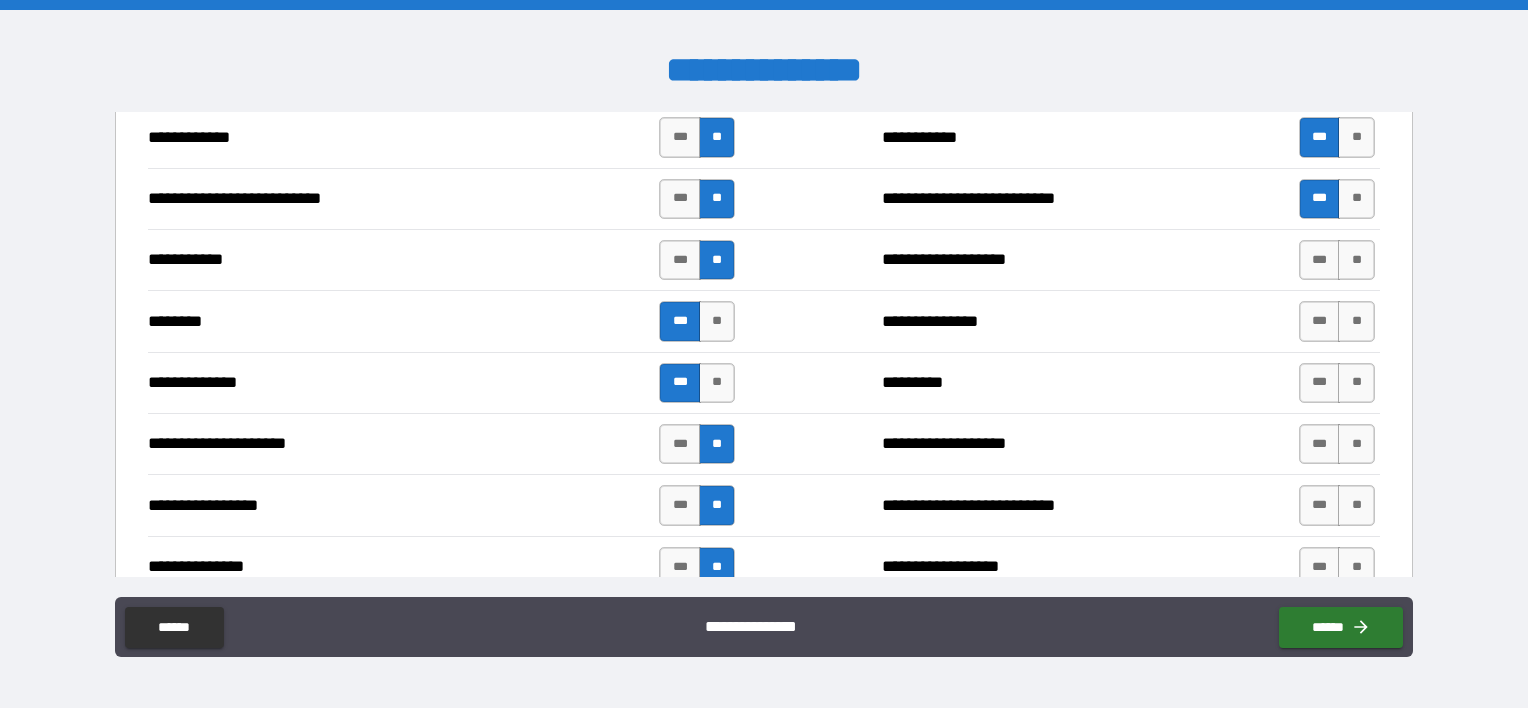 scroll, scrollTop: 1956, scrollLeft: 0, axis: vertical 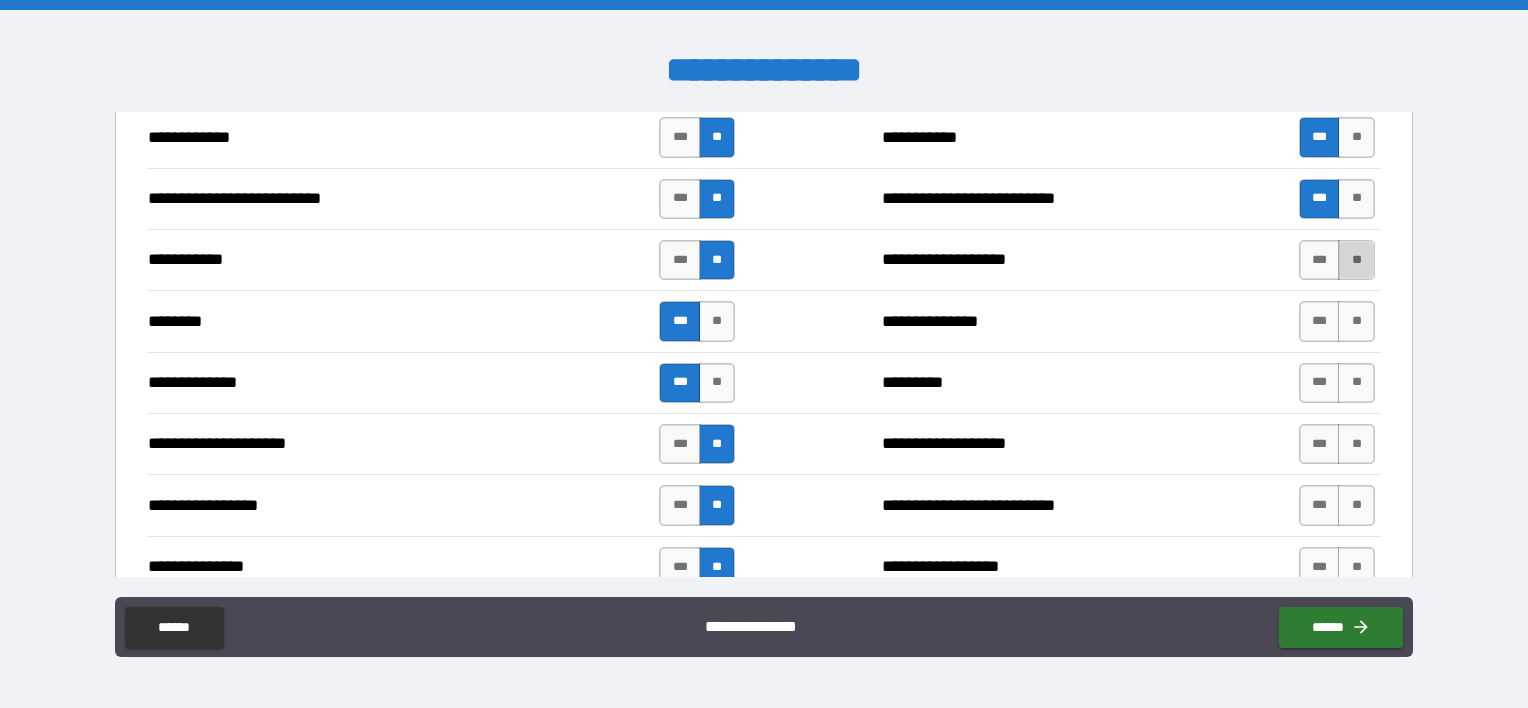 click on "**" at bounding box center (1356, 260) 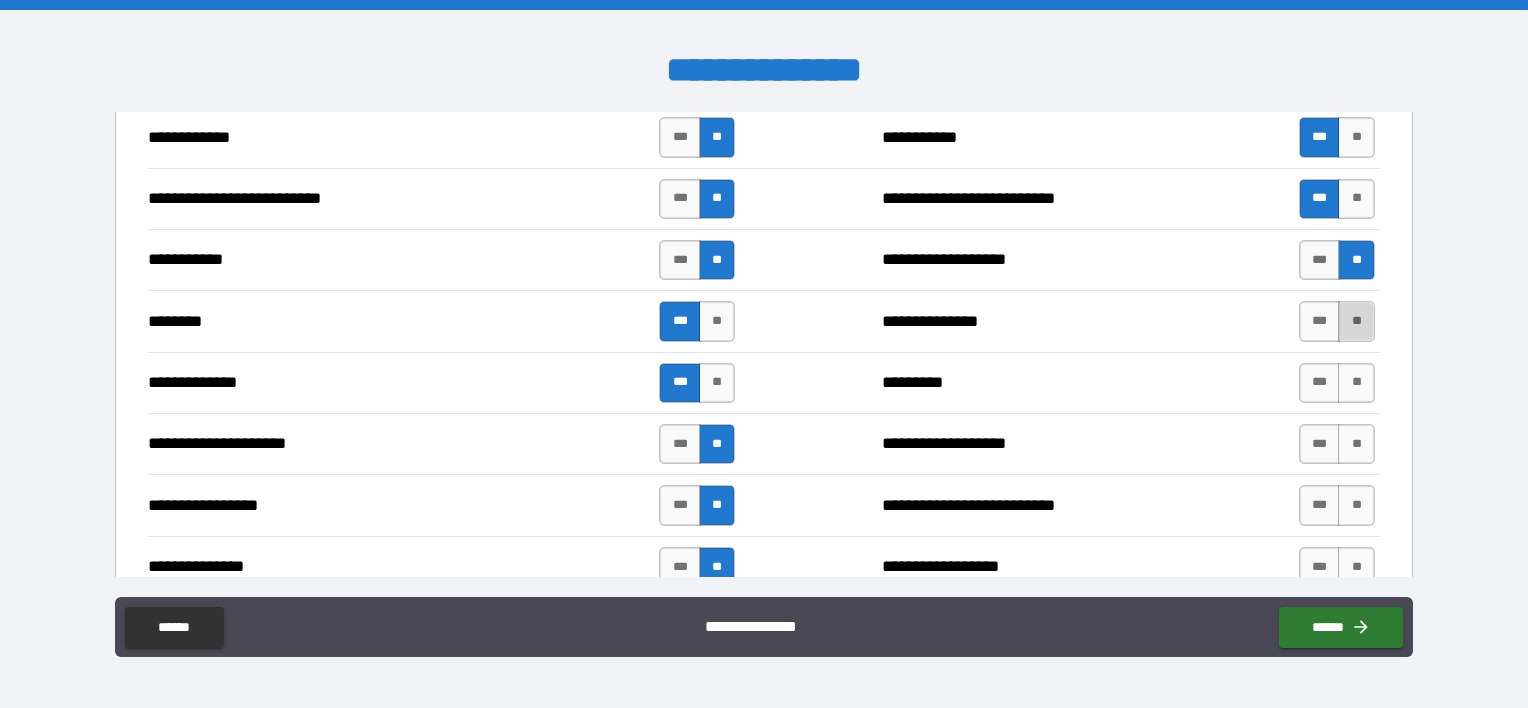 click on "**" at bounding box center [1356, 321] 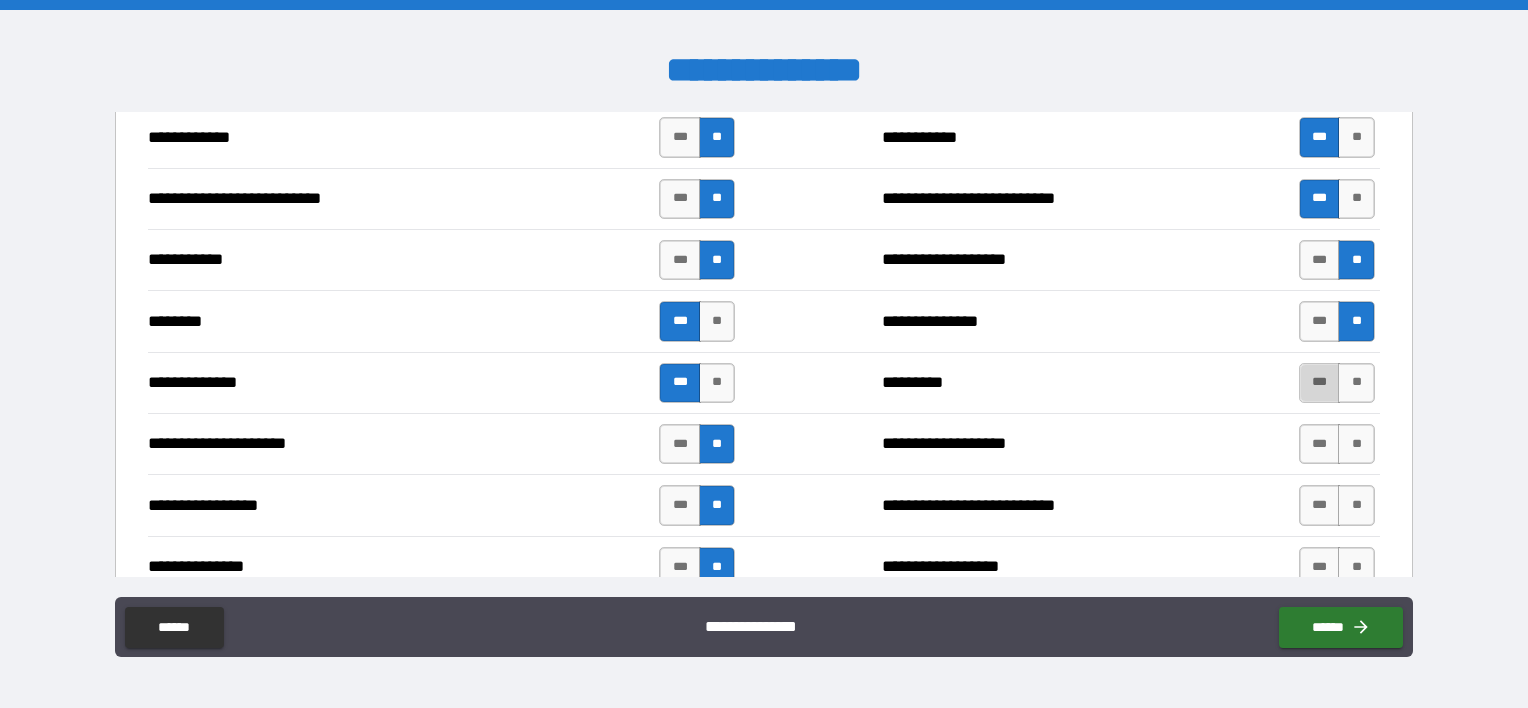 click on "***" at bounding box center [1320, 383] 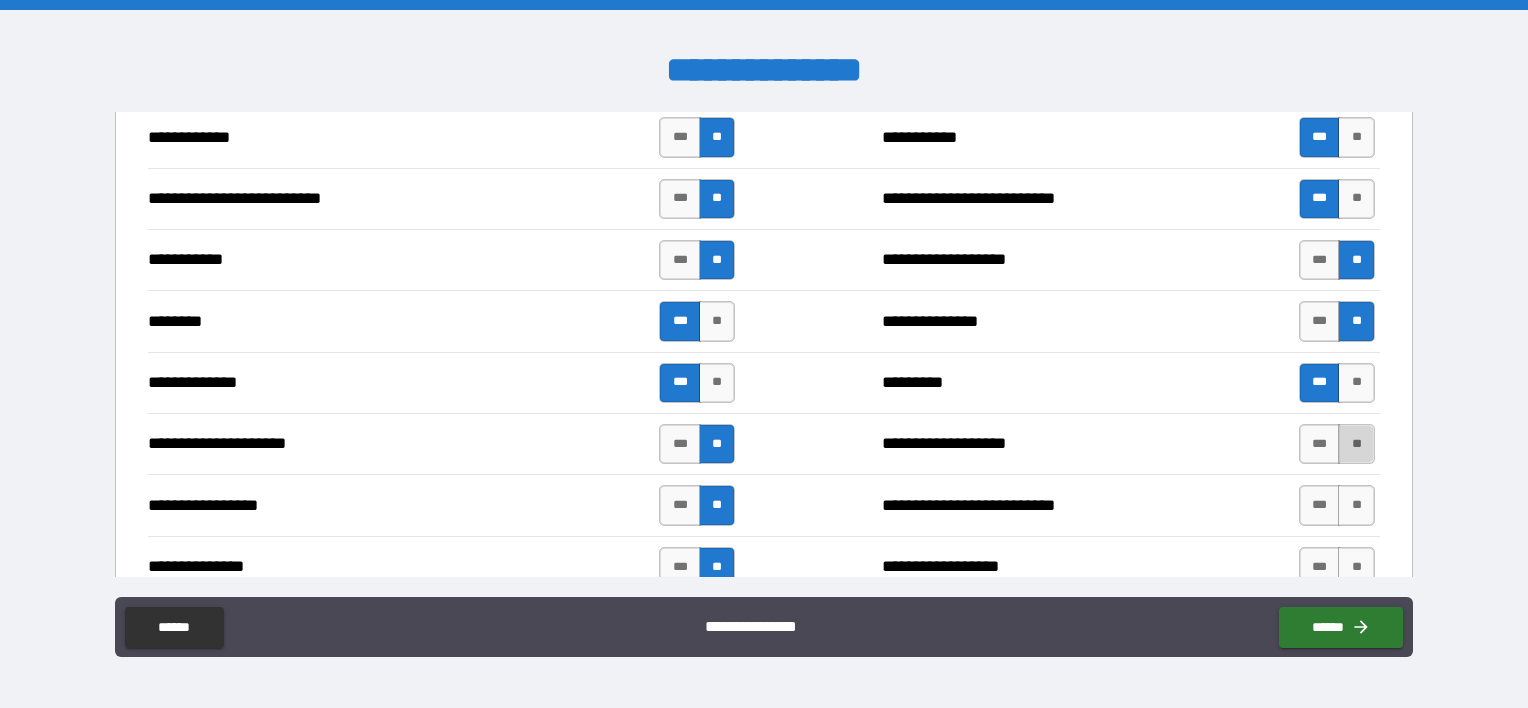 click on "**" at bounding box center (1356, 444) 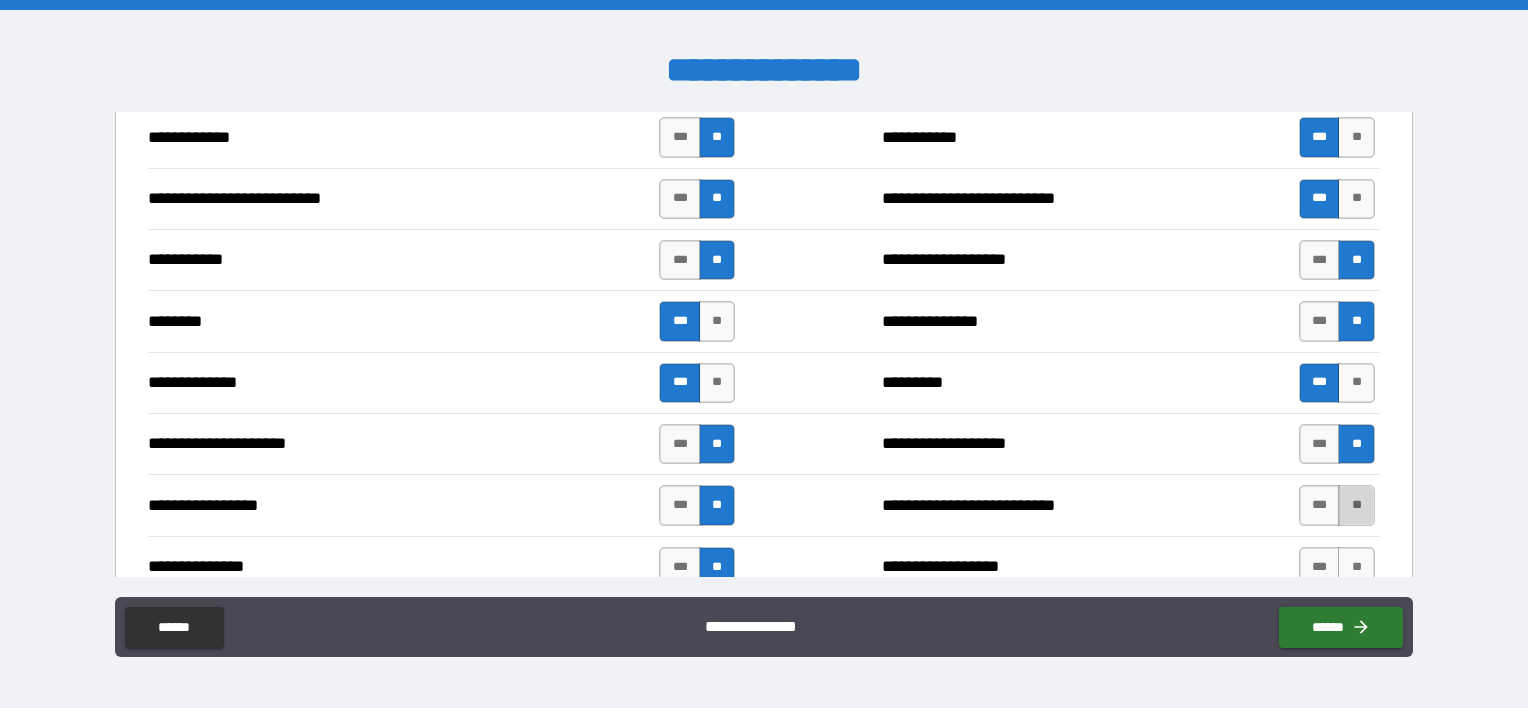 click on "**" at bounding box center [1356, 505] 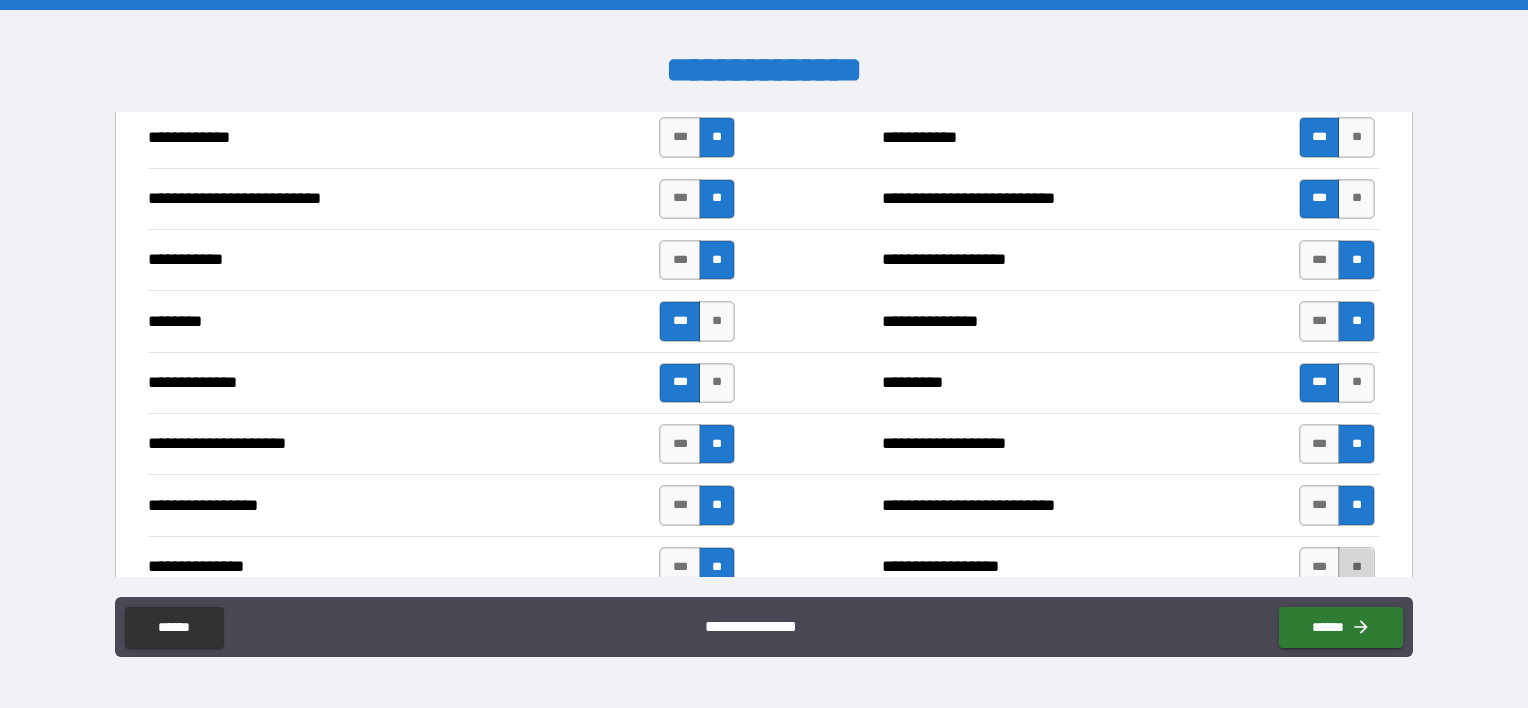 click on "**" at bounding box center [1356, 567] 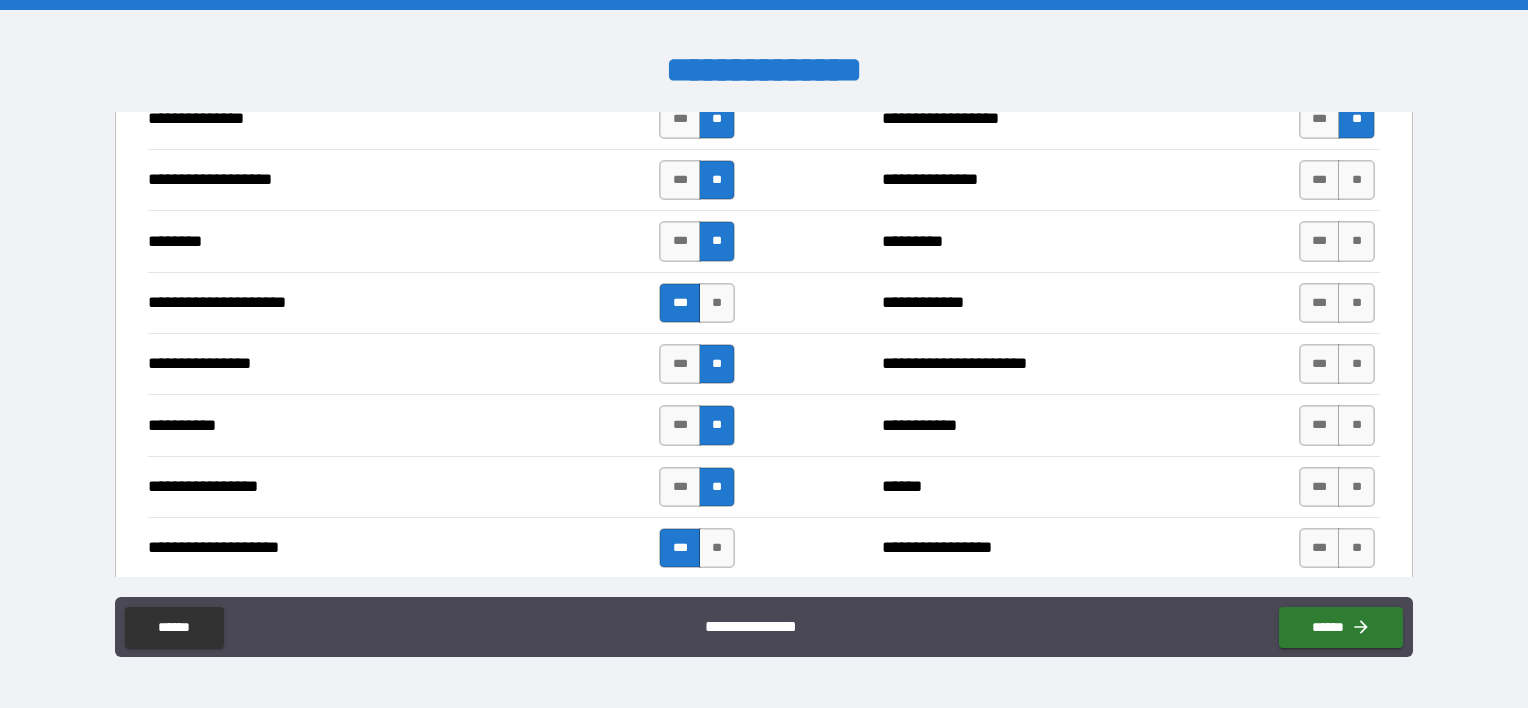 scroll, scrollTop: 2410, scrollLeft: 0, axis: vertical 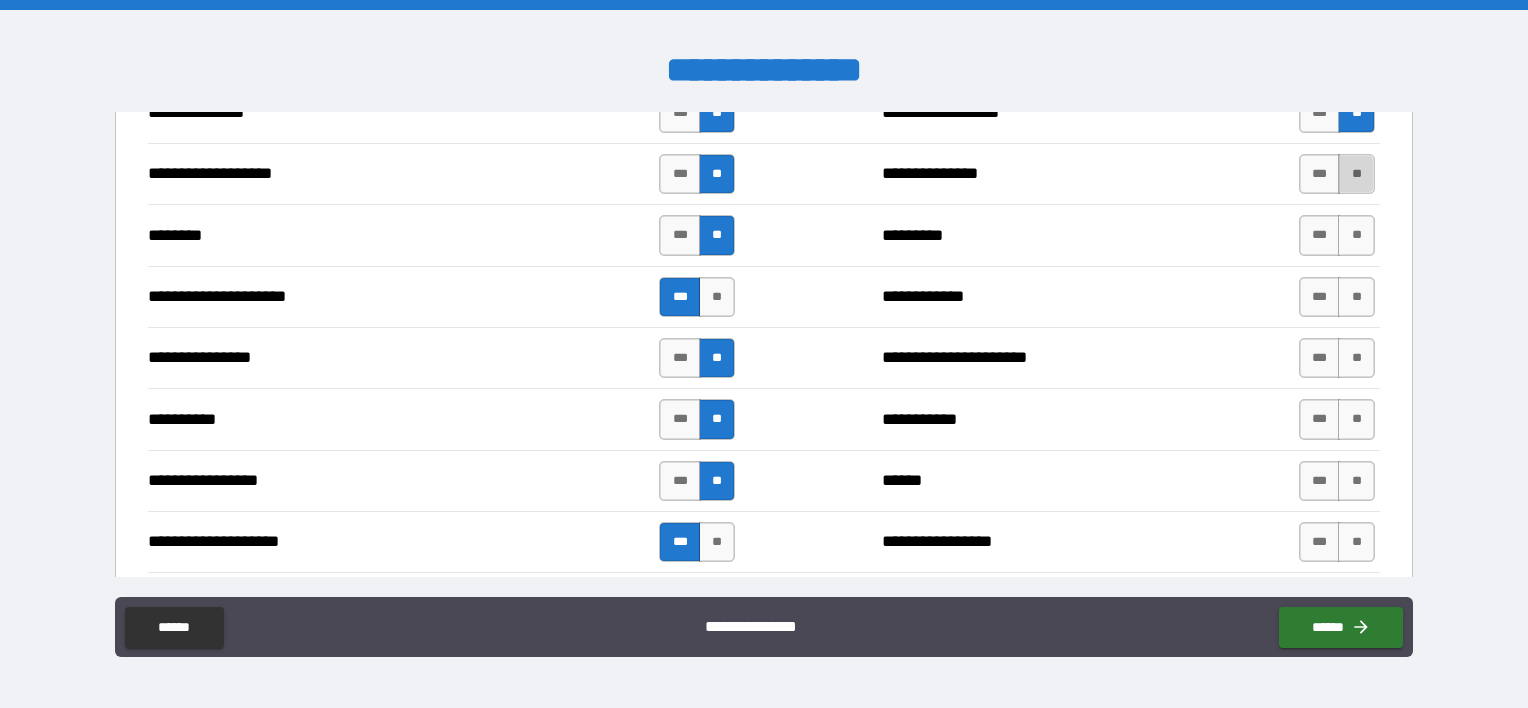 click on "**" at bounding box center [1356, 174] 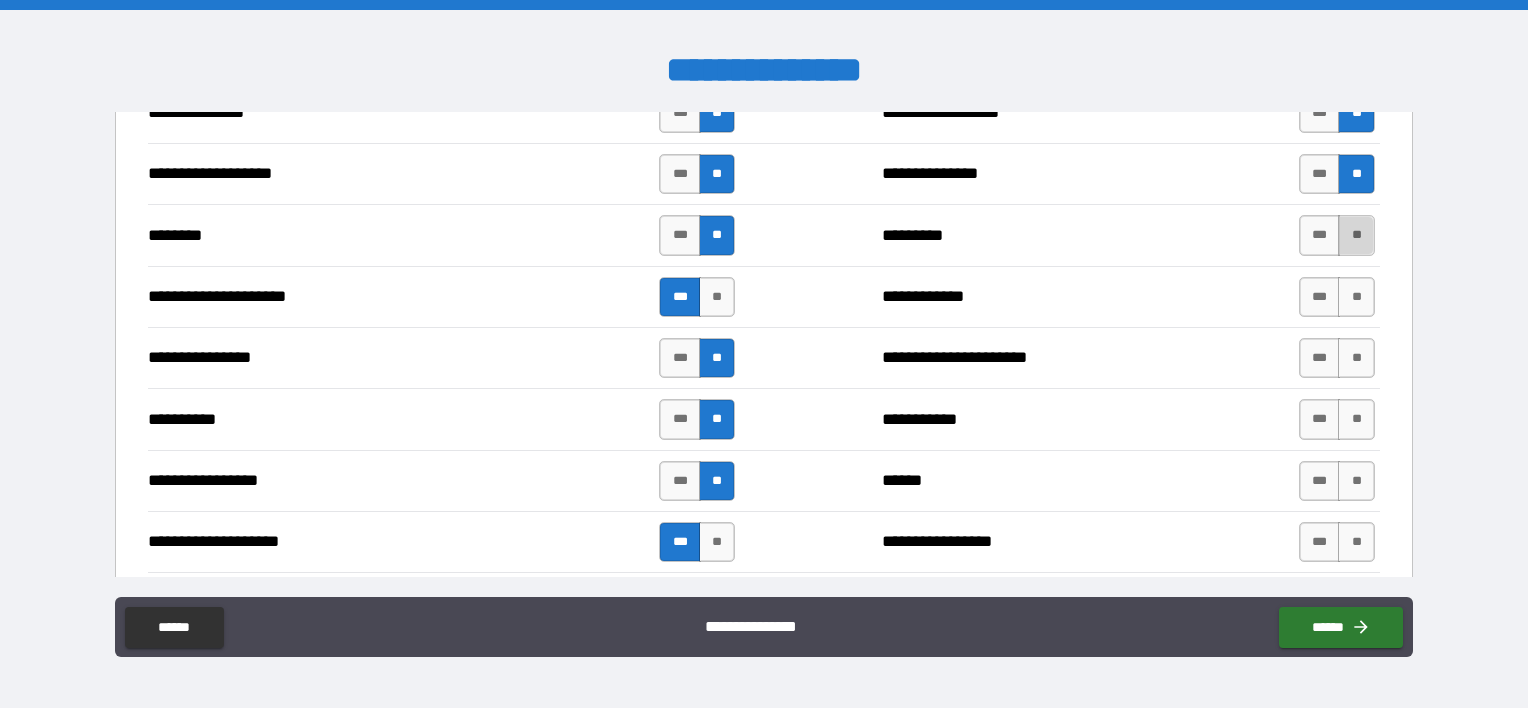 click on "**" at bounding box center (1356, 235) 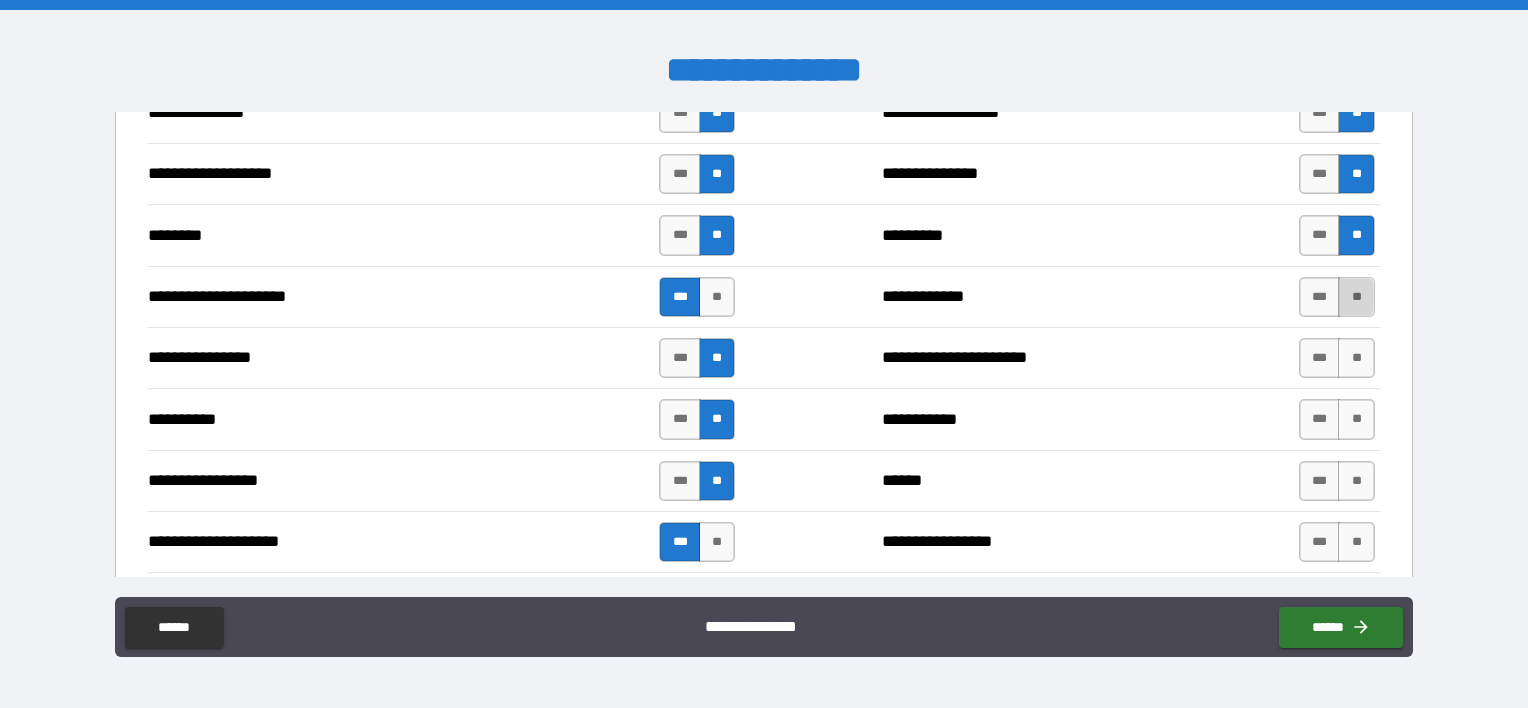 click on "**" at bounding box center [1356, 297] 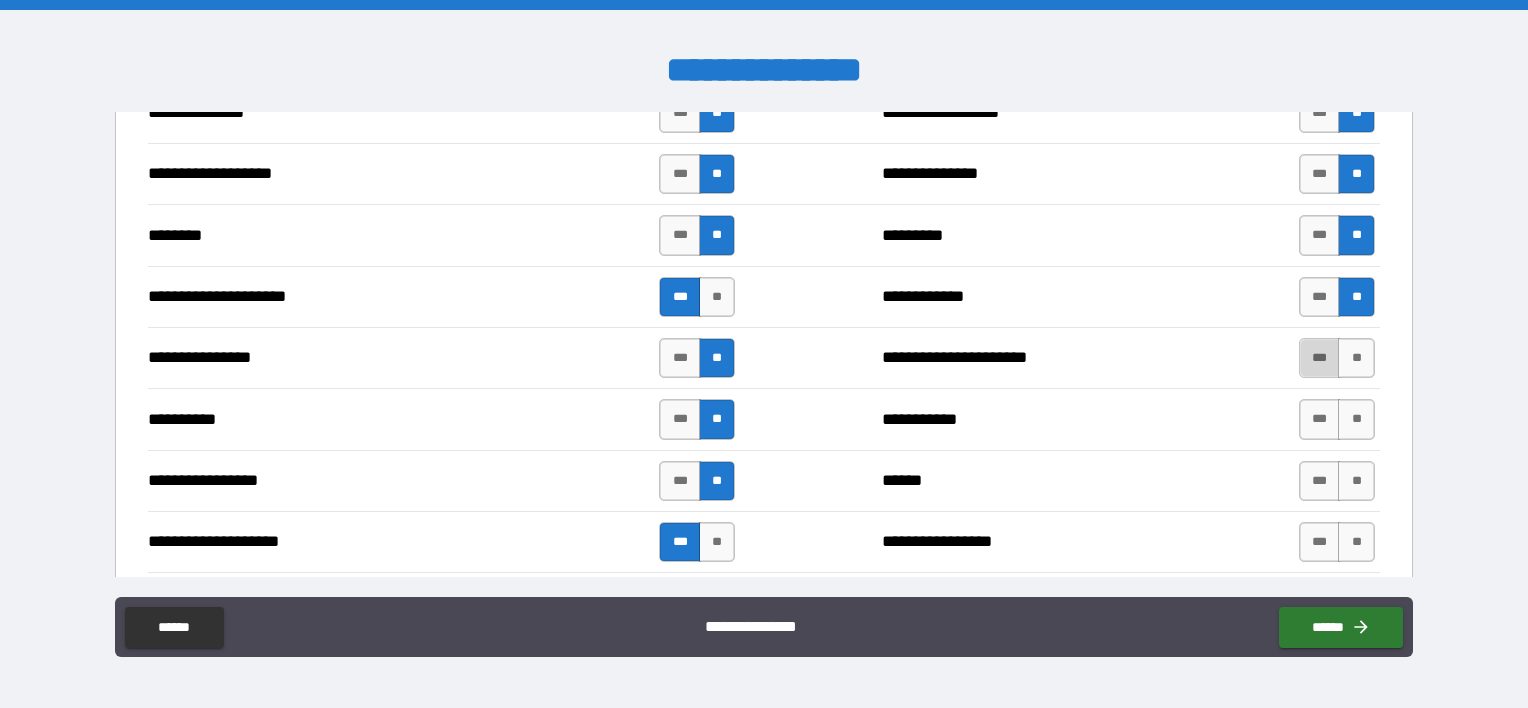 click on "***" at bounding box center [1320, 358] 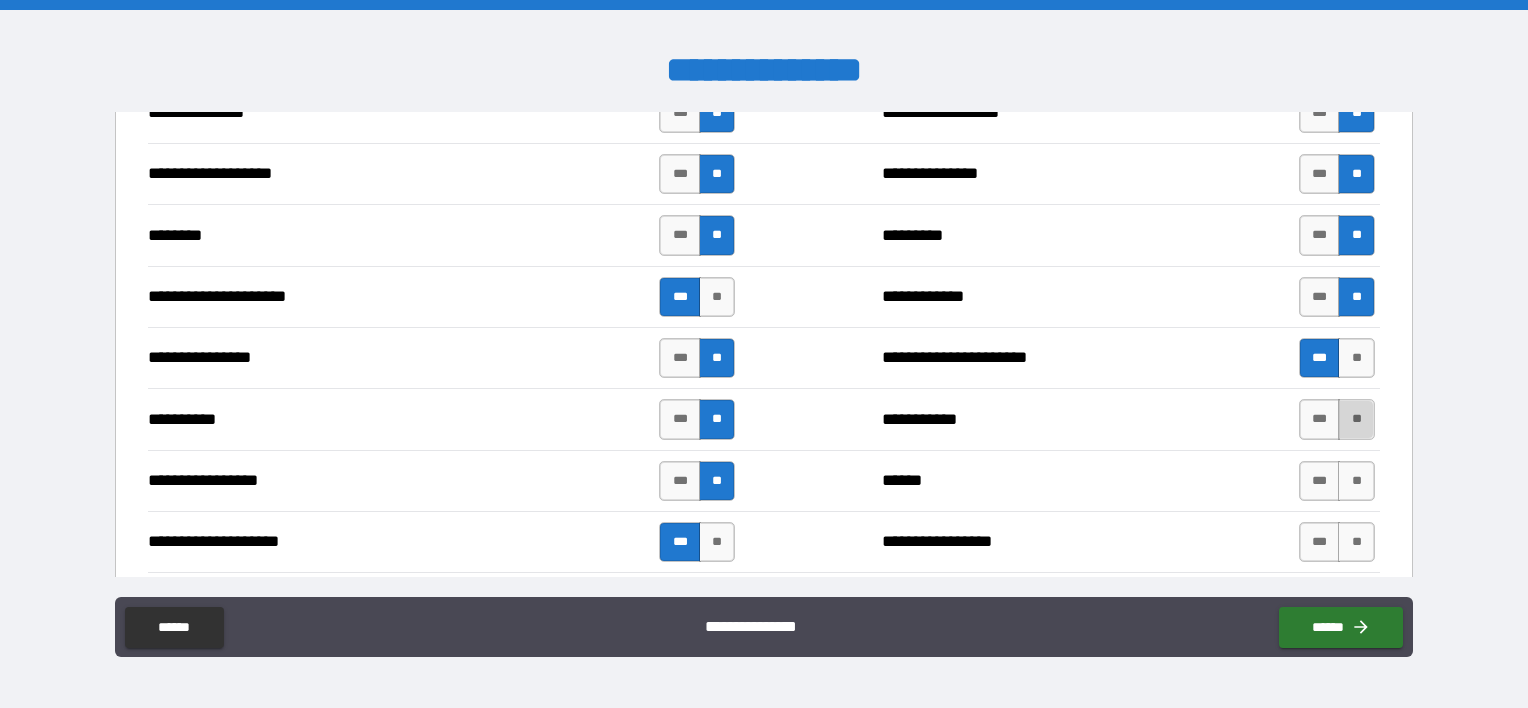click on "**" at bounding box center [1356, 419] 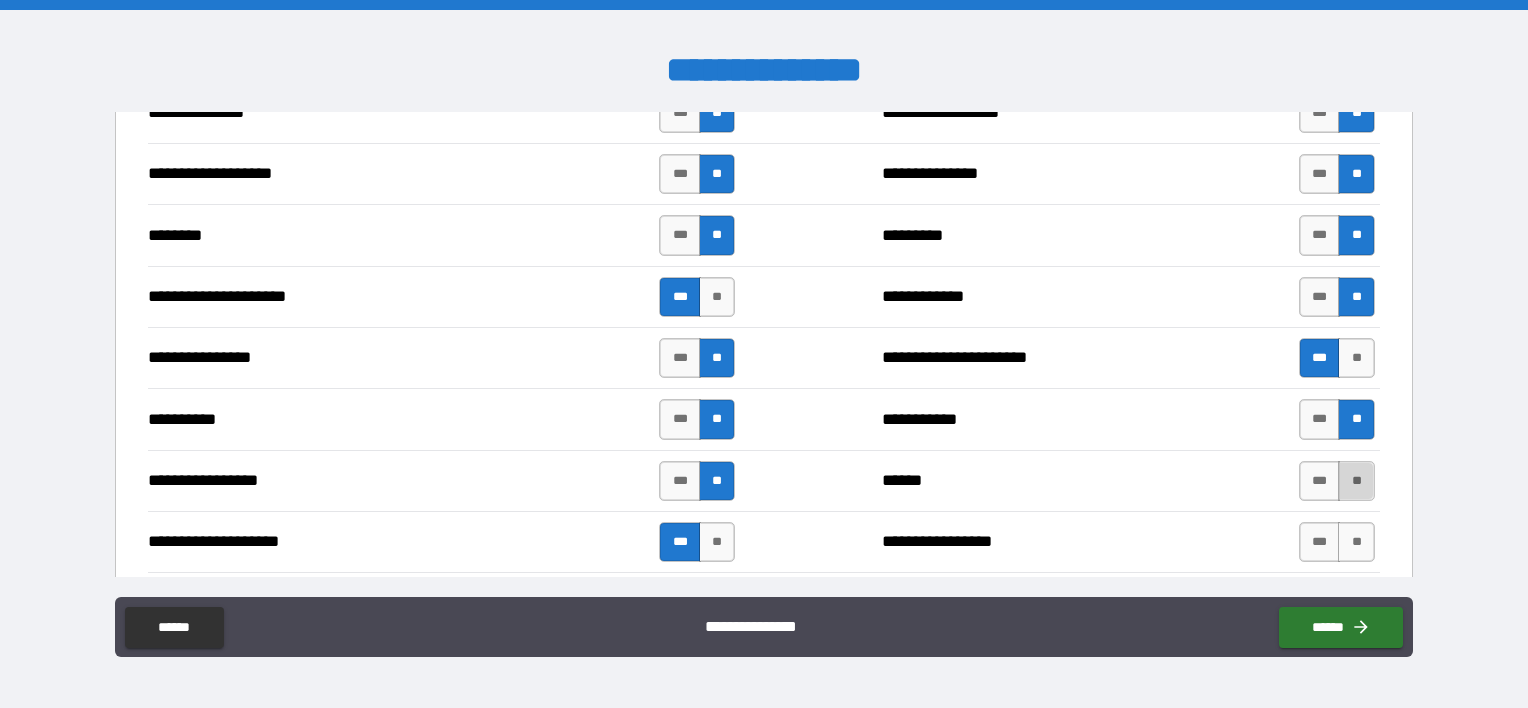 click on "**" at bounding box center [1356, 481] 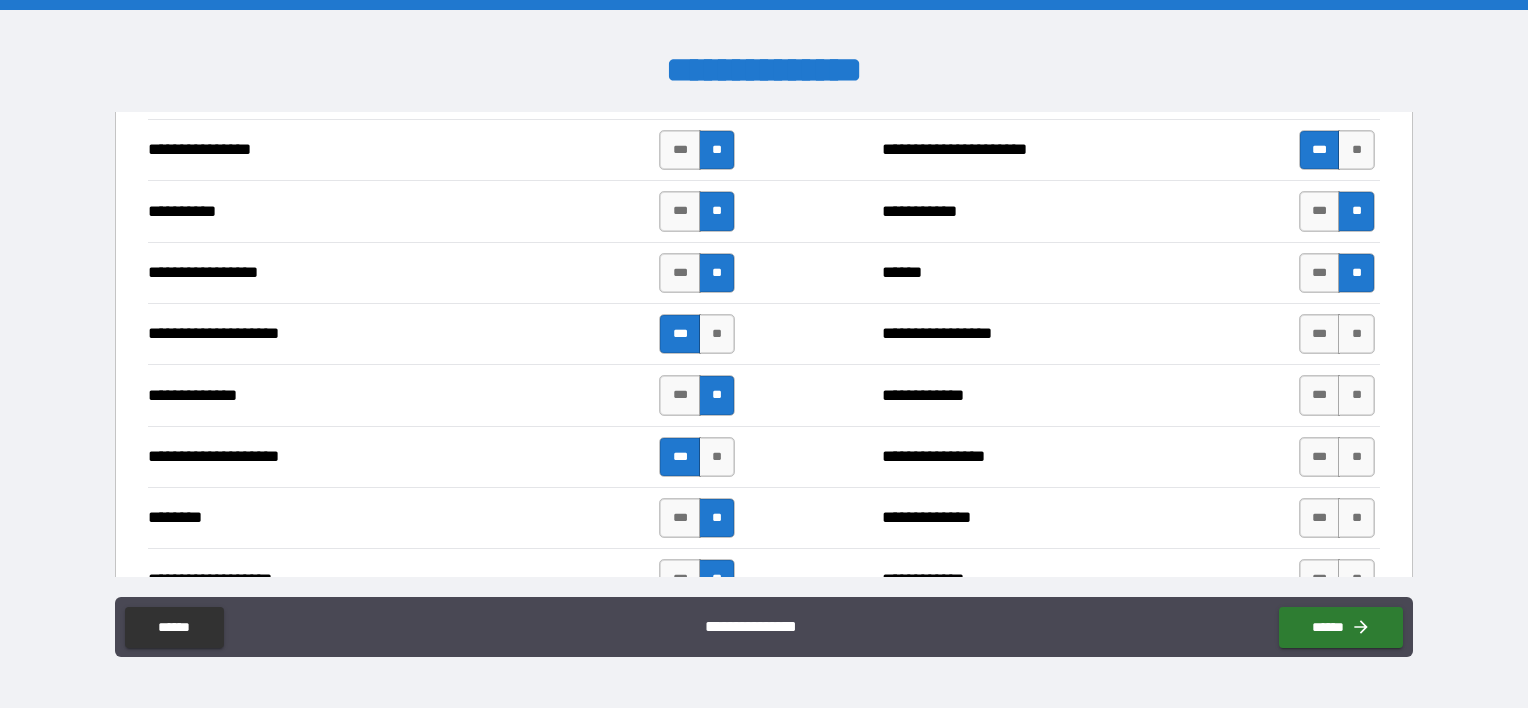 scroll, scrollTop: 2619, scrollLeft: 0, axis: vertical 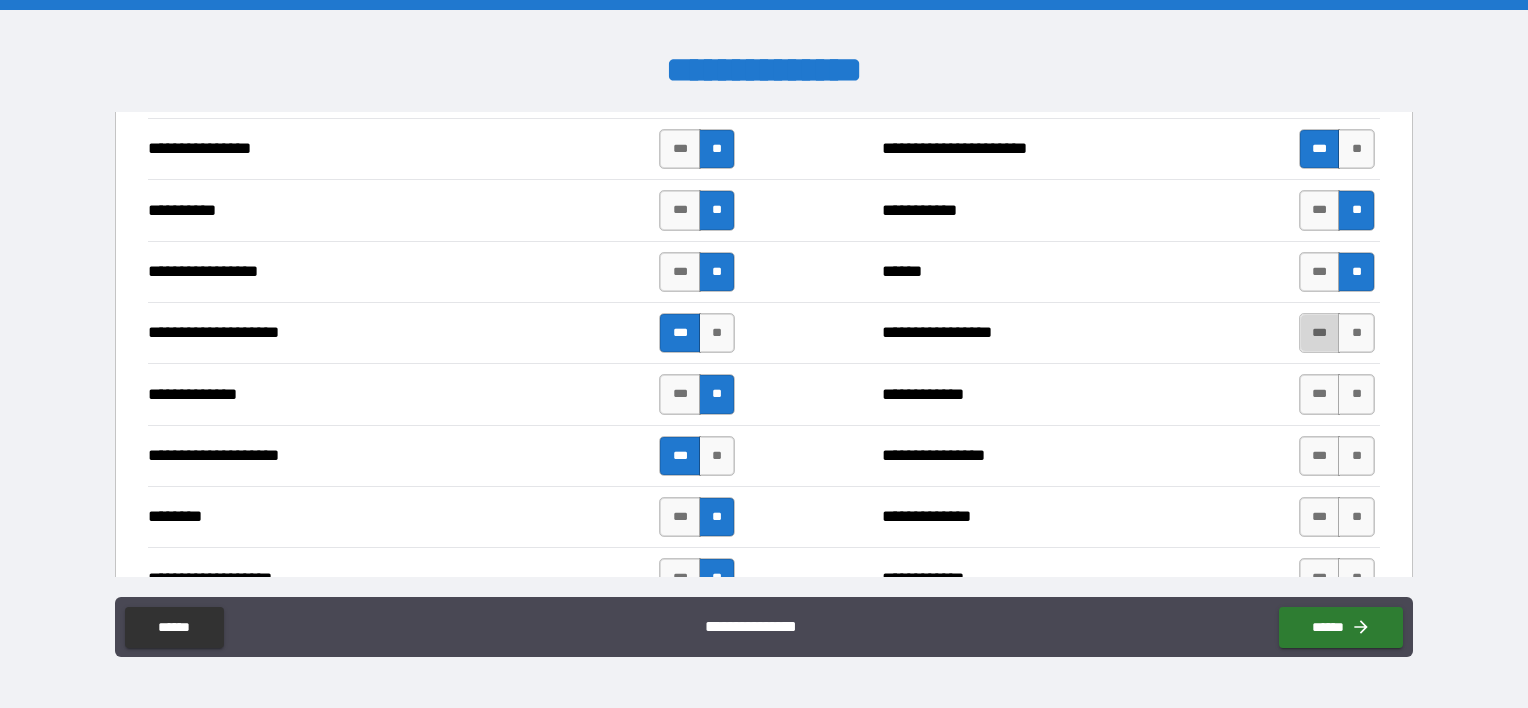 click on "***" at bounding box center (1320, 333) 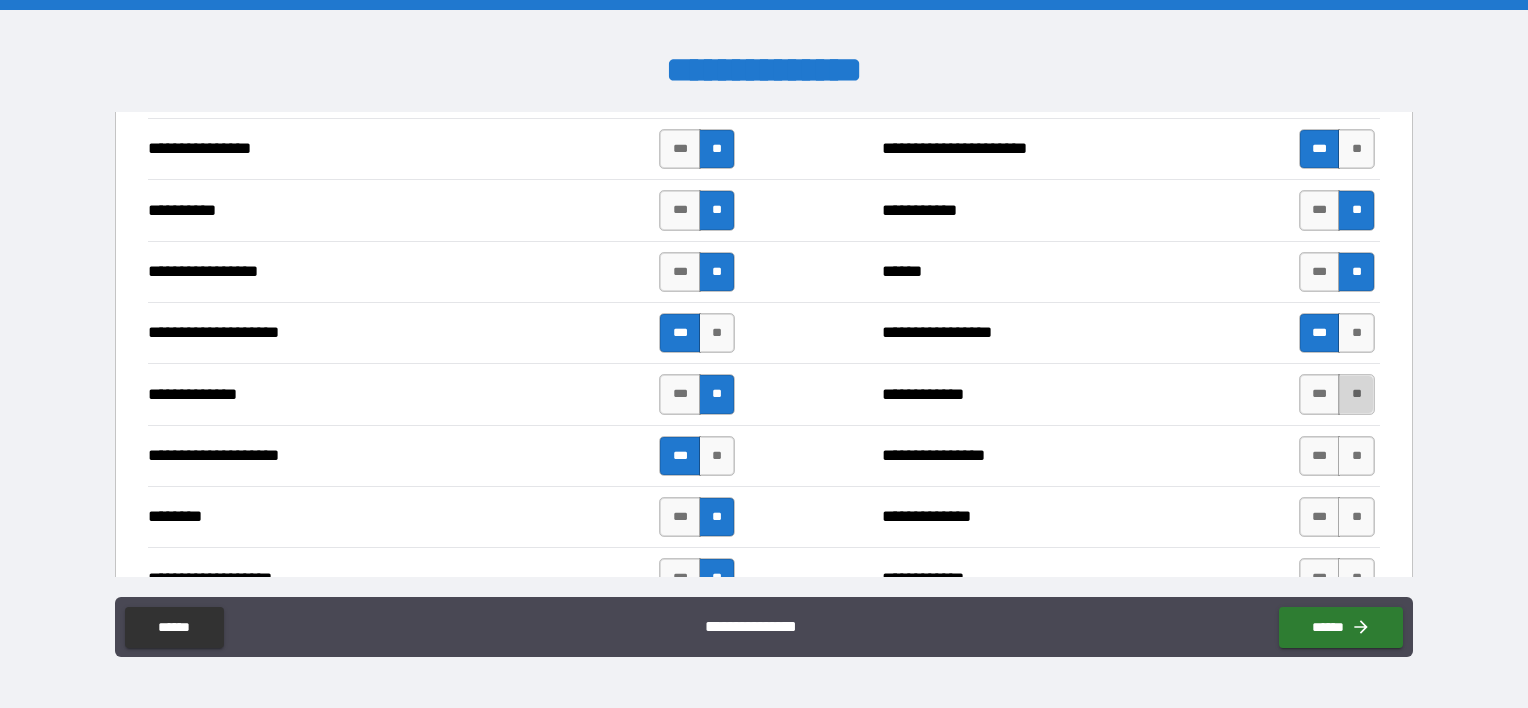 click on "**" at bounding box center (1356, 394) 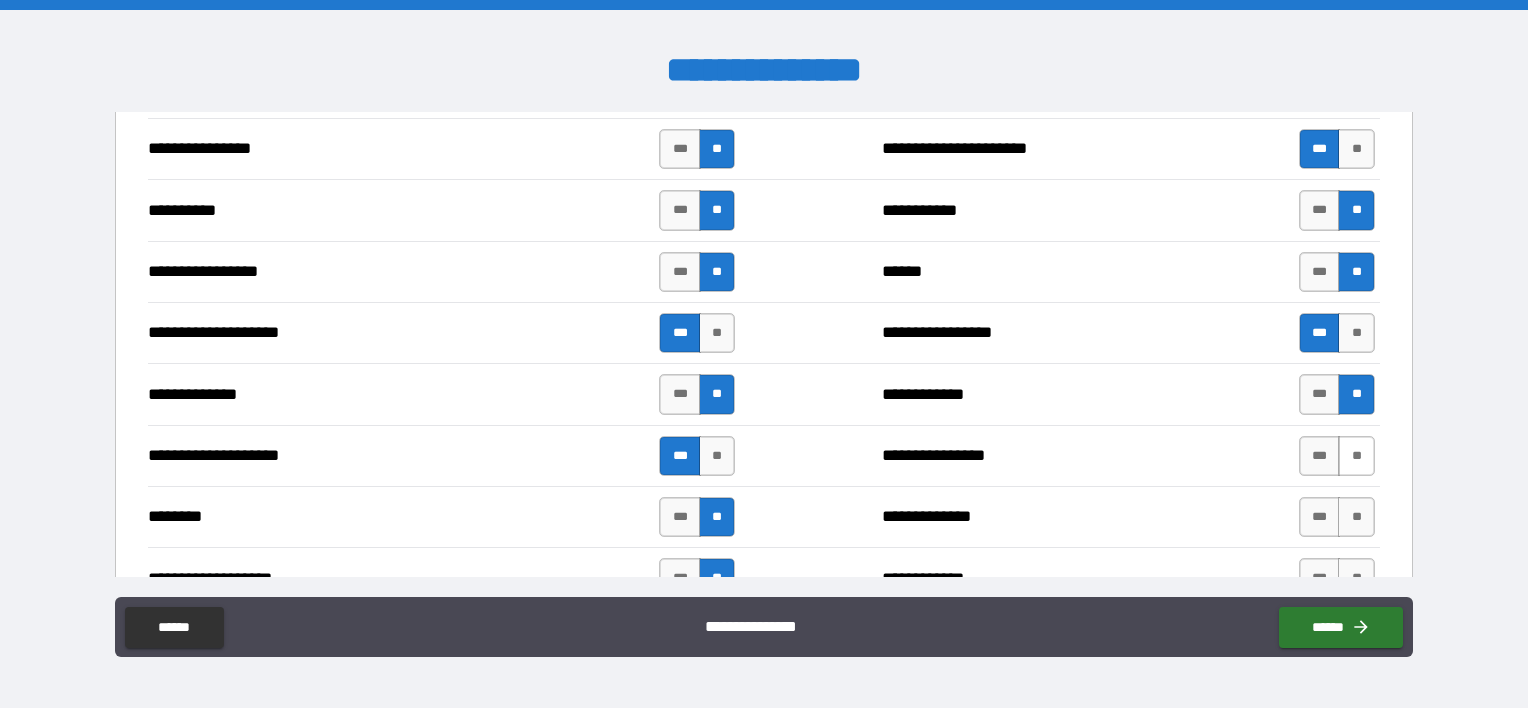 click on "**" at bounding box center (1356, 456) 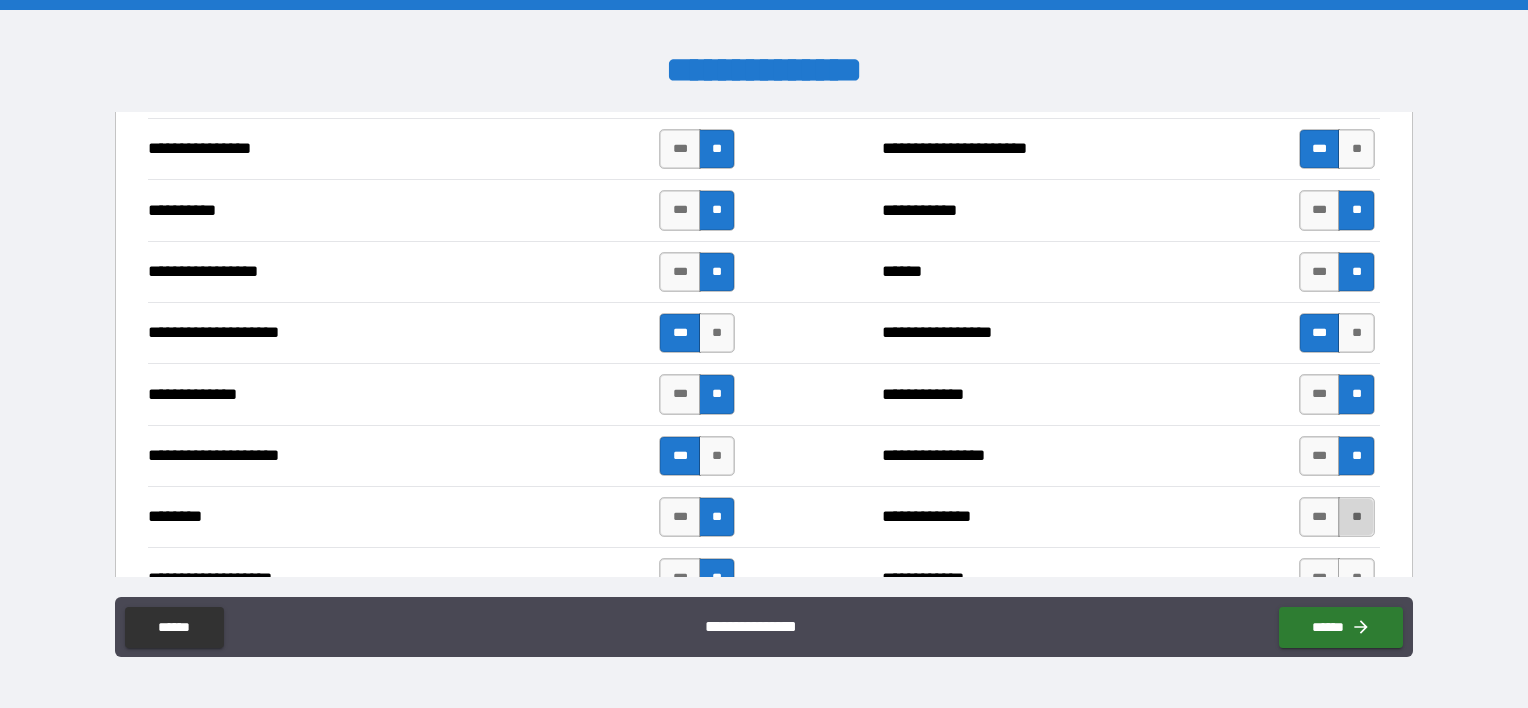 click on "**" at bounding box center (1356, 517) 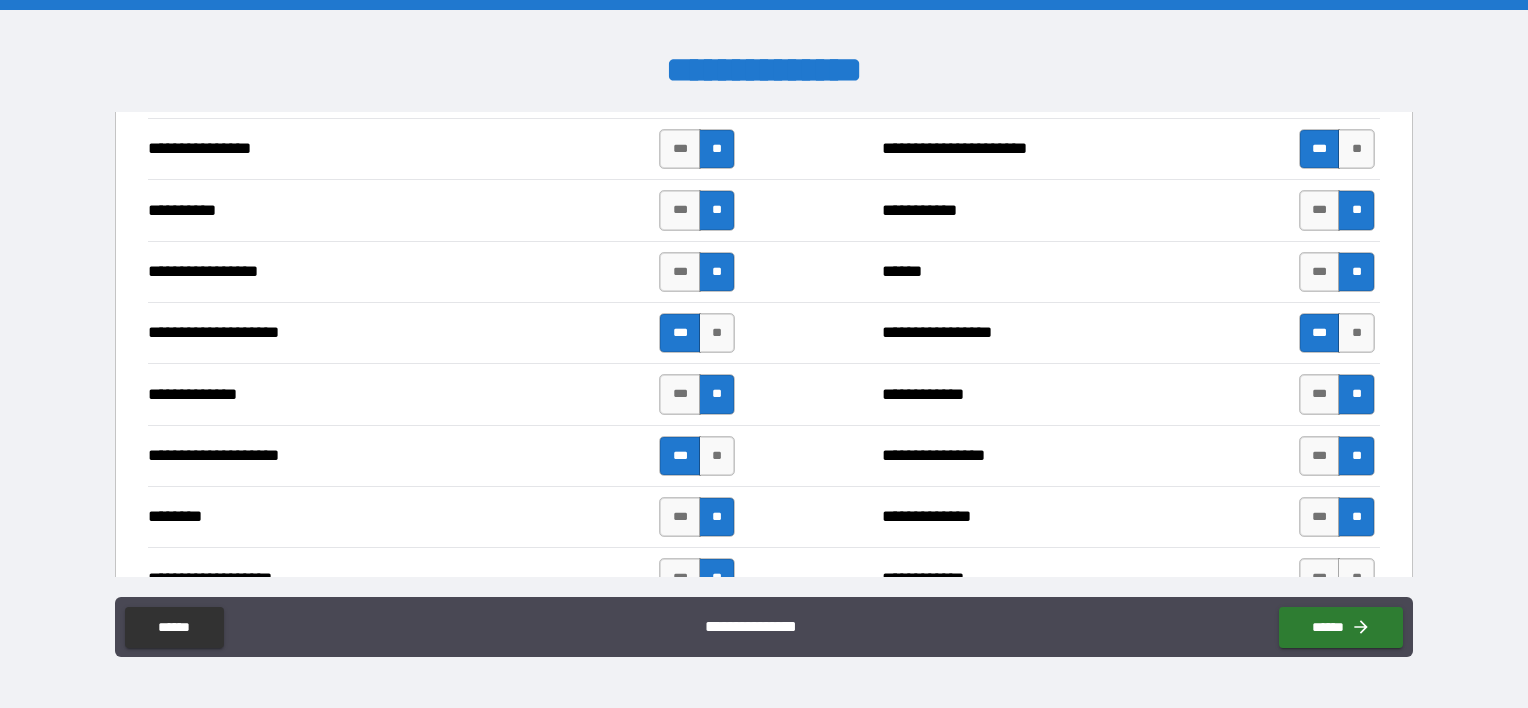 scroll, scrollTop: 2834, scrollLeft: 0, axis: vertical 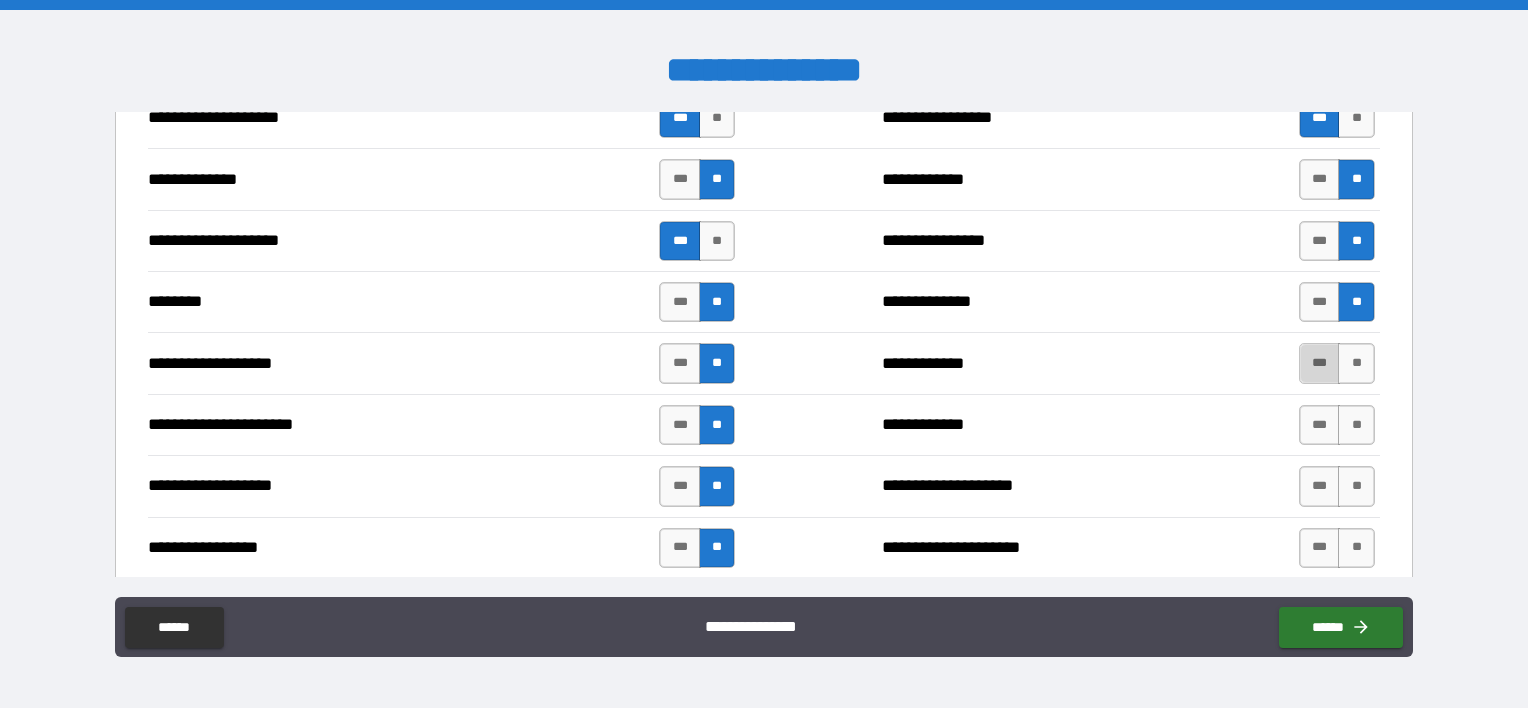 click on "***" at bounding box center (1320, 363) 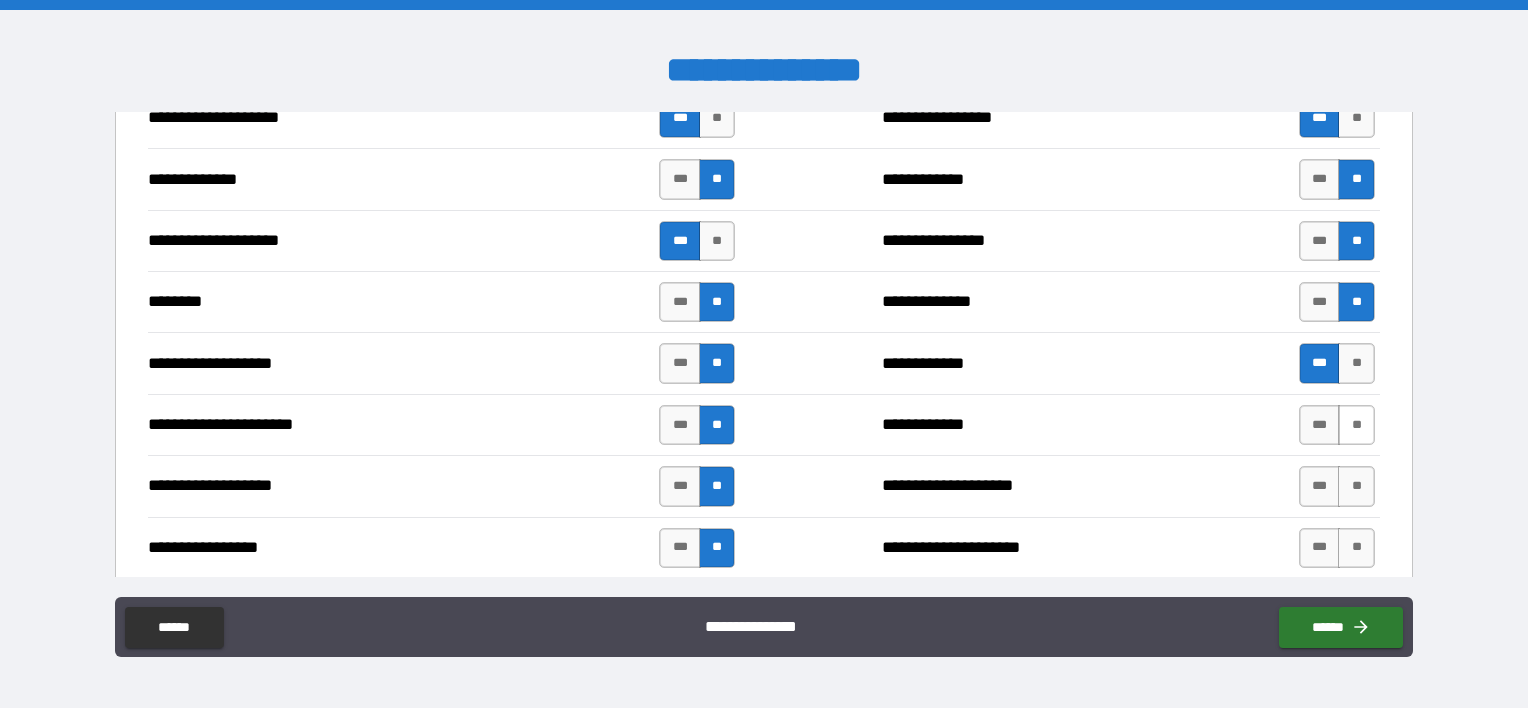 click on "**" at bounding box center (1356, 425) 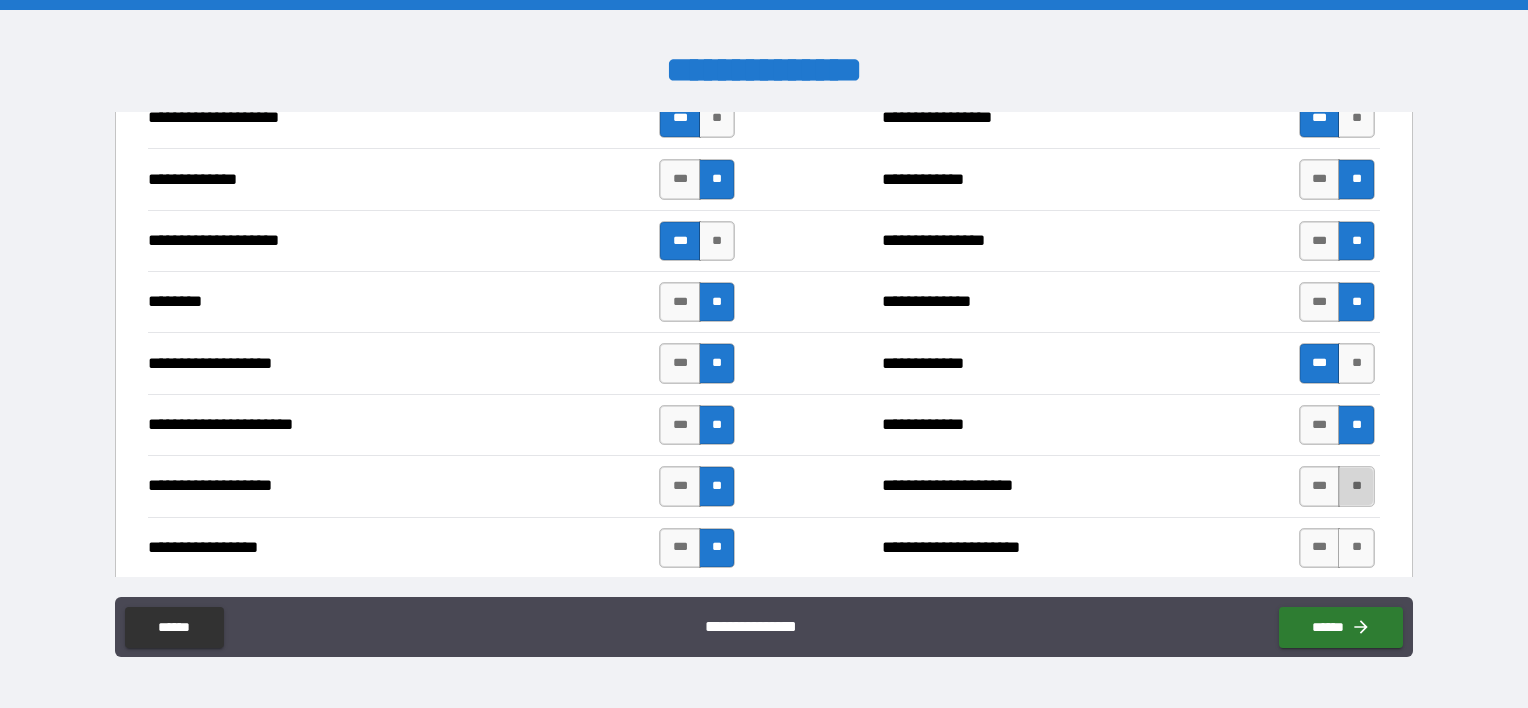click on "**" at bounding box center (1356, 486) 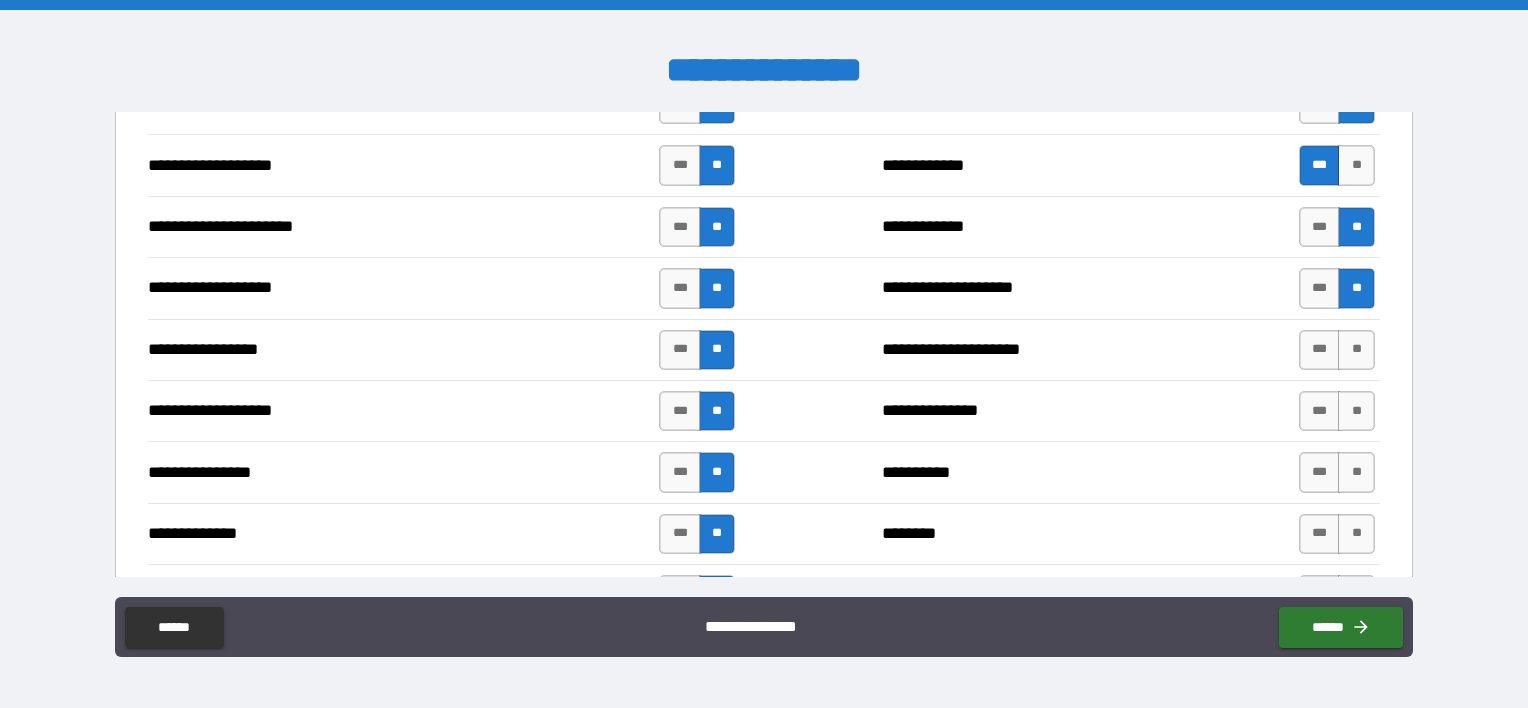 scroll, scrollTop: 3034, scrollLeft: 0, axis: vertical 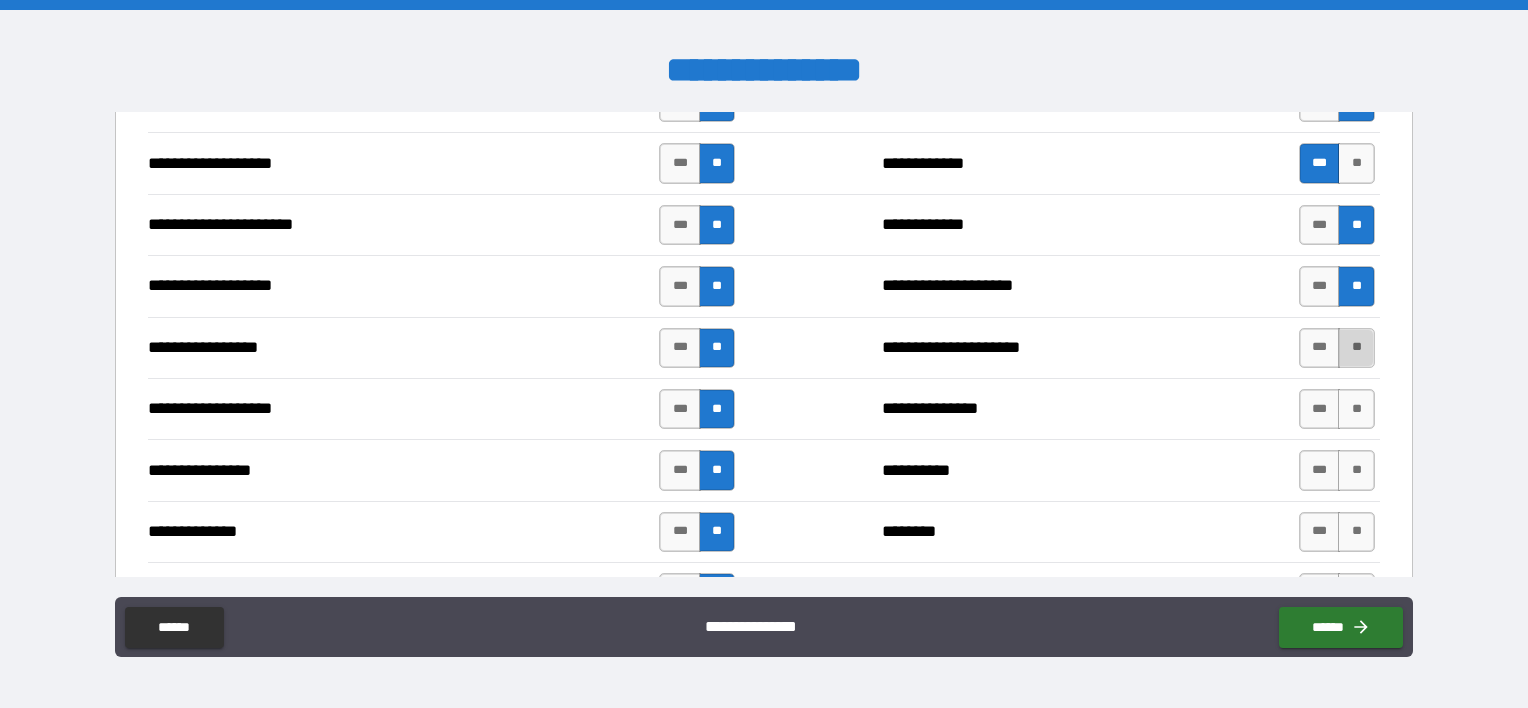 click on "**" at bounding box center (1356, 348) 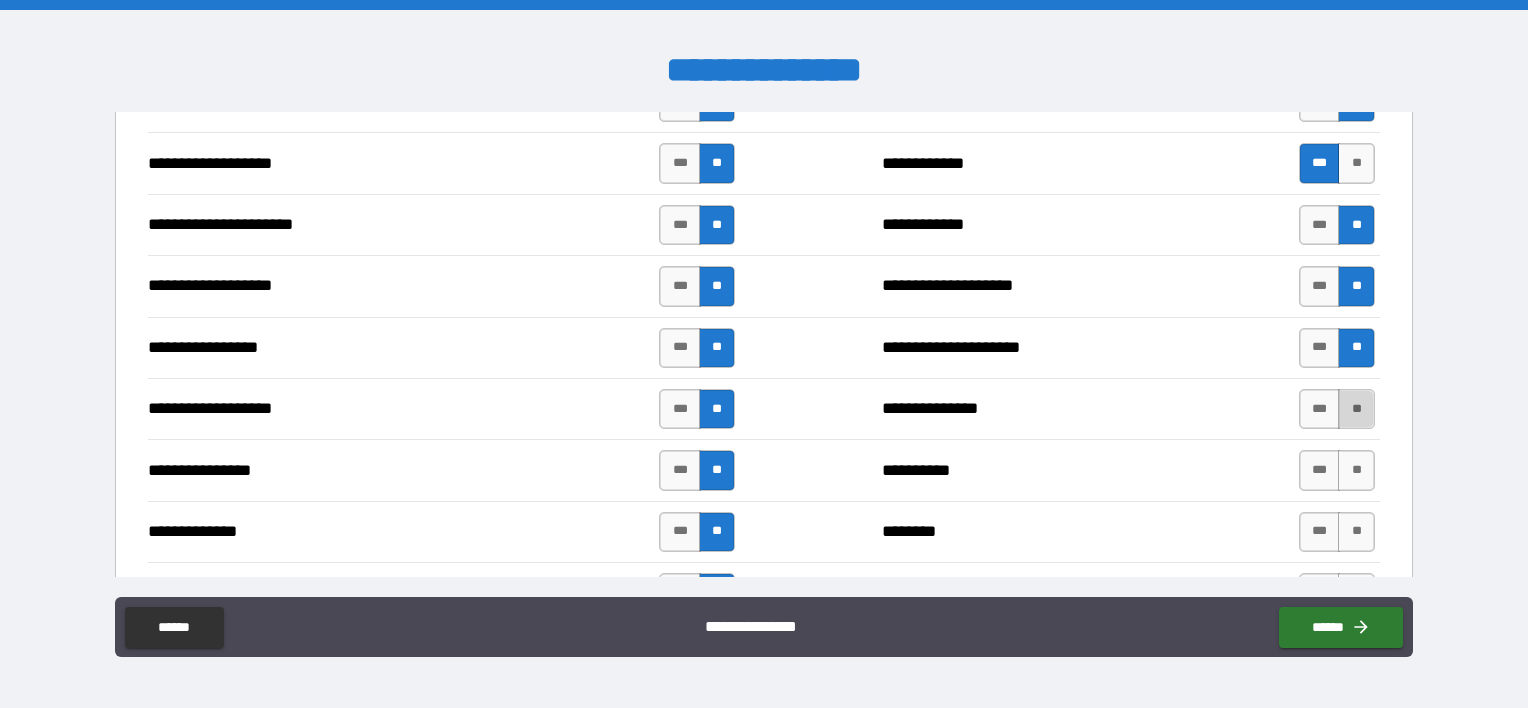 click on "**" at bounding box center (1356, 409) 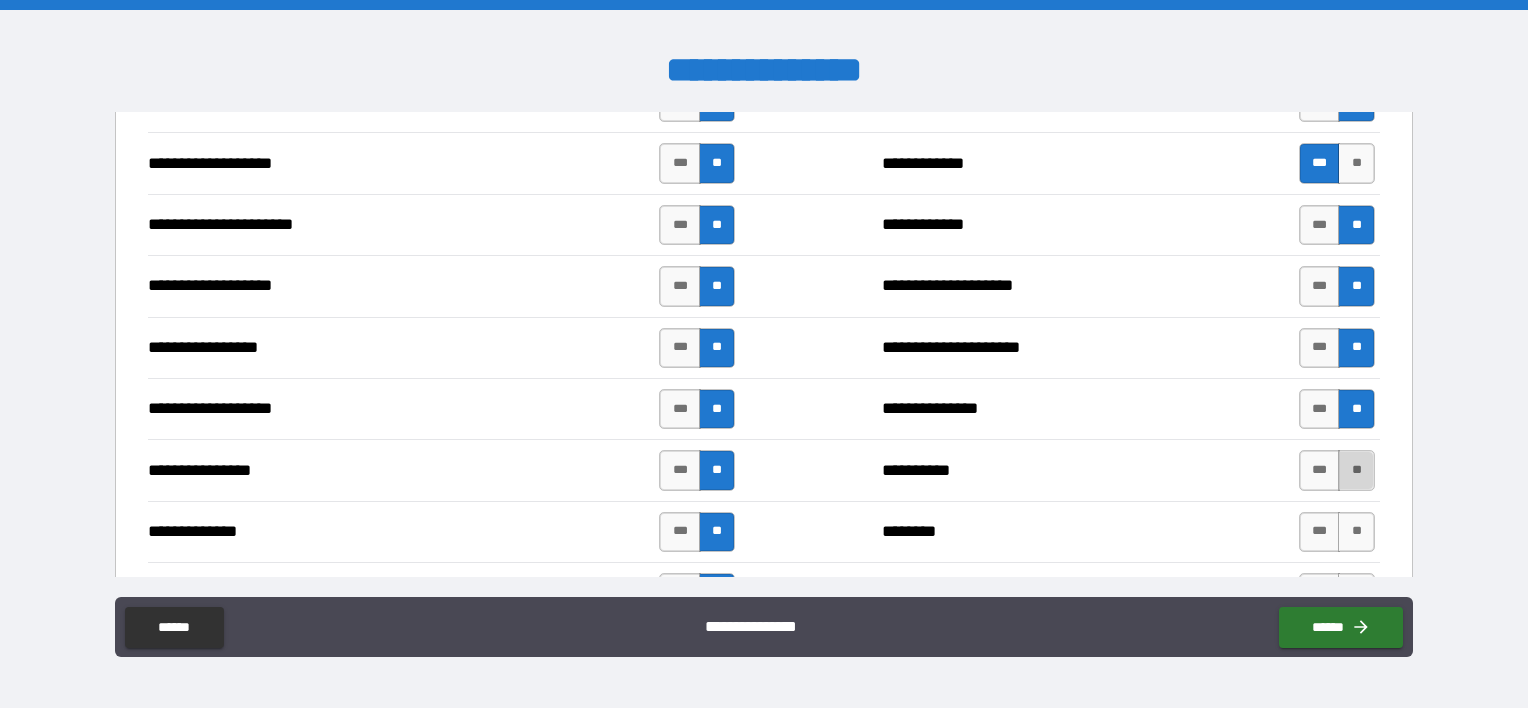 click on "**" at bounding box center [1356, 470] 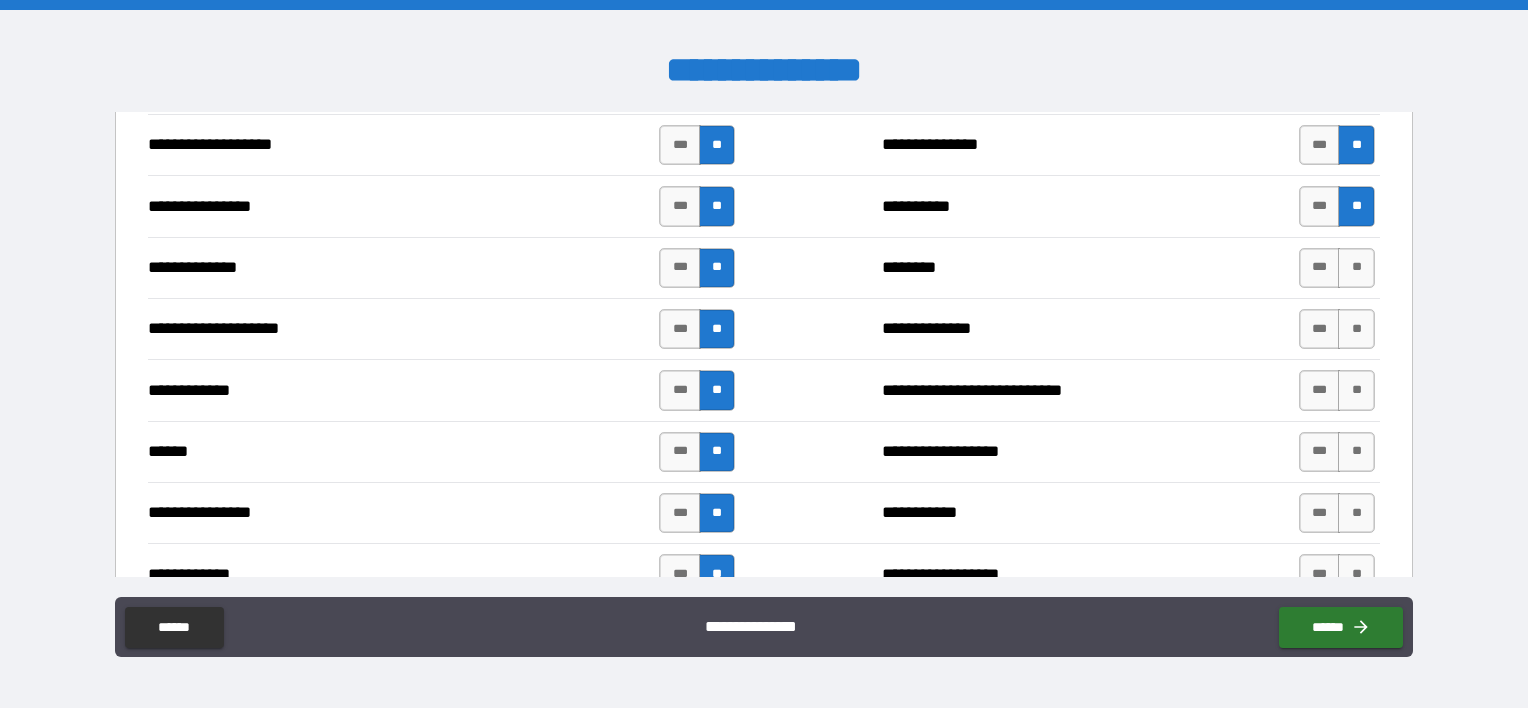 scroll, scrollTop: 3306, scrollLeft: 0, axis: vertical 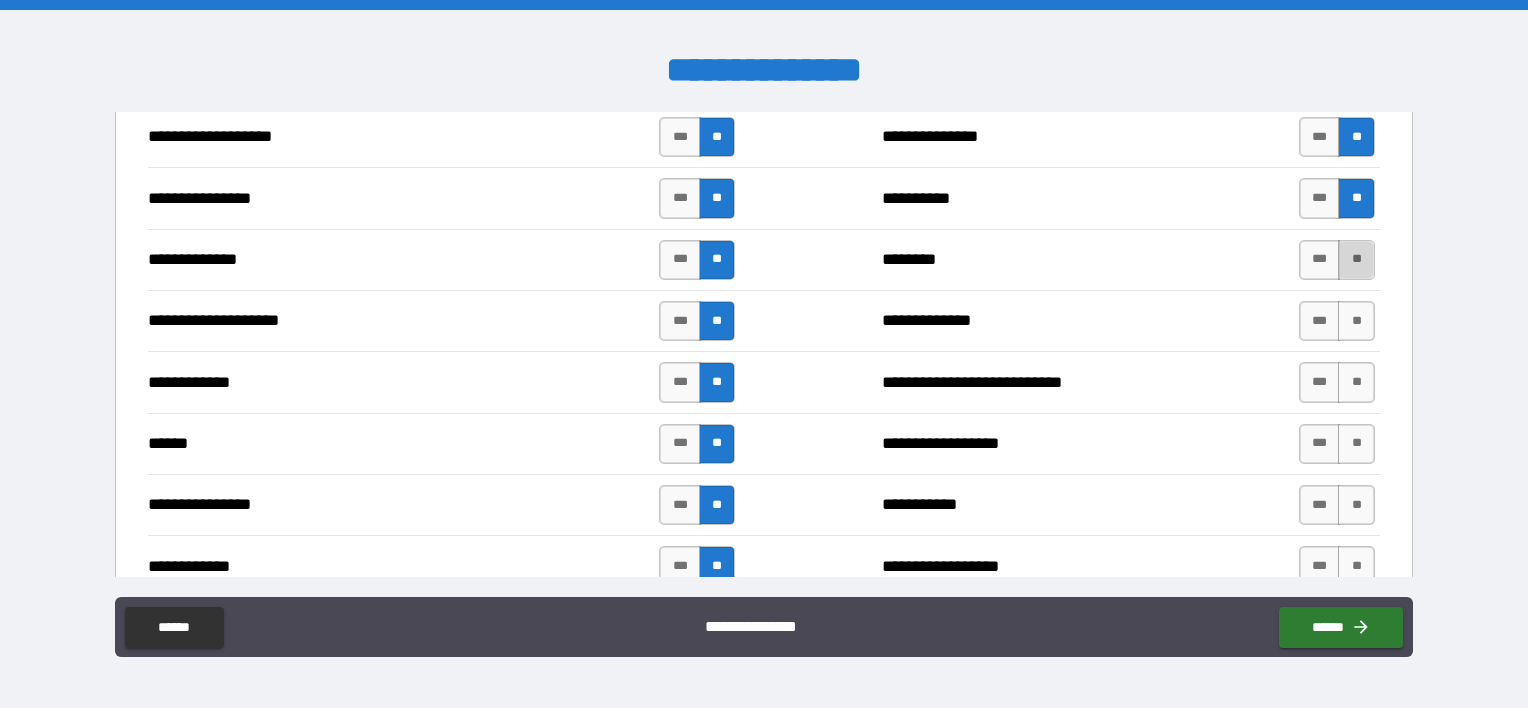 click on "**" at bounding box center [1356, 260] 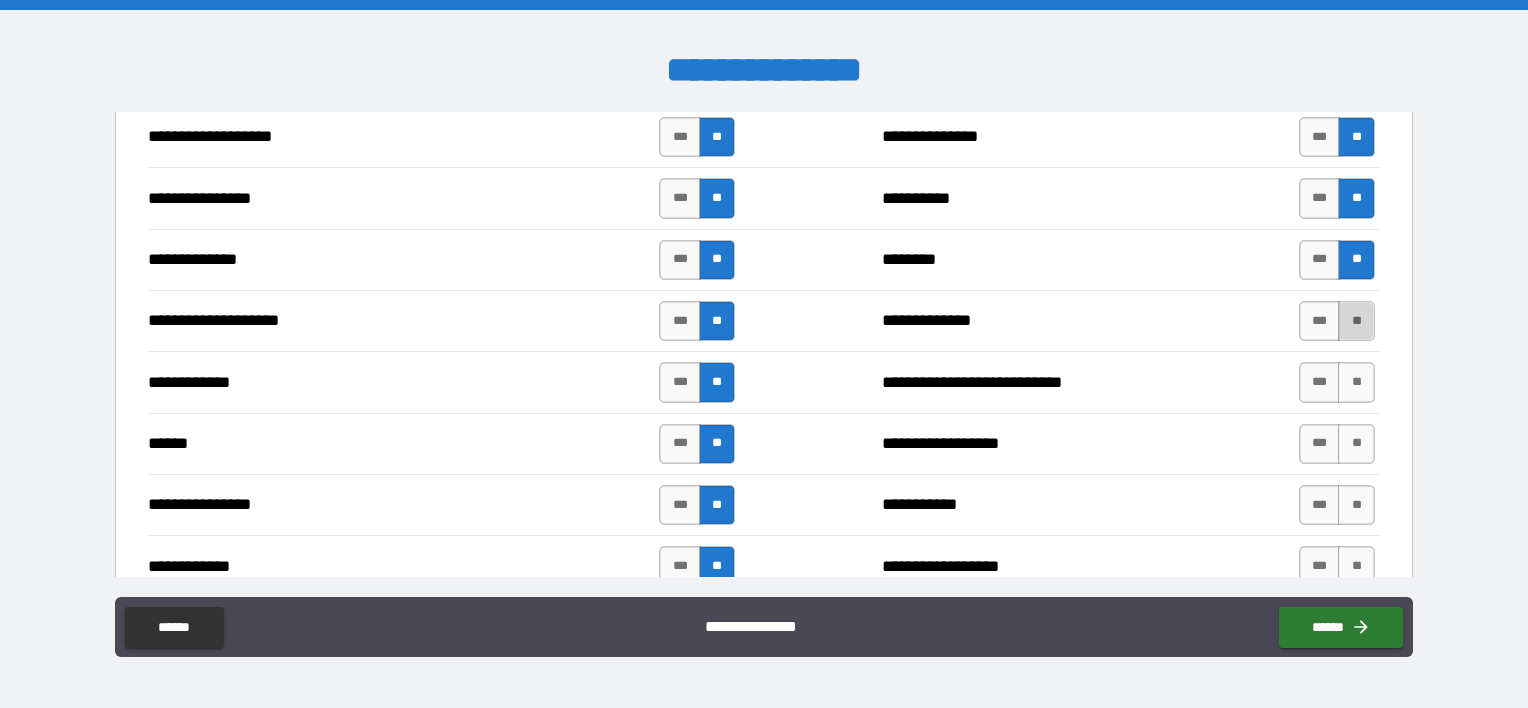 click on "**" at bounding box center (1356, 321) 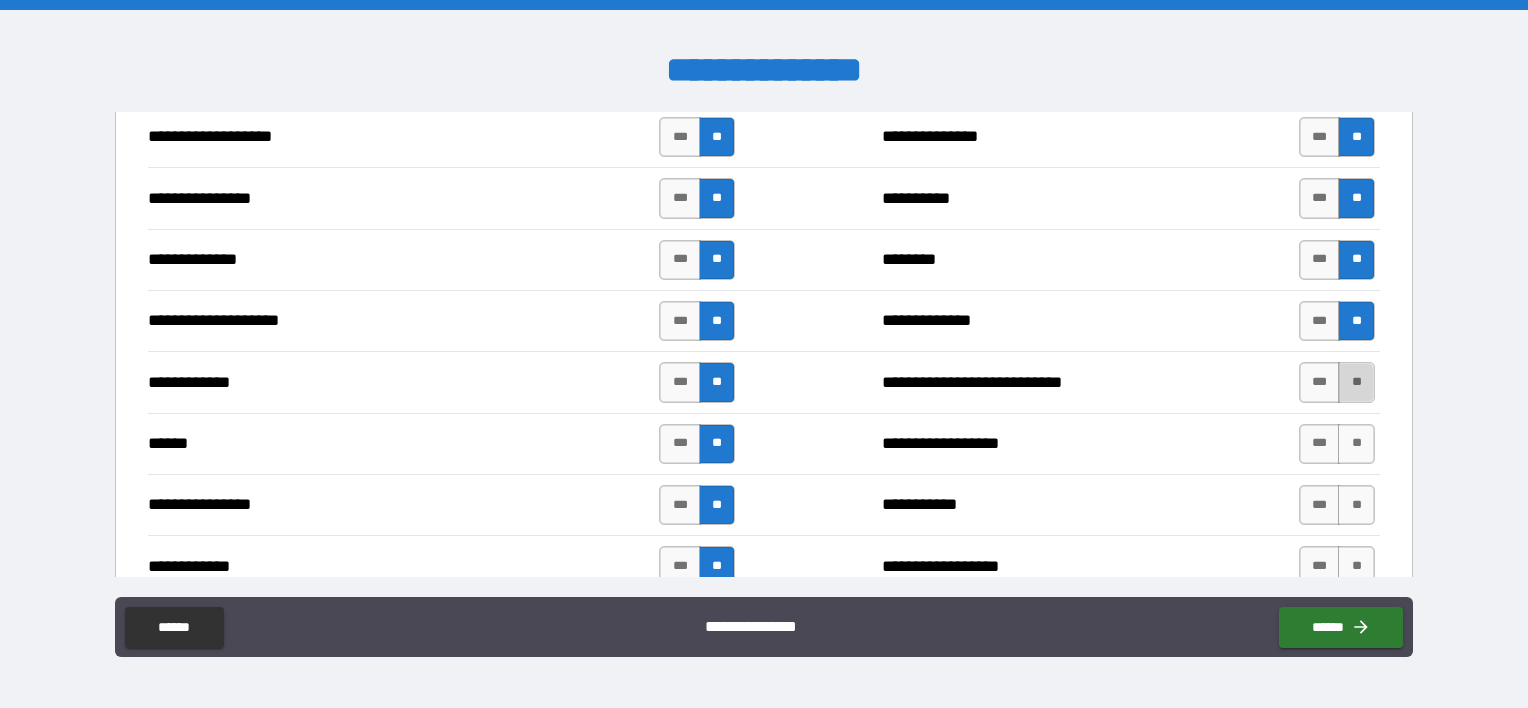 click on "**" at bounding box center (1356, 382) 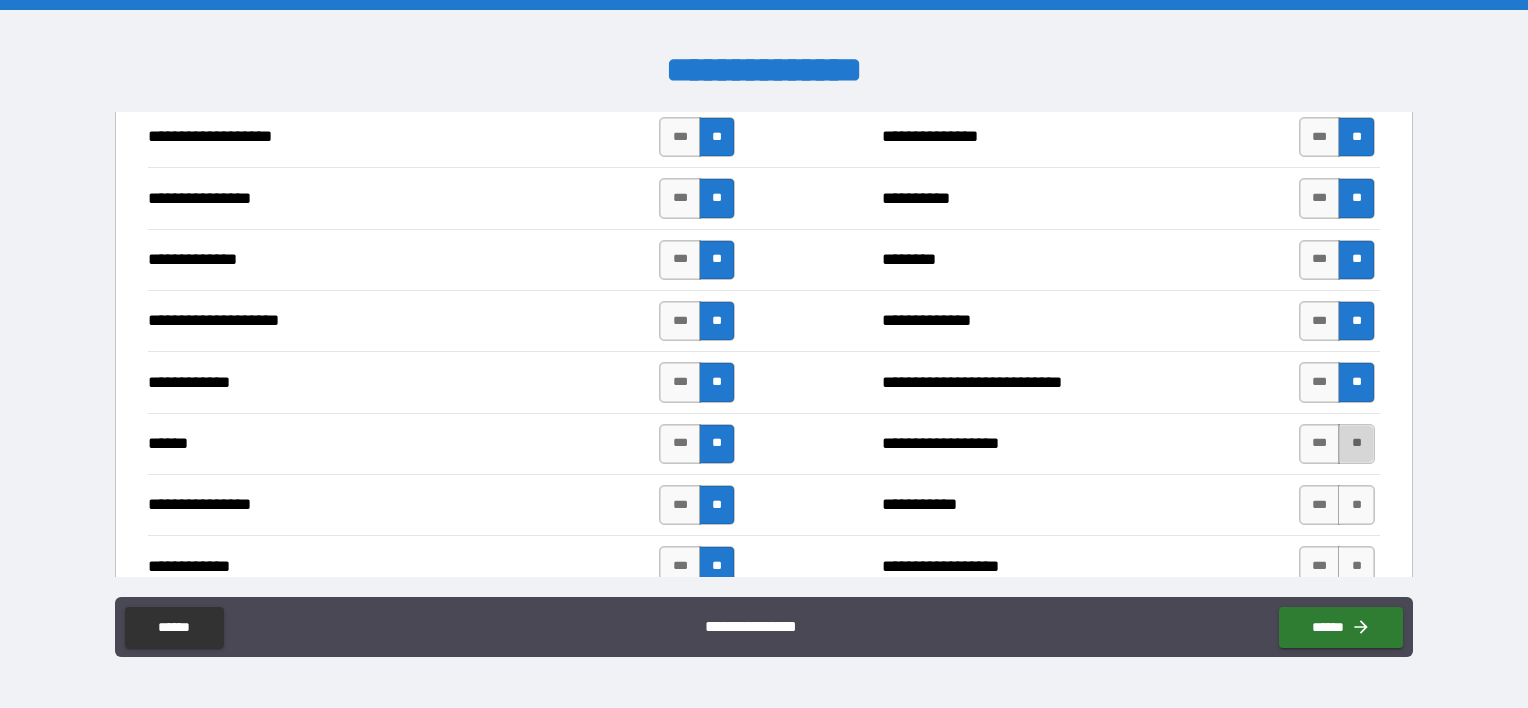 click on "**" at bounding box center [1356, 444] 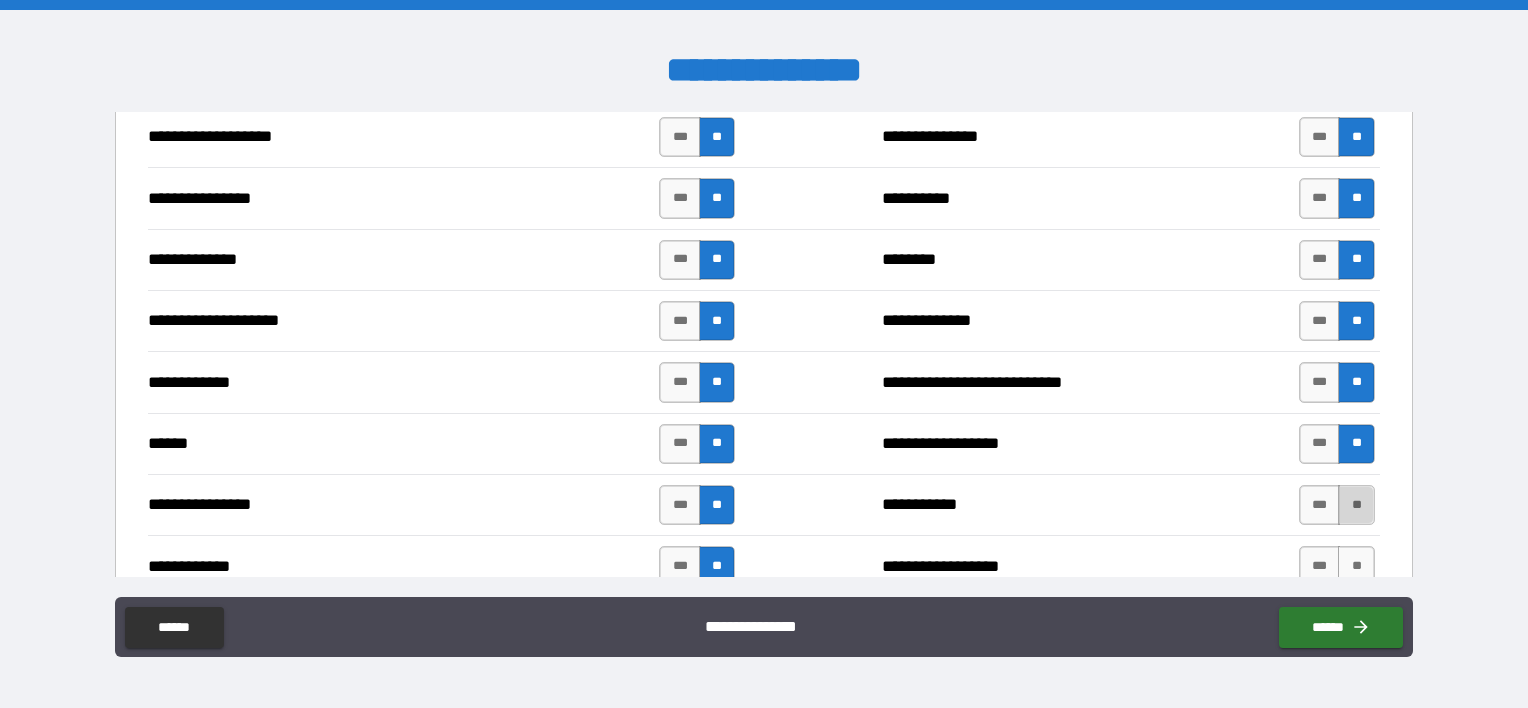 click on "**" at bounding box center (1356, 505) 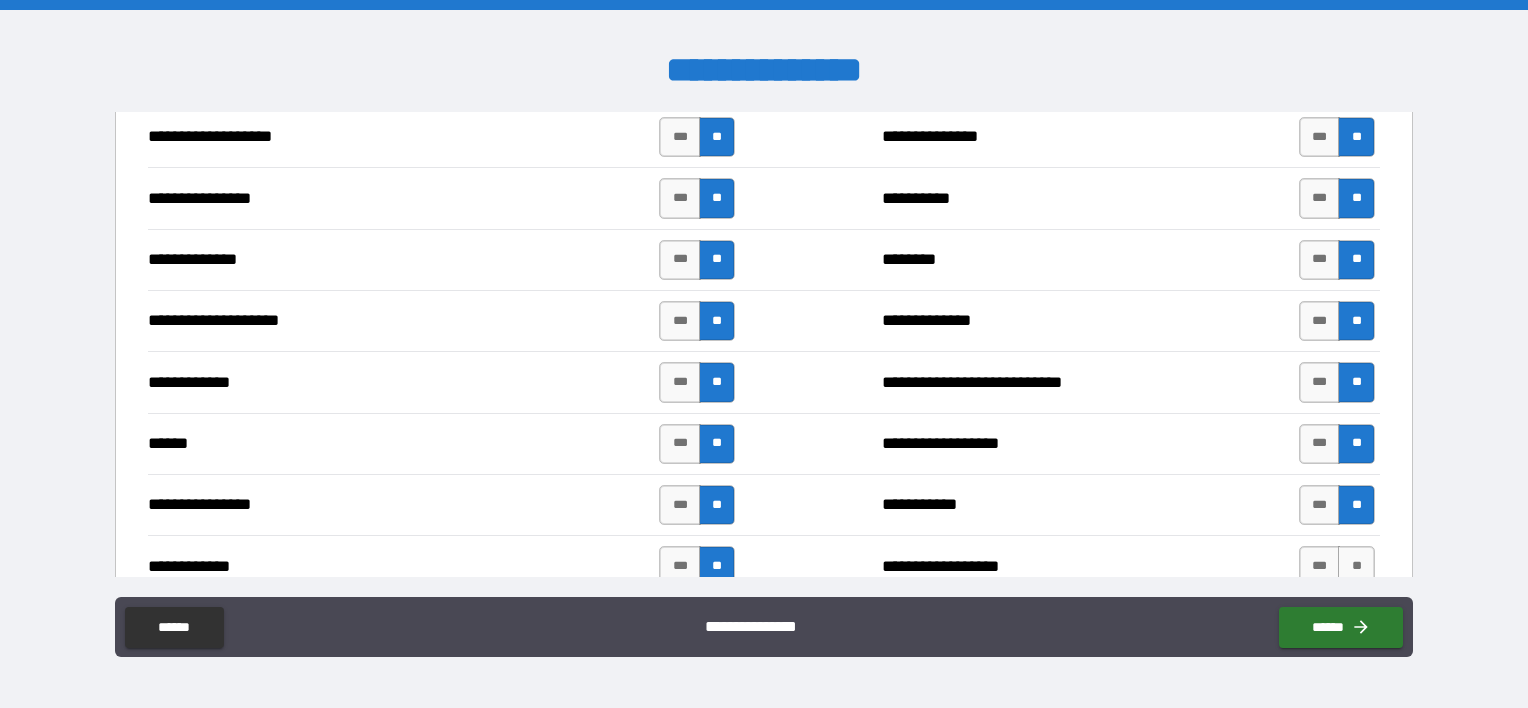 scroll, scrollTop: 3483, scrollLeft: 0, axis: vertical 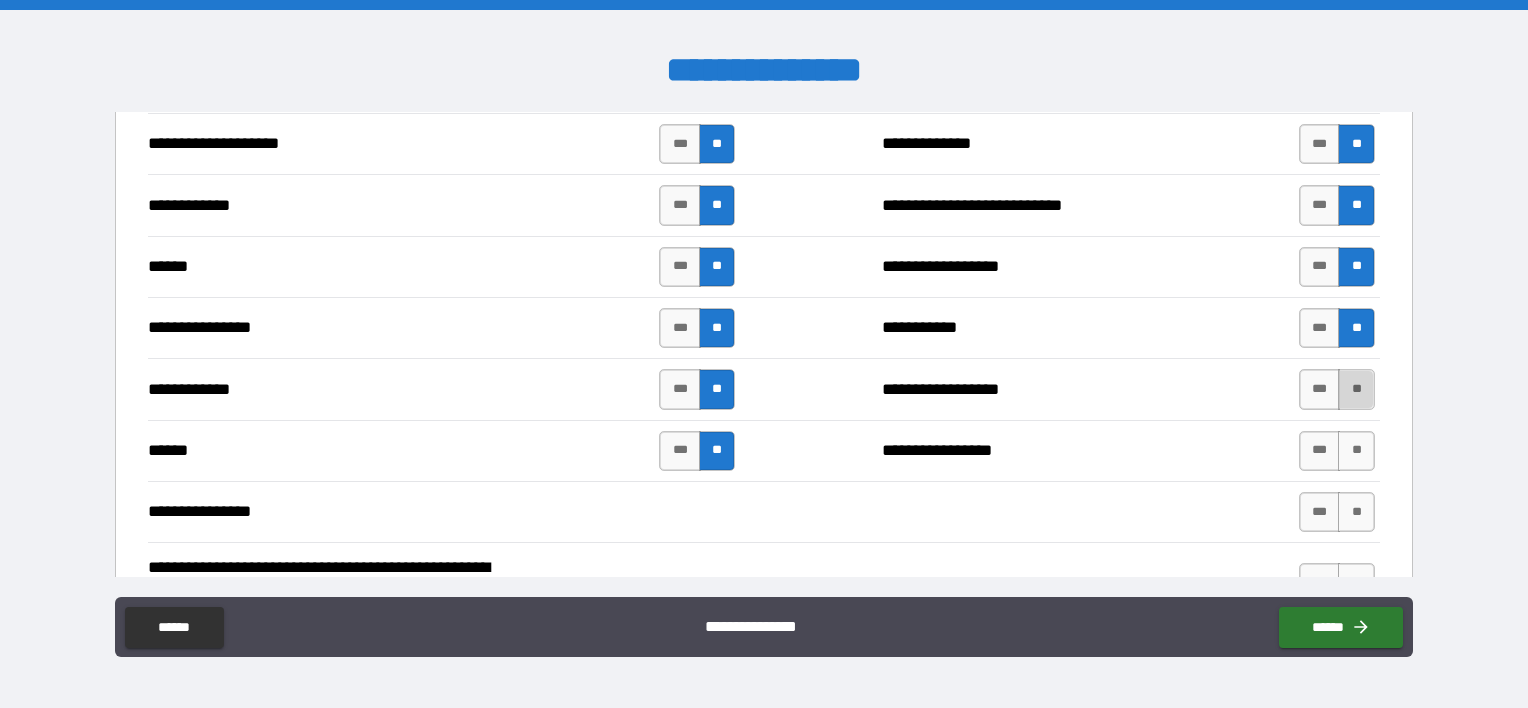 click on "**" at bounding box center [1356, 389] 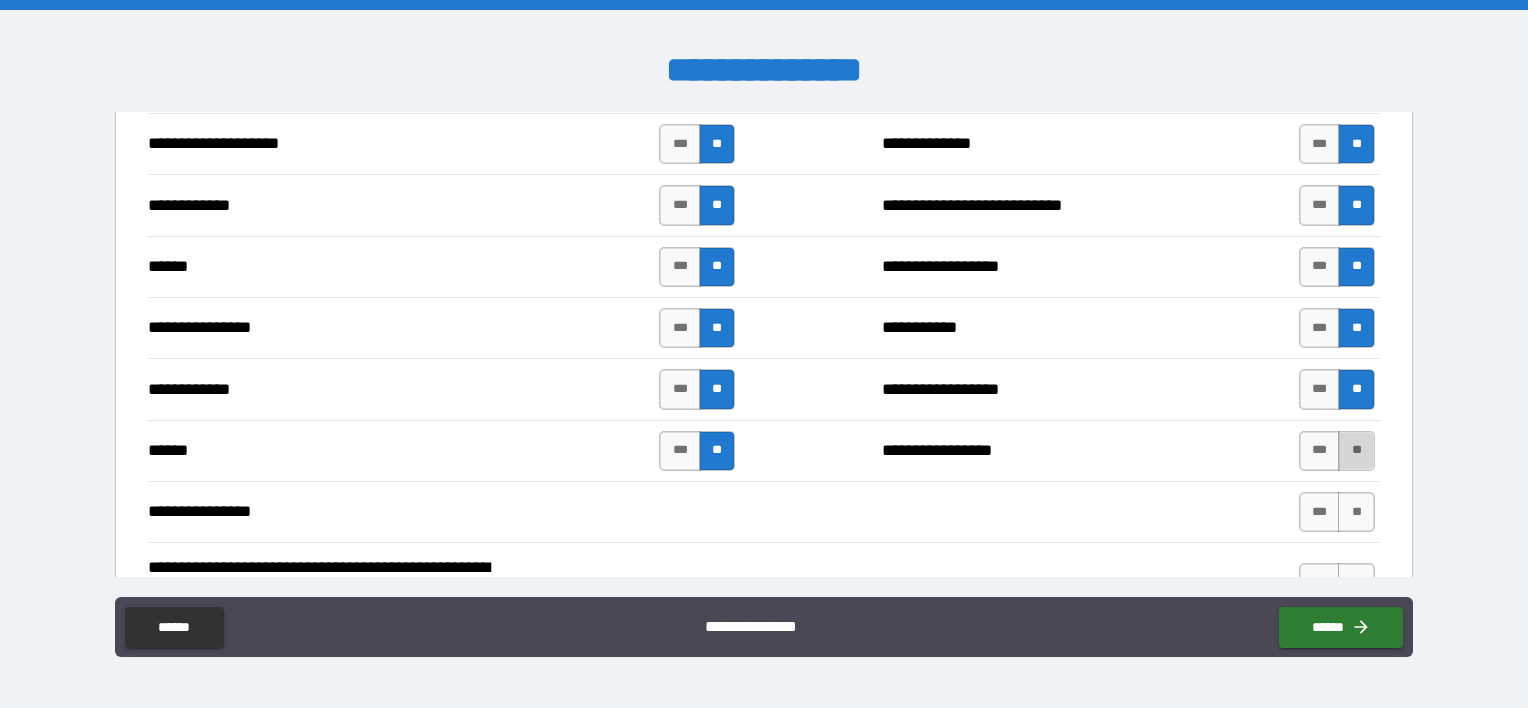 click on "**" at bounding box center (1356, 451) 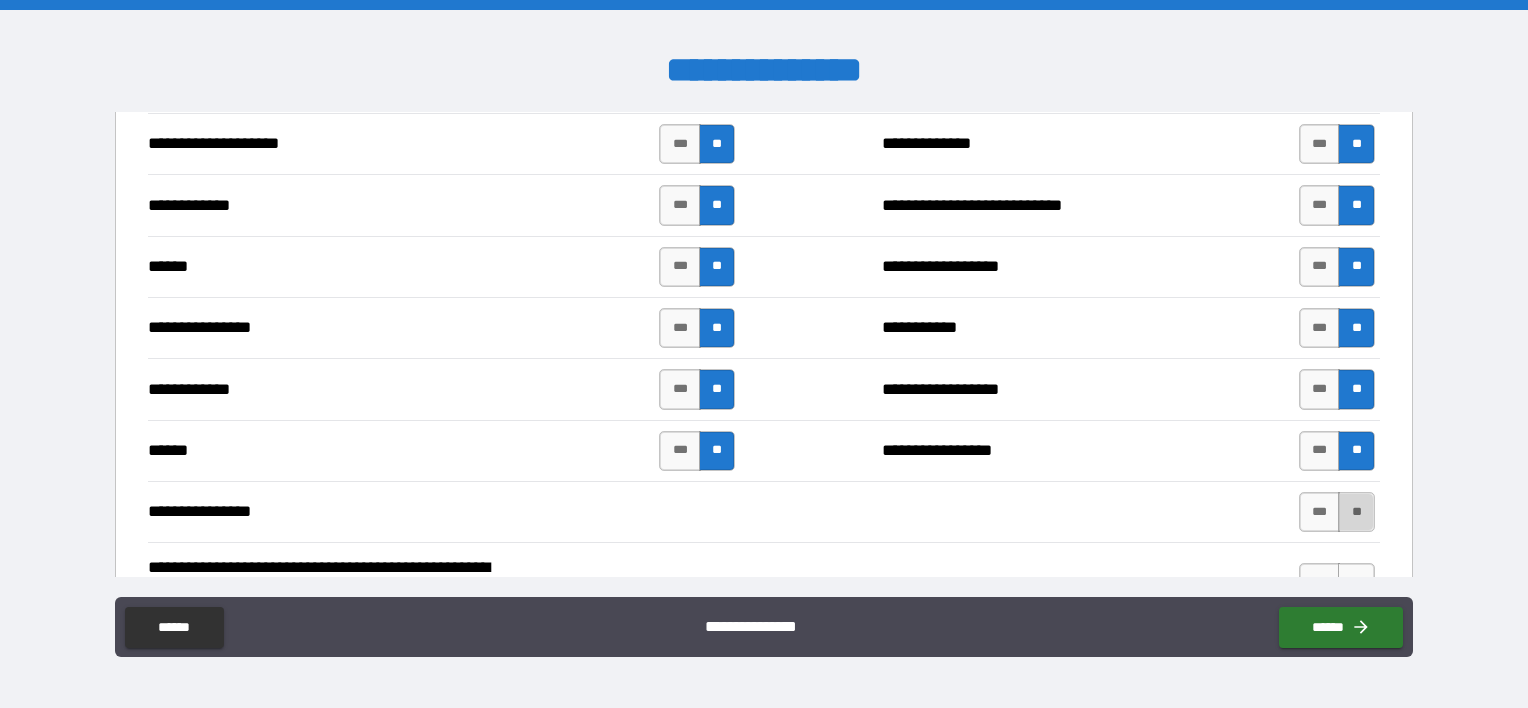 click on "**" at bounding box center [1356, 512] 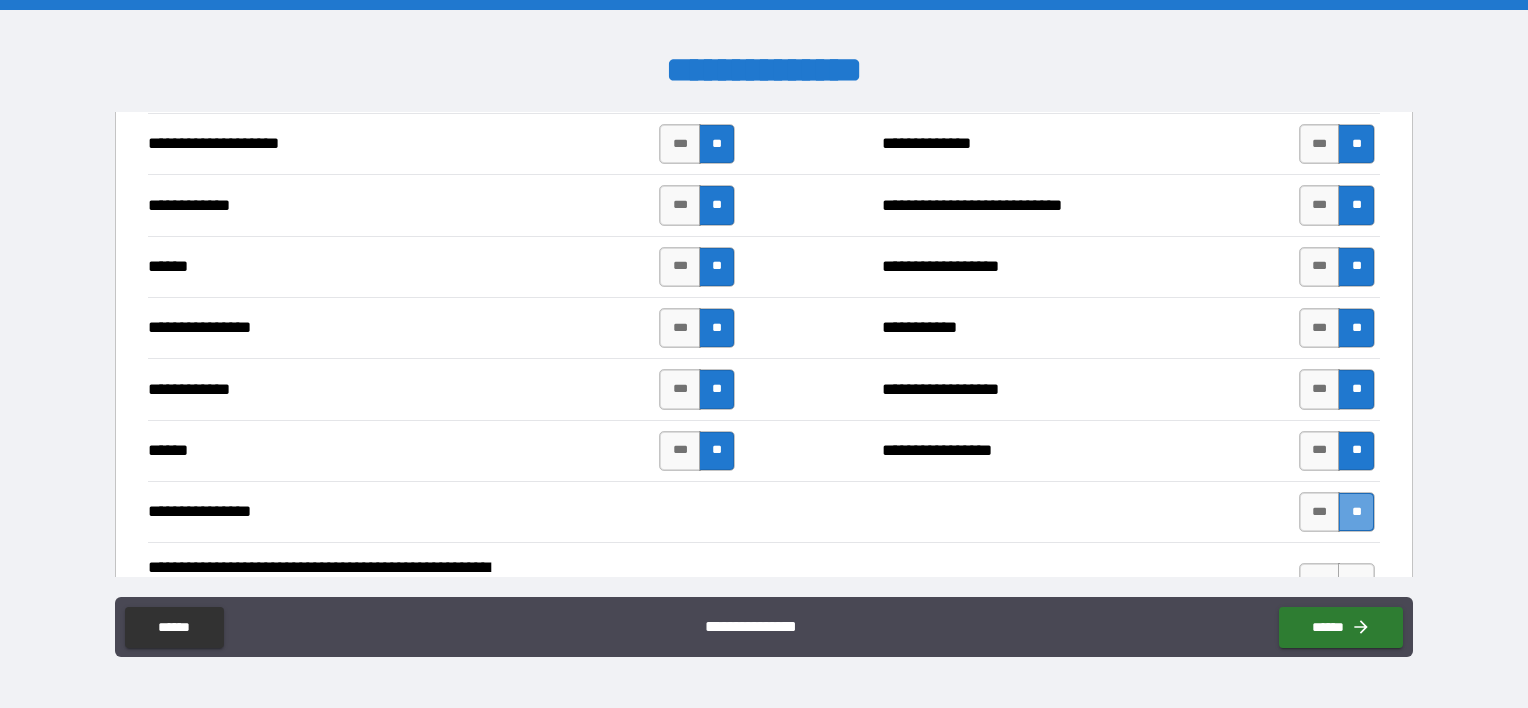 click on "**" at bounding box center (1356, 512) 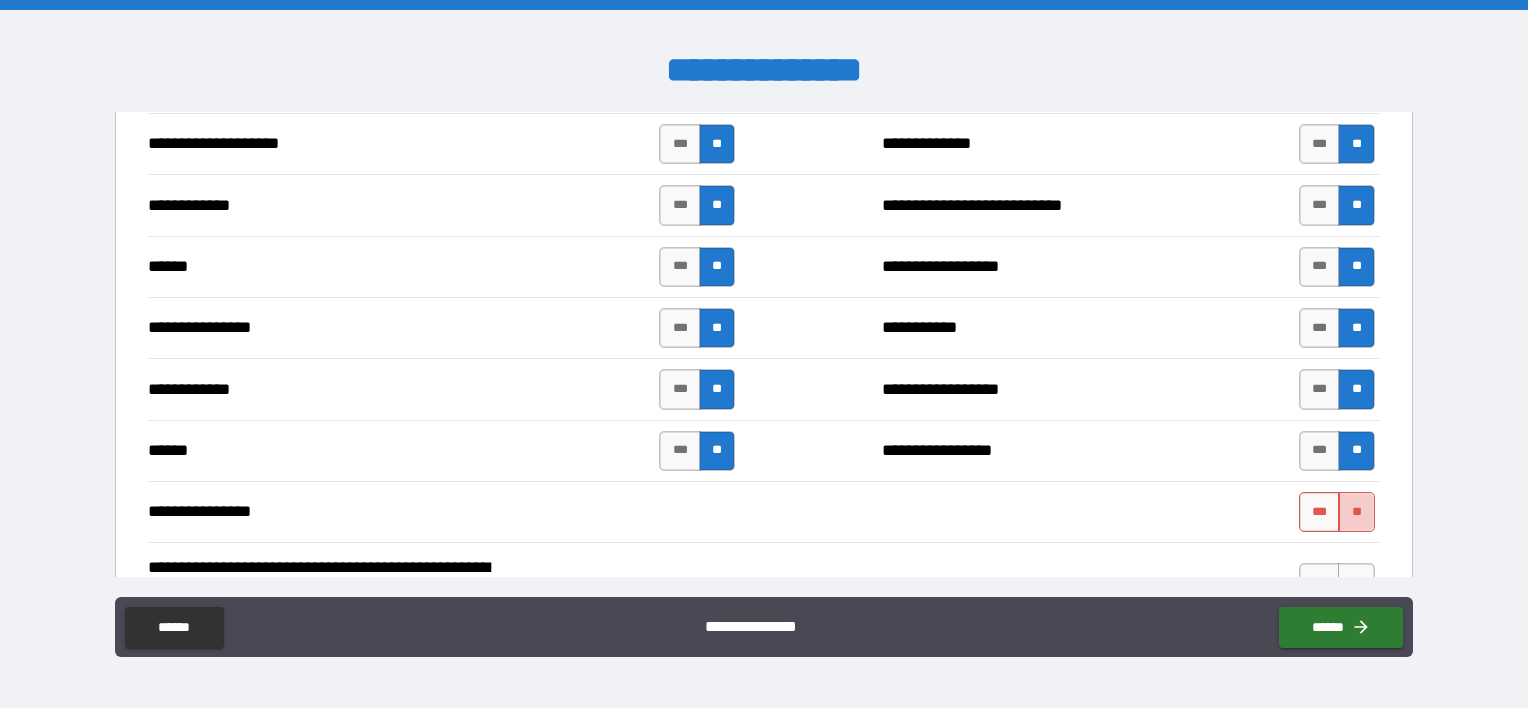 click on "**" at bounding box center [1356, 512] 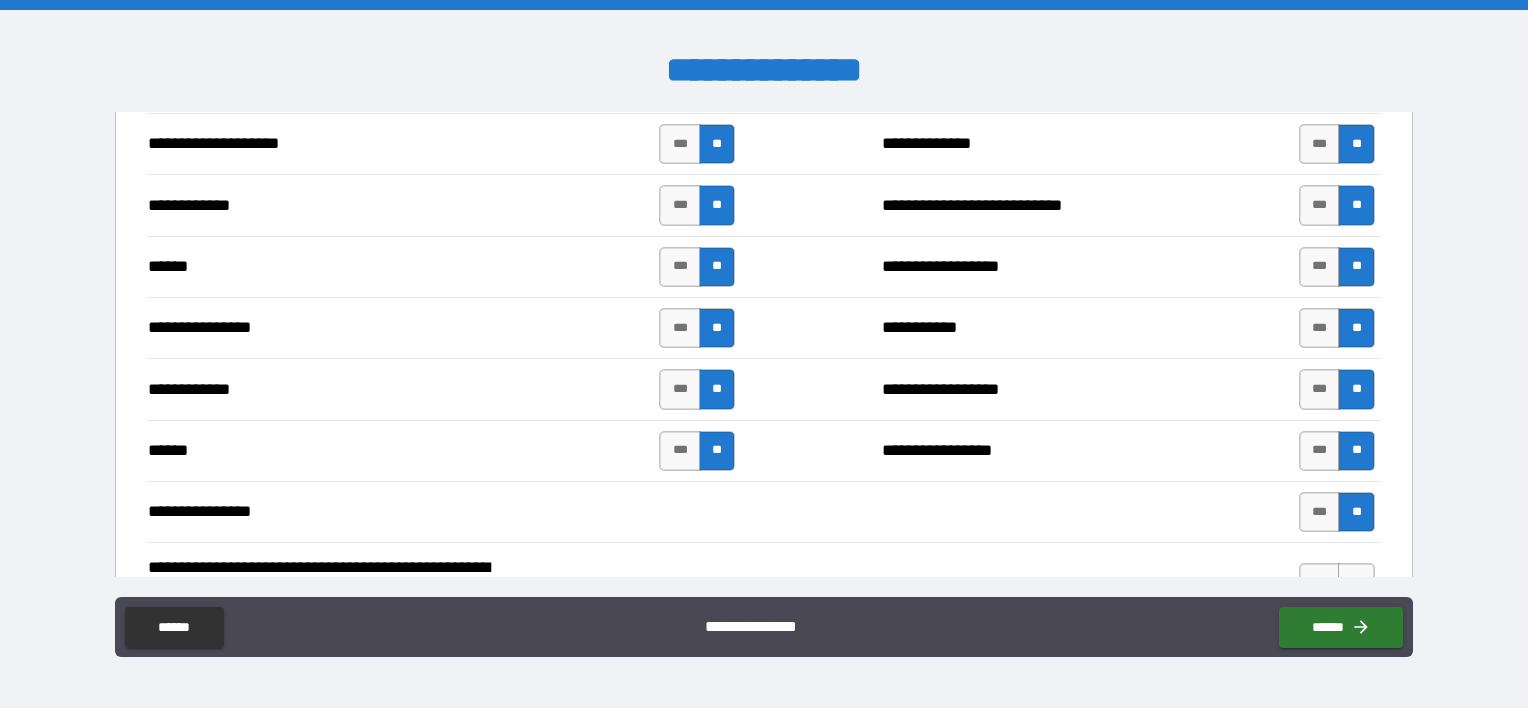 scroll, scrollTop: 3644, scrollLeft: 0, axis: vertical 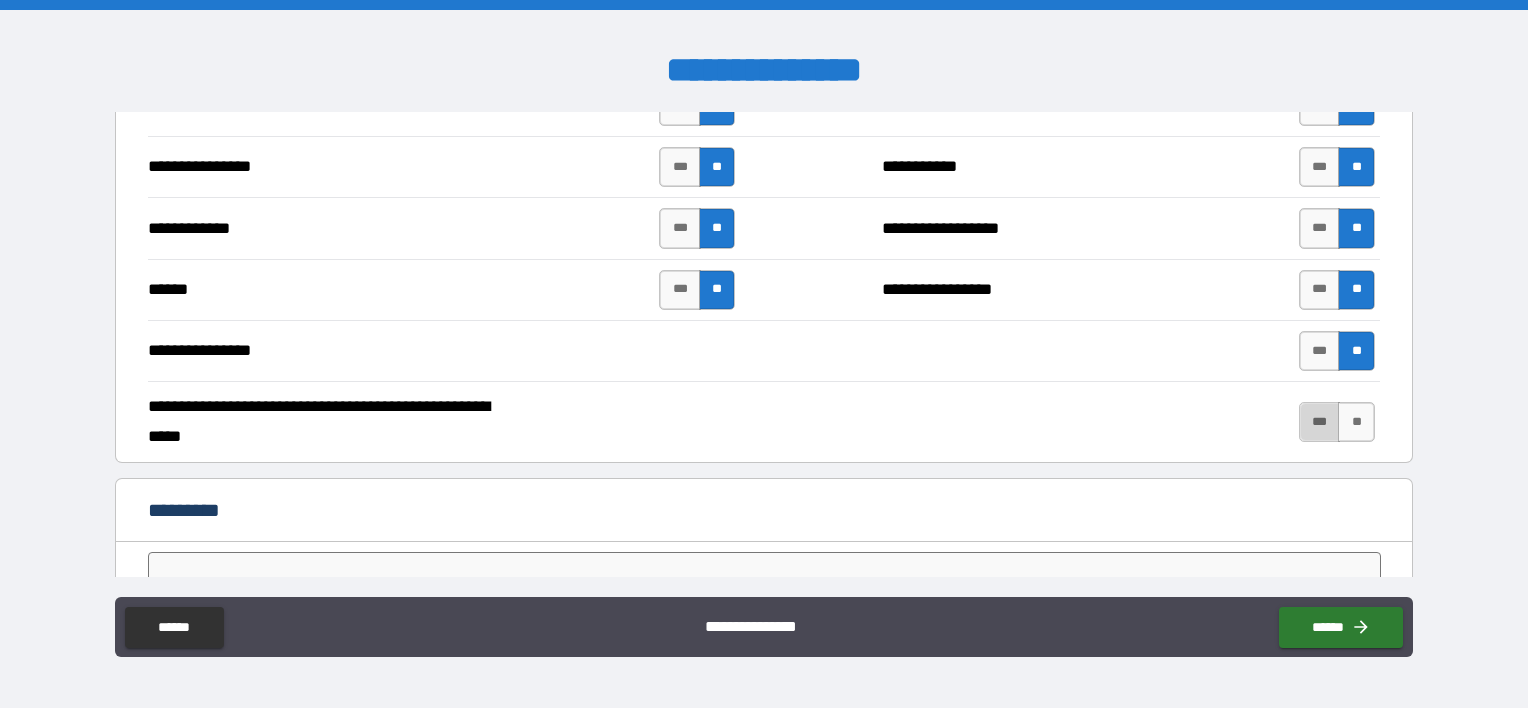 click on "***" at bounding box center [1320, 422] 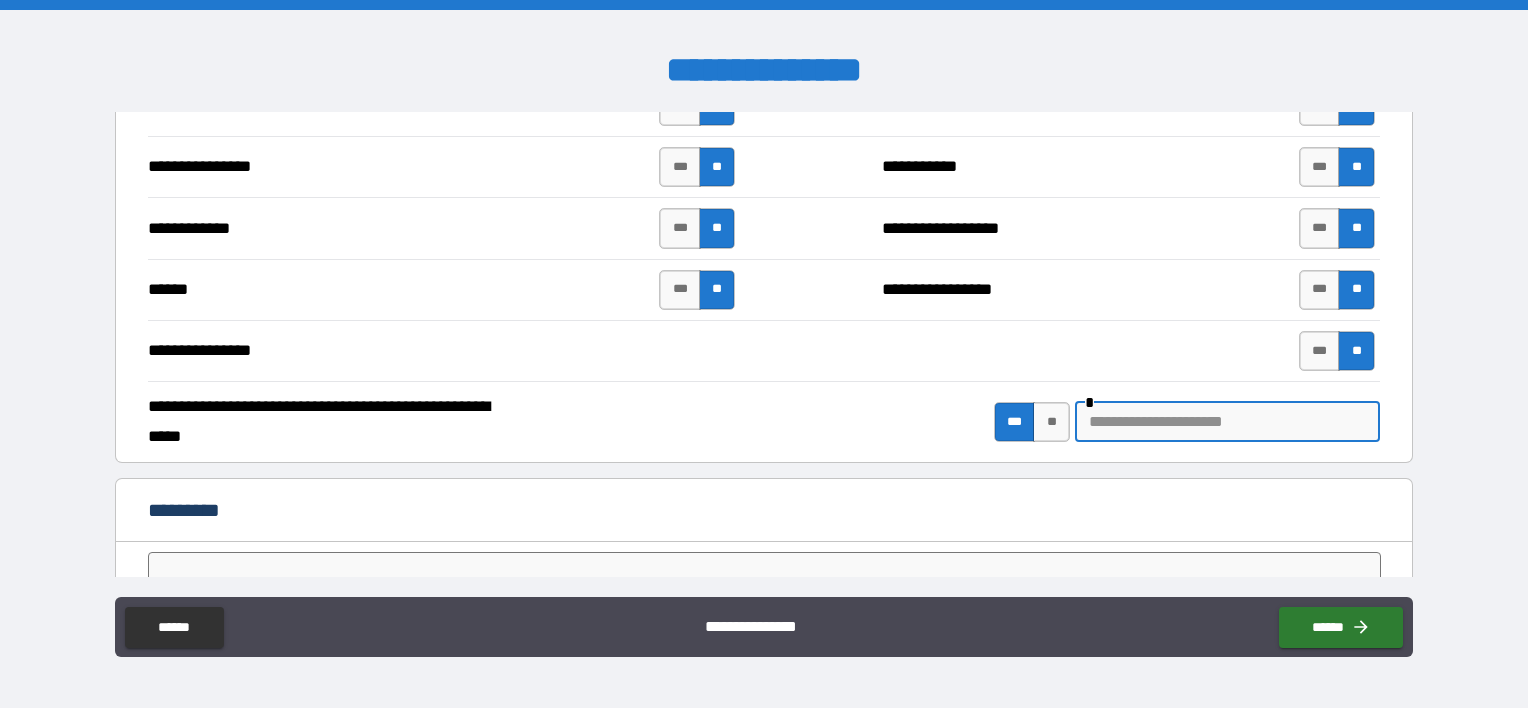 click at bounding box center [1227, 422] 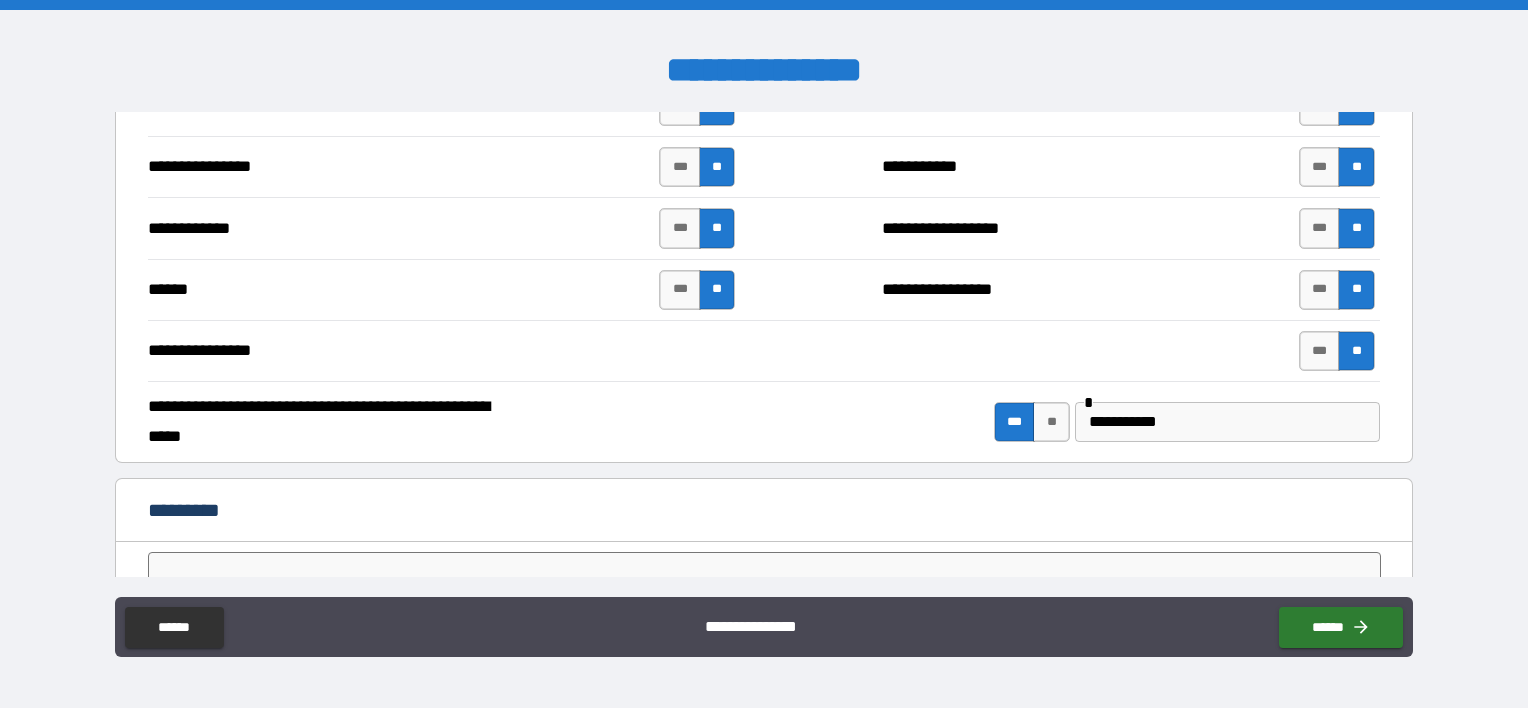 click on "*********" at bounding box center (764, 512) 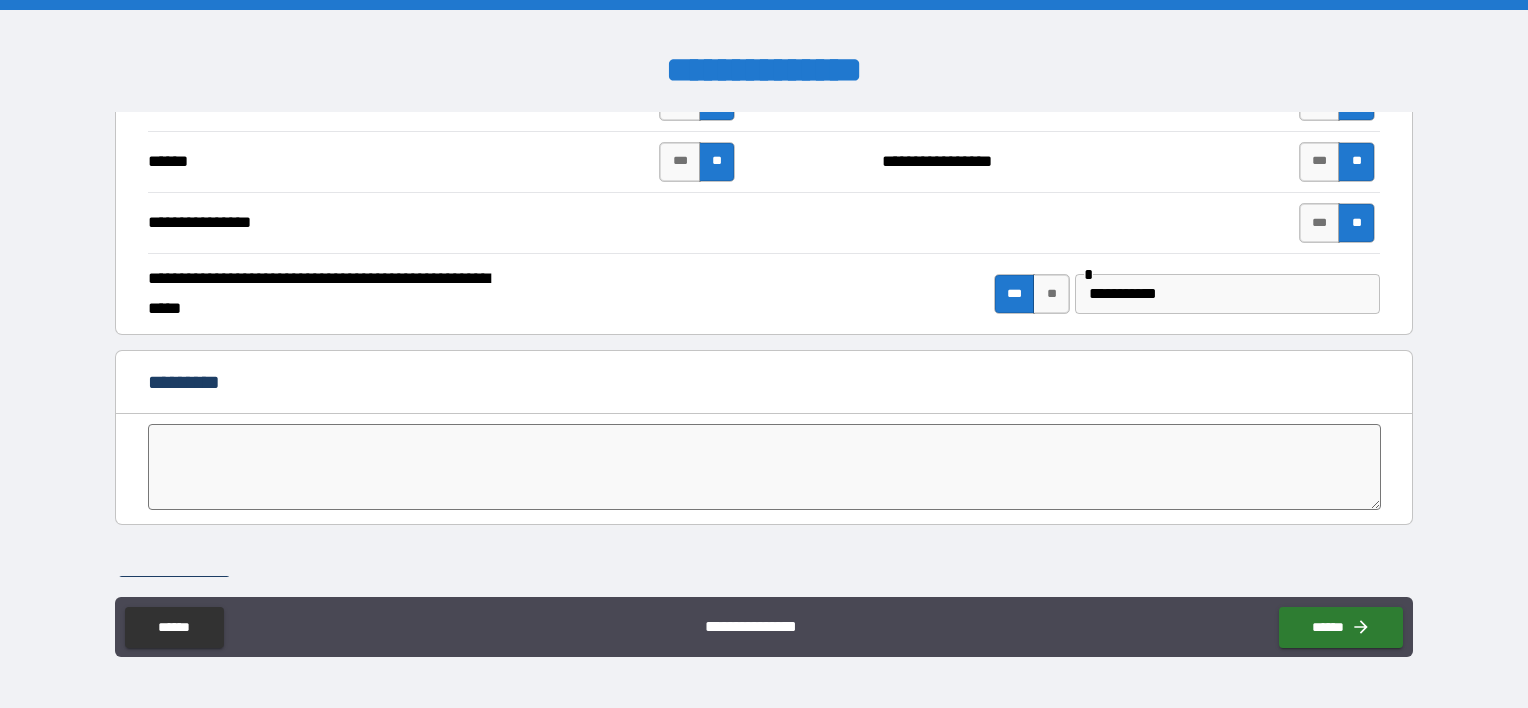 click on "*" at bounding box center (764, 469) 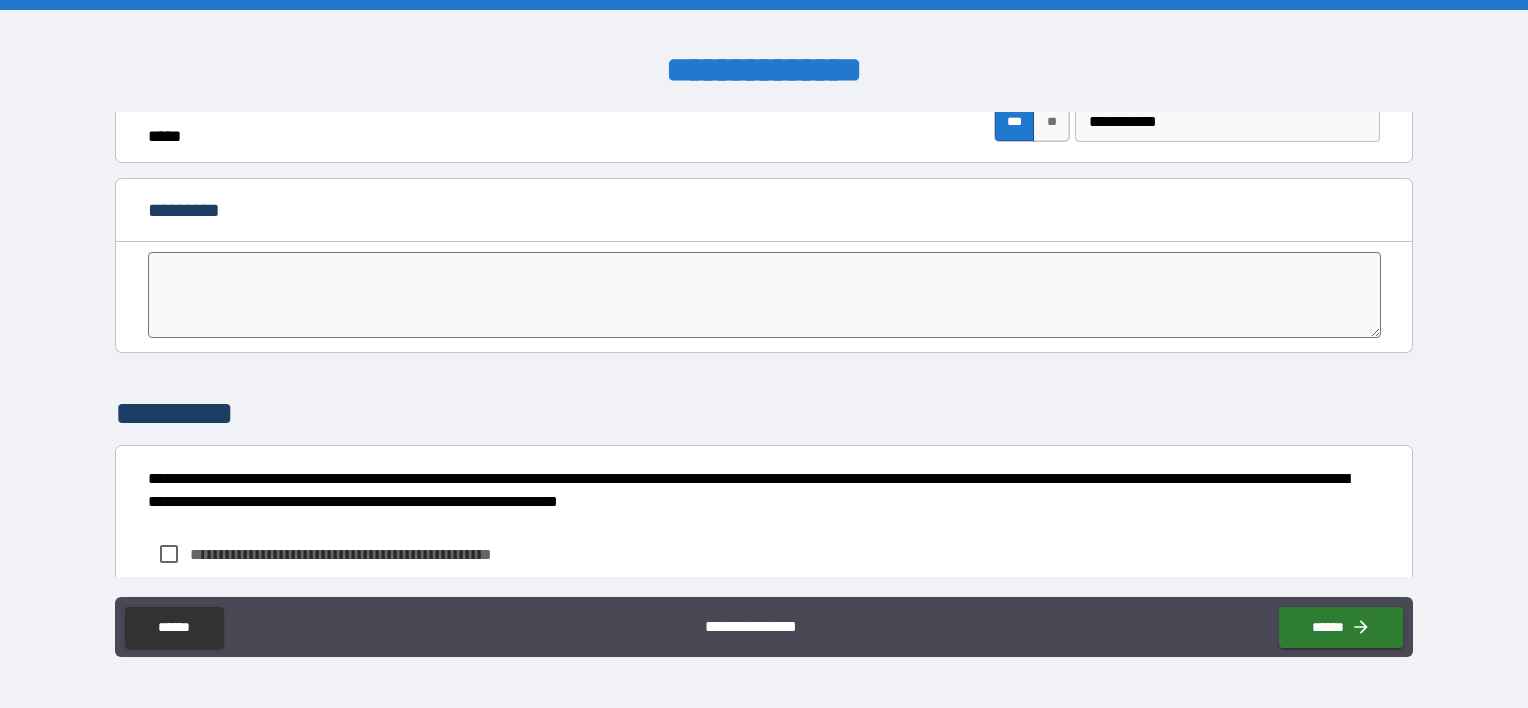 scroll, scrollTop: 4059, scrollLeft: 0, axis: vertical 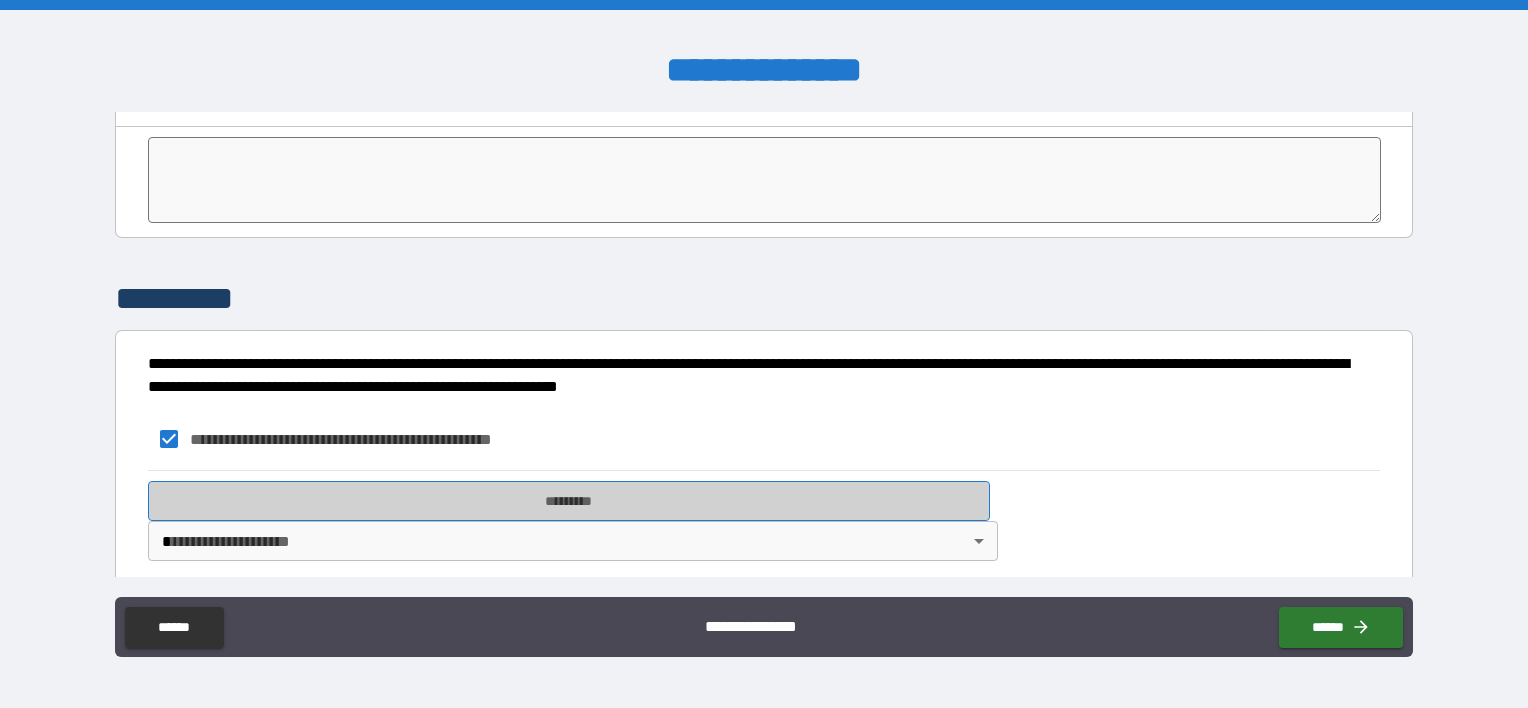 click on "*********" at bounding box center [569, 501] 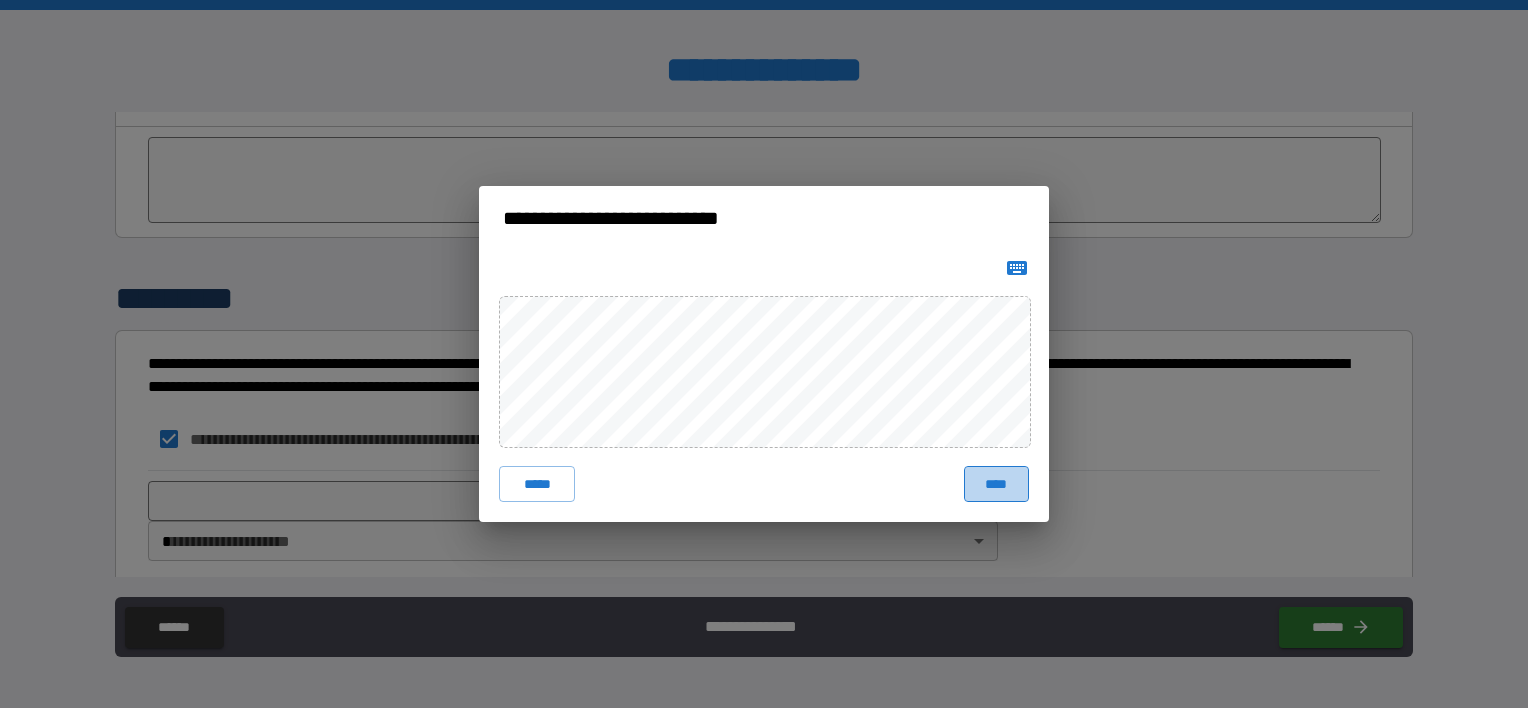 click on "****" at bounding box center [996, 484] 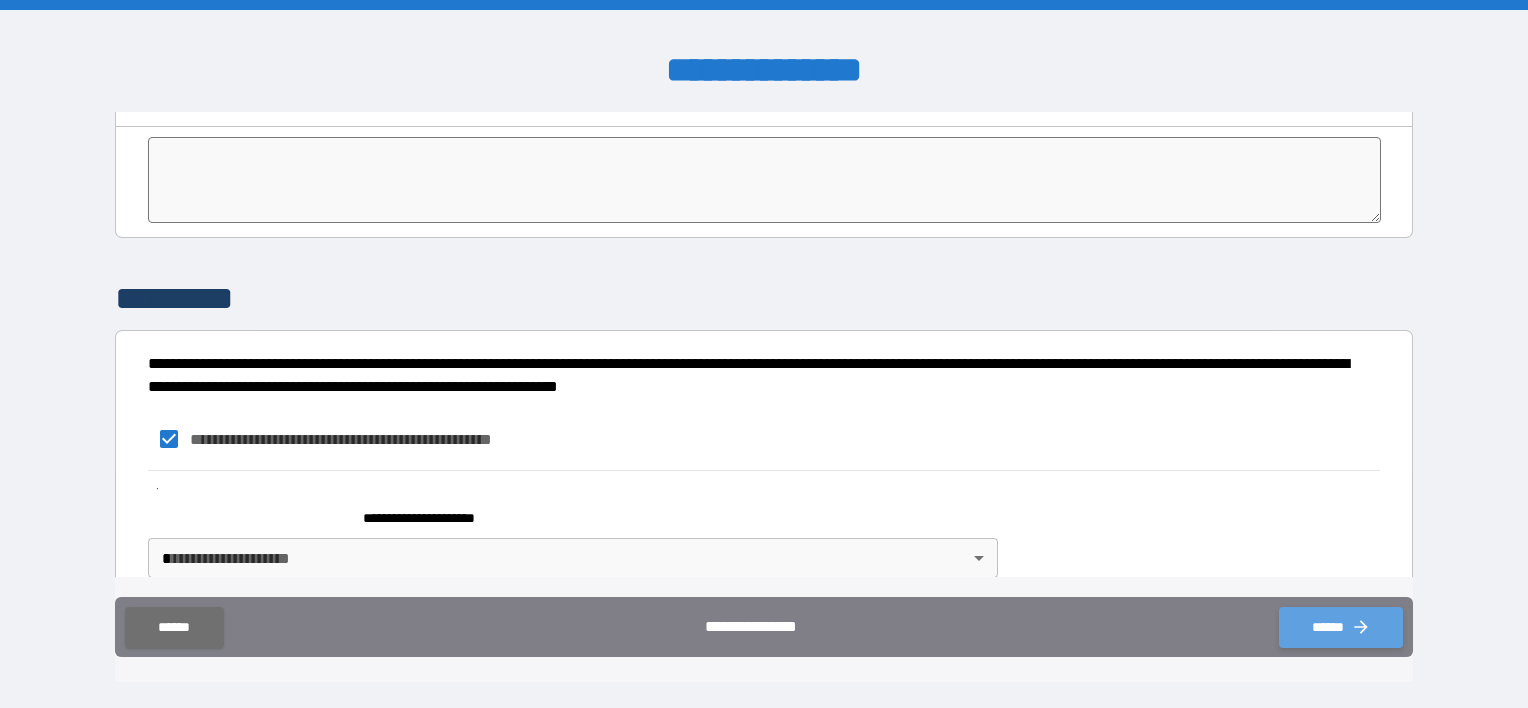 click on "******" at bounding box center [1341, 627] 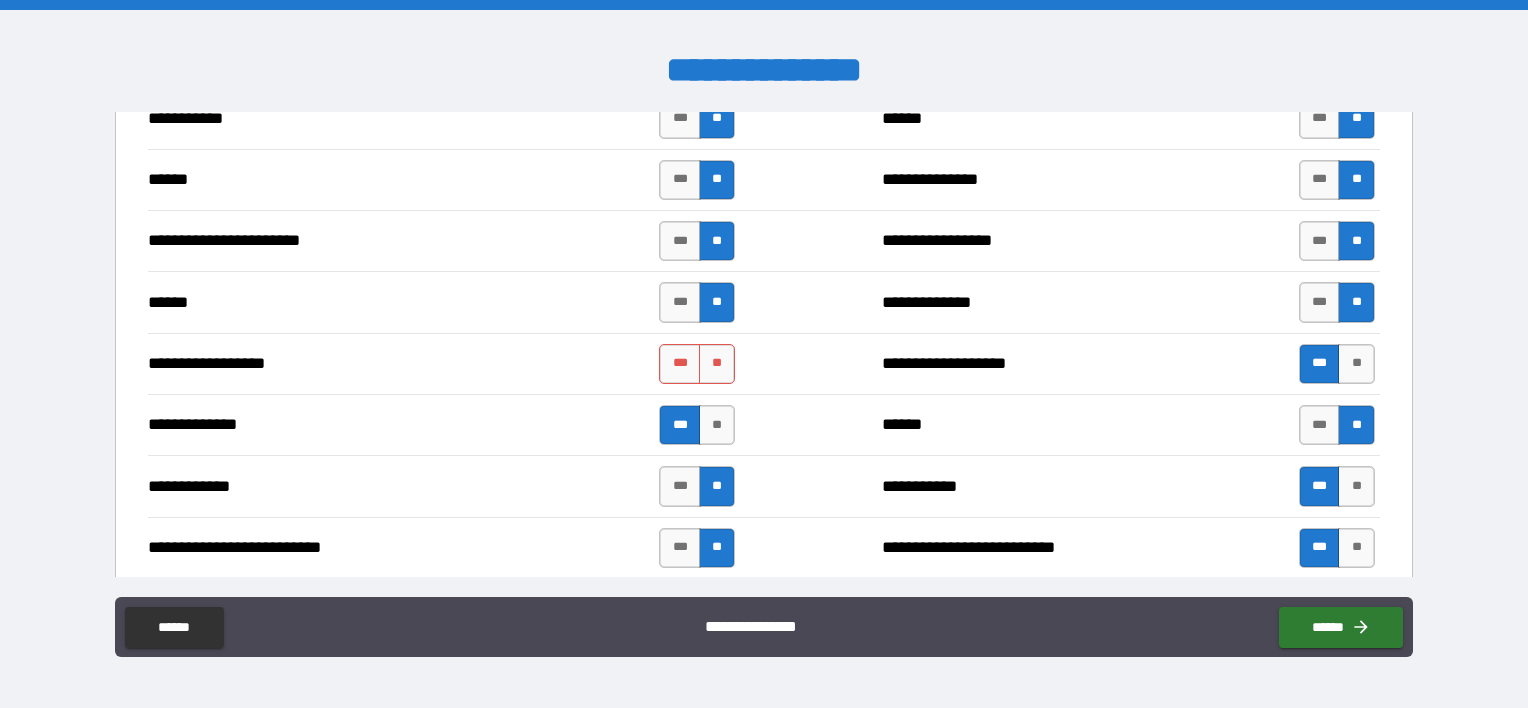 scroll, scrollTop: 1604, scrollLeft: 0, axis: vertical 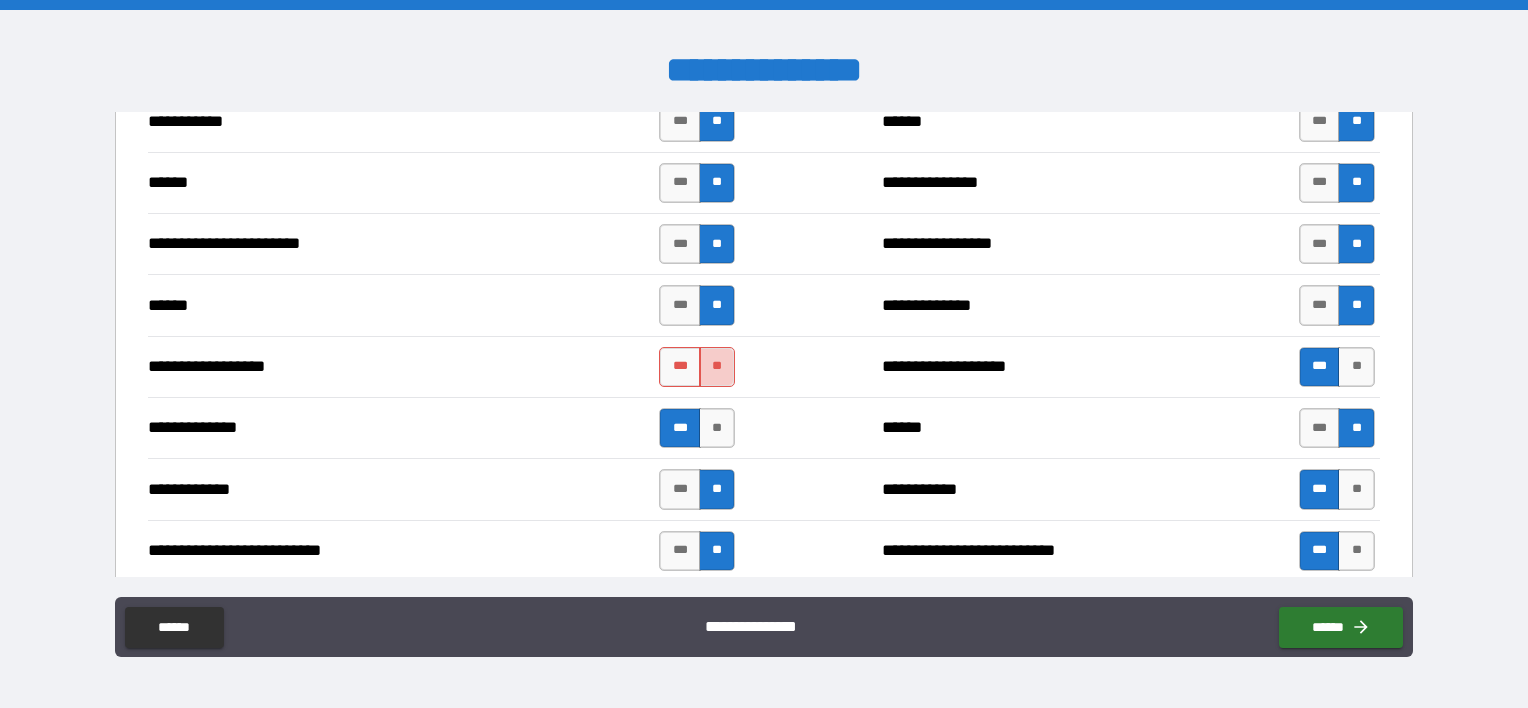 click on "**" at bounding box center [717, 367] 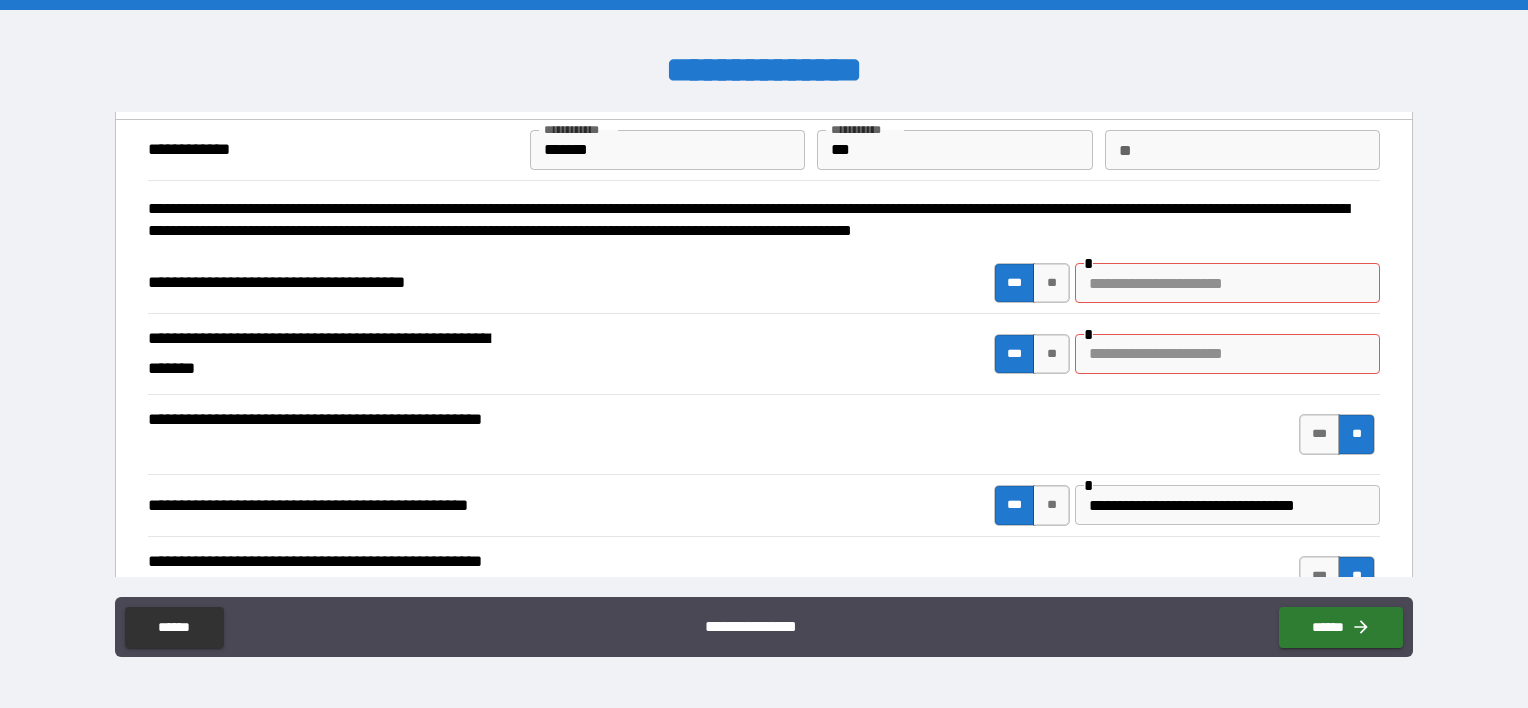 scroll, scrollTop: 0, scrollLeft: 0, axis: both 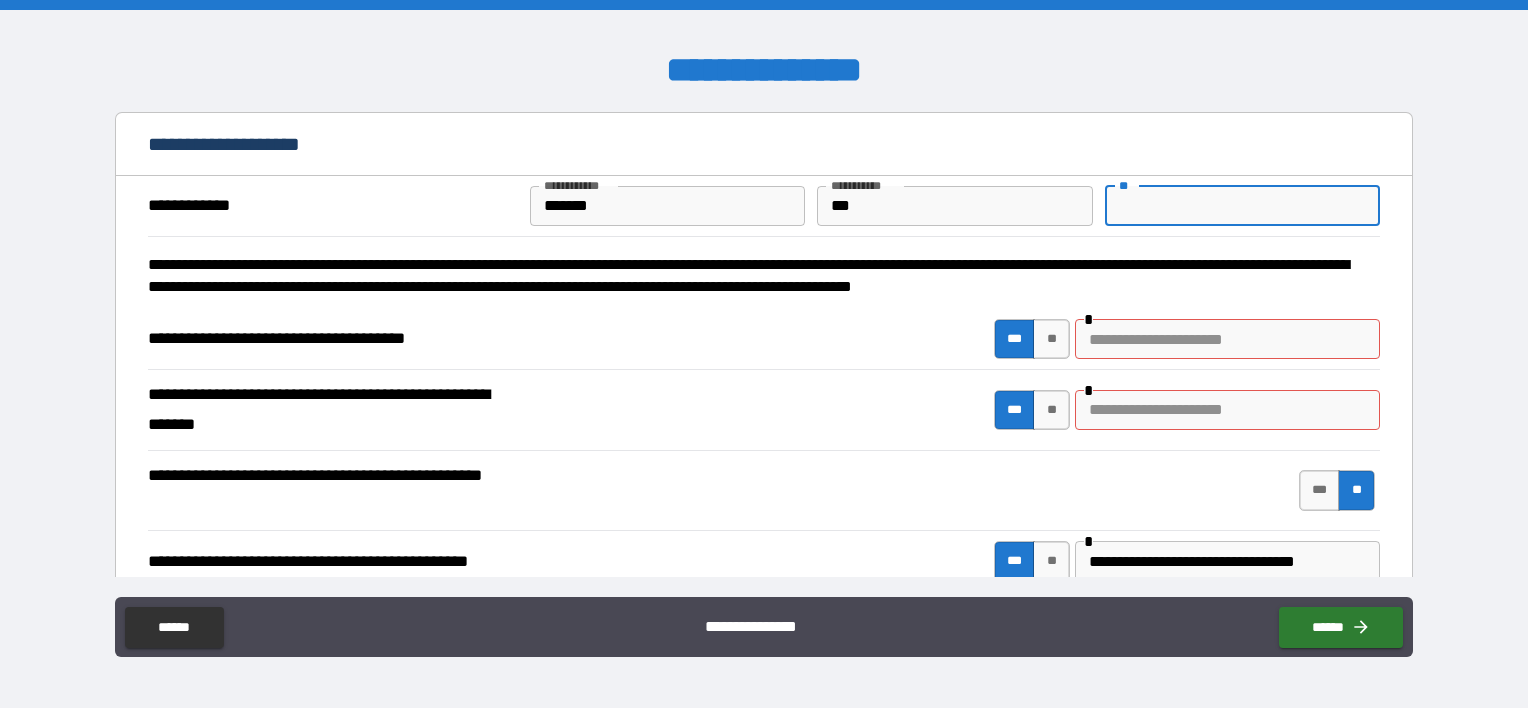 click on "**" at bounding box center [1242, 206] 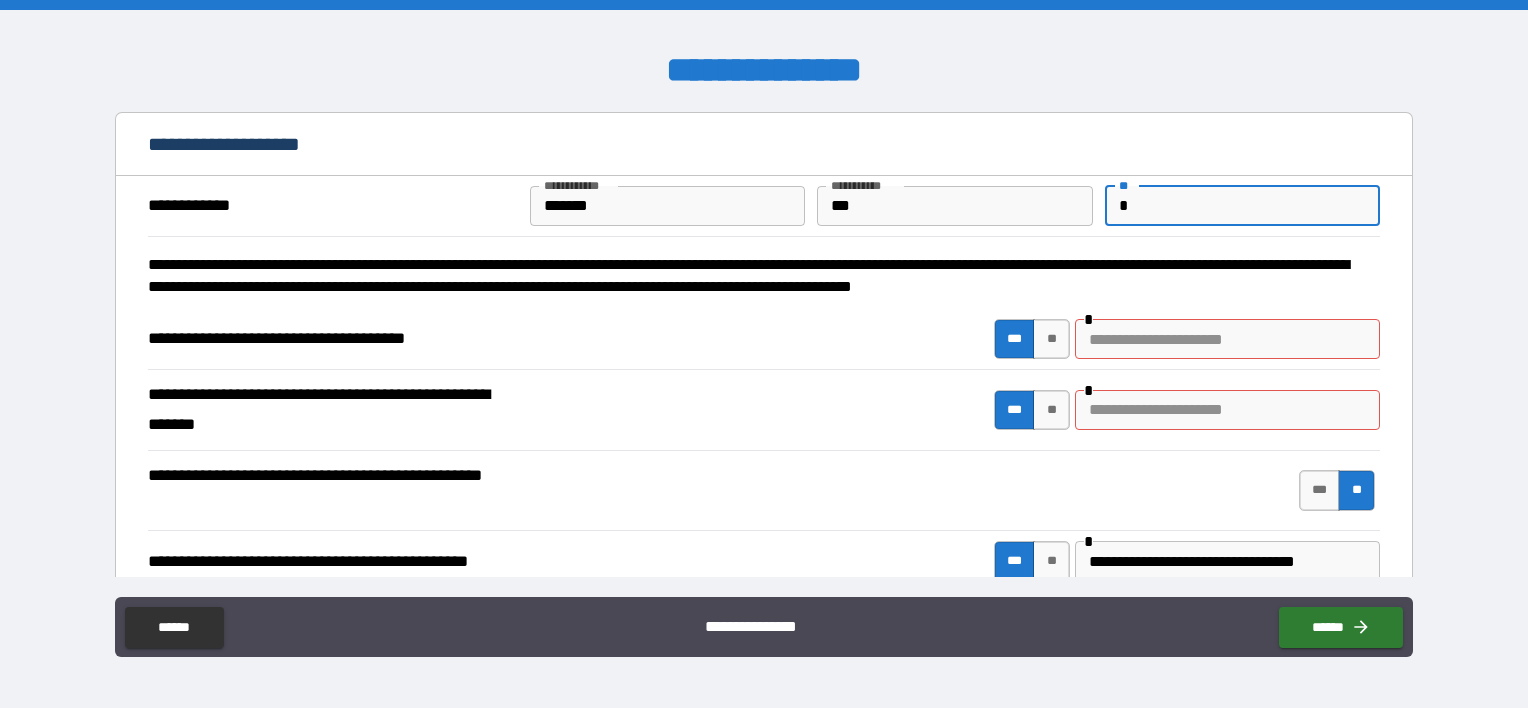 scroll, scrollTop: 119, scrollLeft: 0, axis: vertical 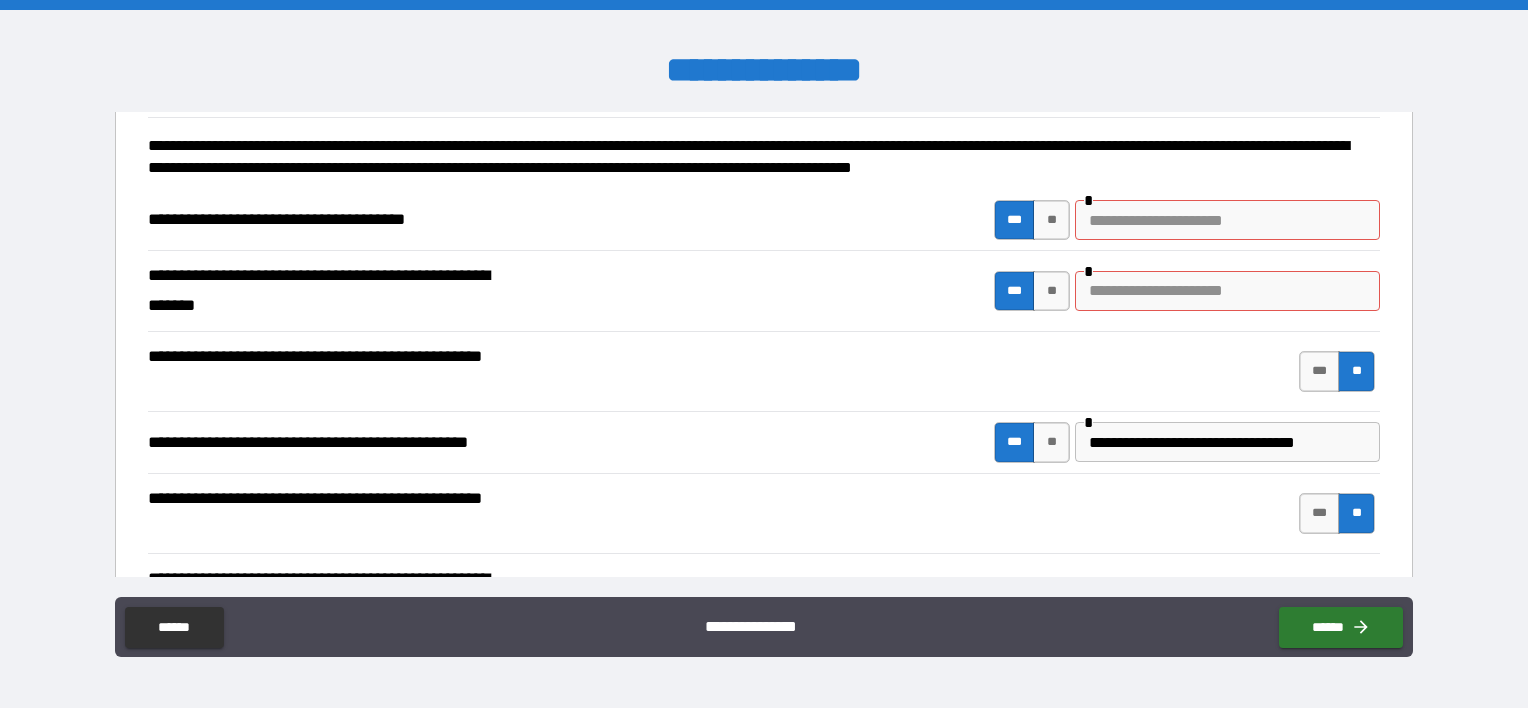 click on "**********" at bounding box center [764, 371] 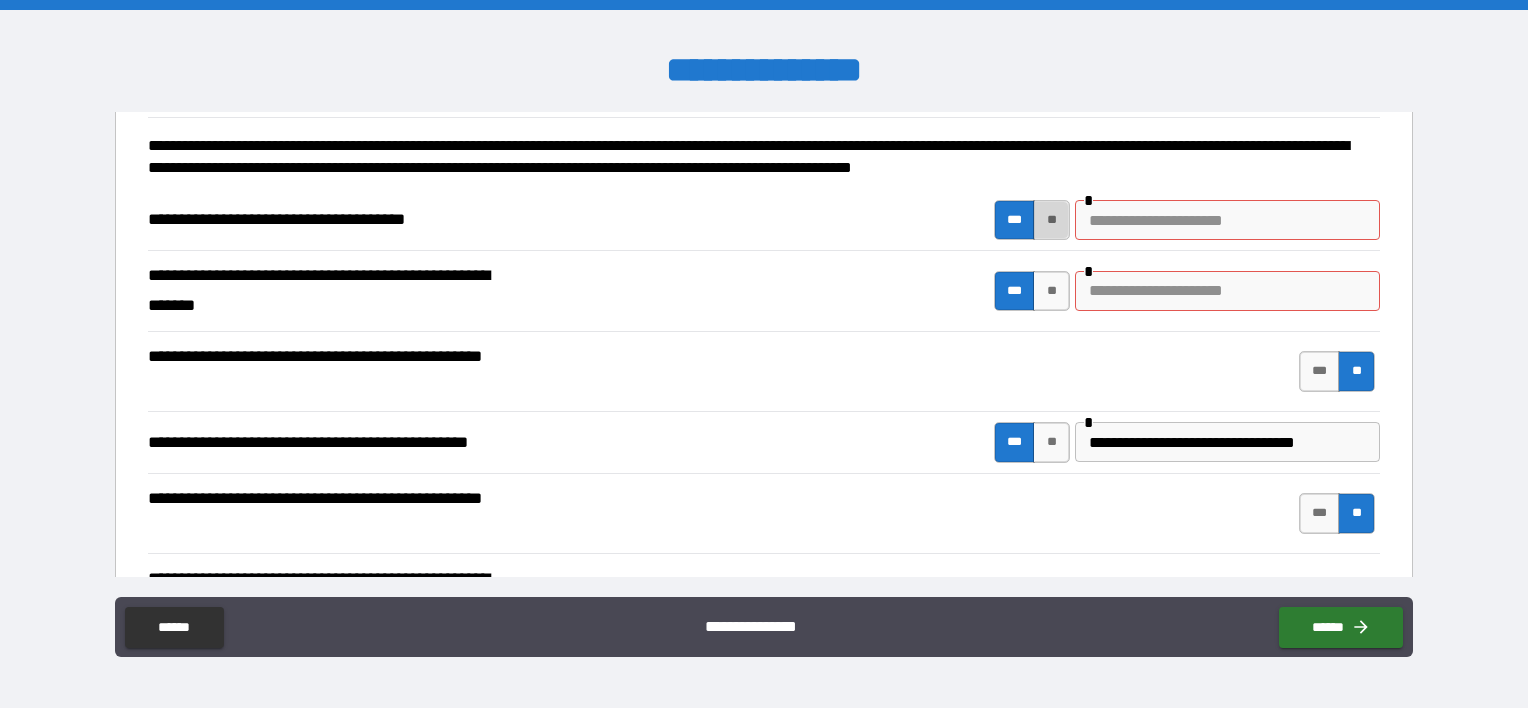 click on "**" at bounding box center [1051, 220] 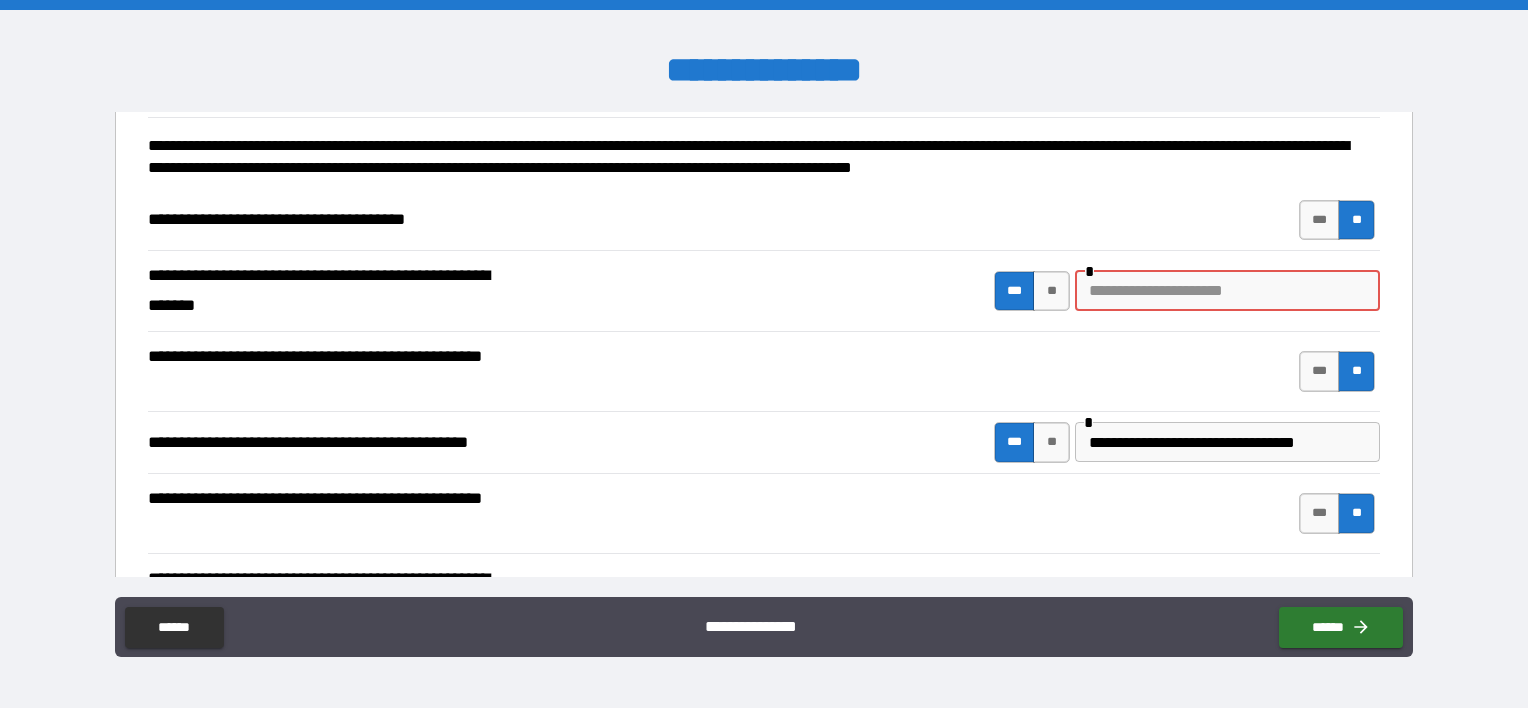 click at bounding box center [1227, 291] 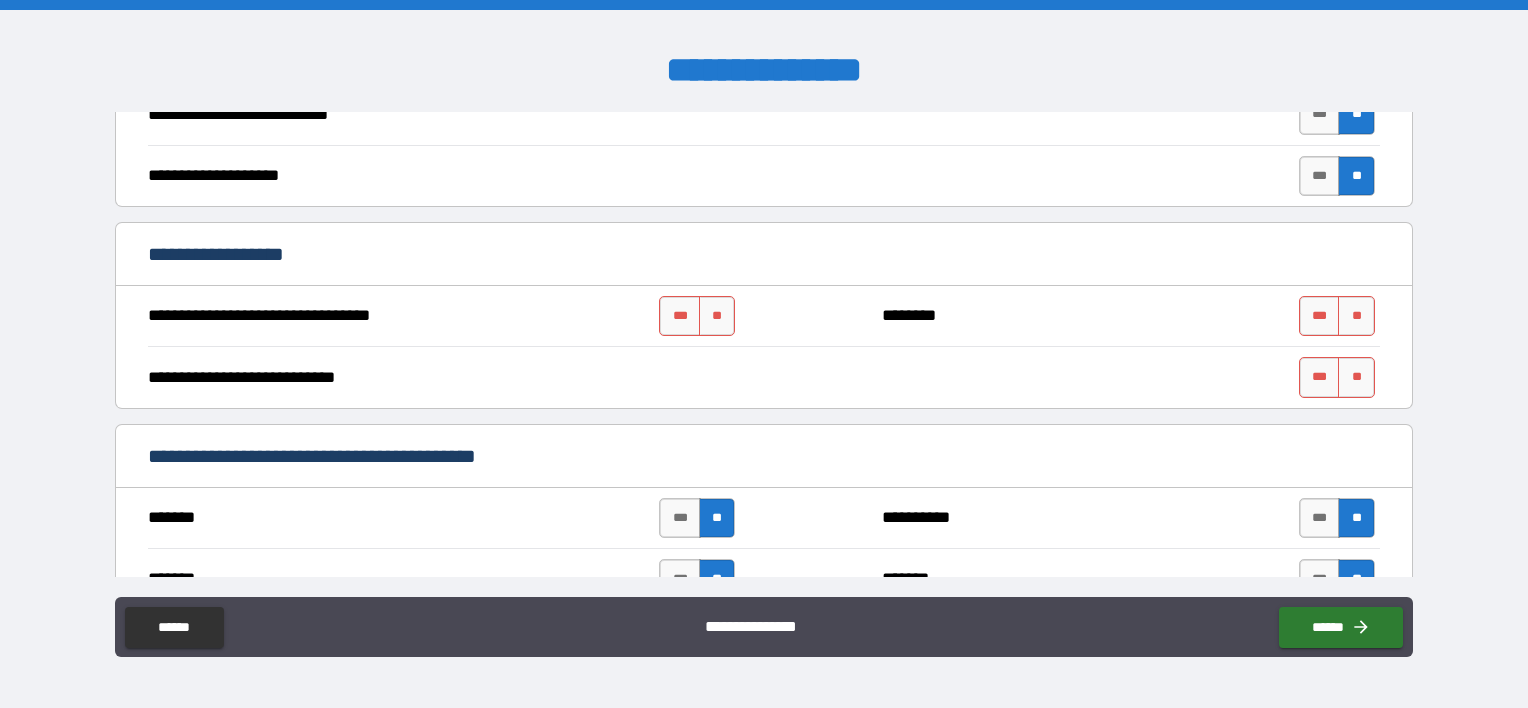 scroll, scrollTop: 699, scrollLeft: 0, axis: vertical 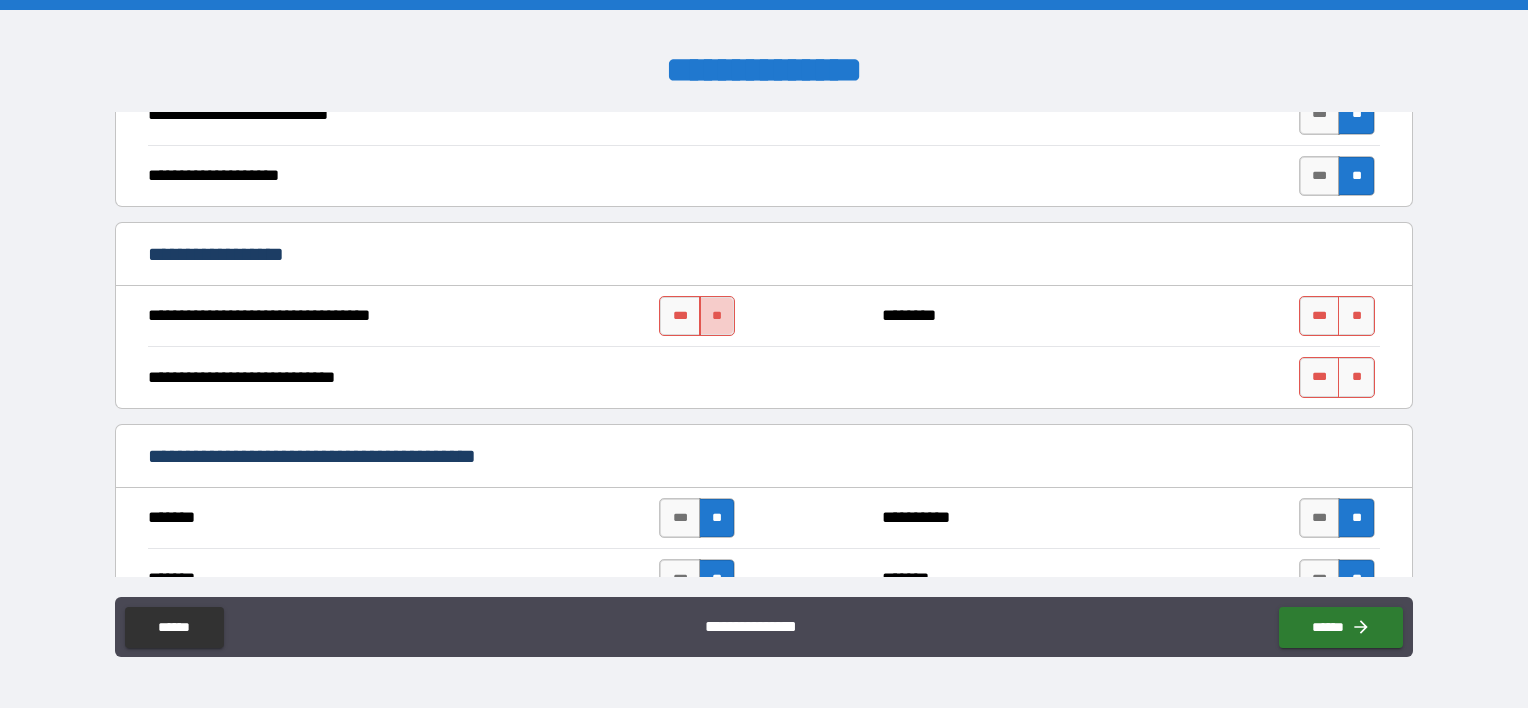 click on "**" at bounding box center [717, 316] 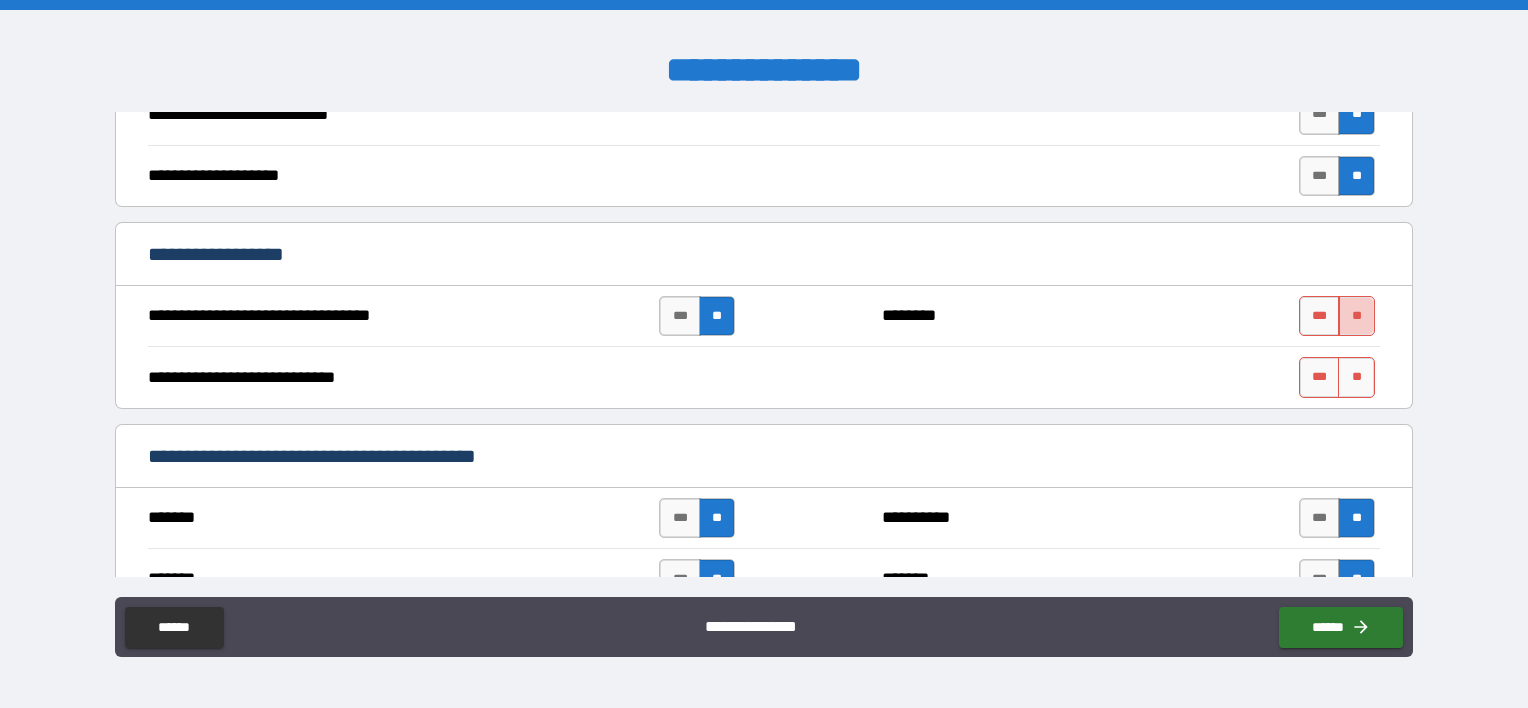 click on "**" at bounding box center [1356, 316] 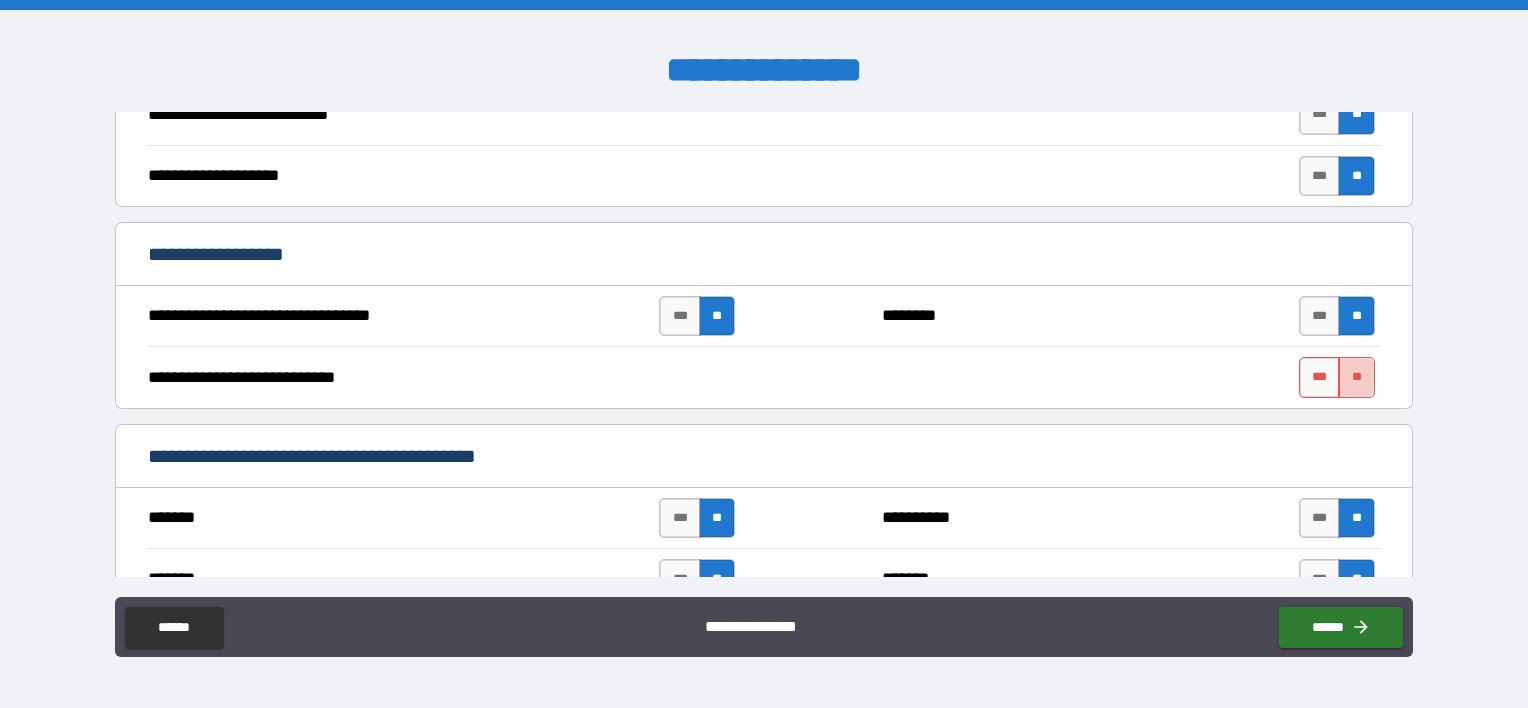 click on "**" at bounding box center [1356, 377] 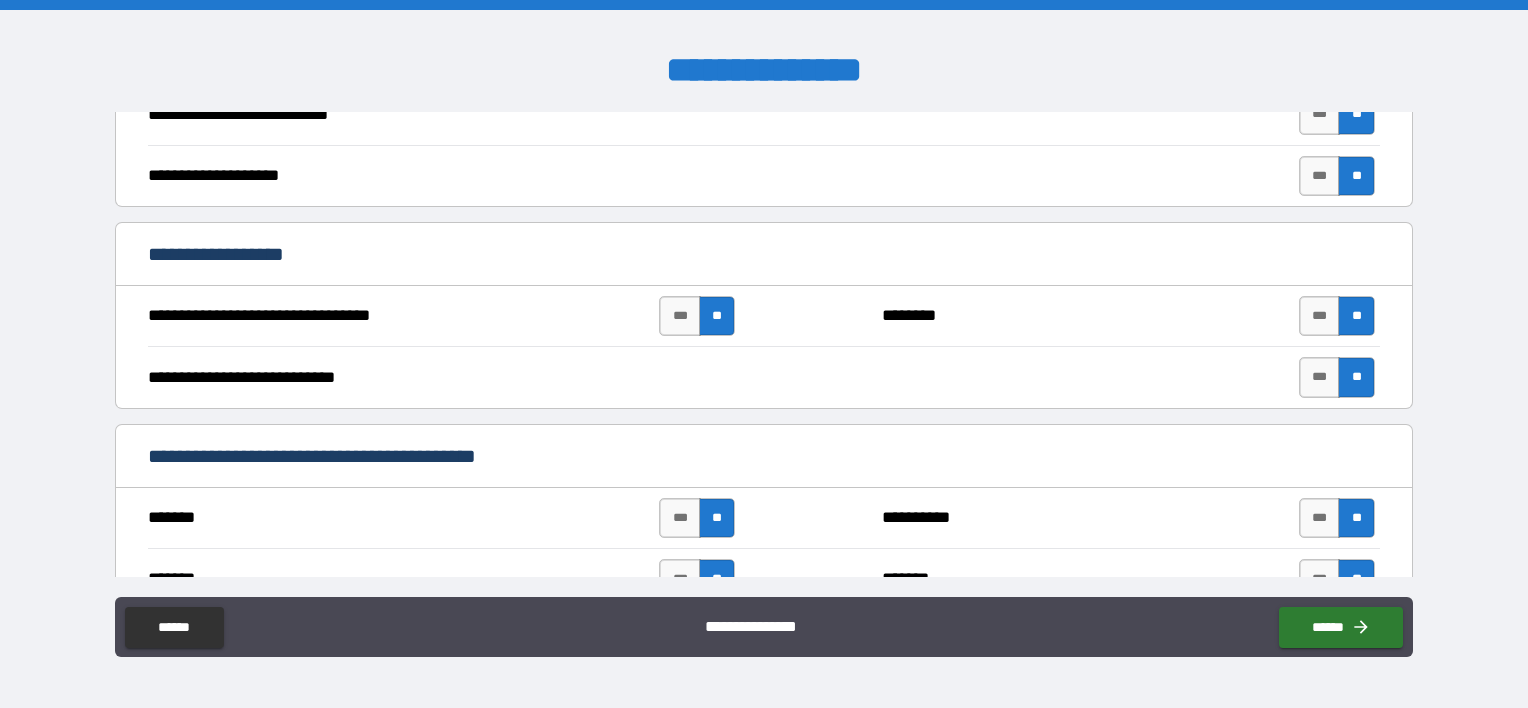 drag, startPoint x: 1454, startPoint y: 378, endPoint x: 988, endPoint y: 318, distance: 469.84677 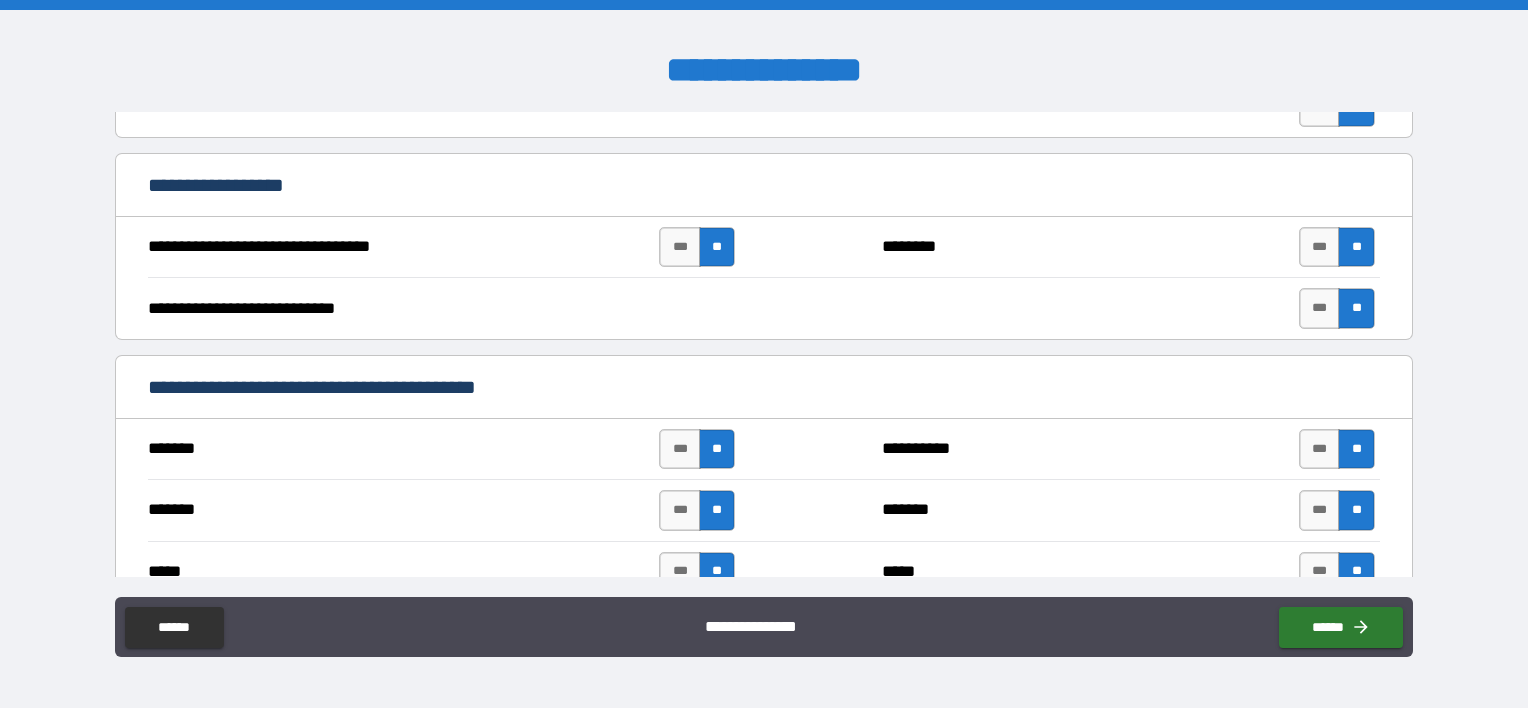 click on "**********" at bounding box center [764, 308] 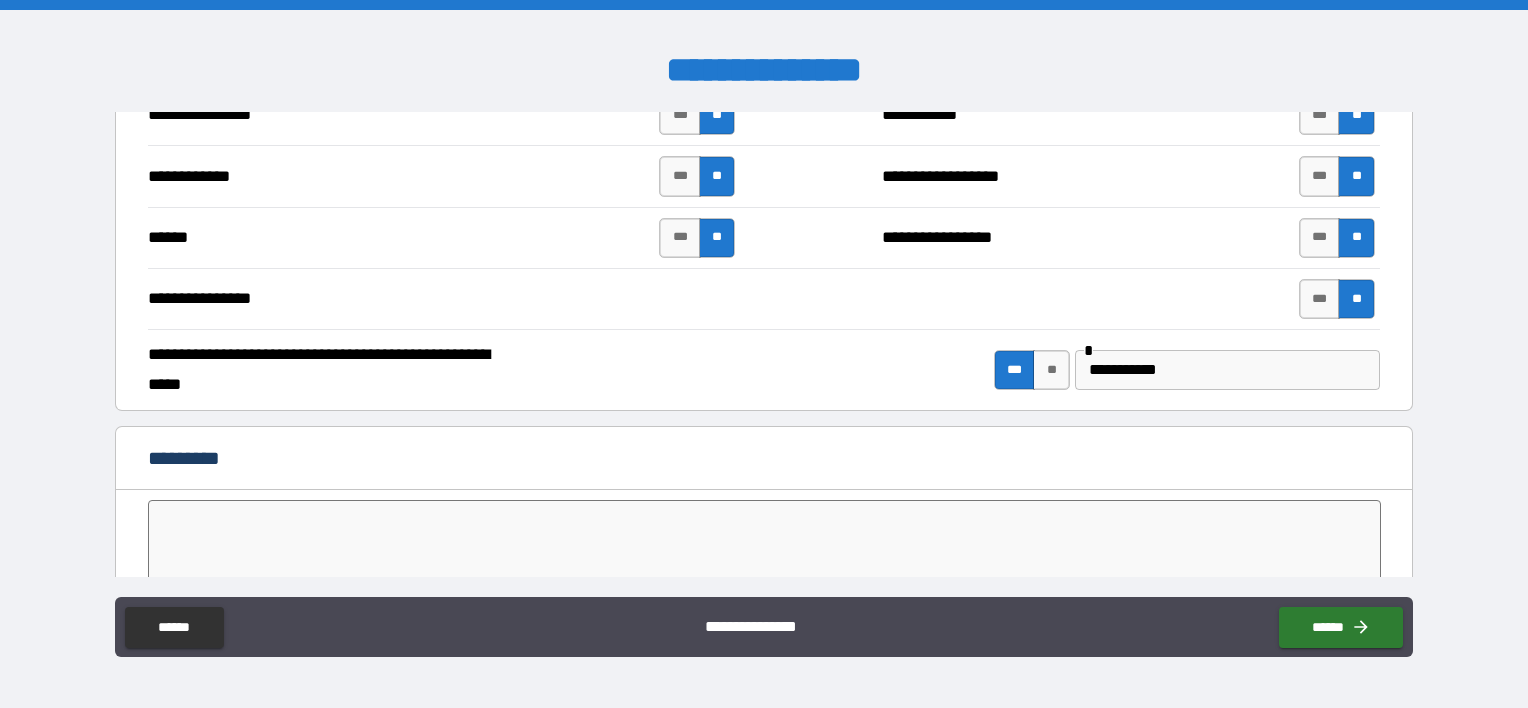 scroll, scrollTop: 3698, scrollLeft: 0, axis: vertical 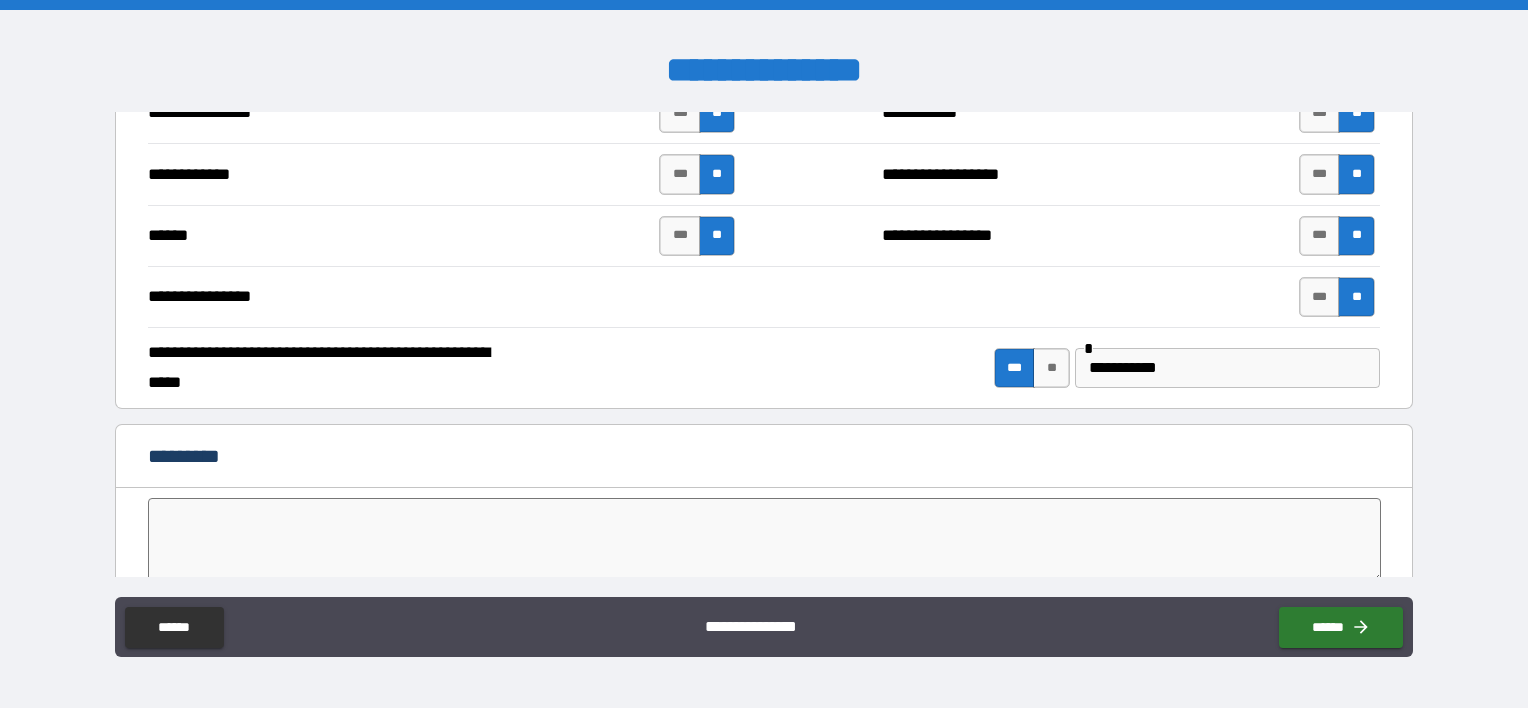 click on "**********" at bounding box center [1227, 368] 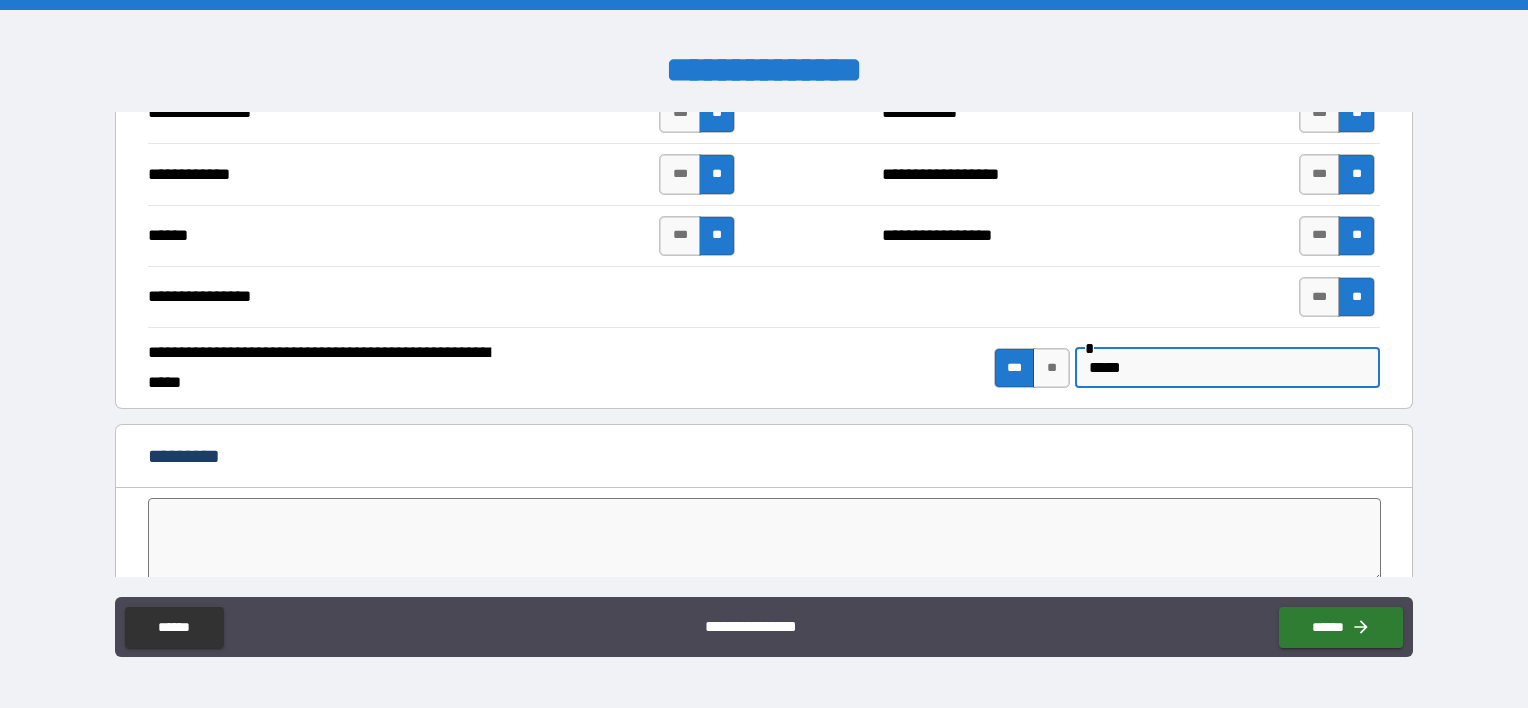 click on "*****" at bounding box center [1227, 368] 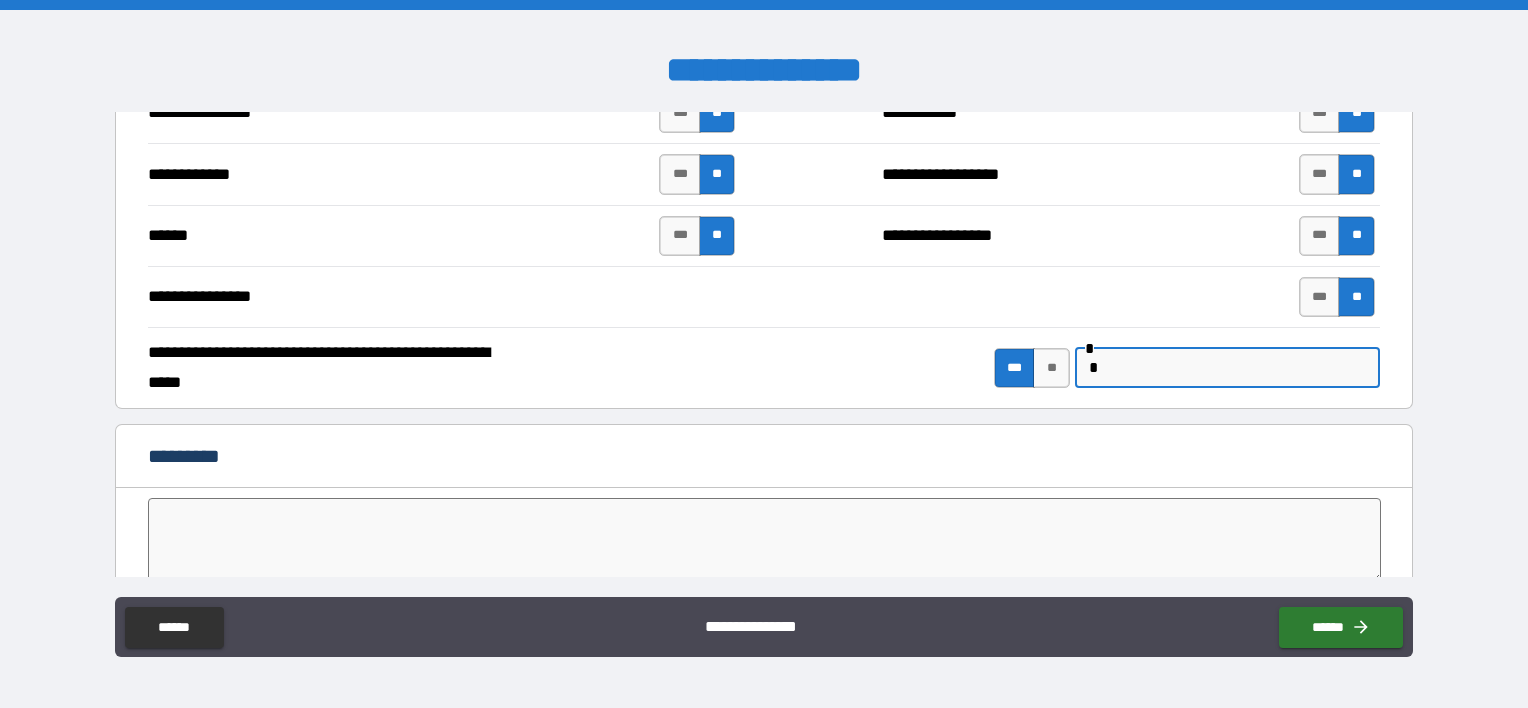 click on "*" at bounding box center (1227, 368) 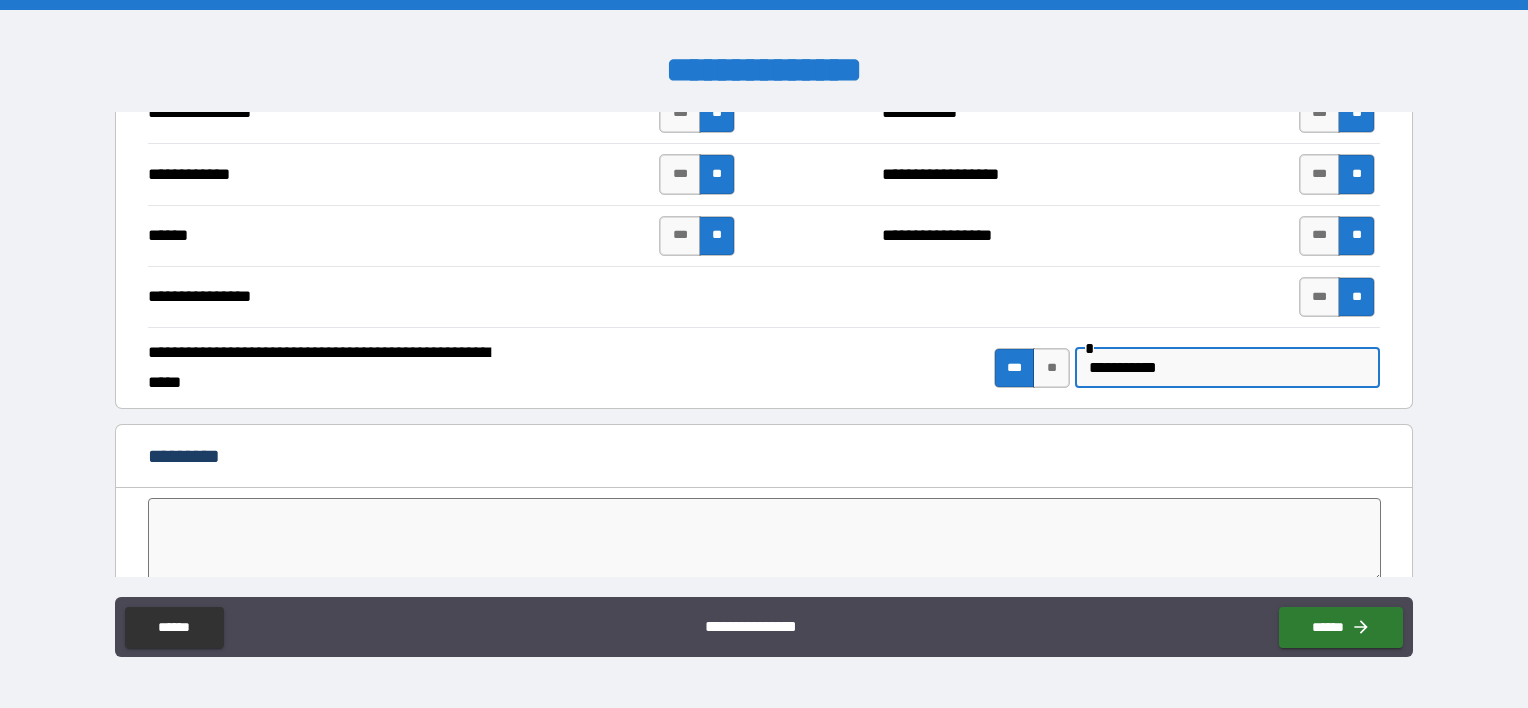 click on "*********" at bounding box center (764, 458) 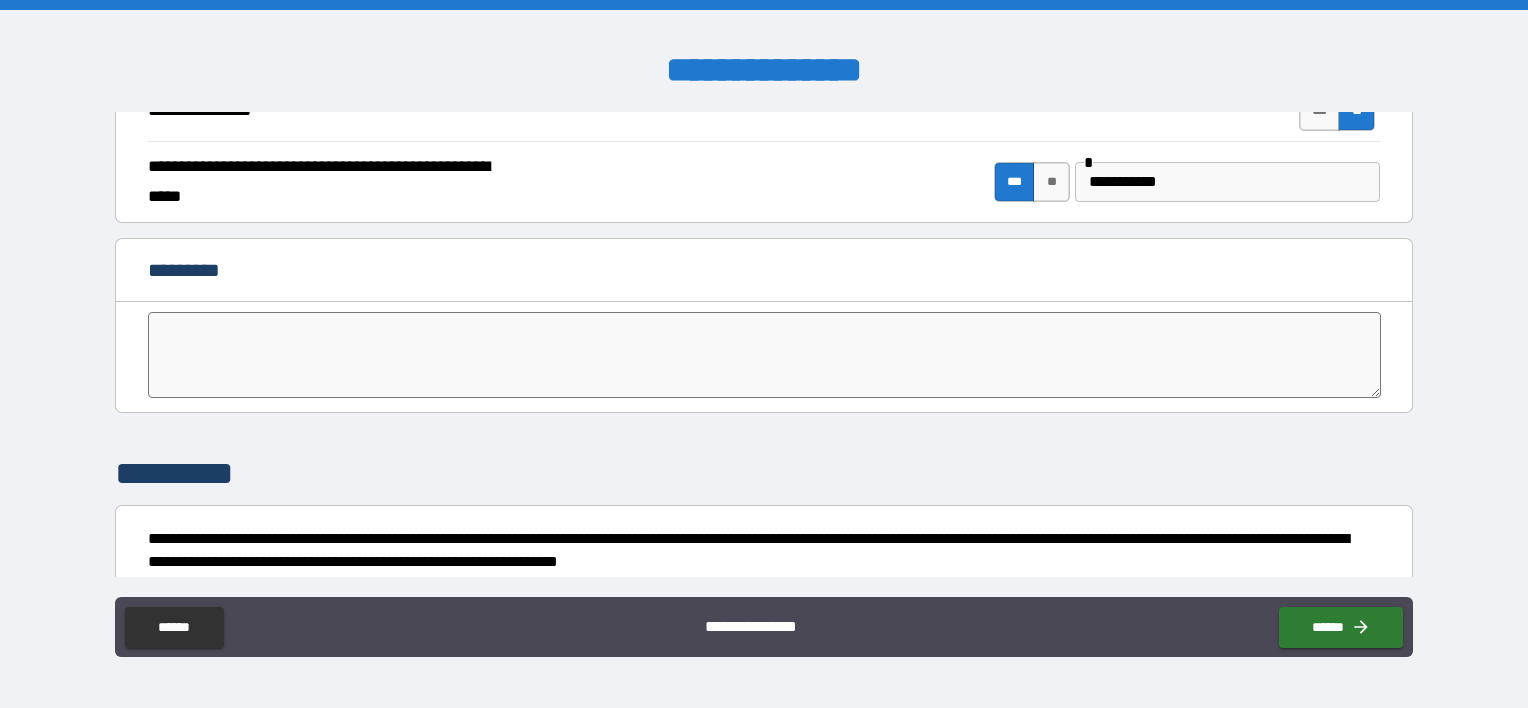 scroll, scrollTop: 3882, scrollLeft: 0, axis: vertical 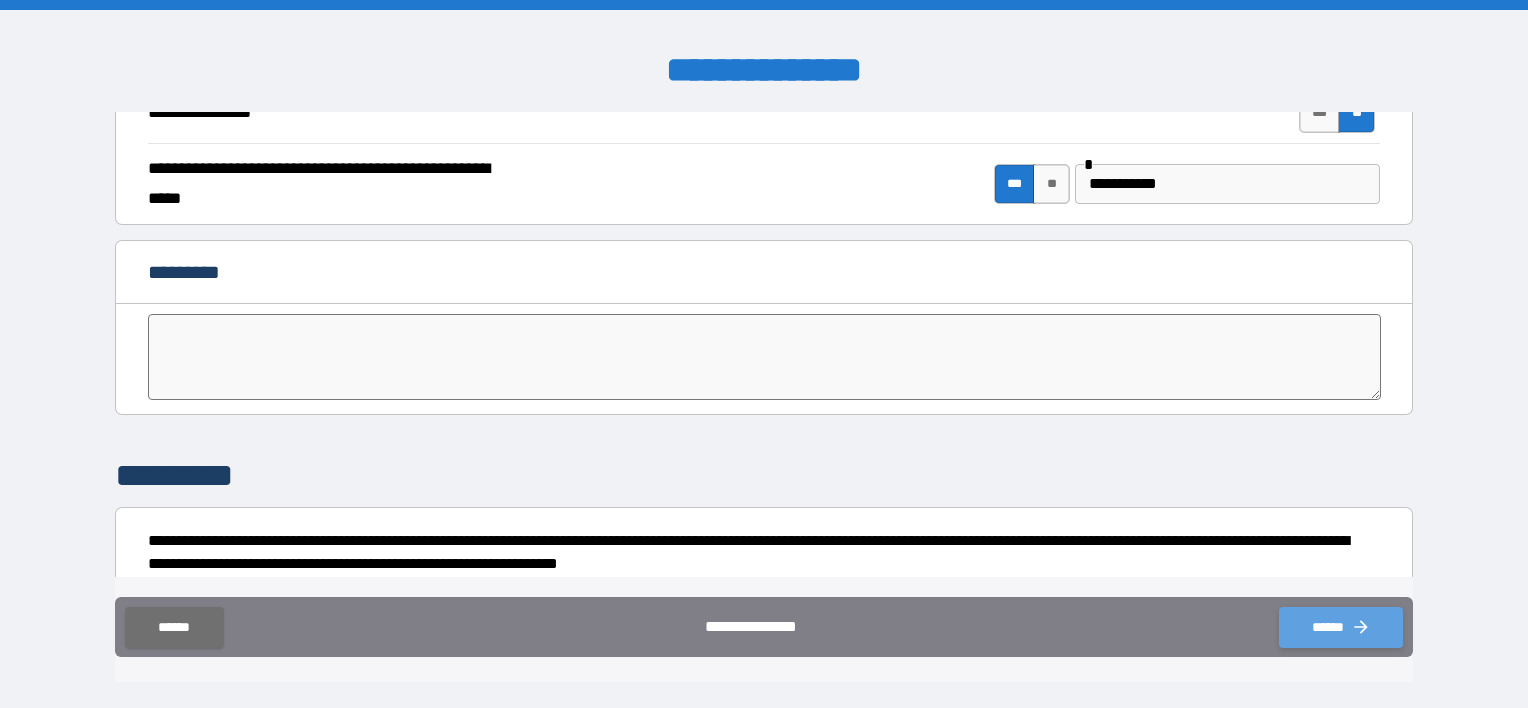 click on "******" at bounding box center (1341, 627) 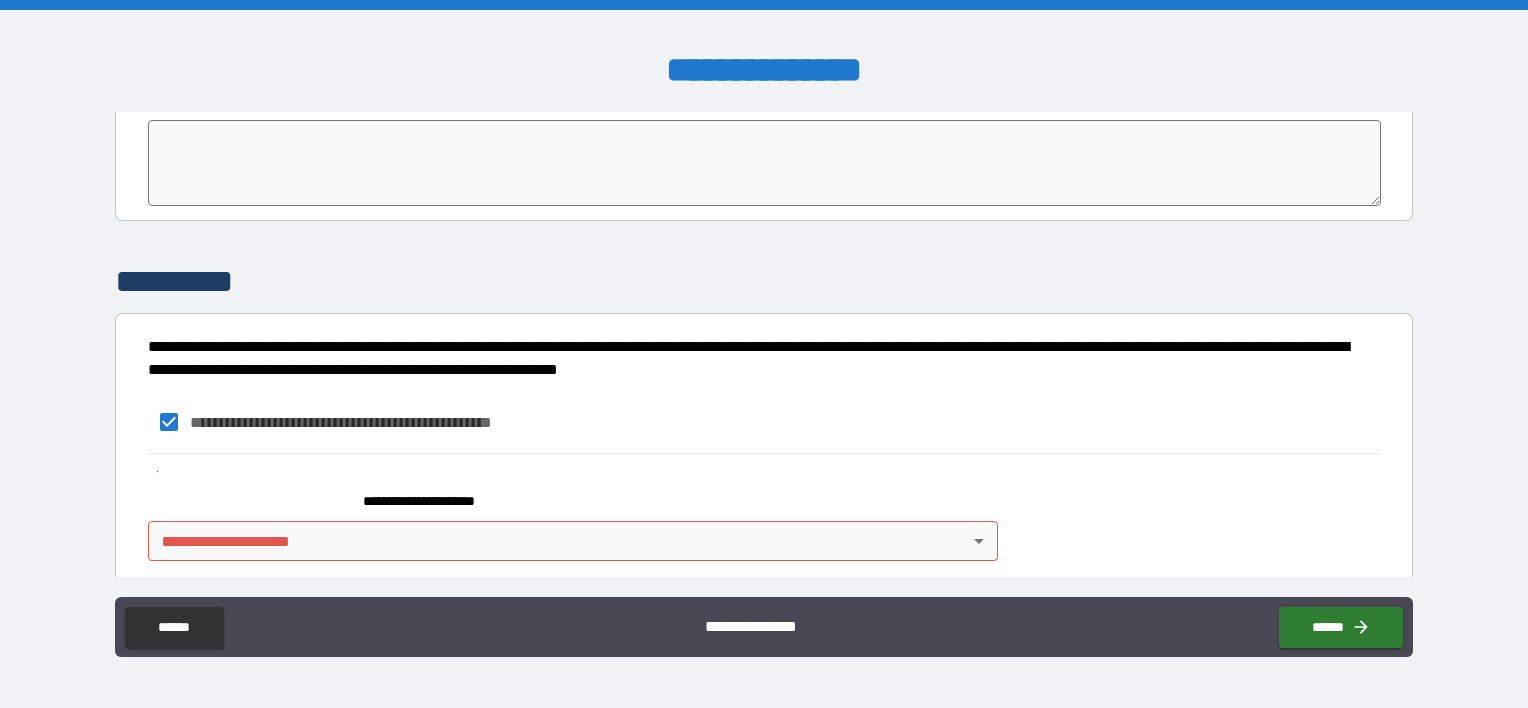 scroll, scrollTop: 4076, scrollLeft: 0, axis: vertical 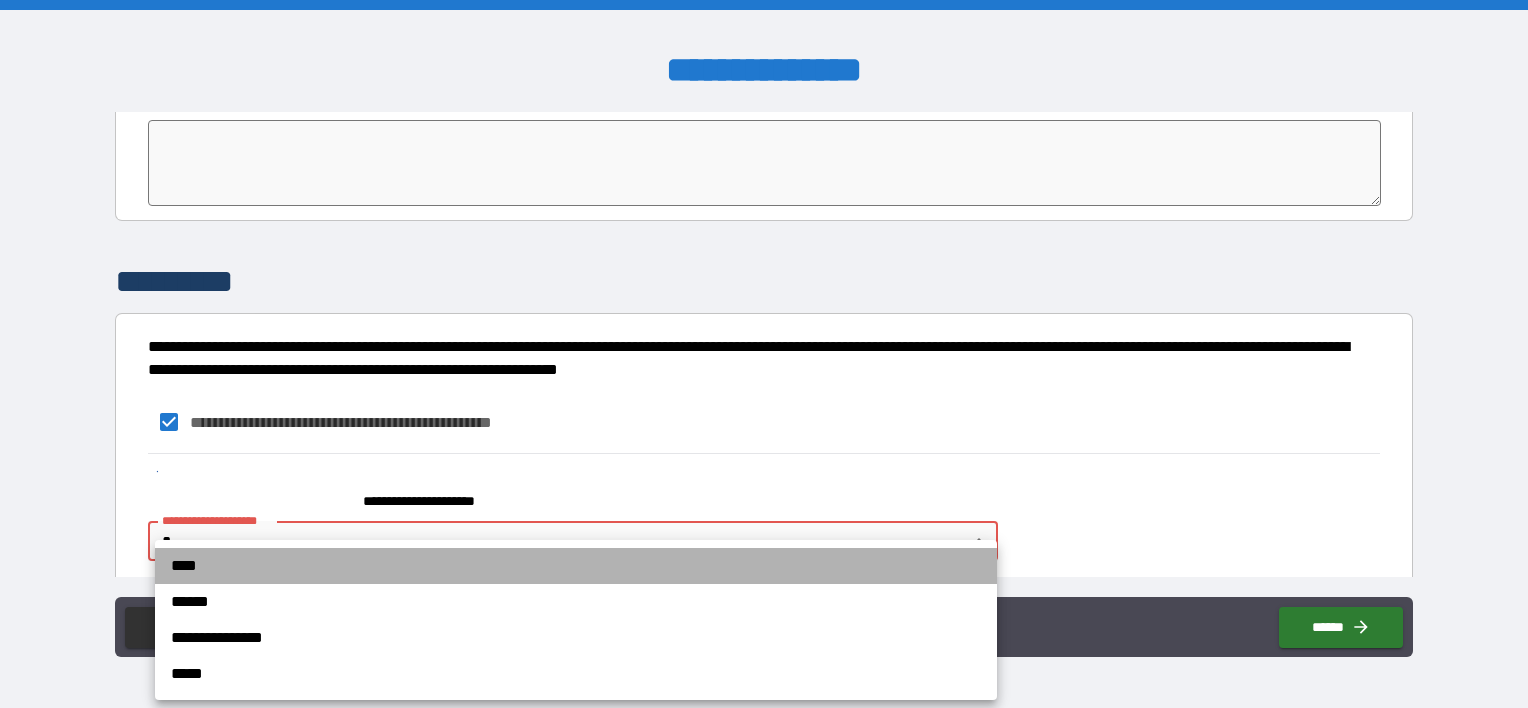 click on "****" at bounding box center [576, 566] 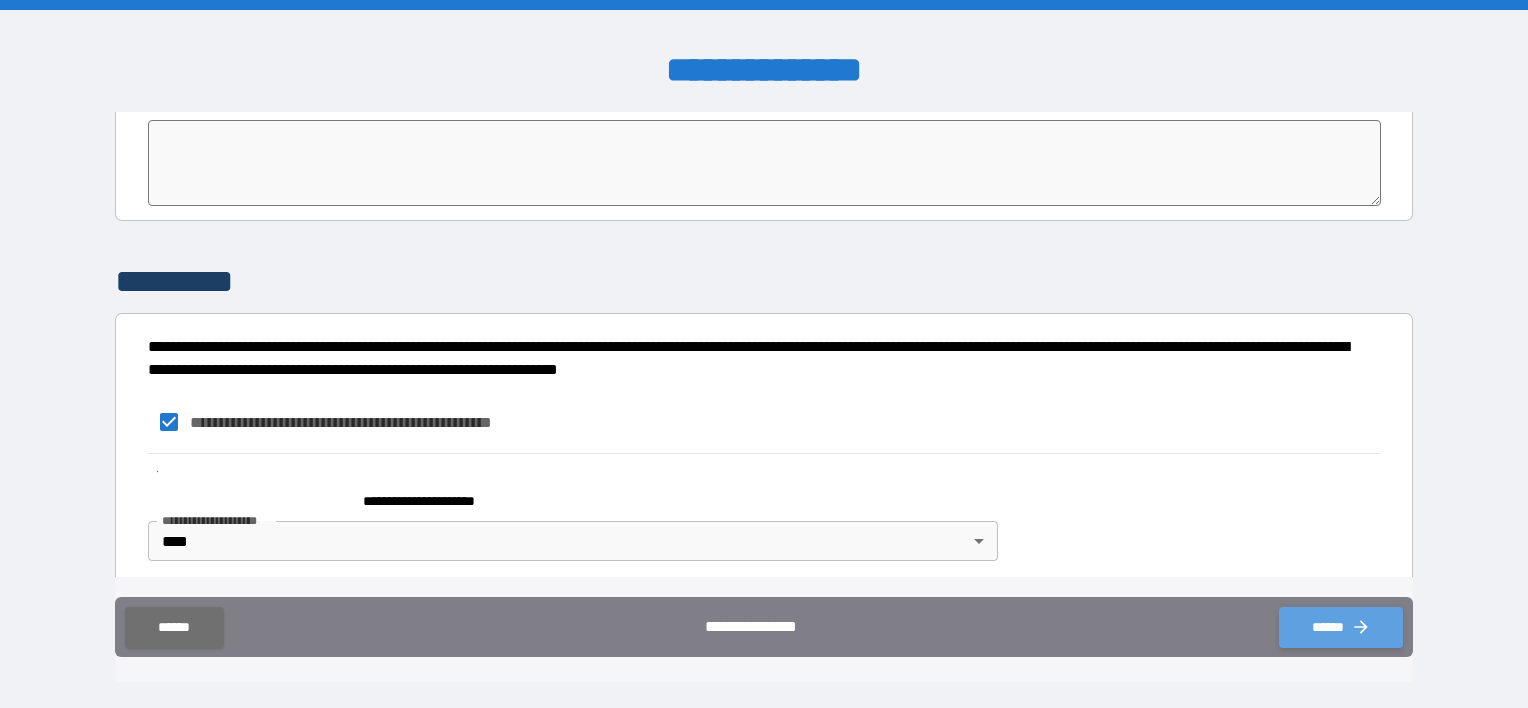click on "******" at bounding box center (1341, 627) 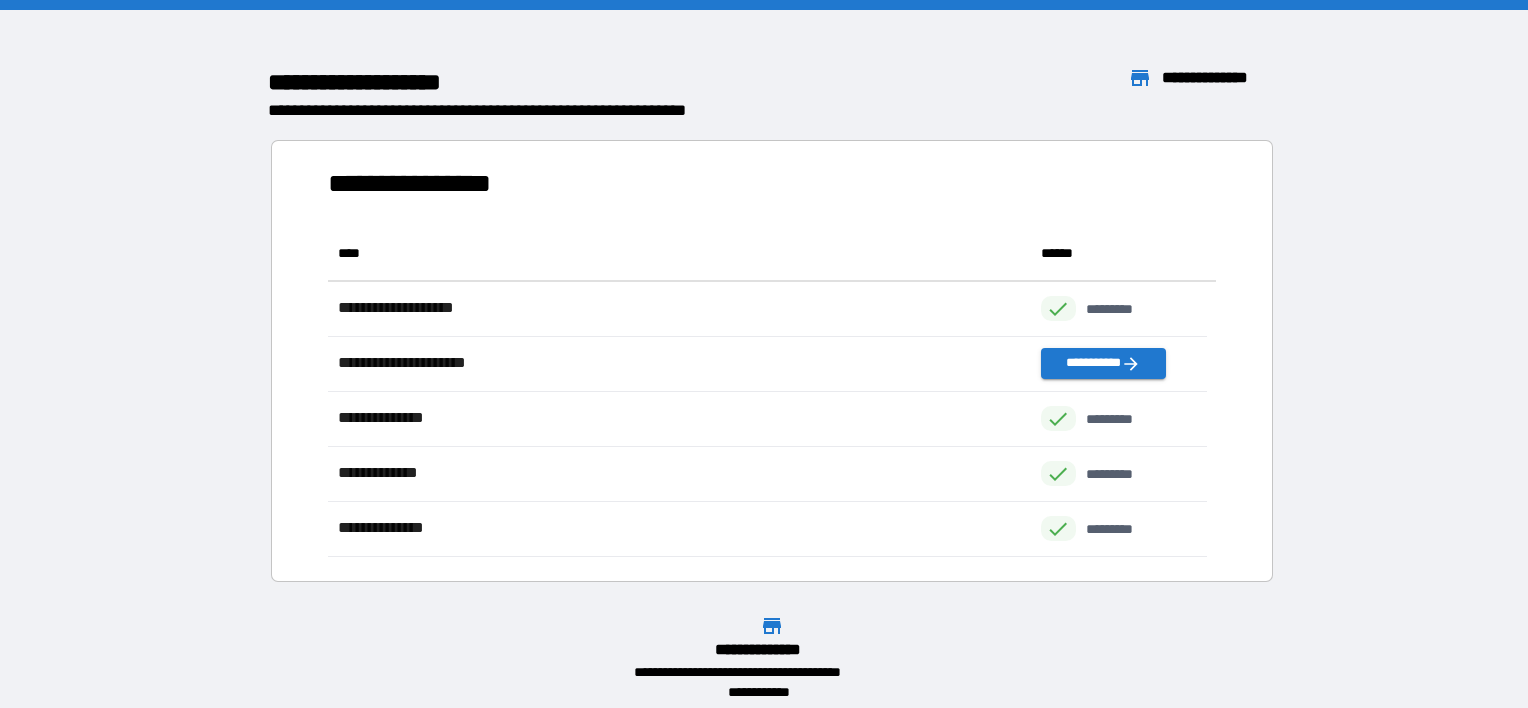 scroll, scrollTop: 16, scrollLeft: 16, axis: both 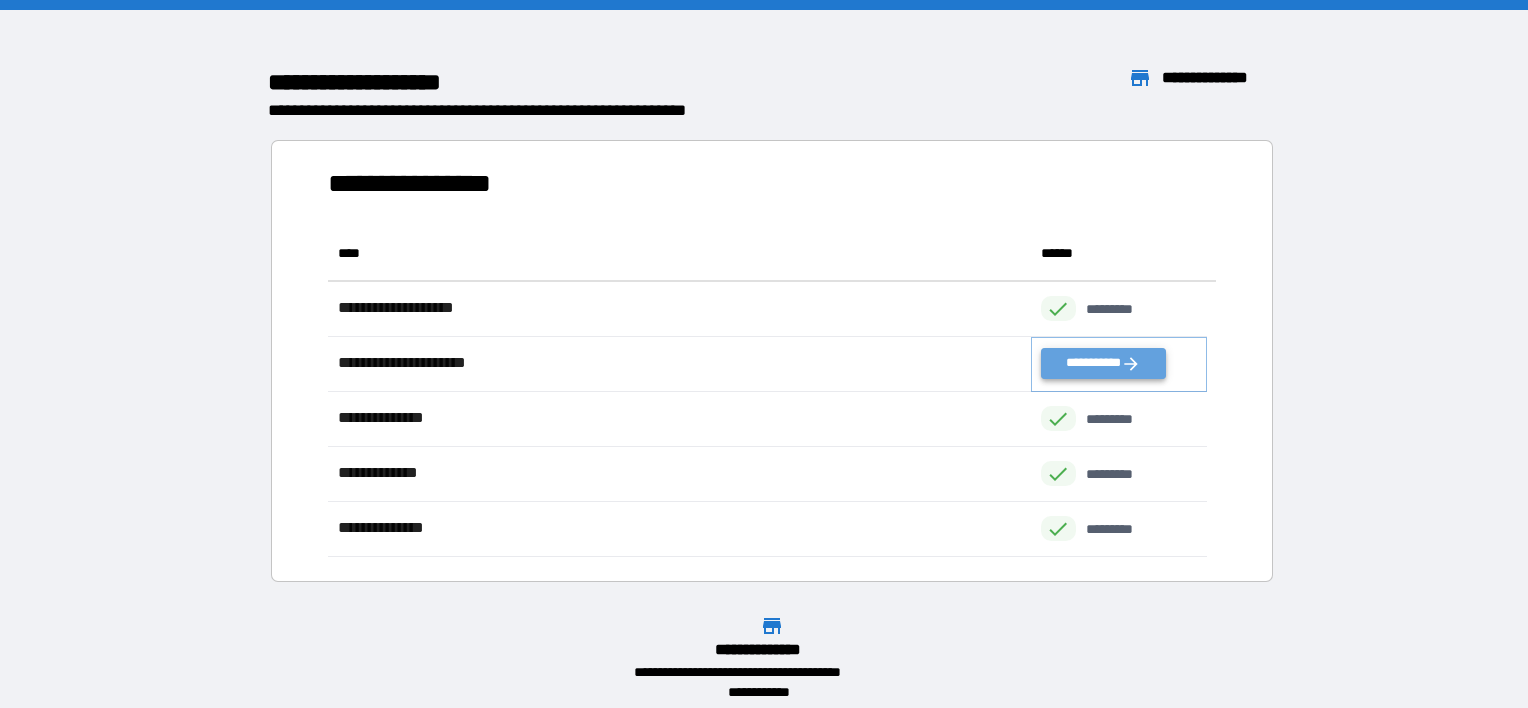 click on "**********" at bounding box center [1103, 363] 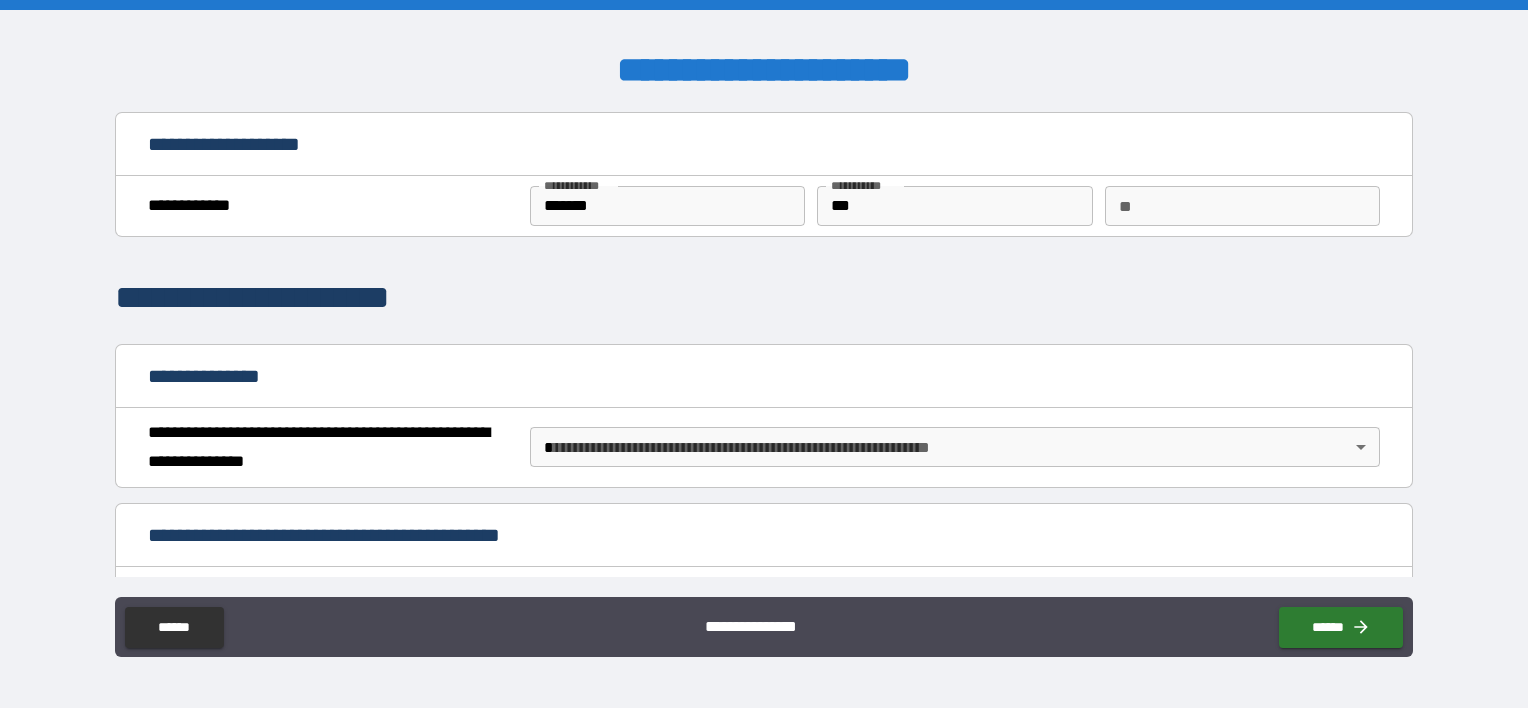 click on "**********" at bounding box center [764, 356] 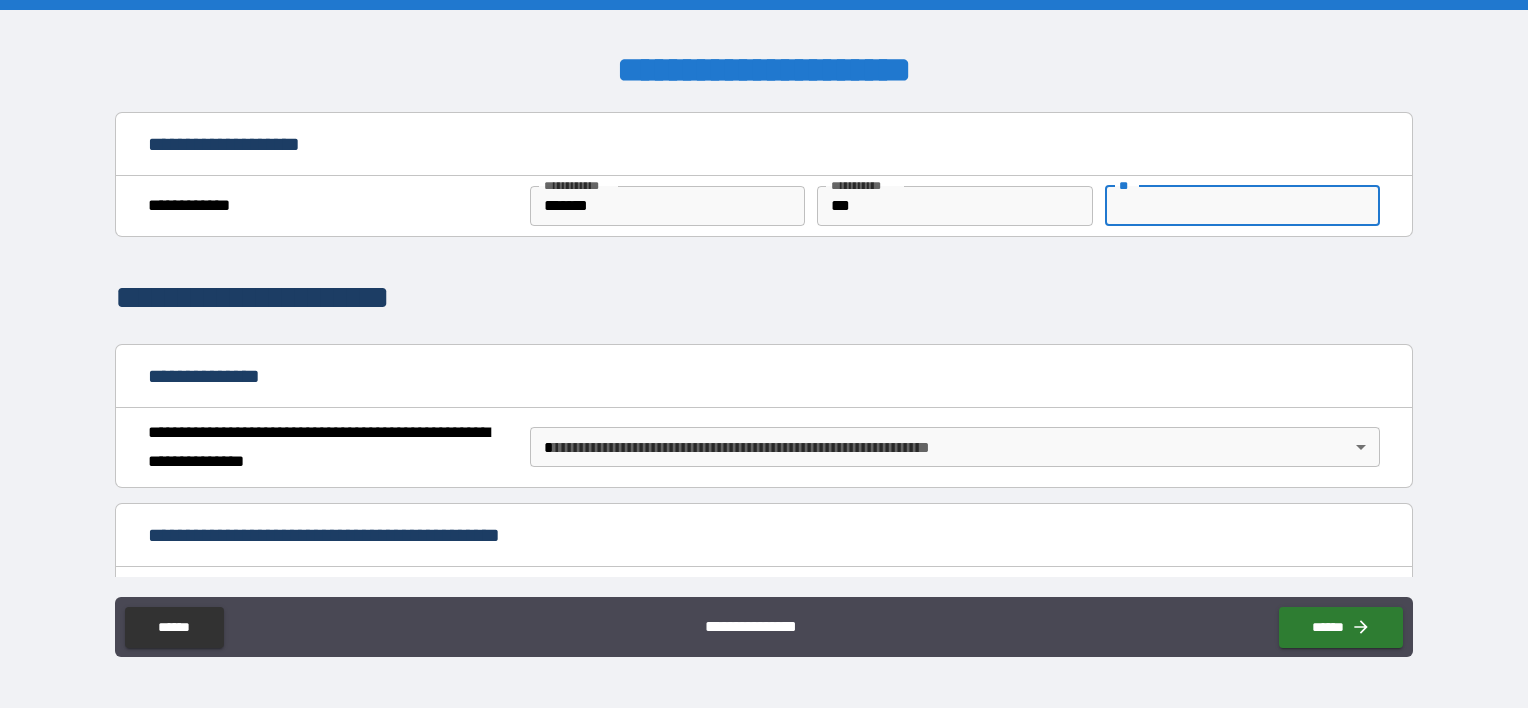 click on "**" at bounding box center [1242, 206] 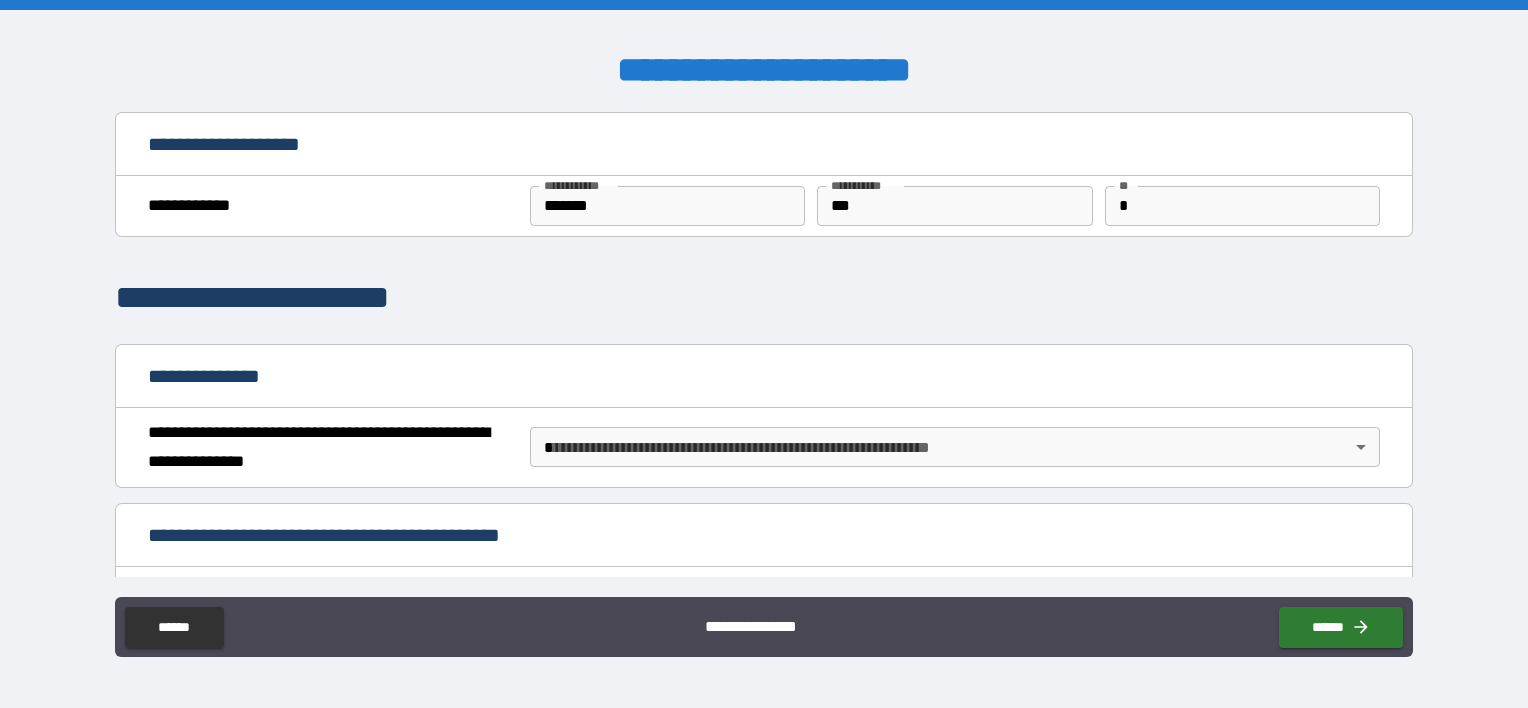 click on "**********" at bounding box center (764, 356) 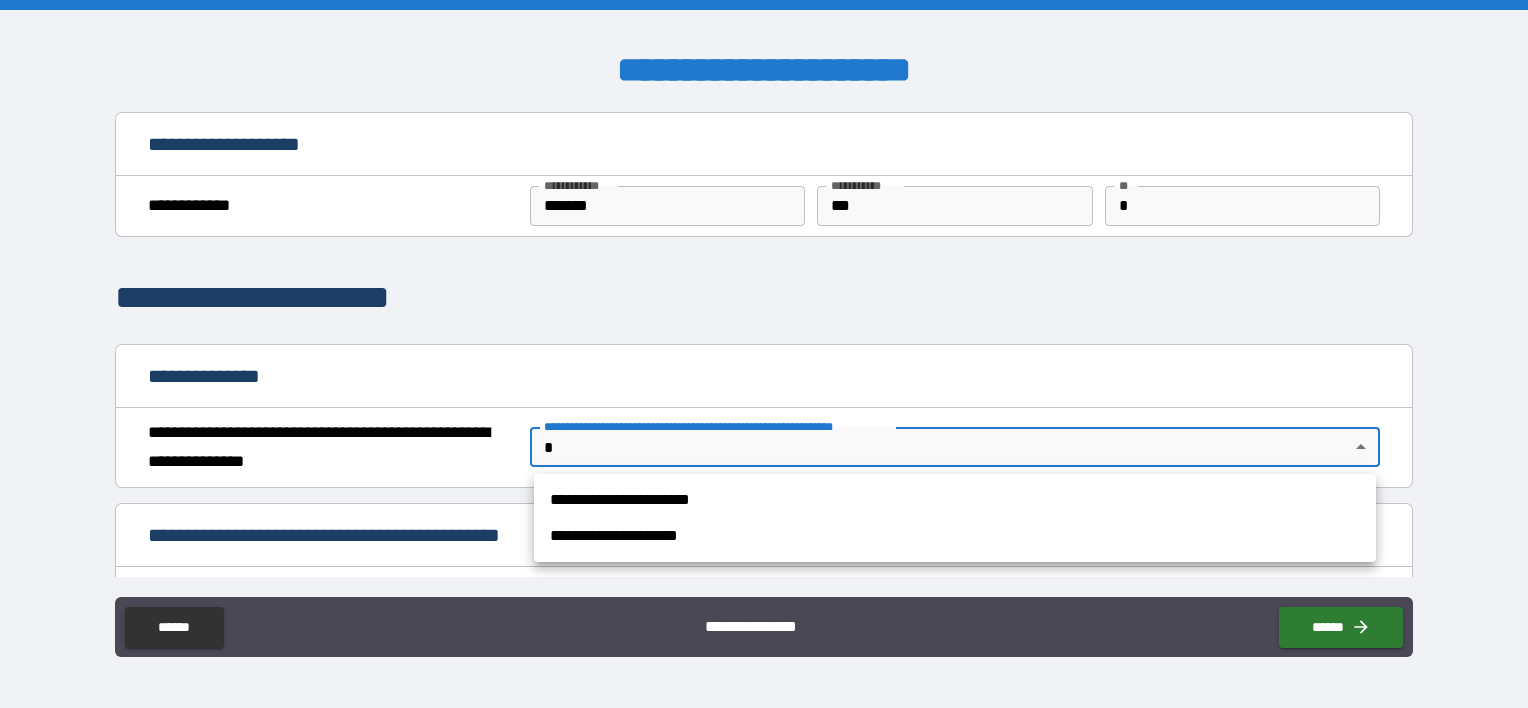 click on "**********" at bounding box center (764, 354) 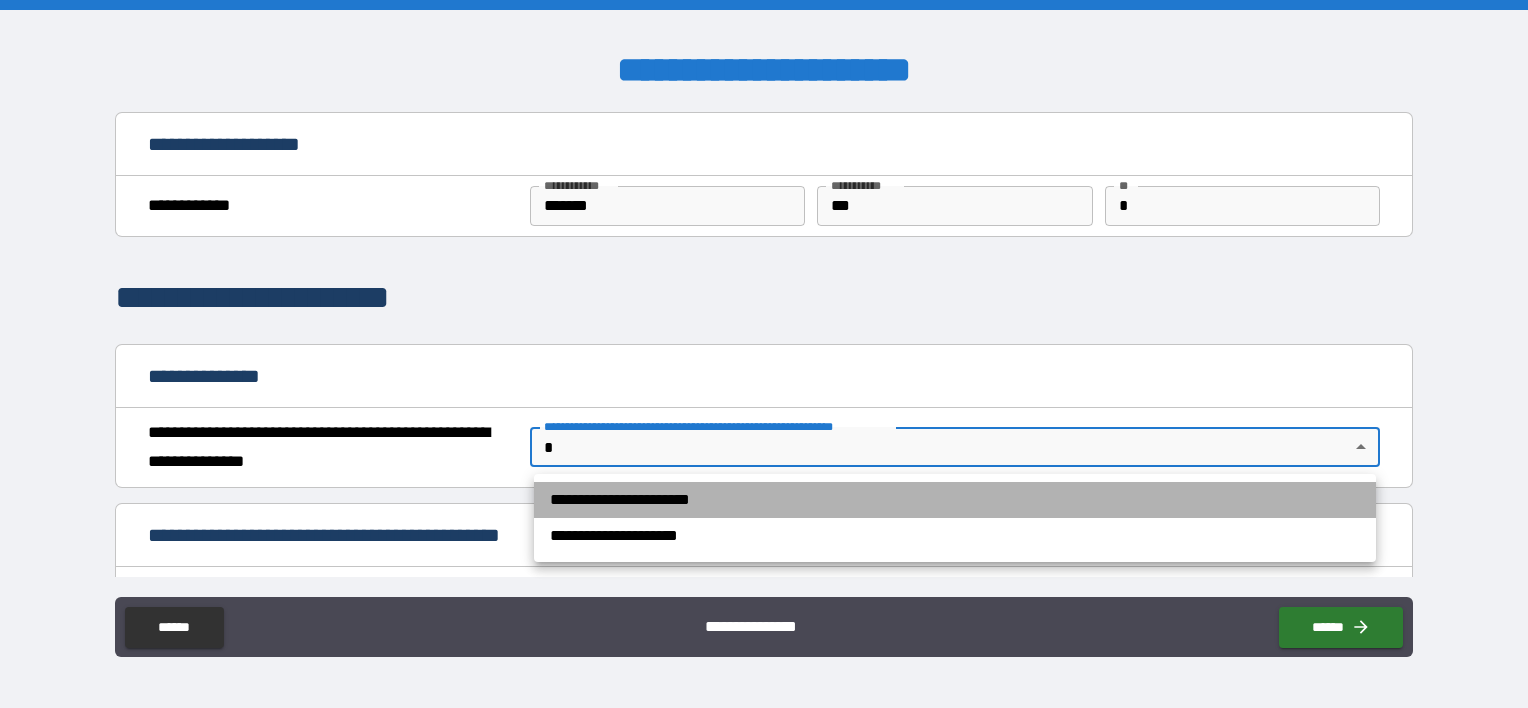 click on "**********" at bounding box center [955, 500] 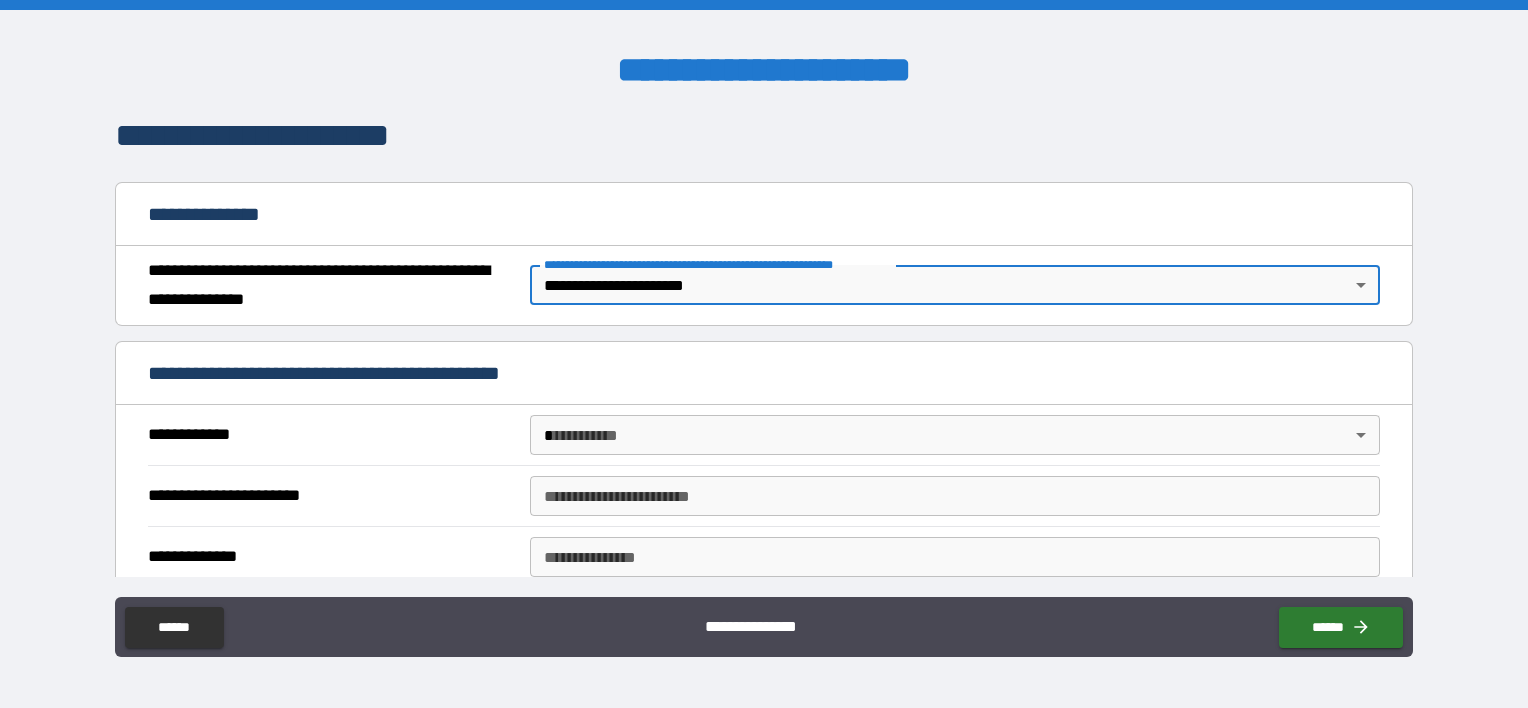 scroll, scrollTop: 175, scrollLeft: 0, axis: vertical 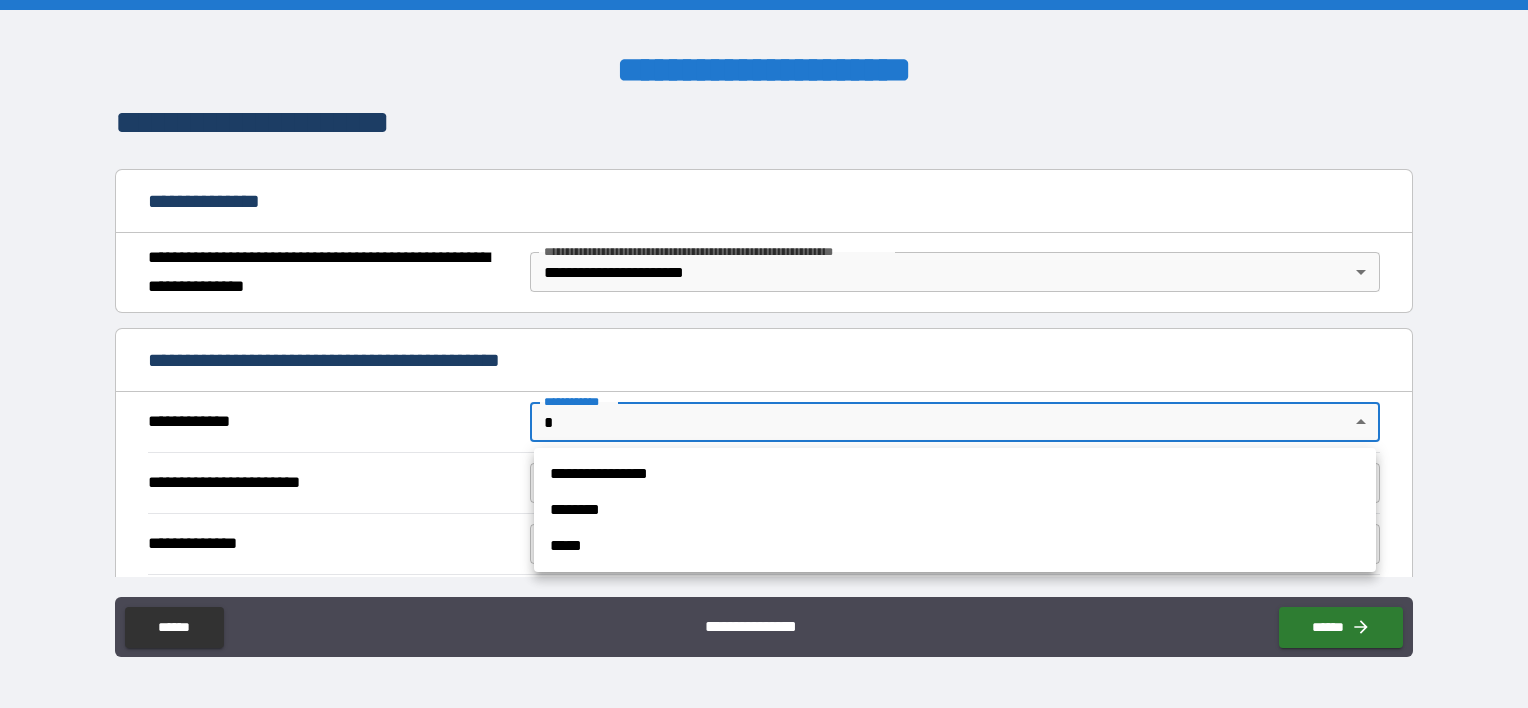 click on "**********" at bounding box center [764, 354] 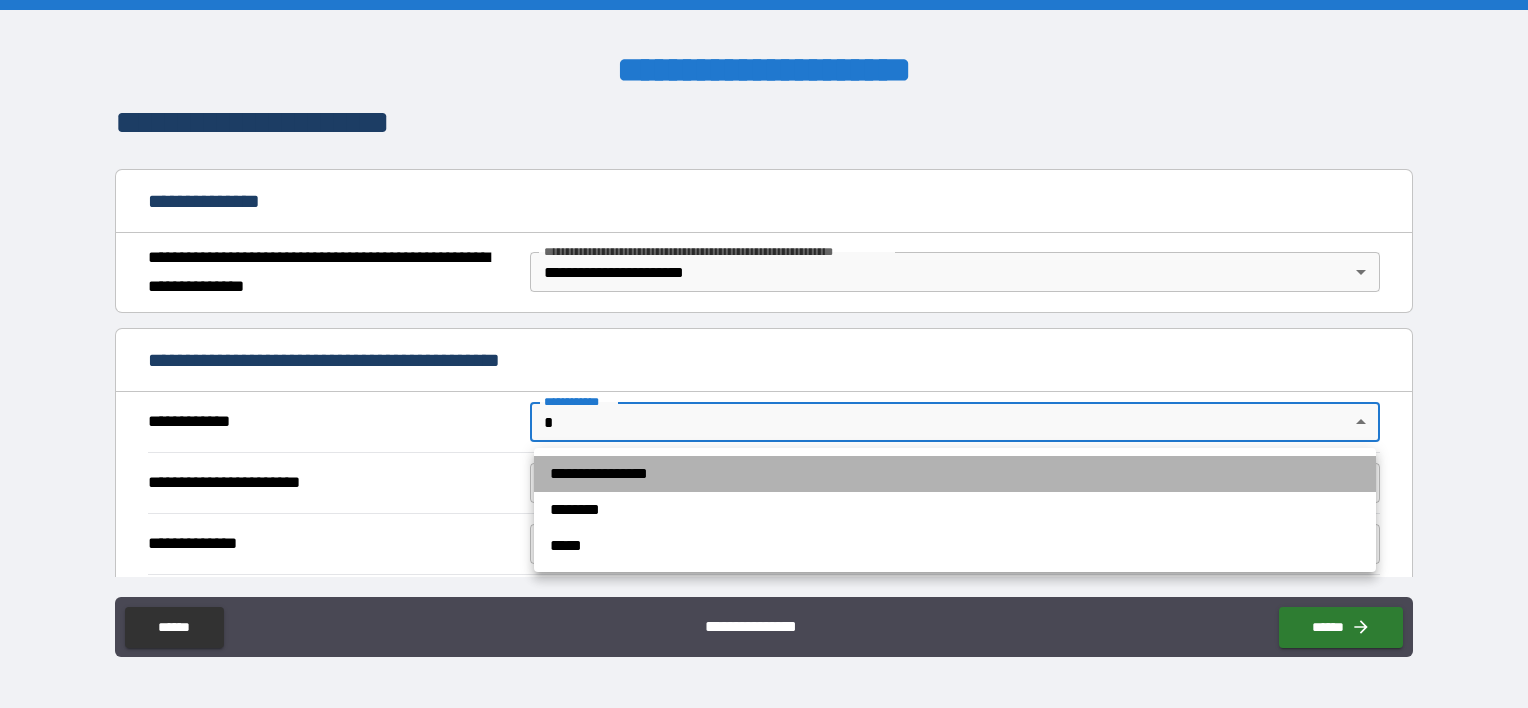 click on "**********" at bounding box center (955, 474) 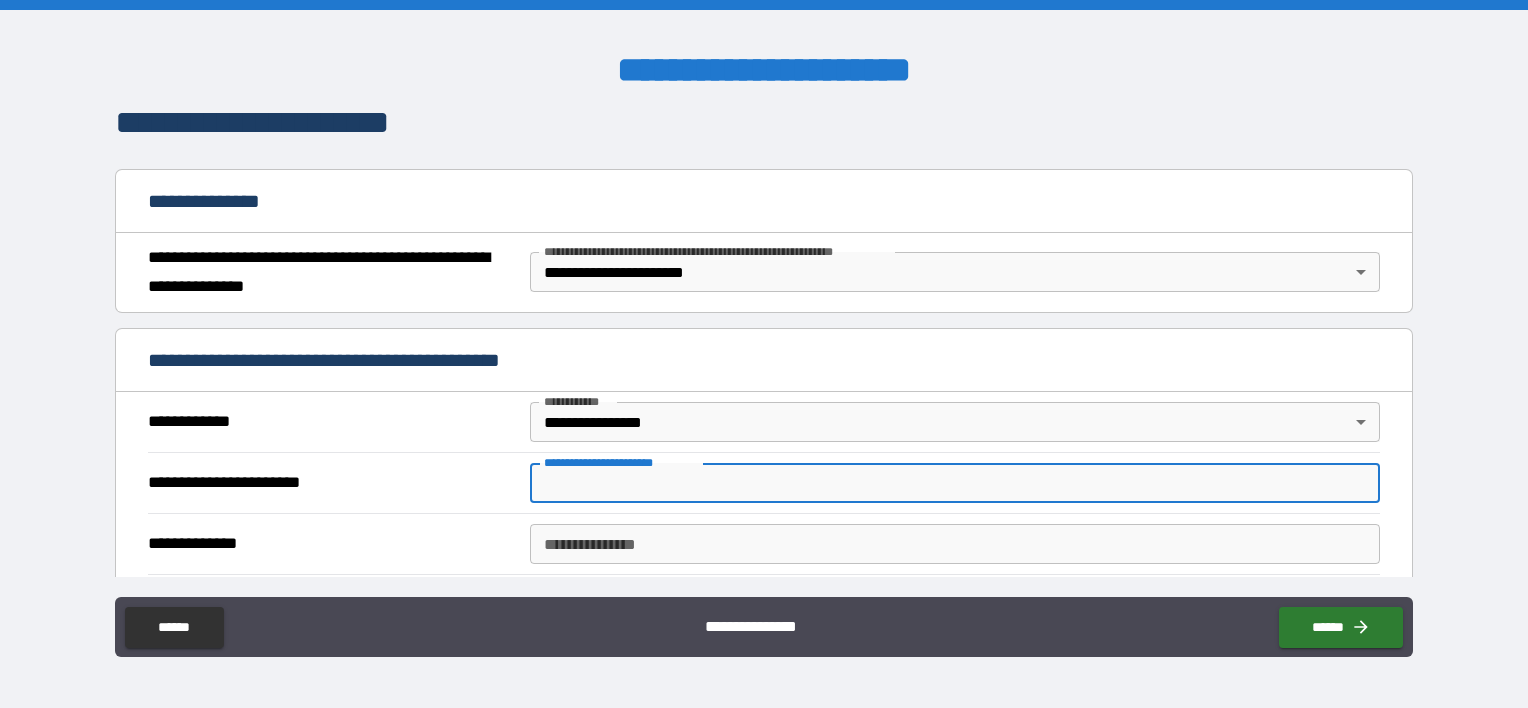 click on "**********" at bounding box center [955, 483] 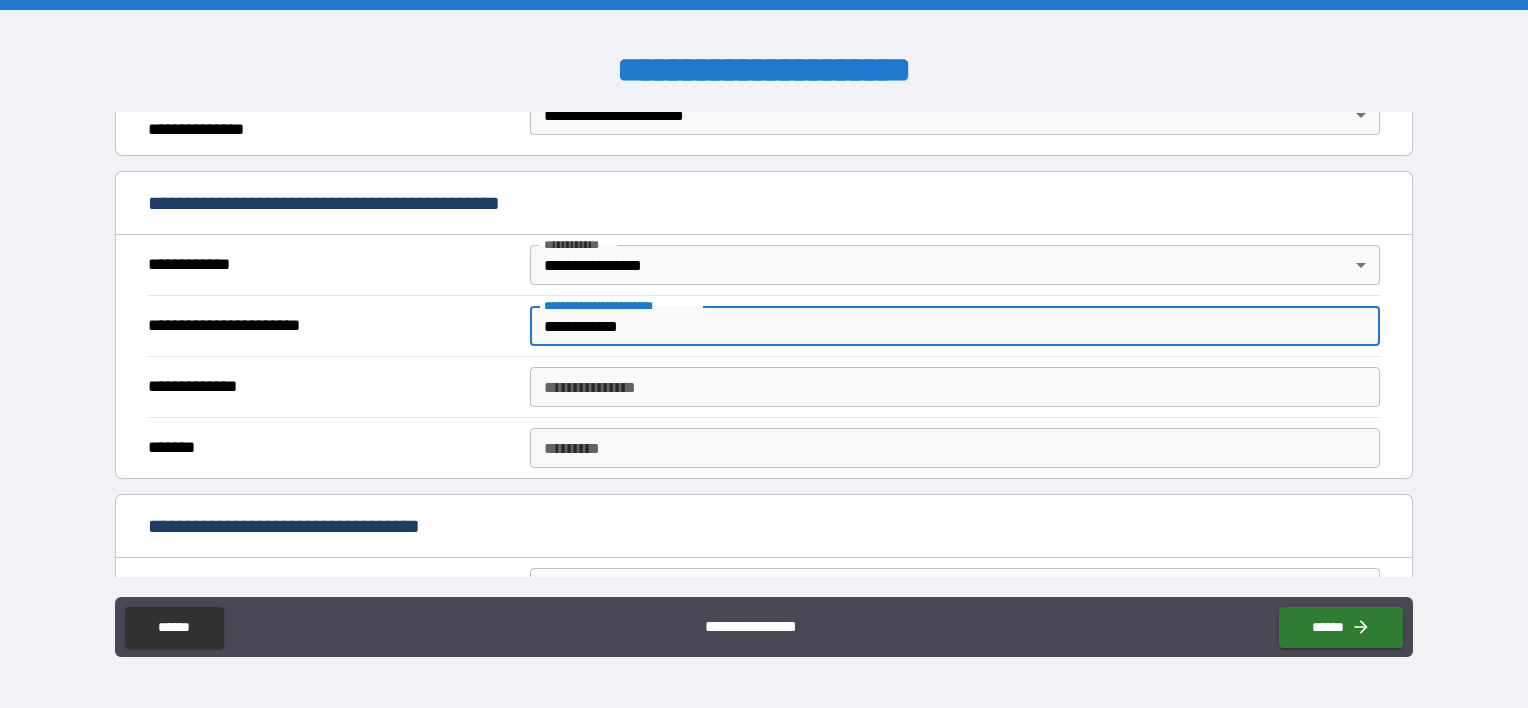 scroll, scrollTop: 464, scrollLeft: 0, axis: vertical 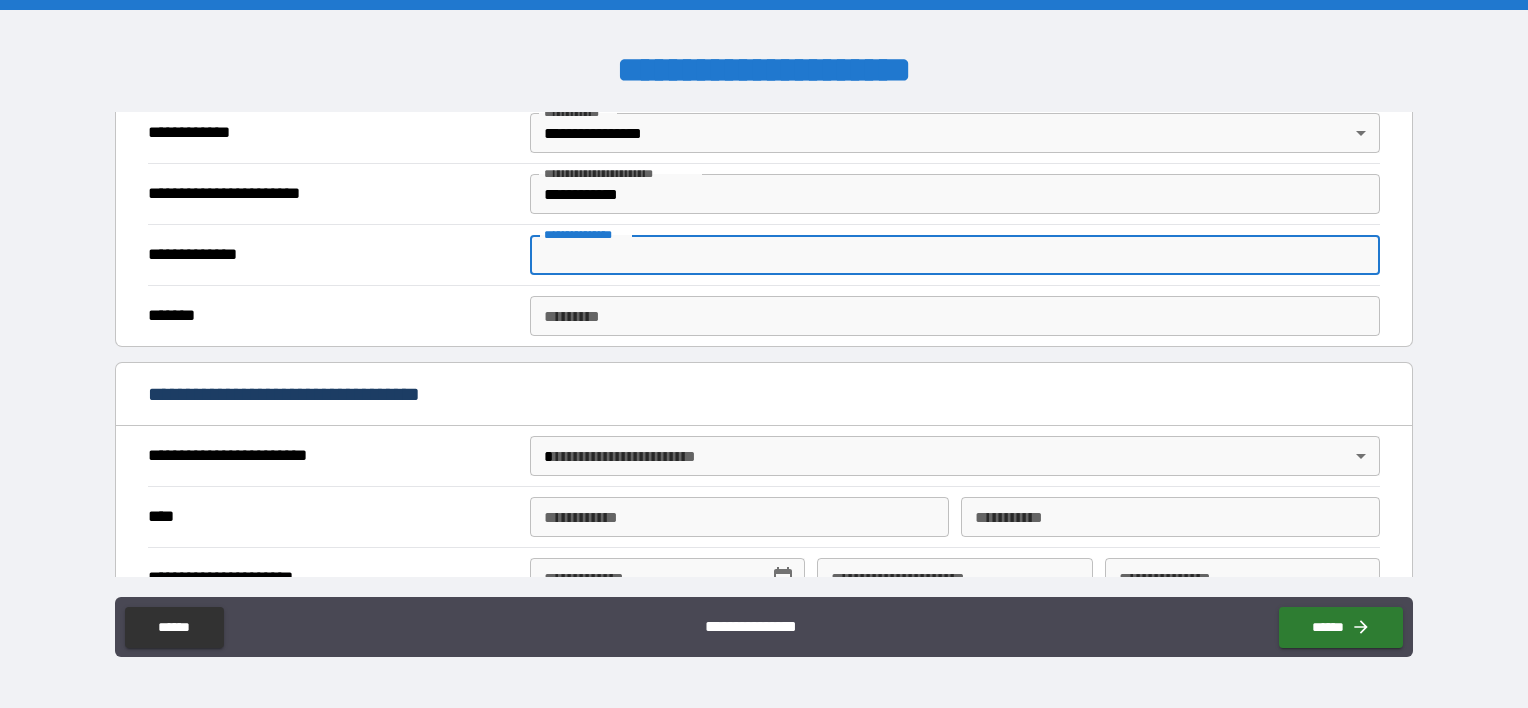 click on "**********" at bounding box center (955, 255) 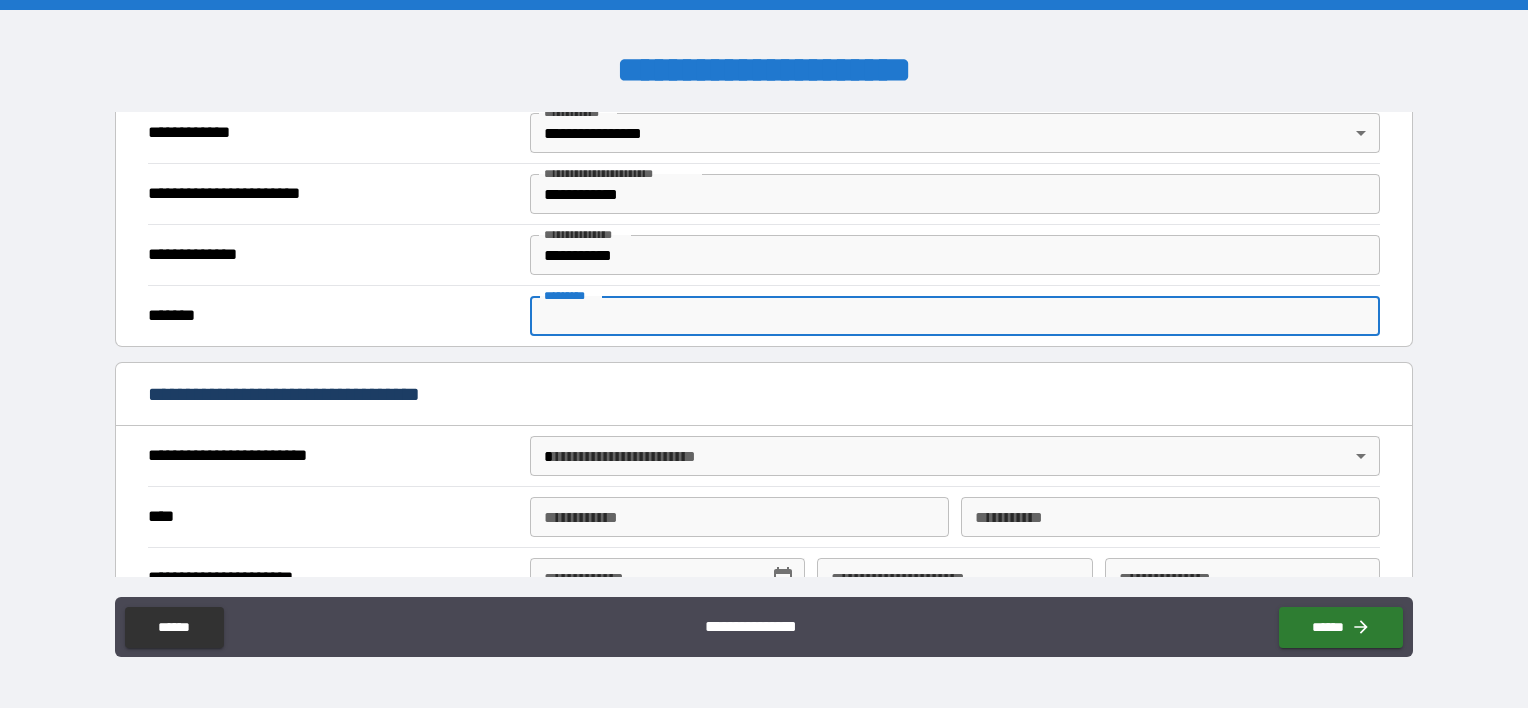 click on "*******   *" at bounding box center [955, 316] 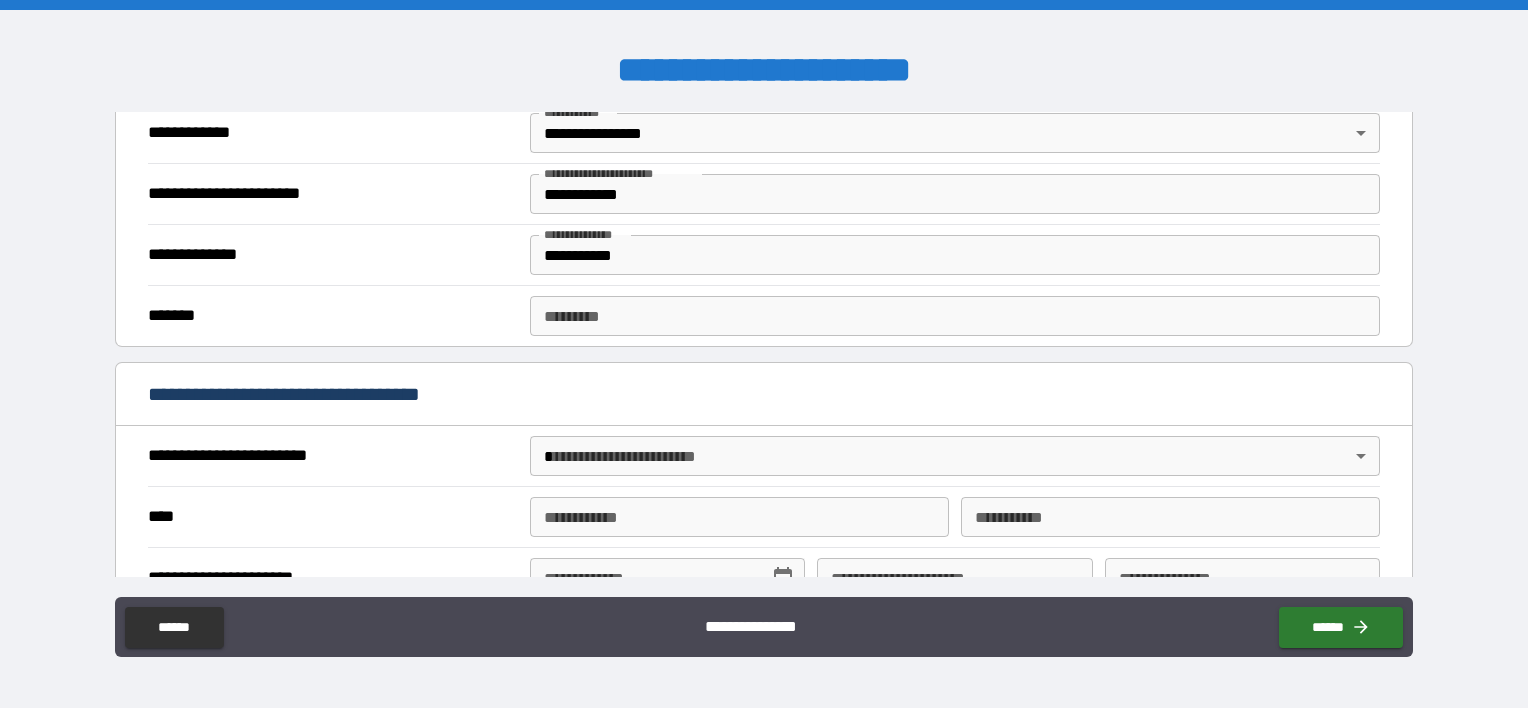 click on "*******" at bounding box center [331, 316] 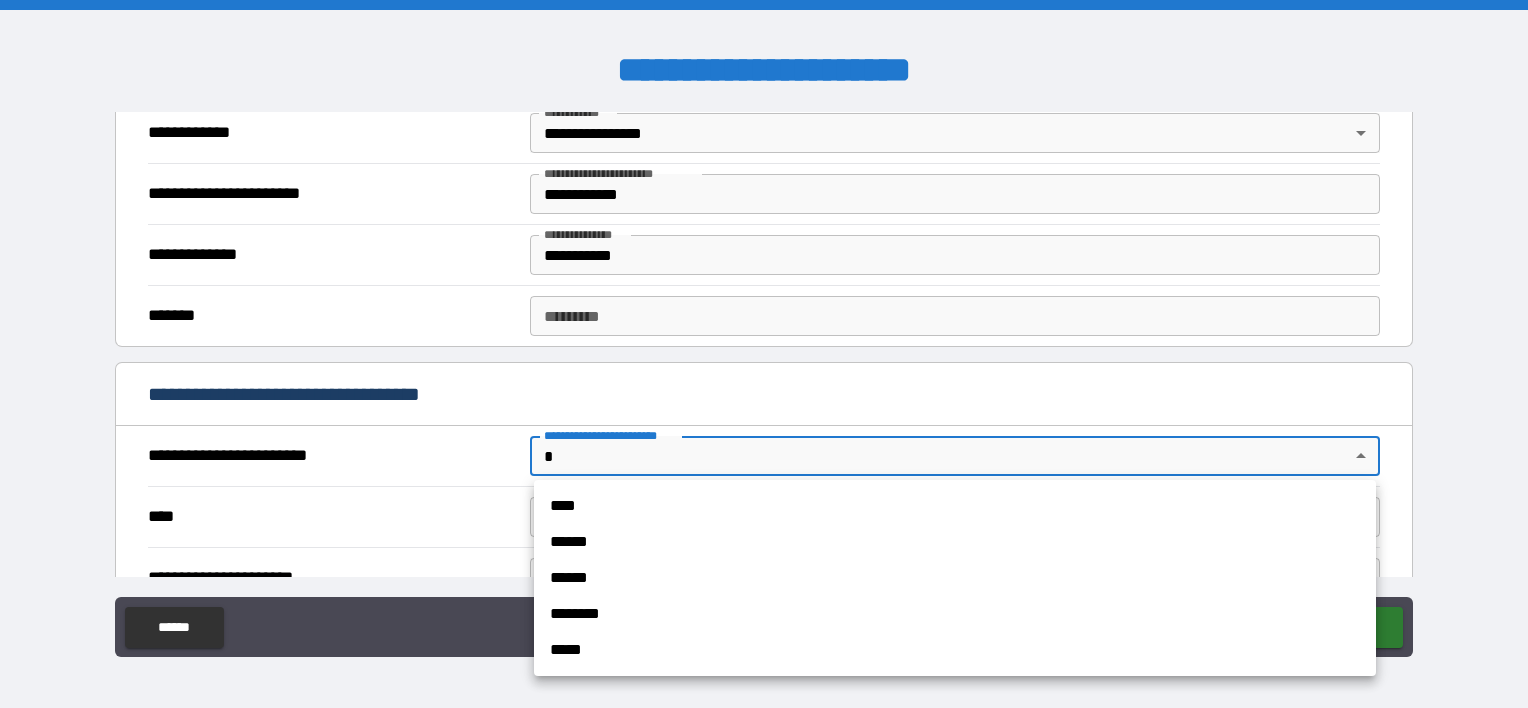 click on "**********" at bounding box center [764, 354] 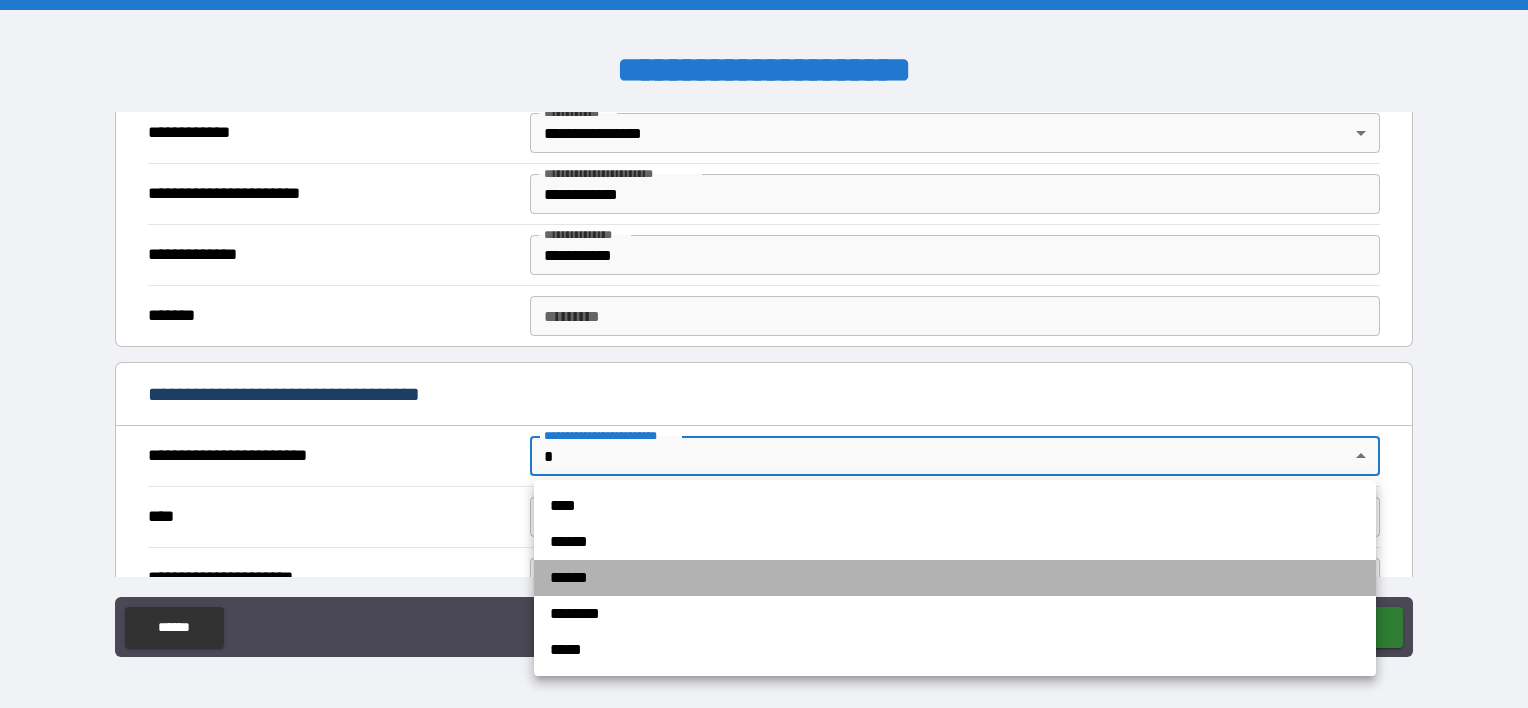 click on "******" at bounding box center (955, 578) 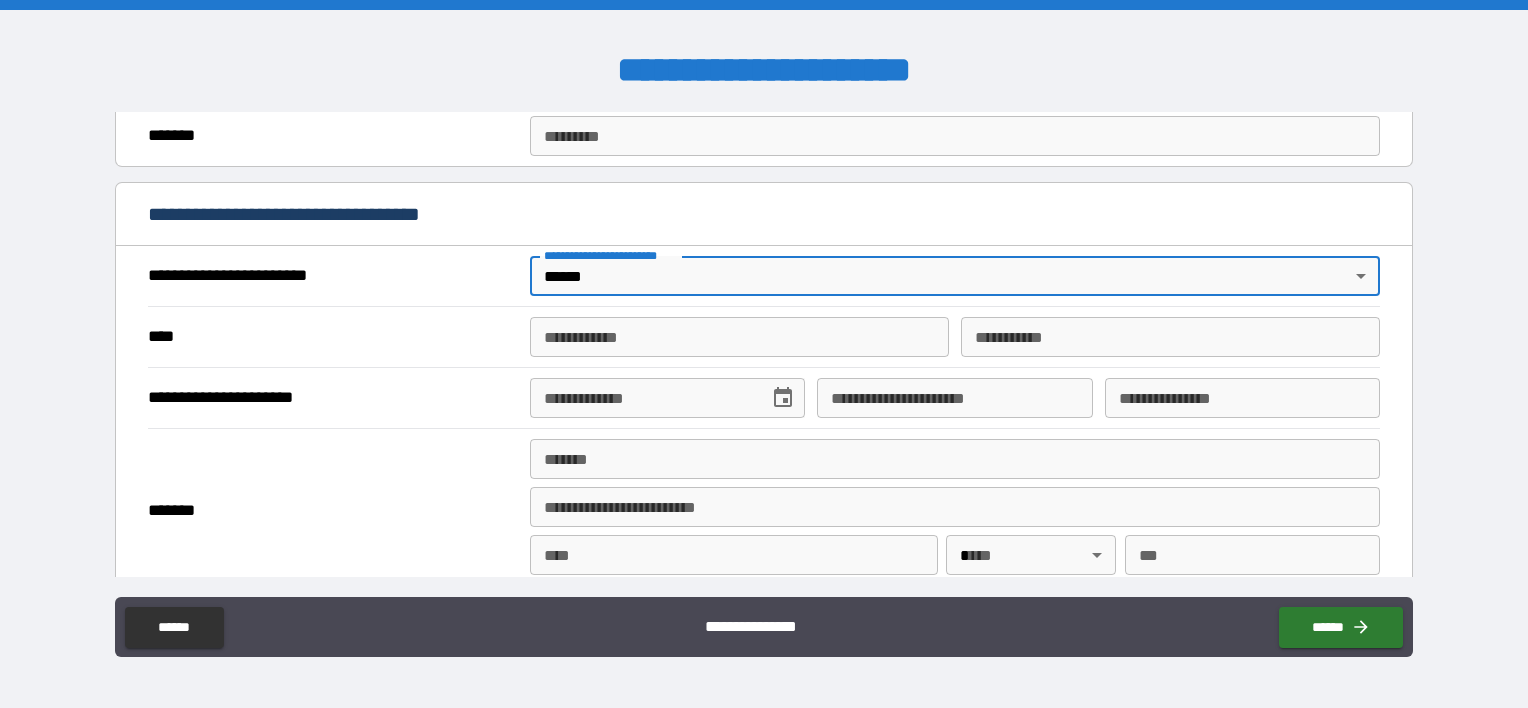 scroll, scrollTop: 647, scrollLeft: 0, axis: vertical 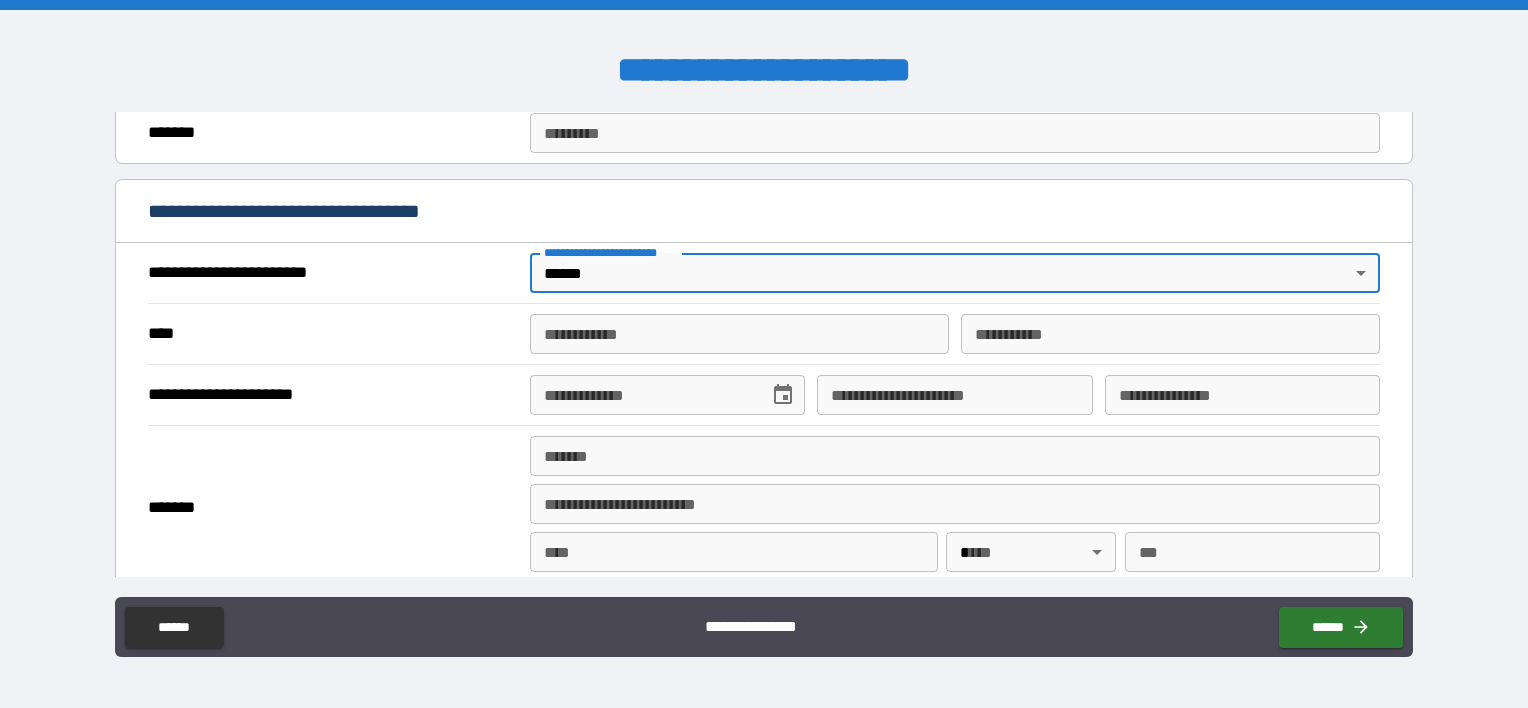 click on "**********" at bounding box center (739, 334) 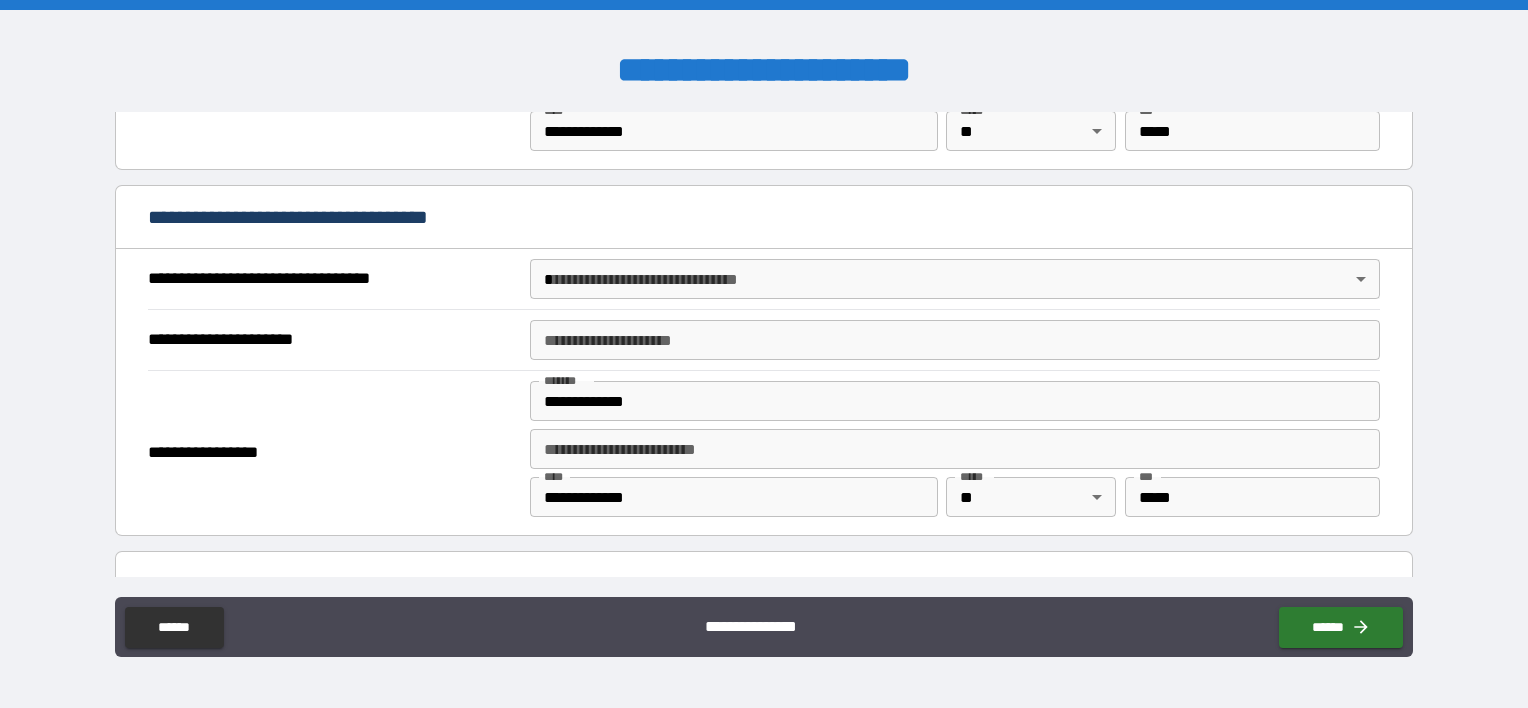 scroll, scrollTop: 1068, scrollLeft: 0, axis: vertical 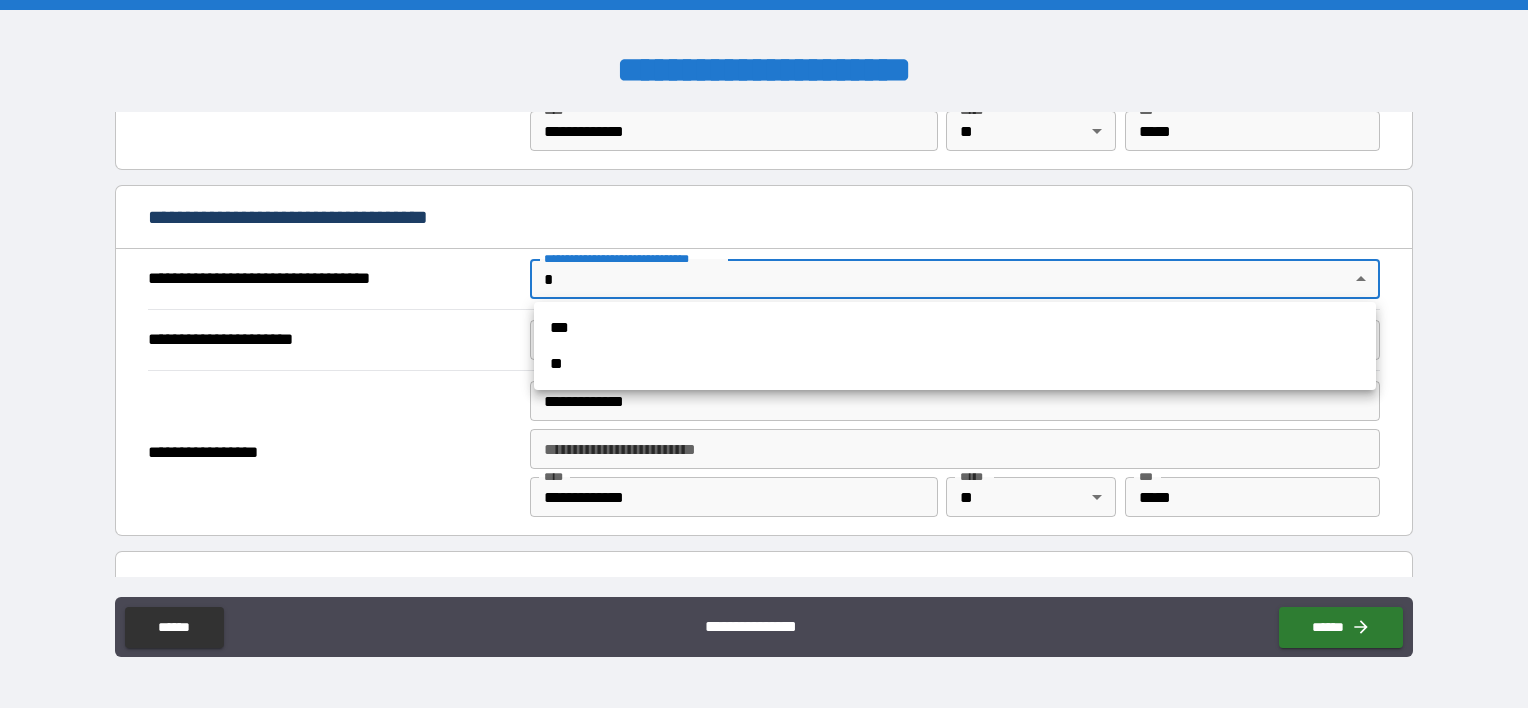 click on "**********" at bounding box center [764, 354] 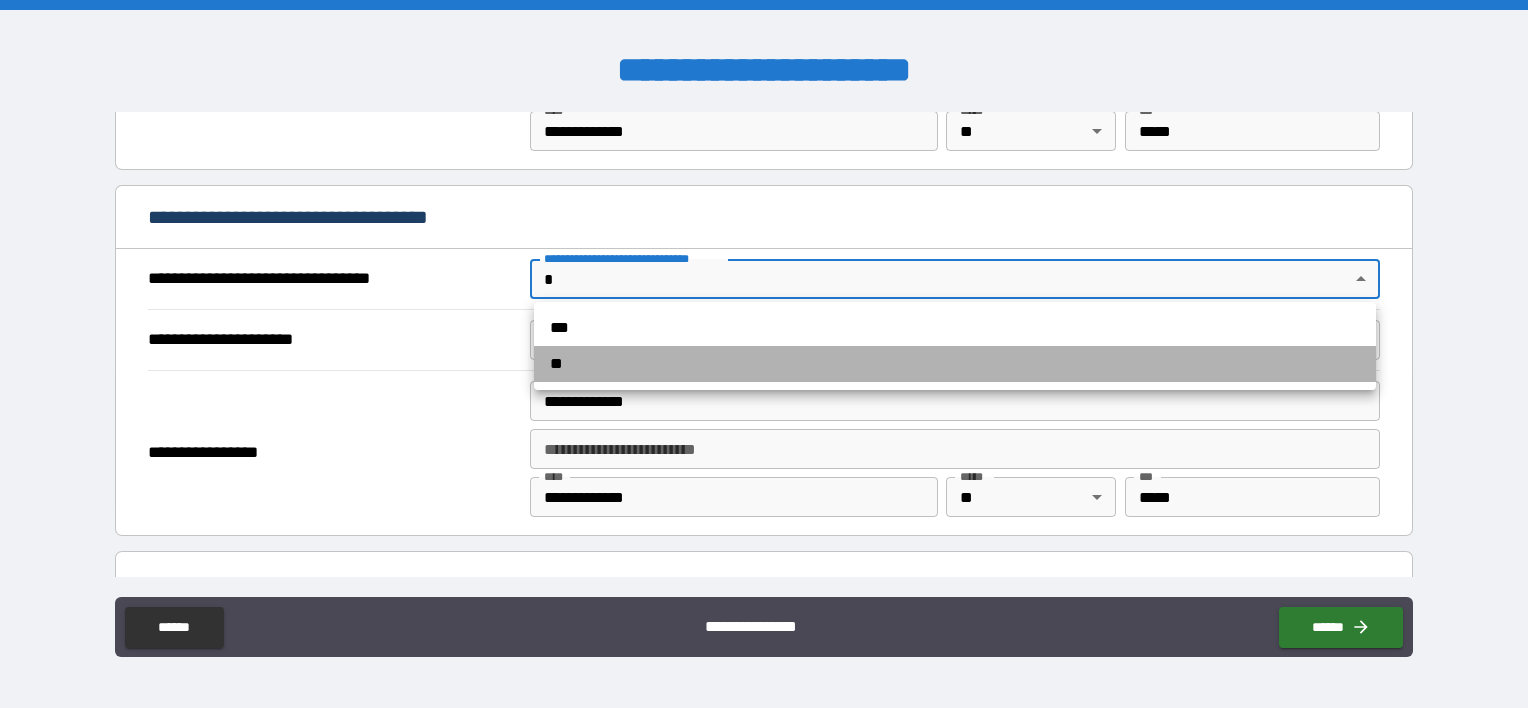 click on "**" at bounding box center (955, 364) 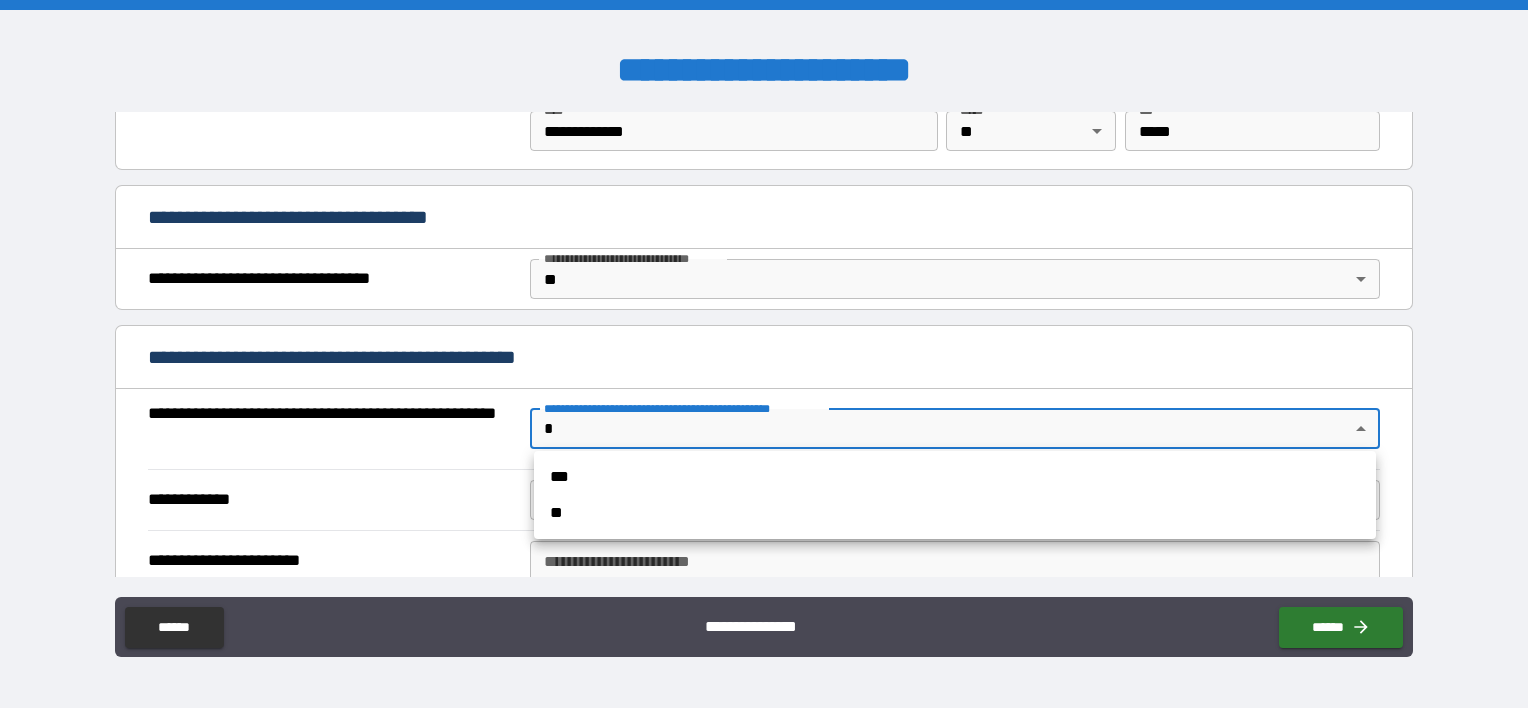 click on "**********" at bounding box center [764, 354] 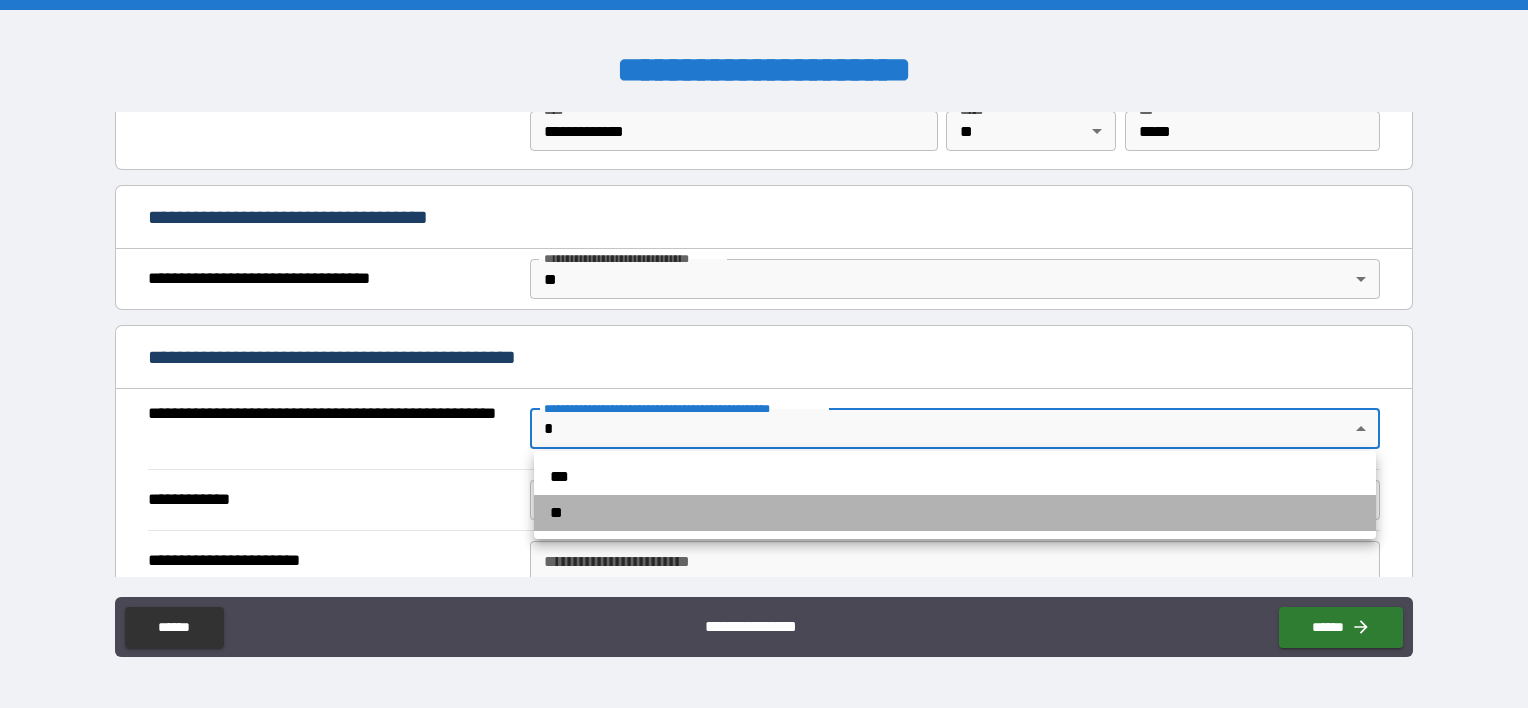 click on "**" at bounding box center [955, 513] 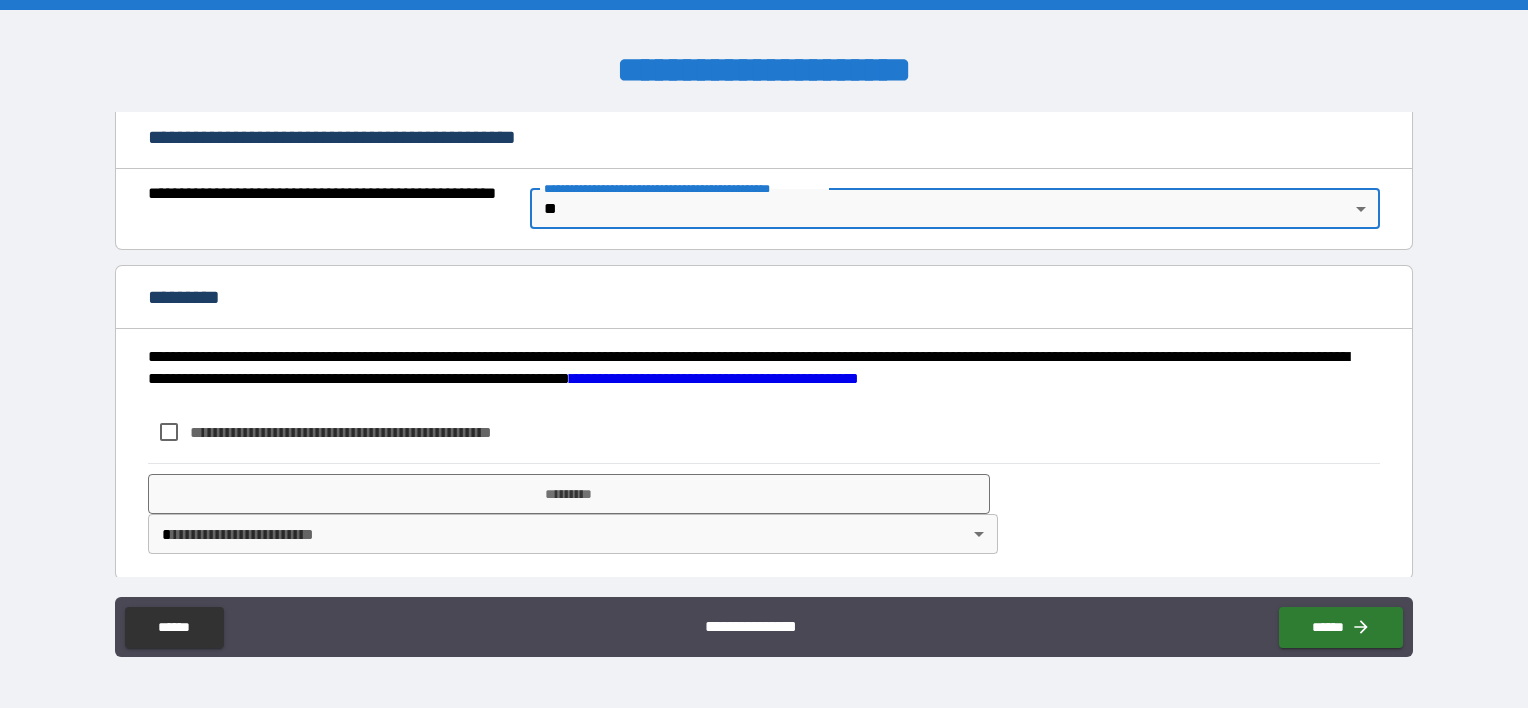 scroll, scrollTop: 1289, scrollLeft: 0, axis: vertical 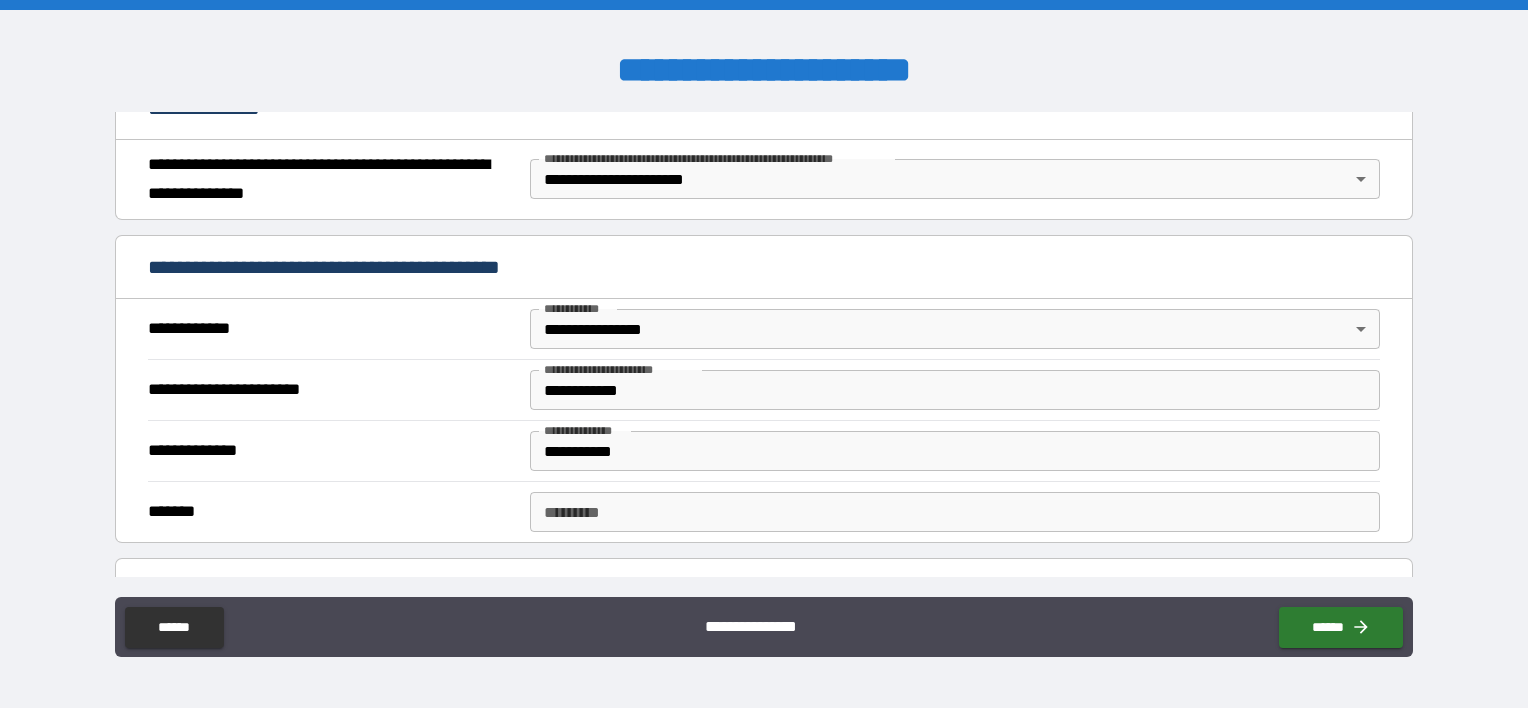 drag, startPoint x: 1382, startPoint y: 286, endPoint x: 1391, endPoint y: 303, distance: 19.235384 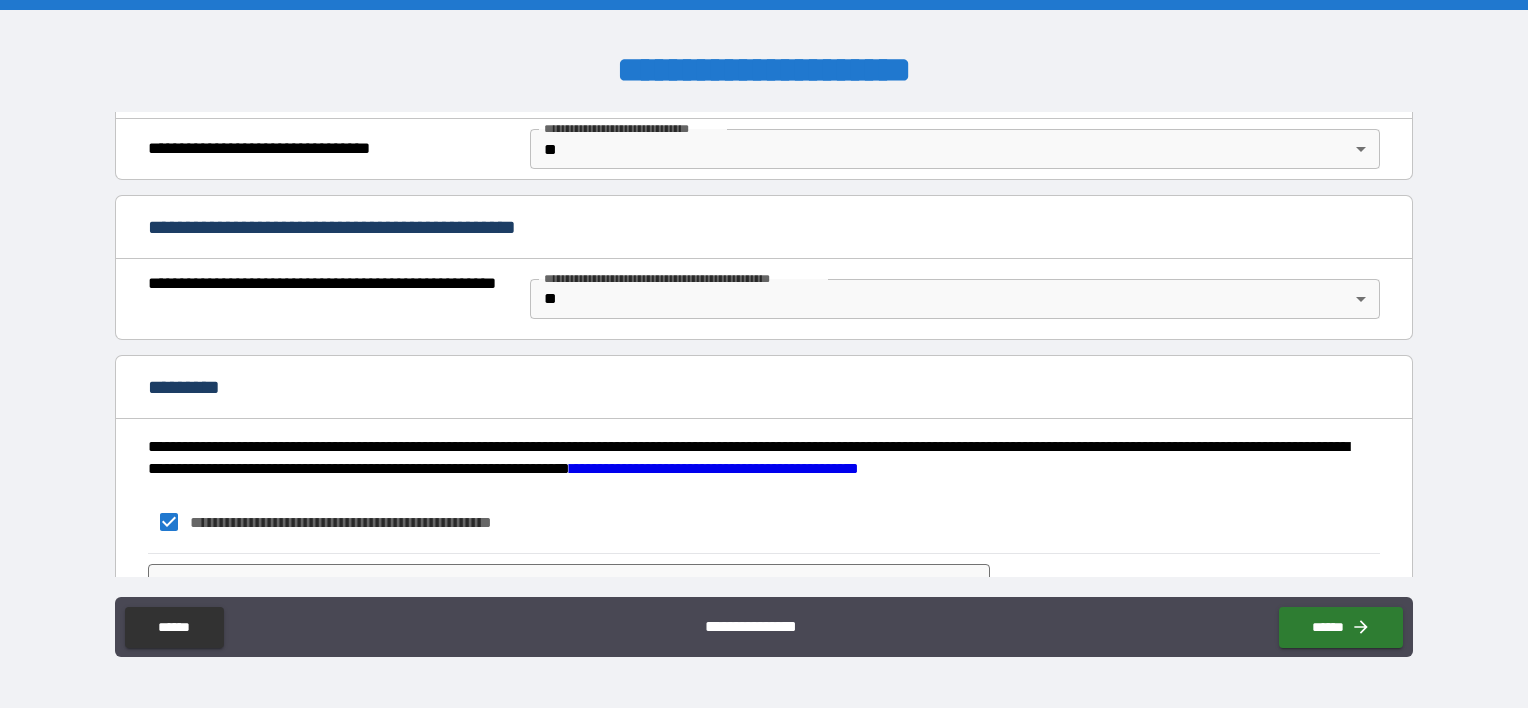scroll, scrollTop: 1289, scrollLeft: 0, axis: vertical 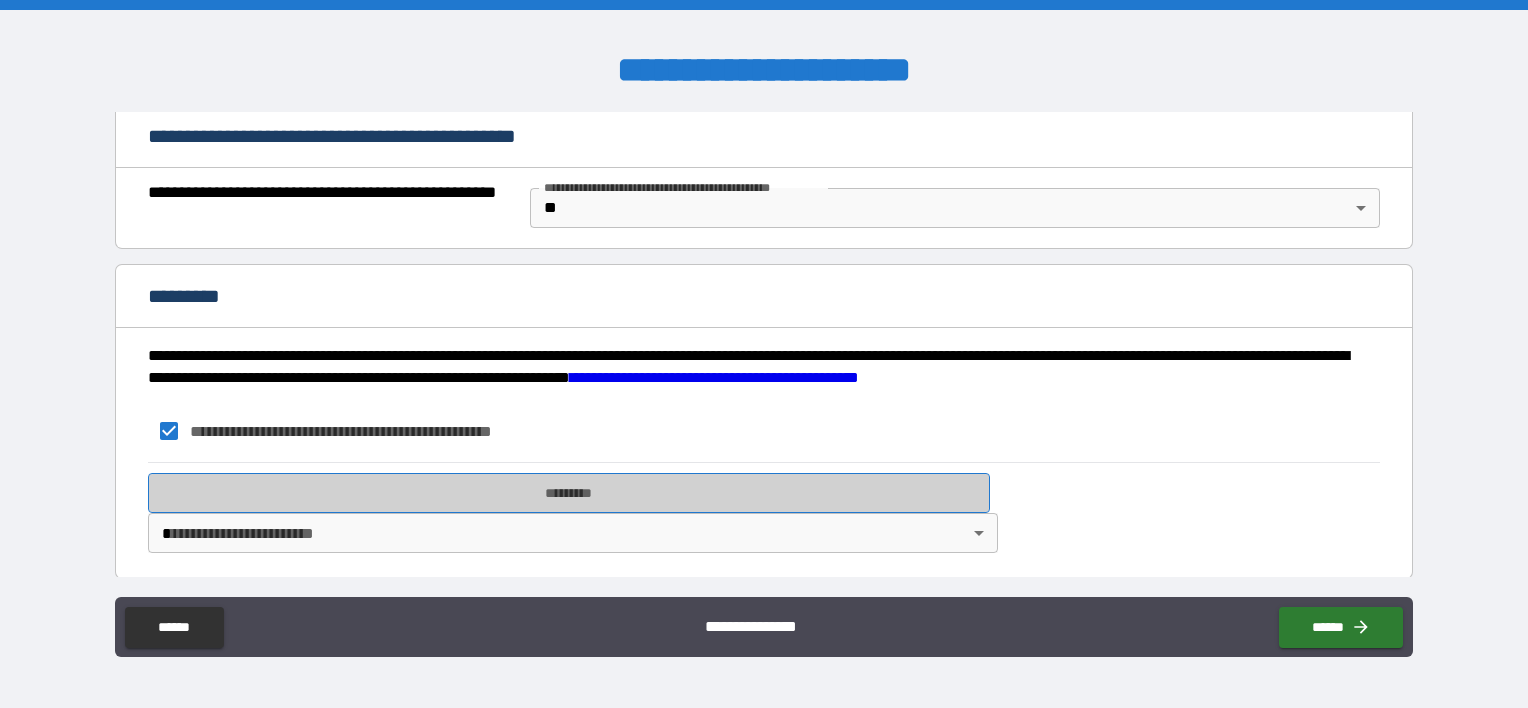 click on "*********" at bounding box center [569, 493] 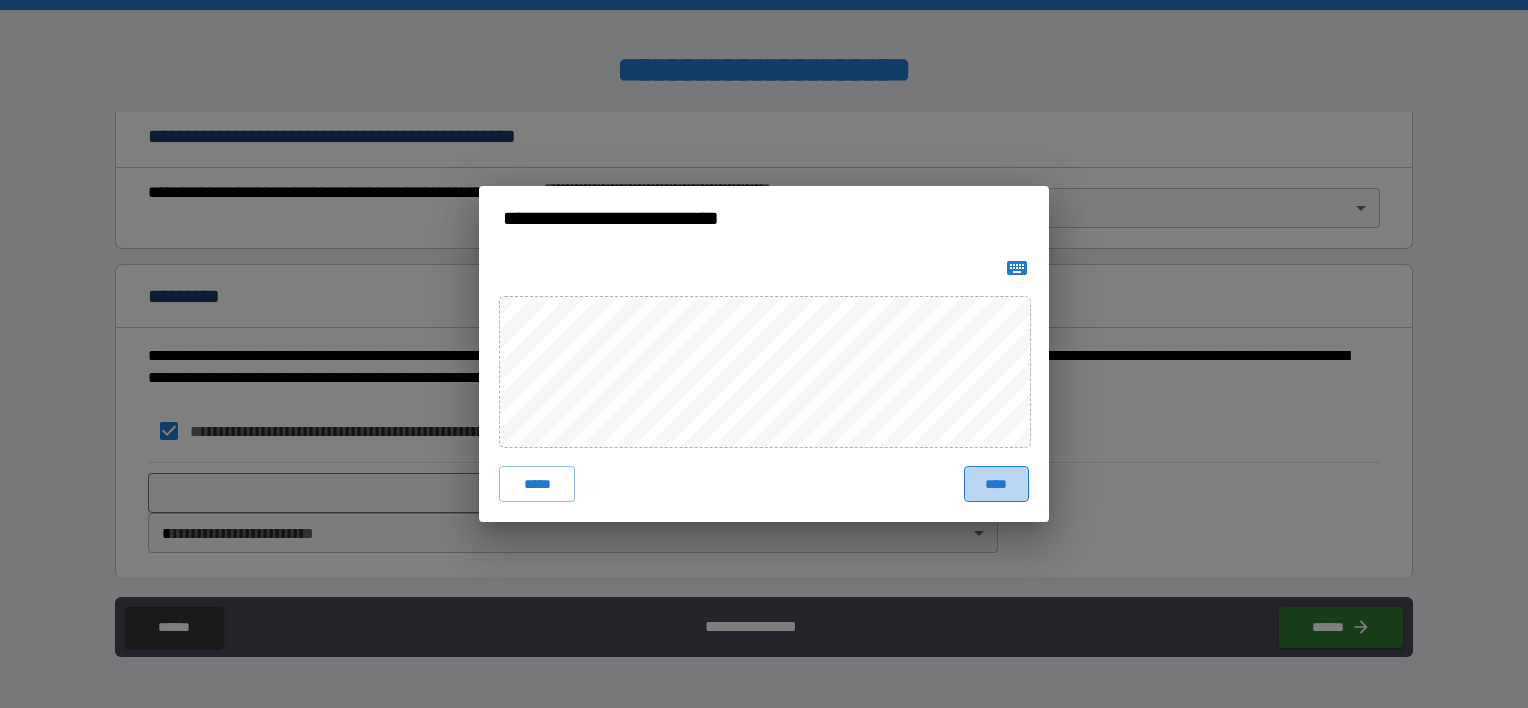 click on "****" at bounding box center (996, 484) 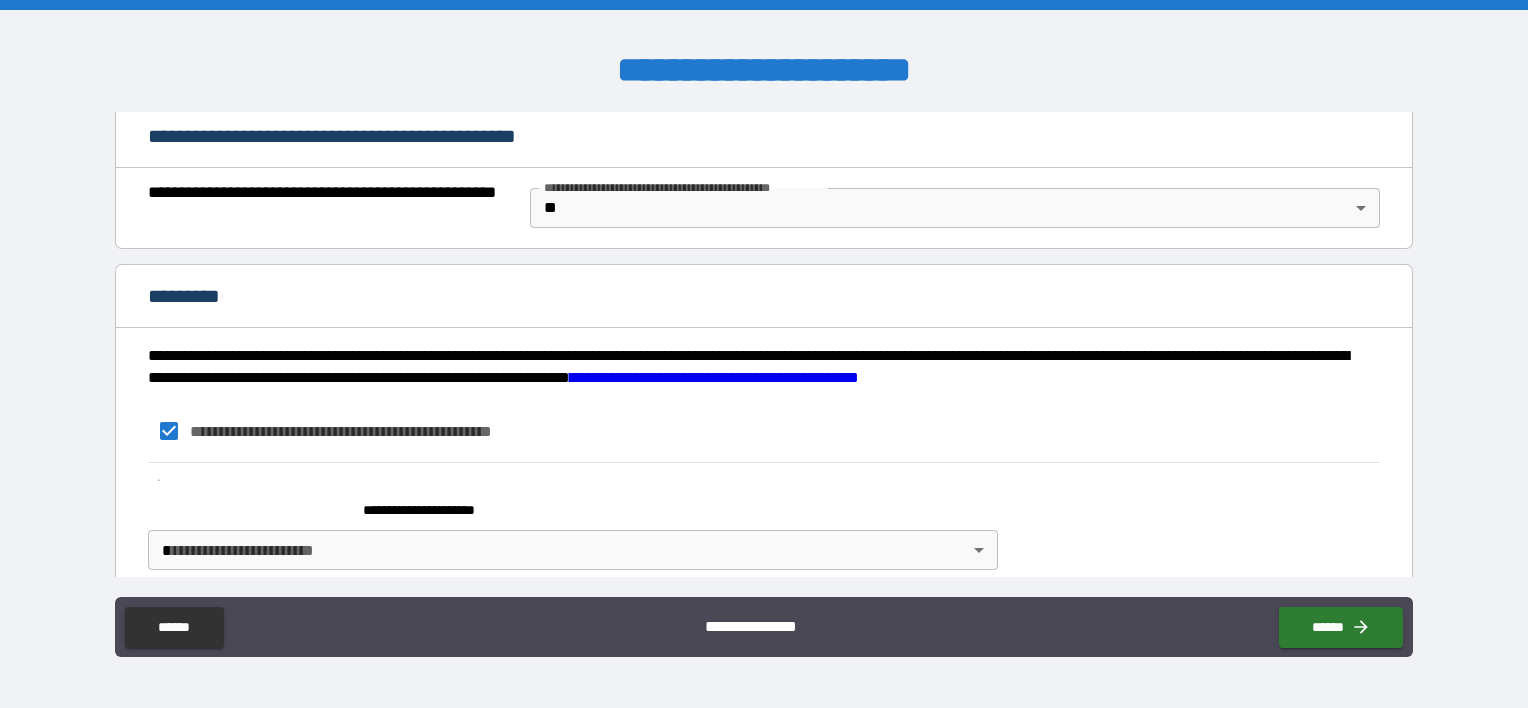 click on "**********" at bounding box center (764, 354) 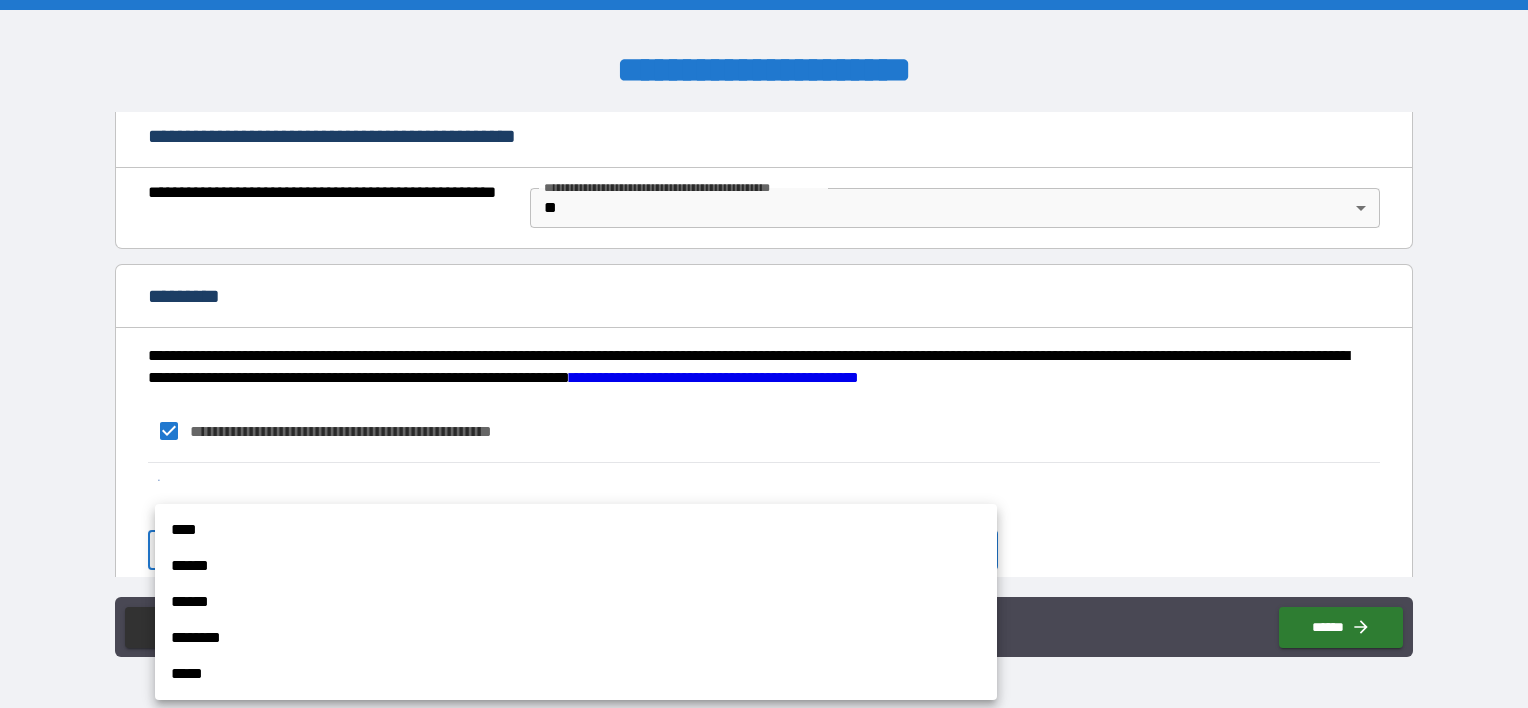 click at bounding box center [764, 354] 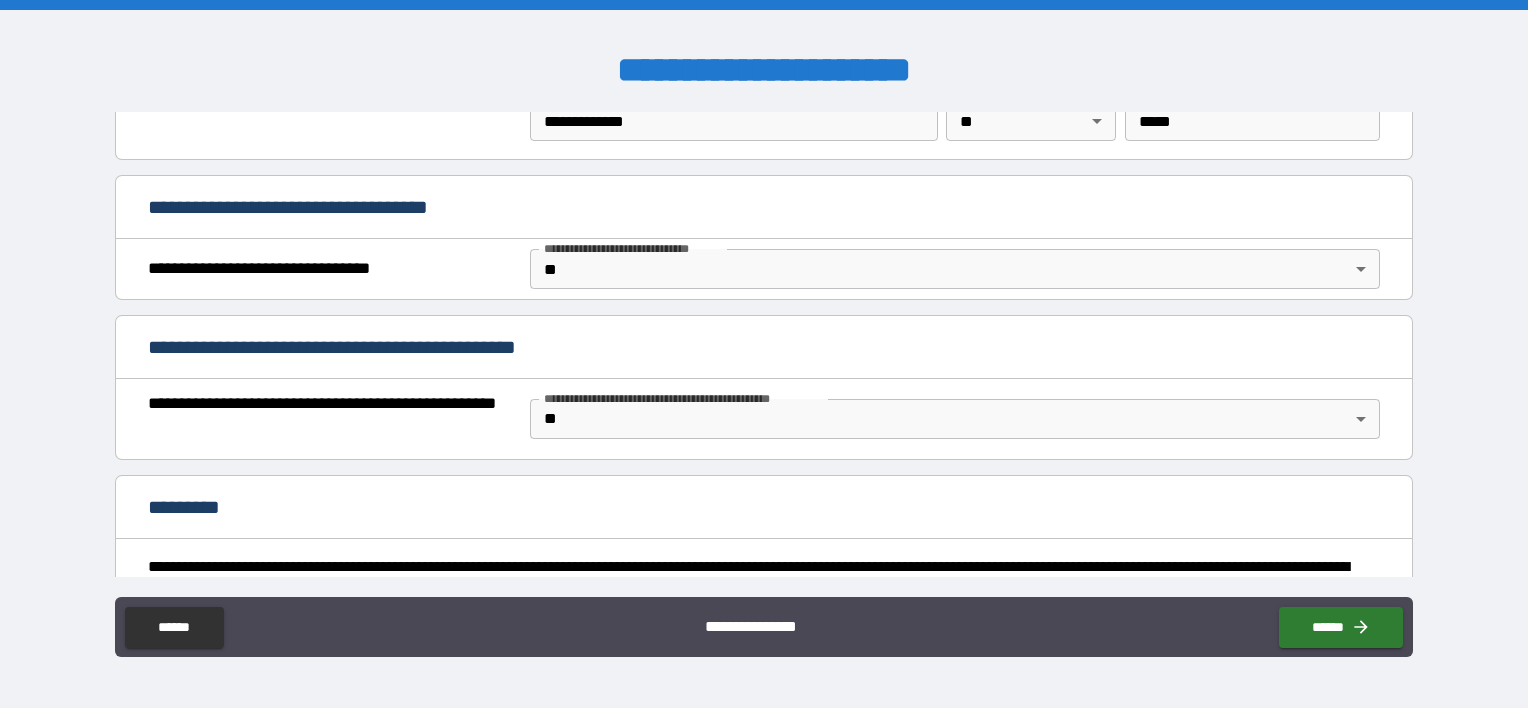 scroll, scrollTop: 1307, scrollLeft: 0, axis: vertical 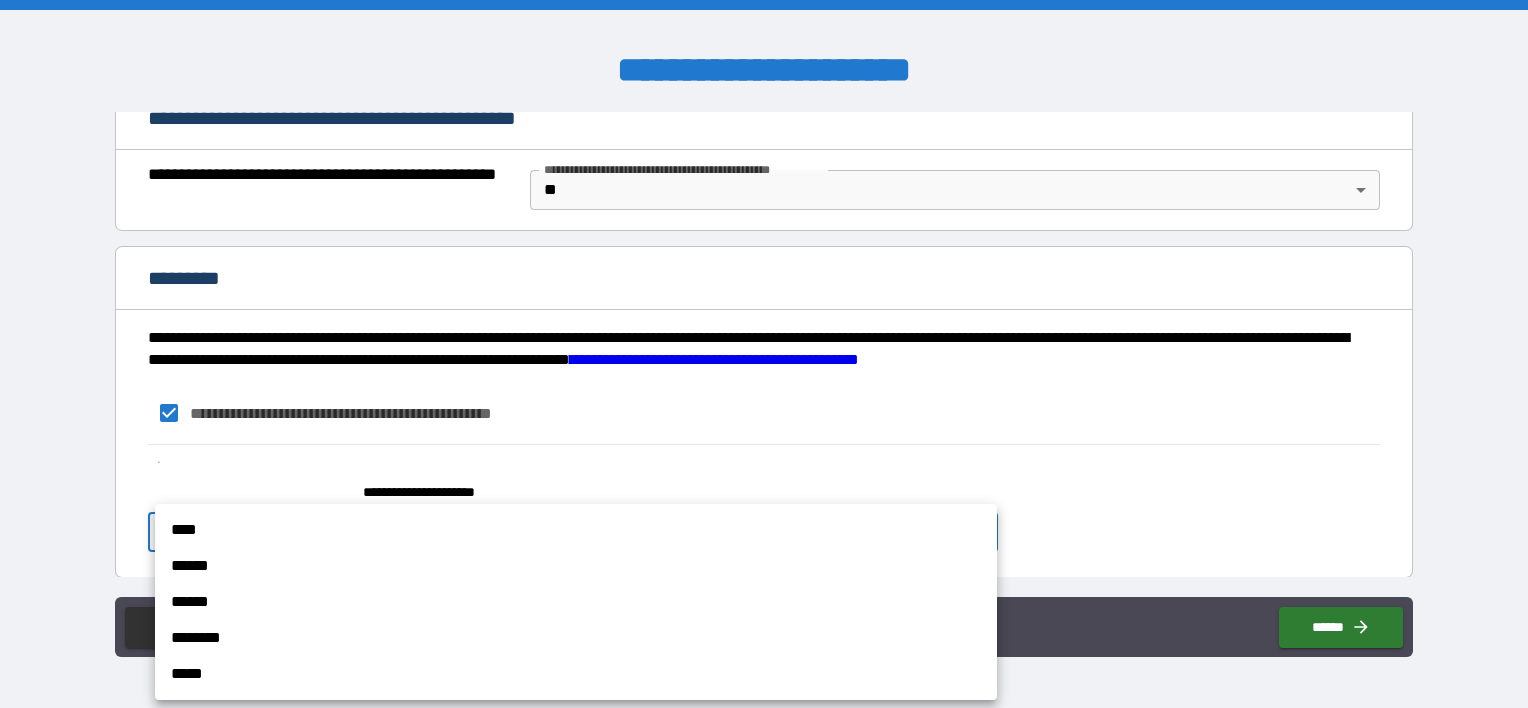 click on "**********" at bounding box center (764, 354) 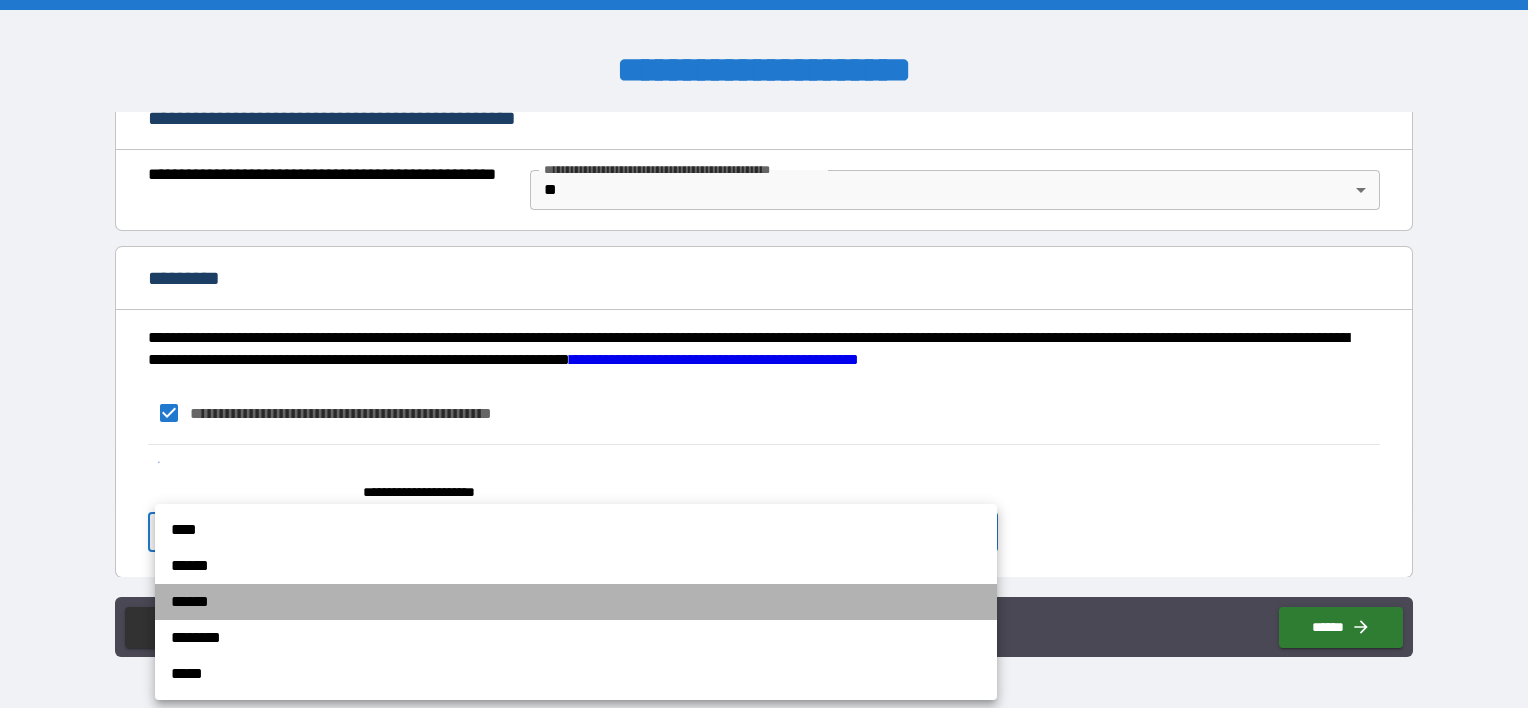 click on "******" at bounding box center [576, 602] 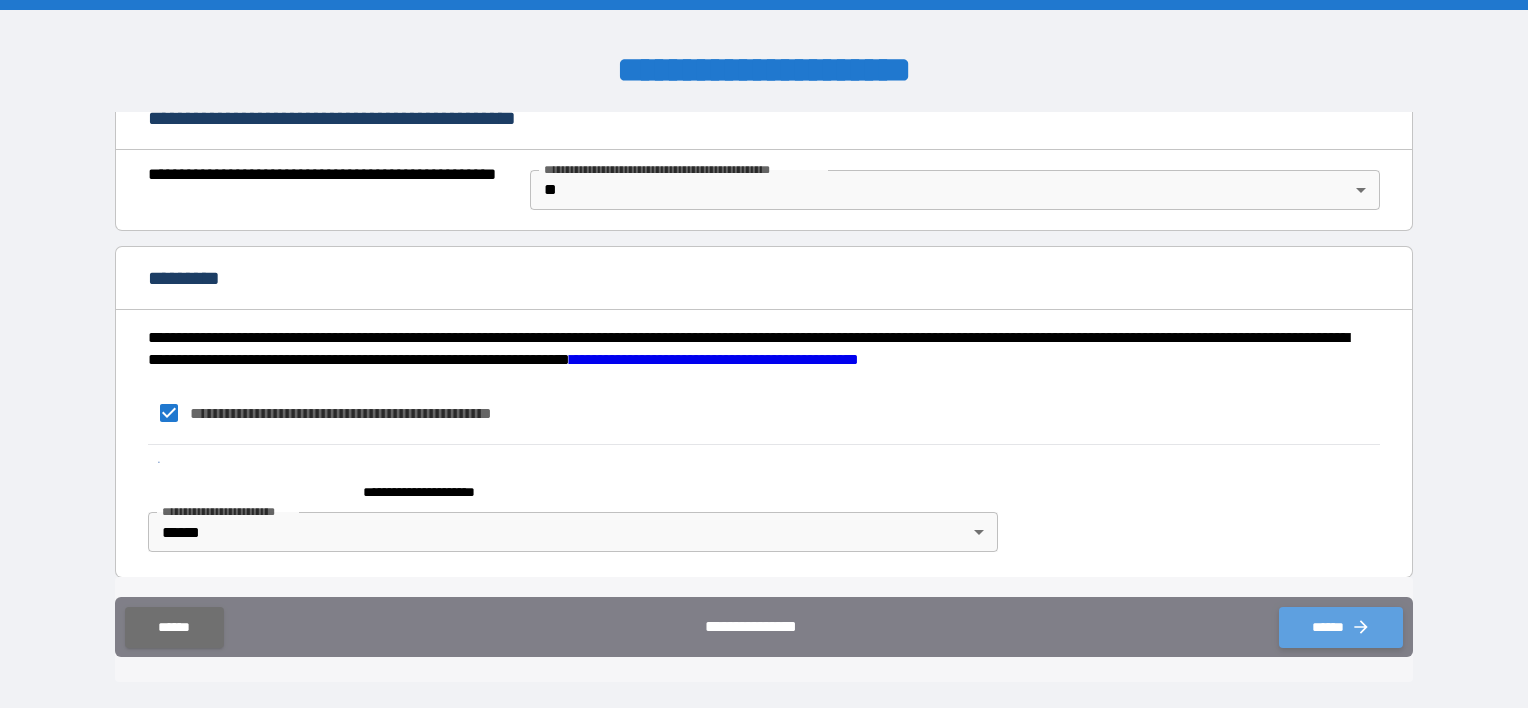 click on "******" at bounding box center (1341, 627) 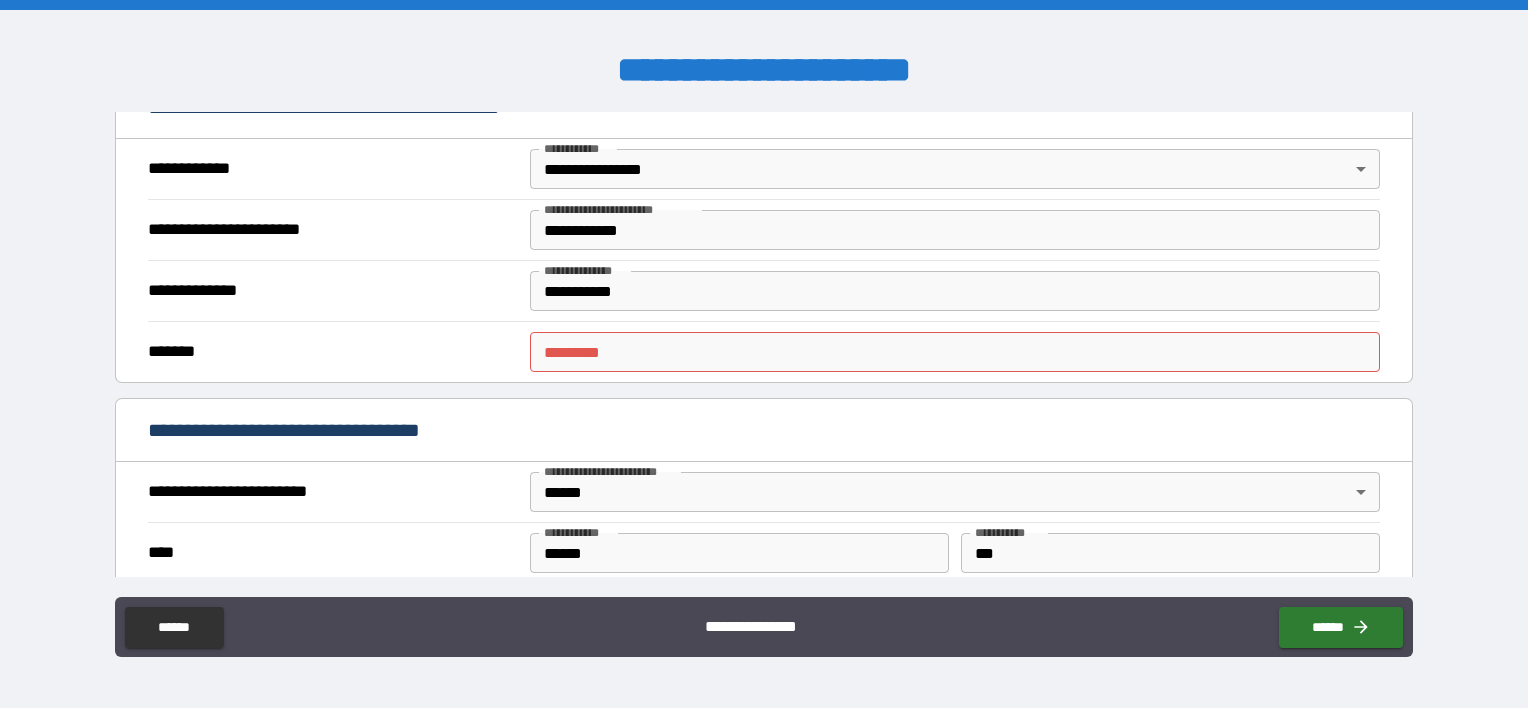 scroll, scrollTop: 420, scrollLeft: 0, axis: vertical 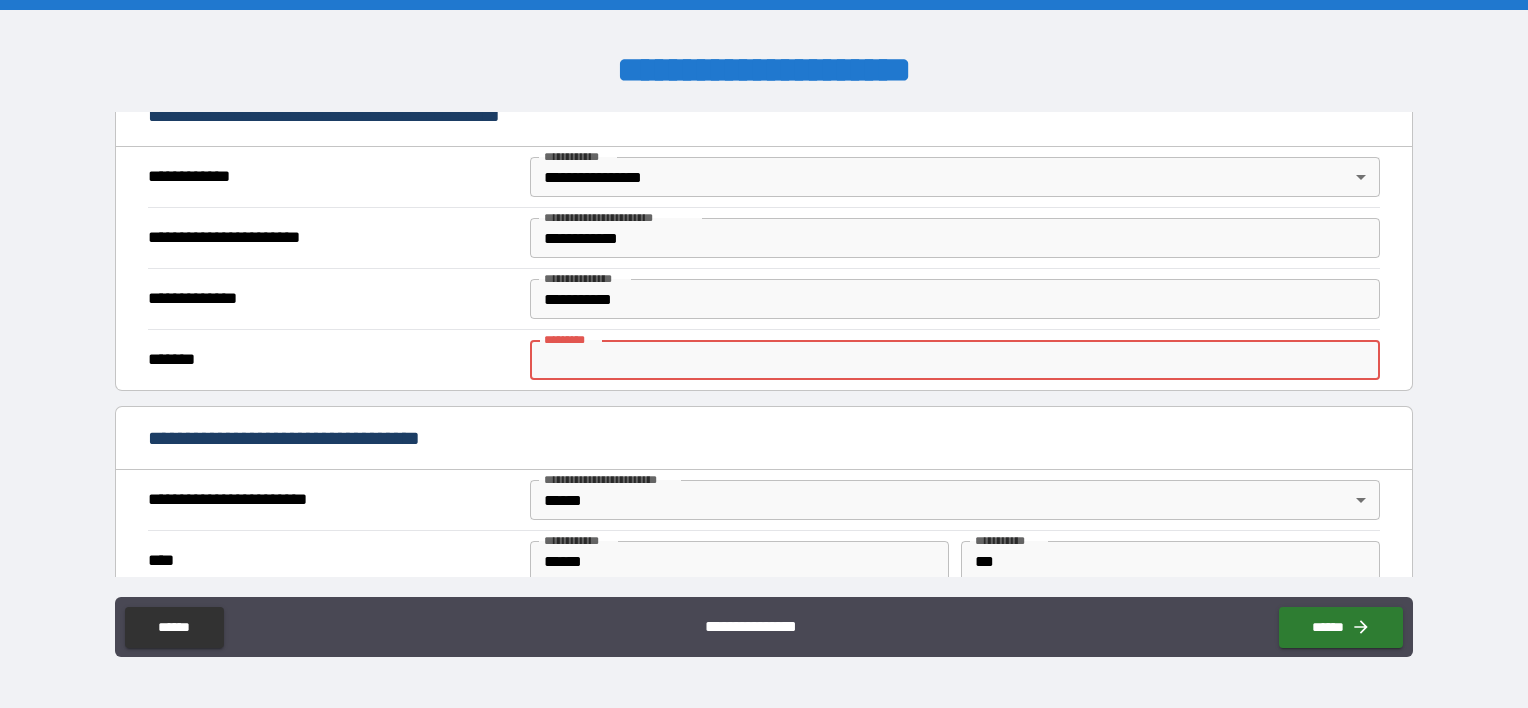 click on "*******   *" at bounding box center (955, 360) 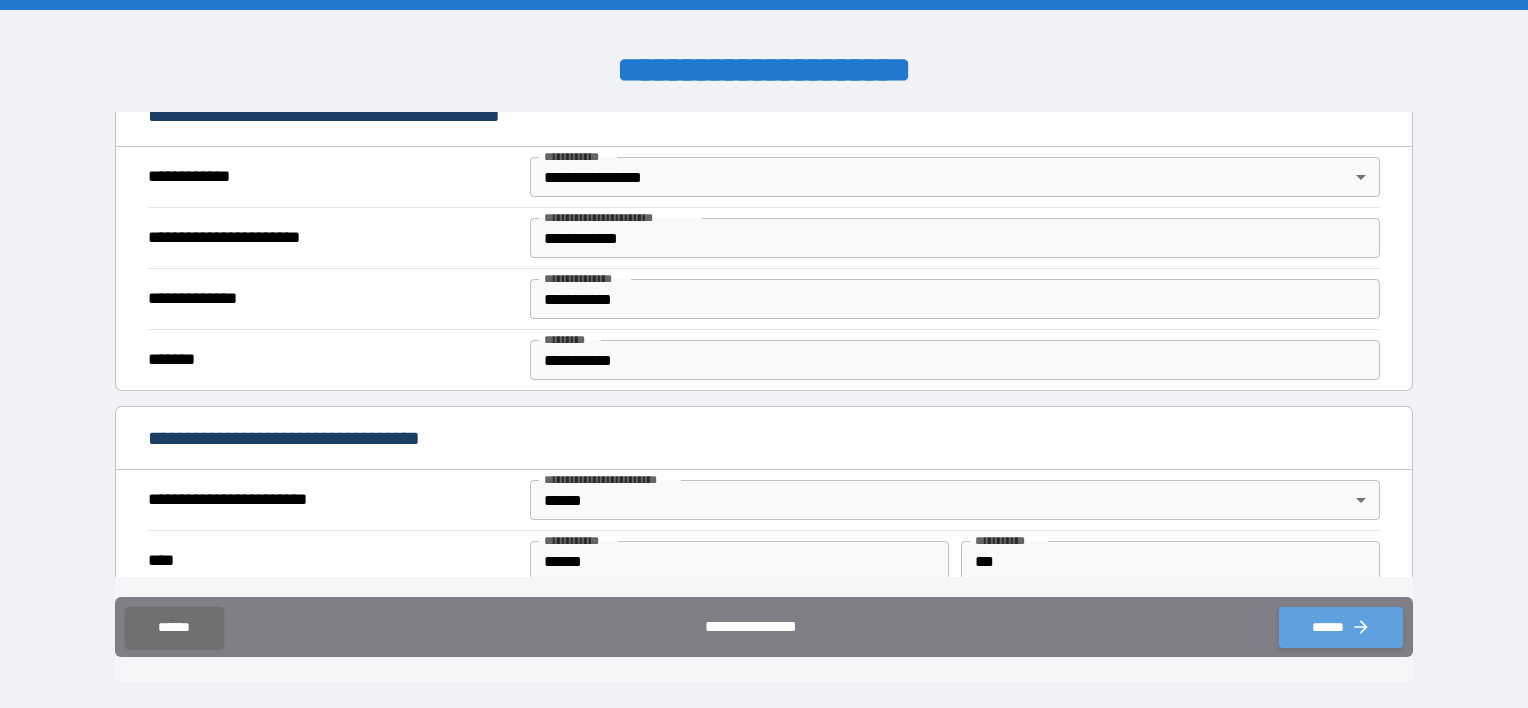 click on "******" at bounding box center (1341, 627) 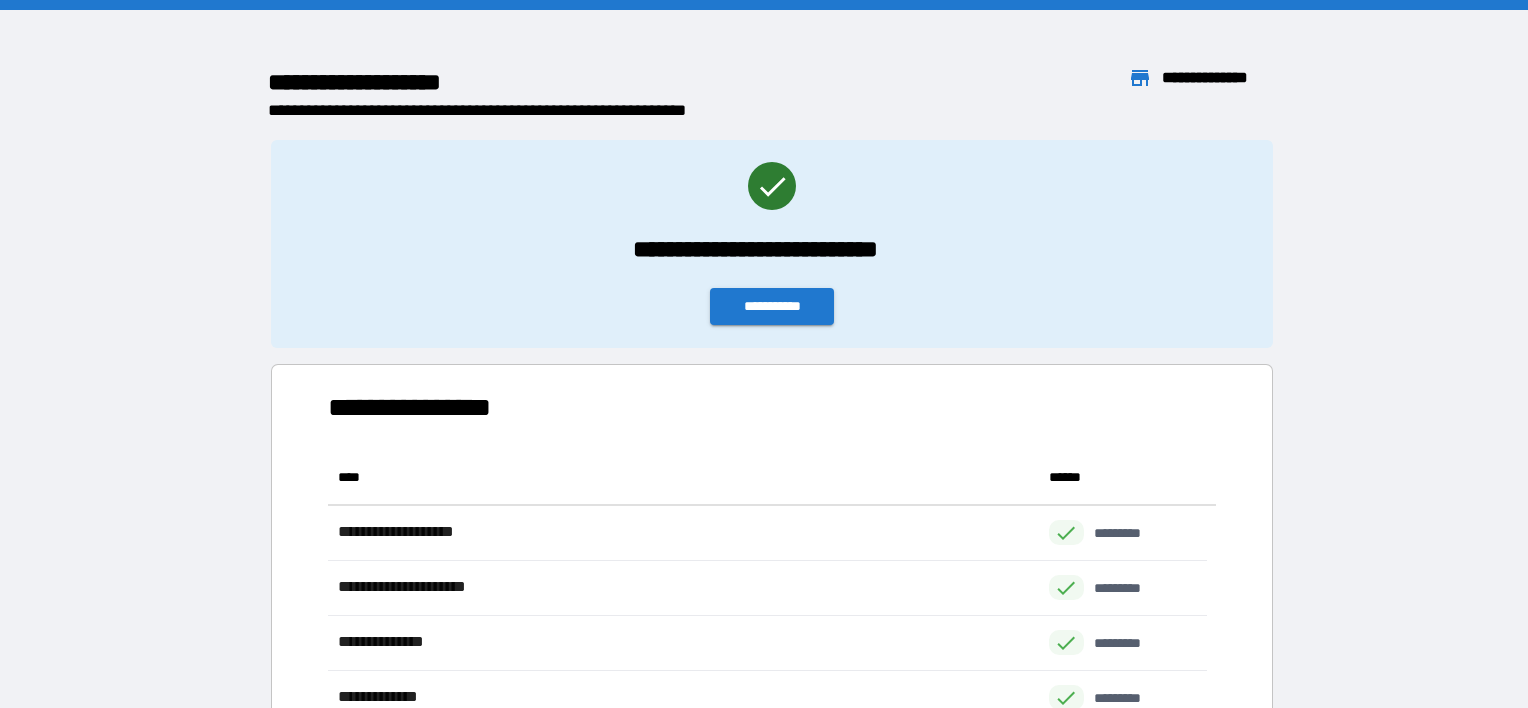 scroll, scrollTop: 16, scrollLeft: 16, axis: both 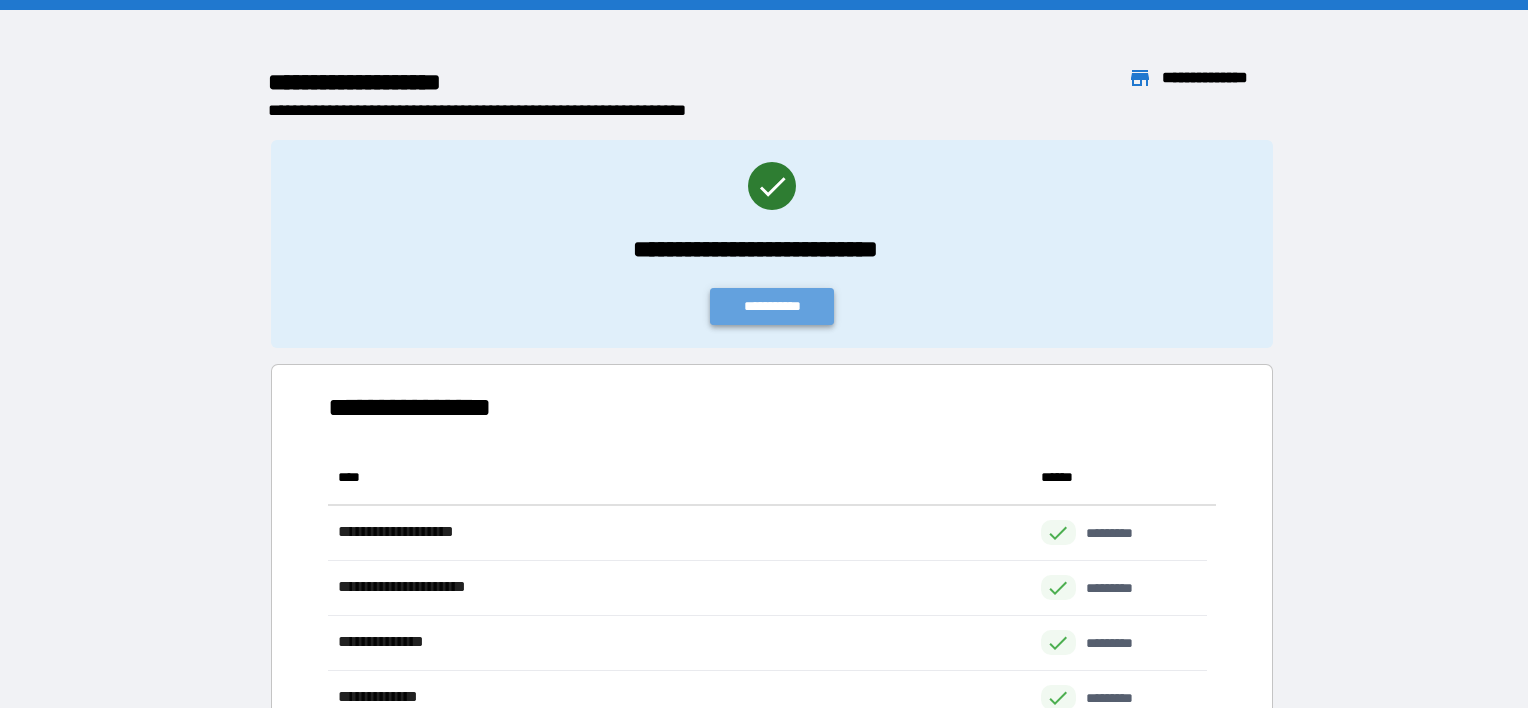 click on "**********" at bounding box center (772, 306) 